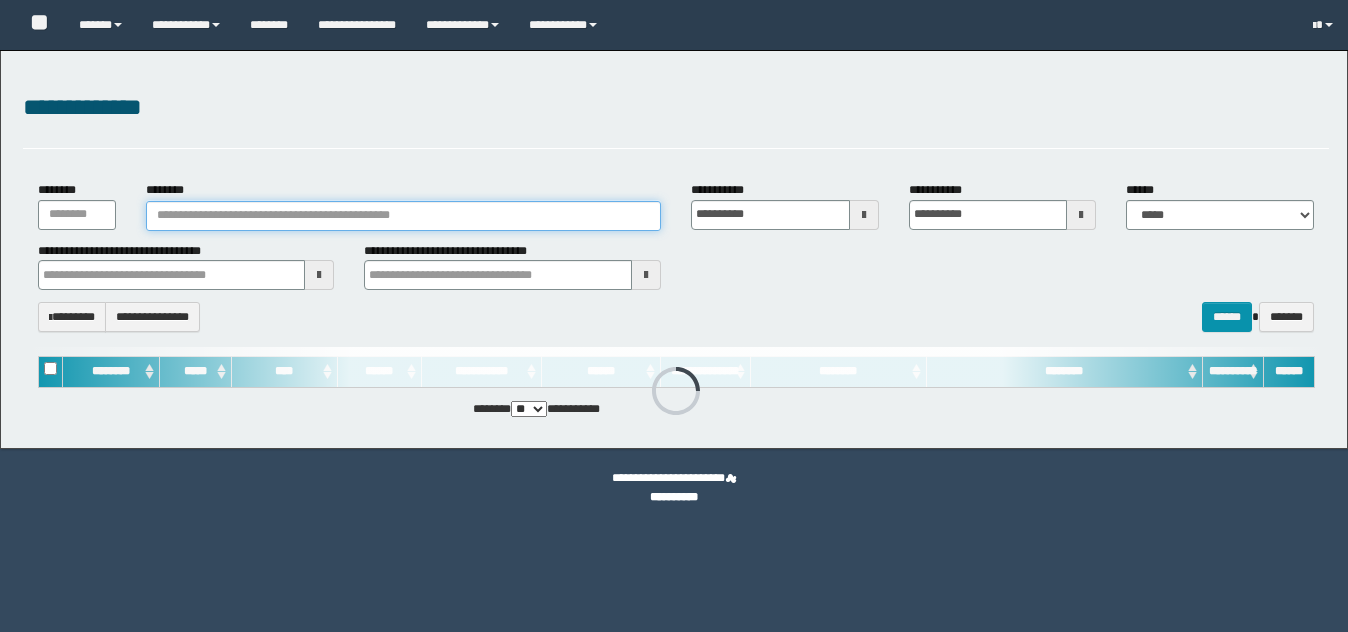 click on "********" at bounding box center [403, 216] 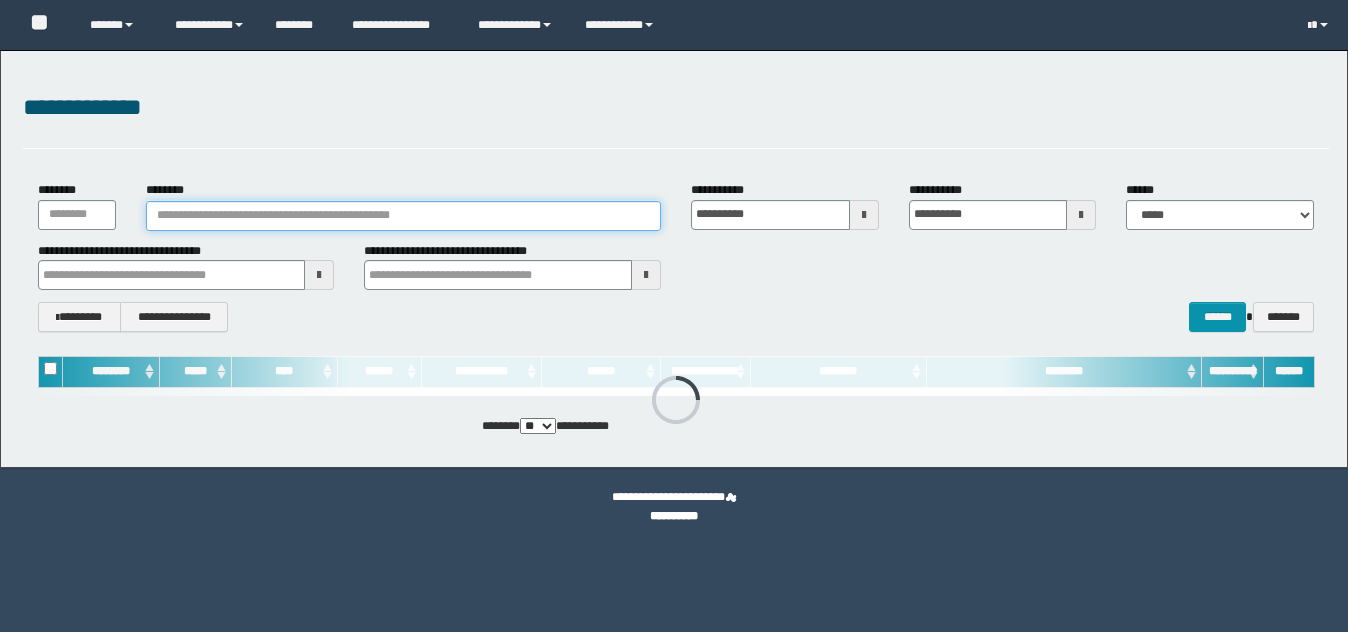 scroll, scrollTop: 0, scrollLeft: 0, axis: both 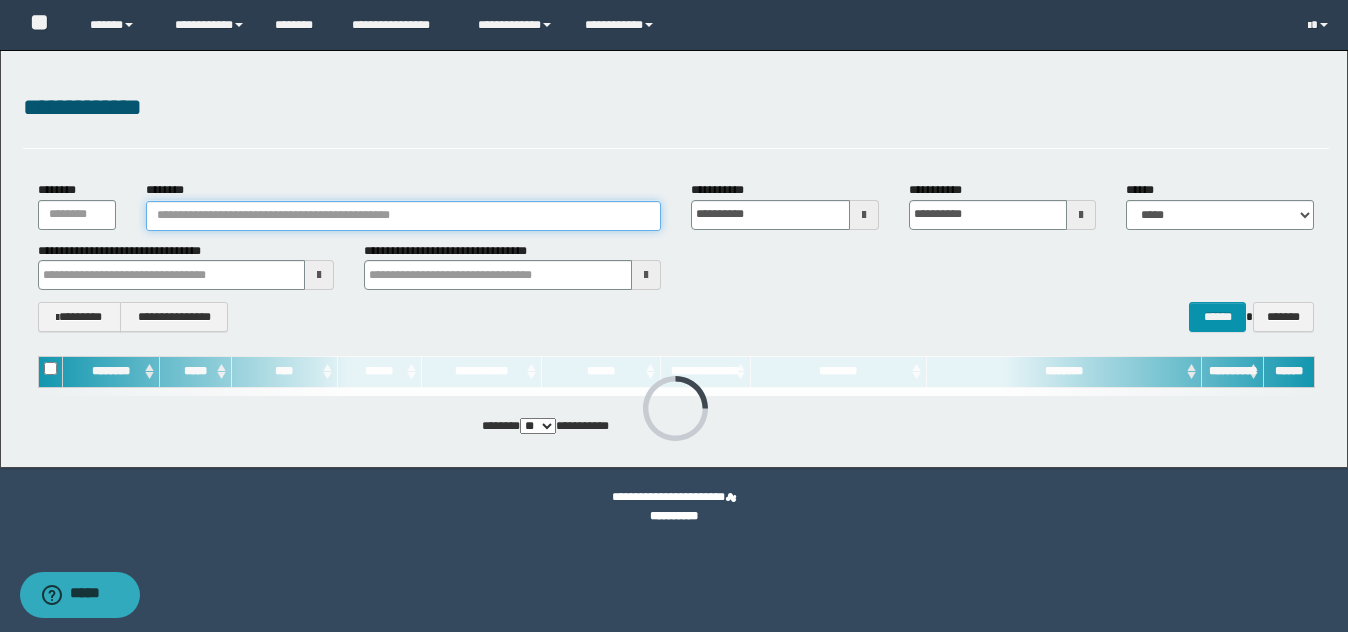 paste on "********" 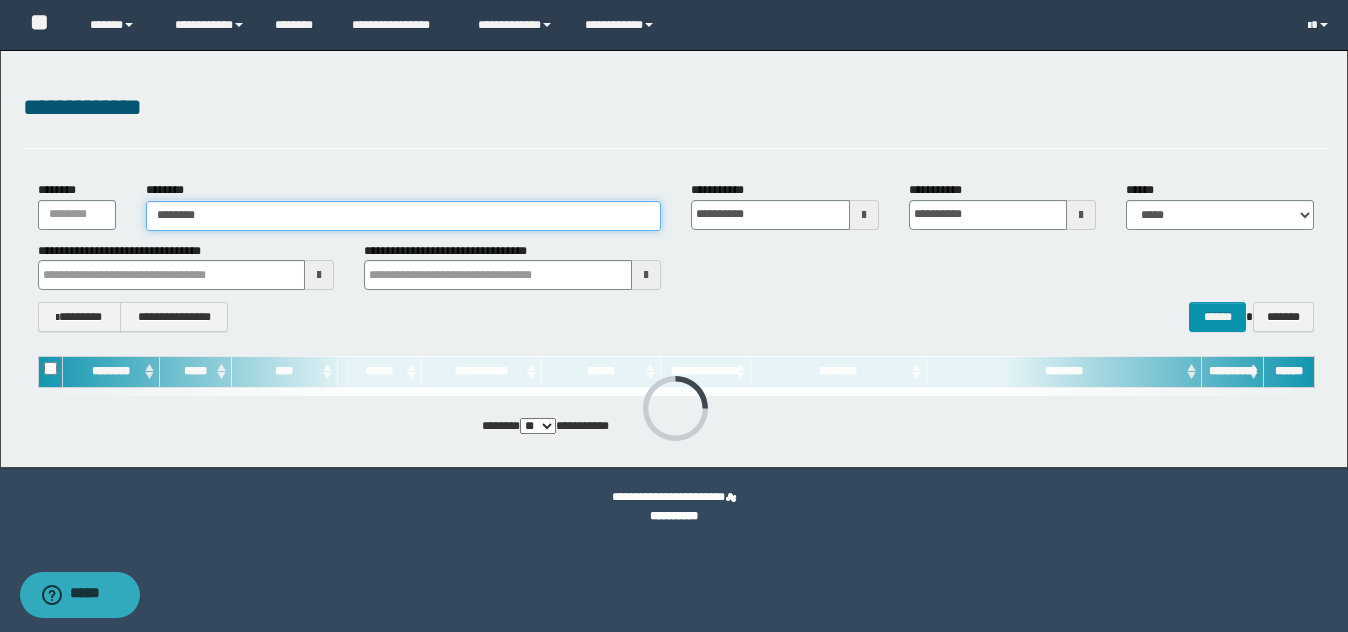 type on "********" 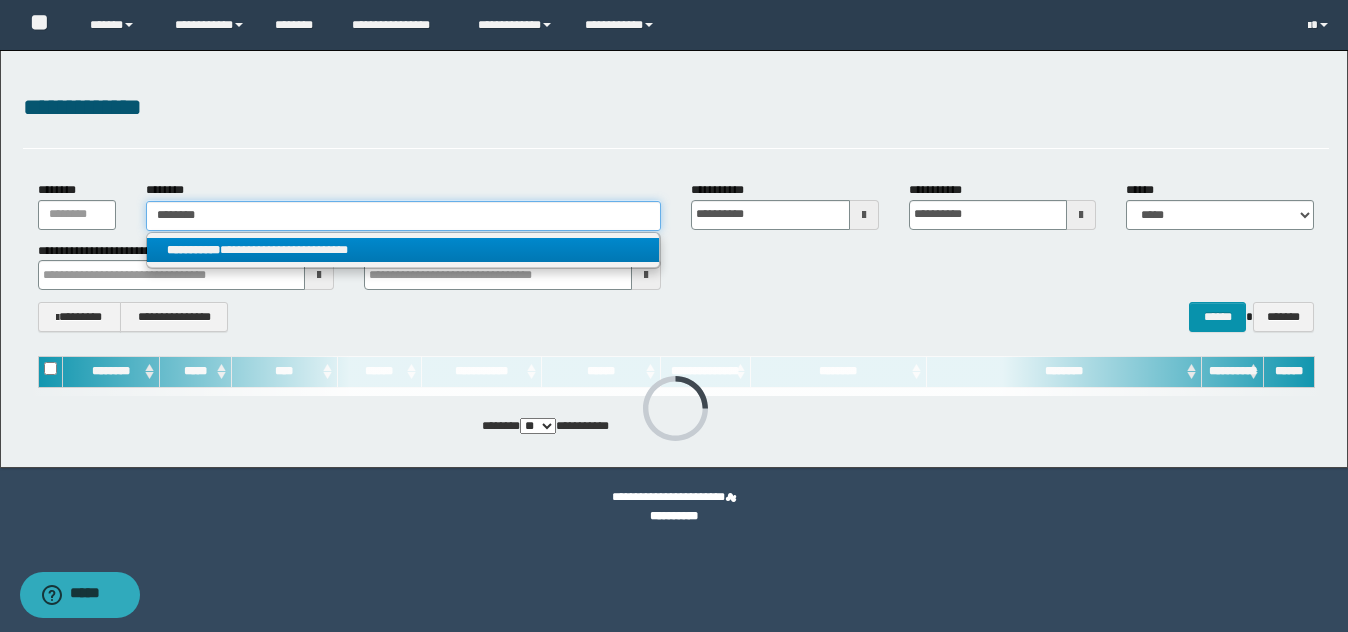type on "********" 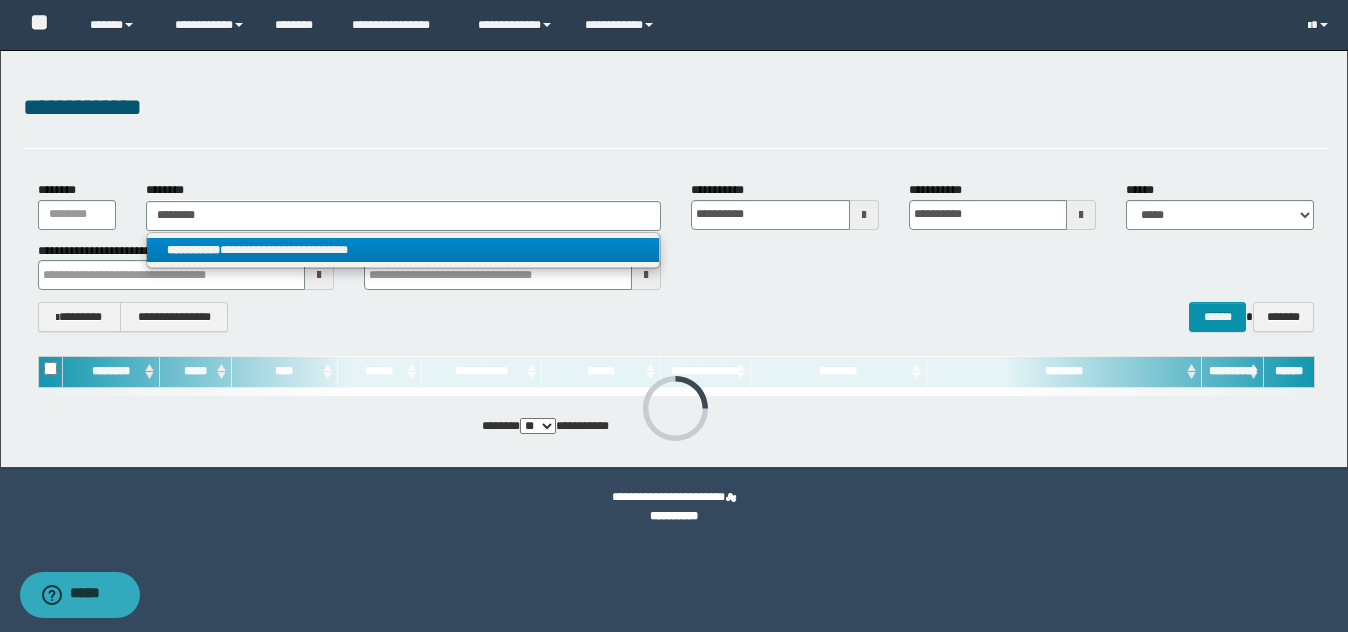 click on "**********" at bounding box center [402, 250] 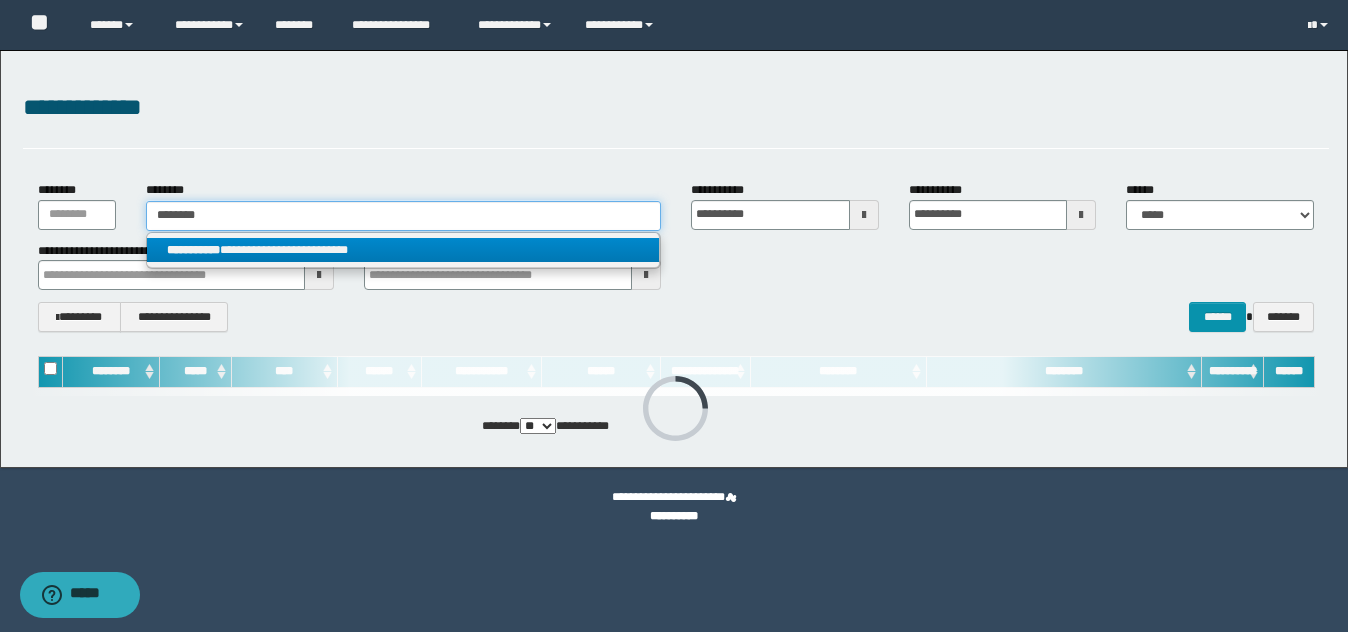 type 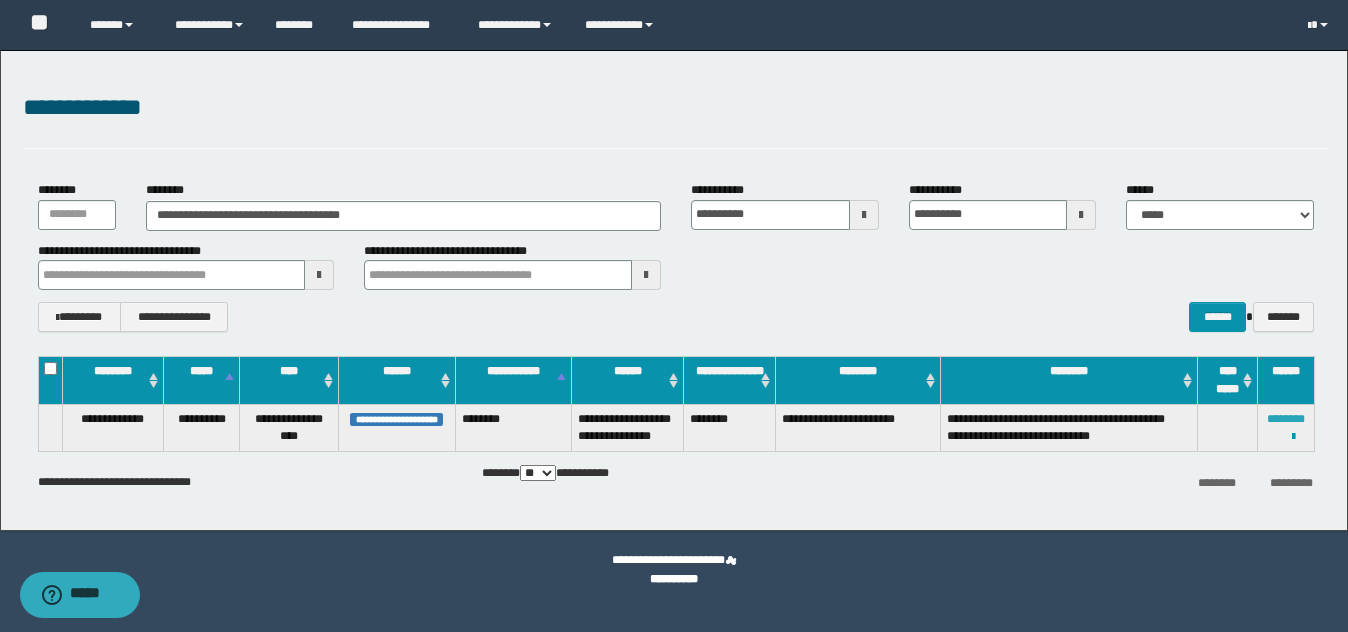 click on "********" at bounding box center (1286, 419) 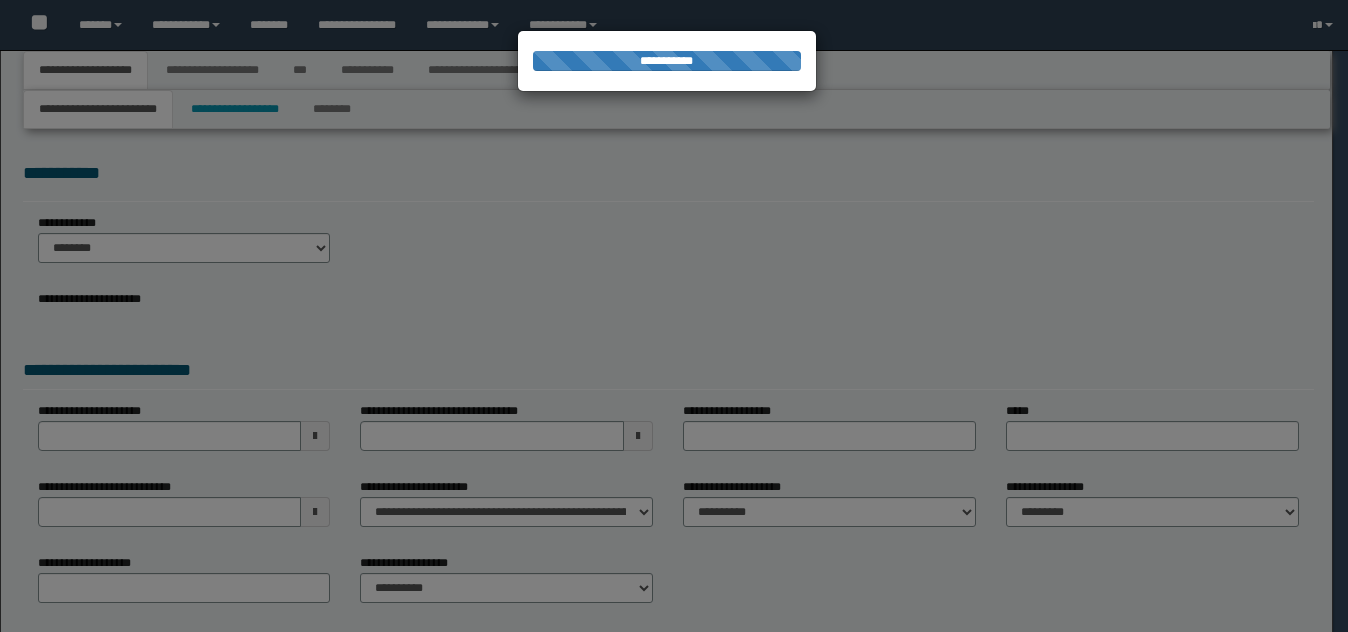 scroll, scrollTop: 0, scrollLeft: 0, axis: both 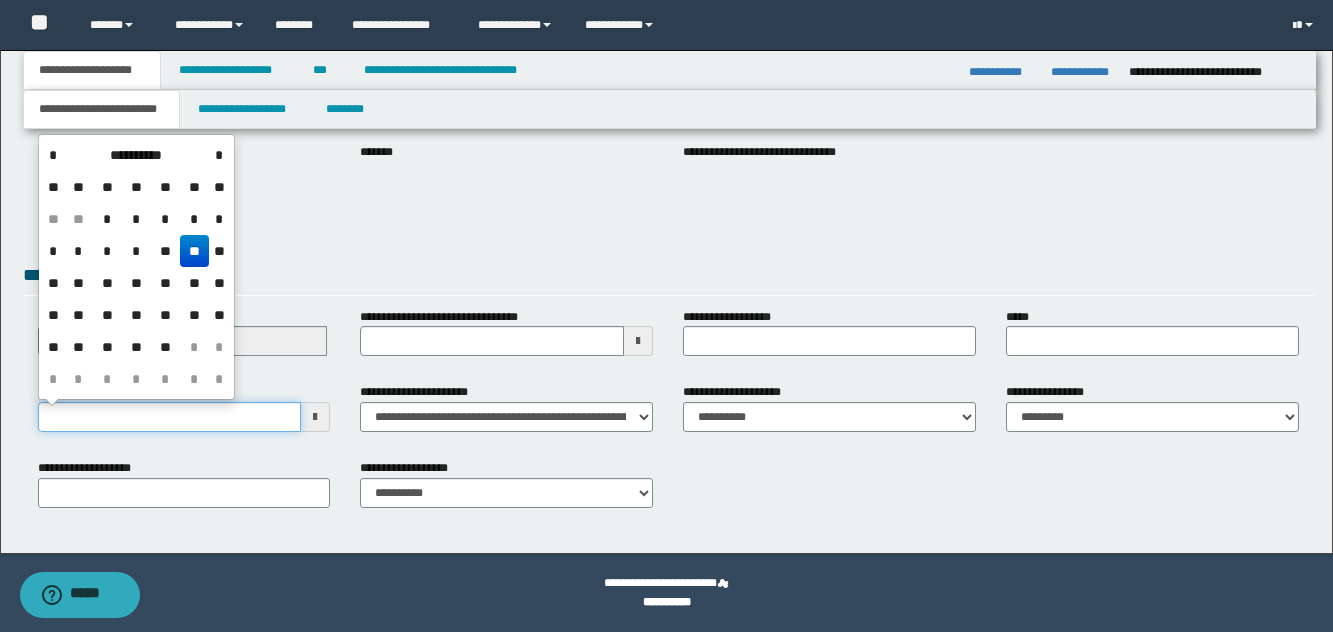 click on "**********" at bounding box center [170, 417] 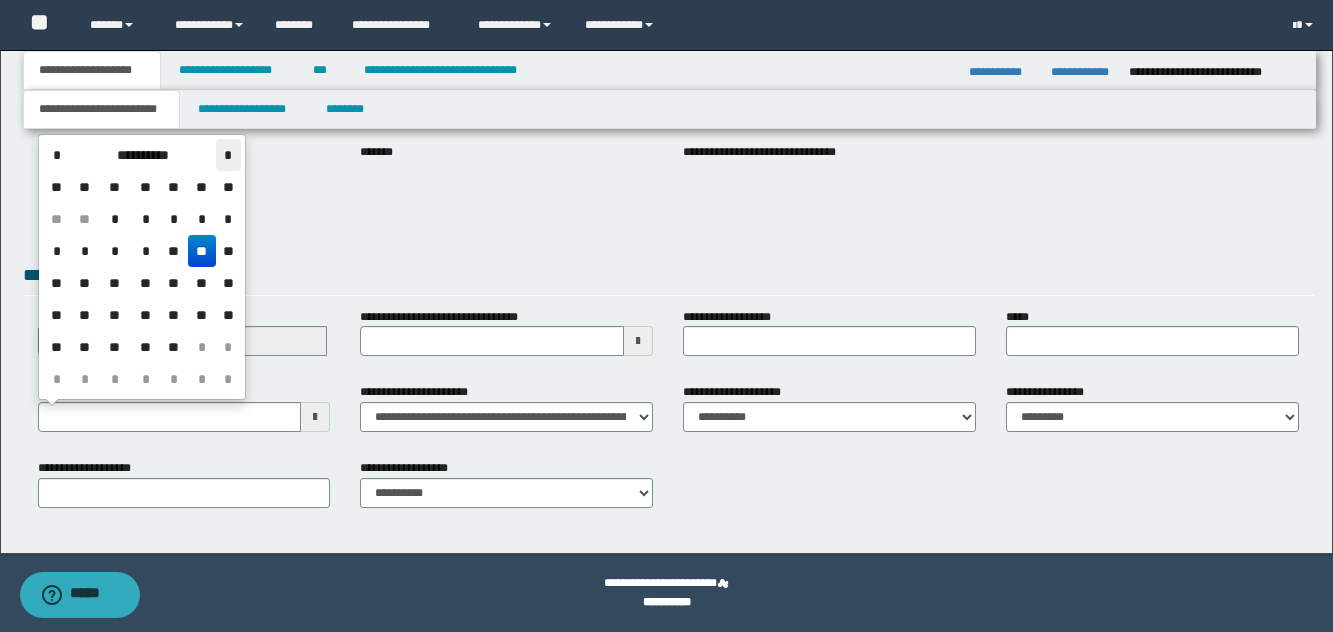 click on "*" at bounding box center [228, 155] 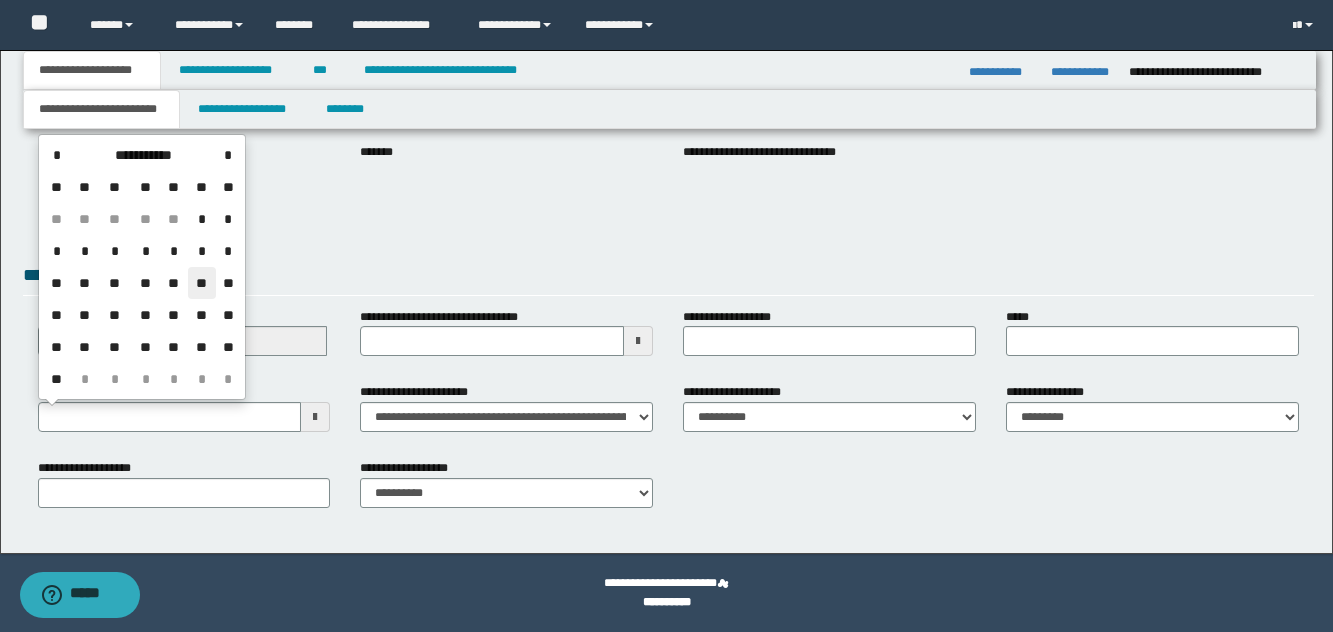 click on "**" at bounding box center (202, 283) 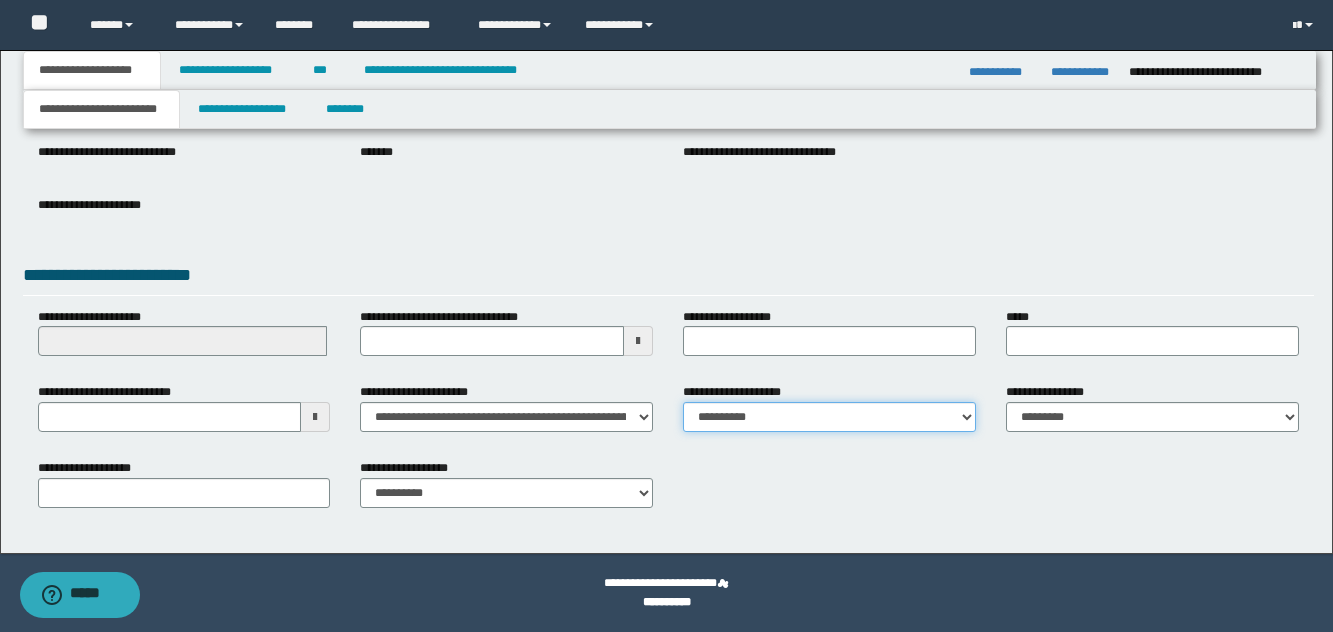 drag, startPoint x: 714, startPoint y: 423, endPoint x: 726, endPoint y: 405, distance: 21.633308 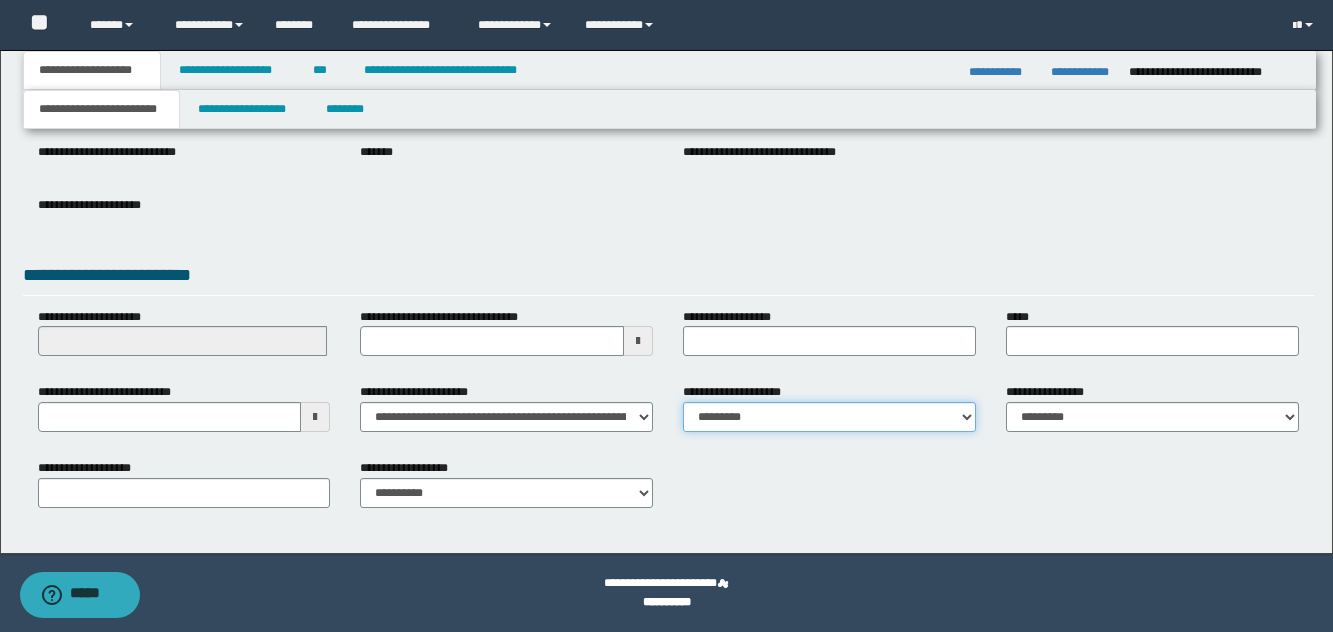 click on "**********" at bounding box center [829, 417] 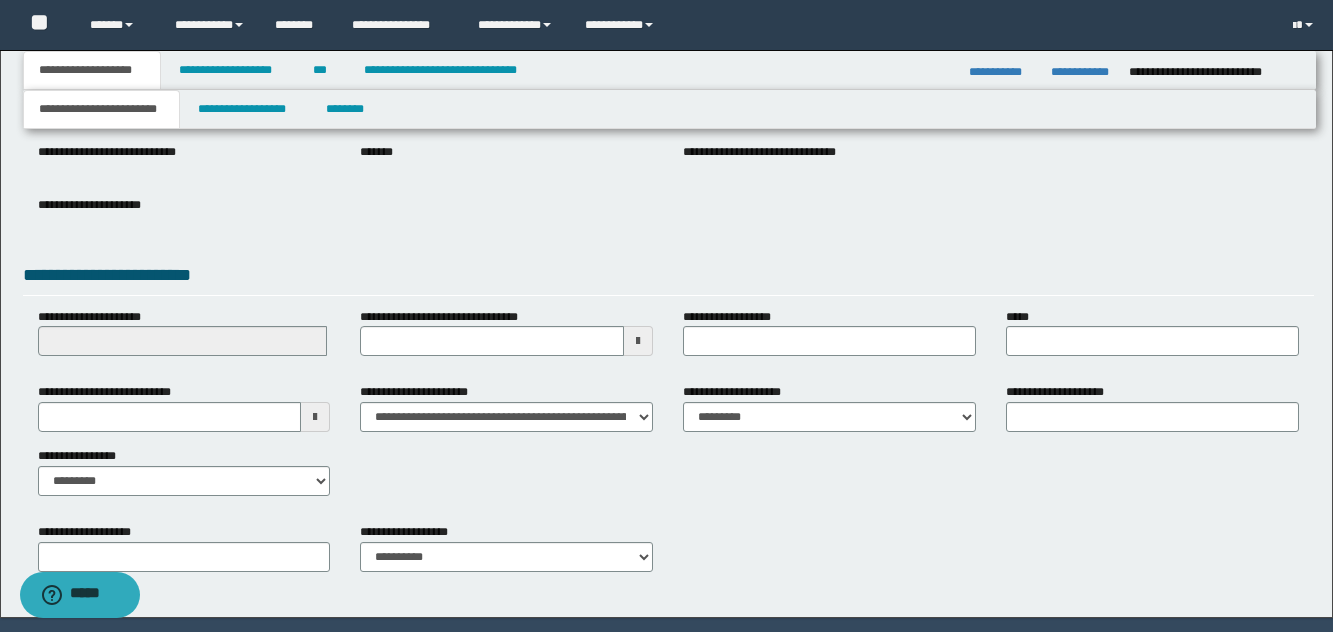 click on "**********" at bounding box center (184, 439) 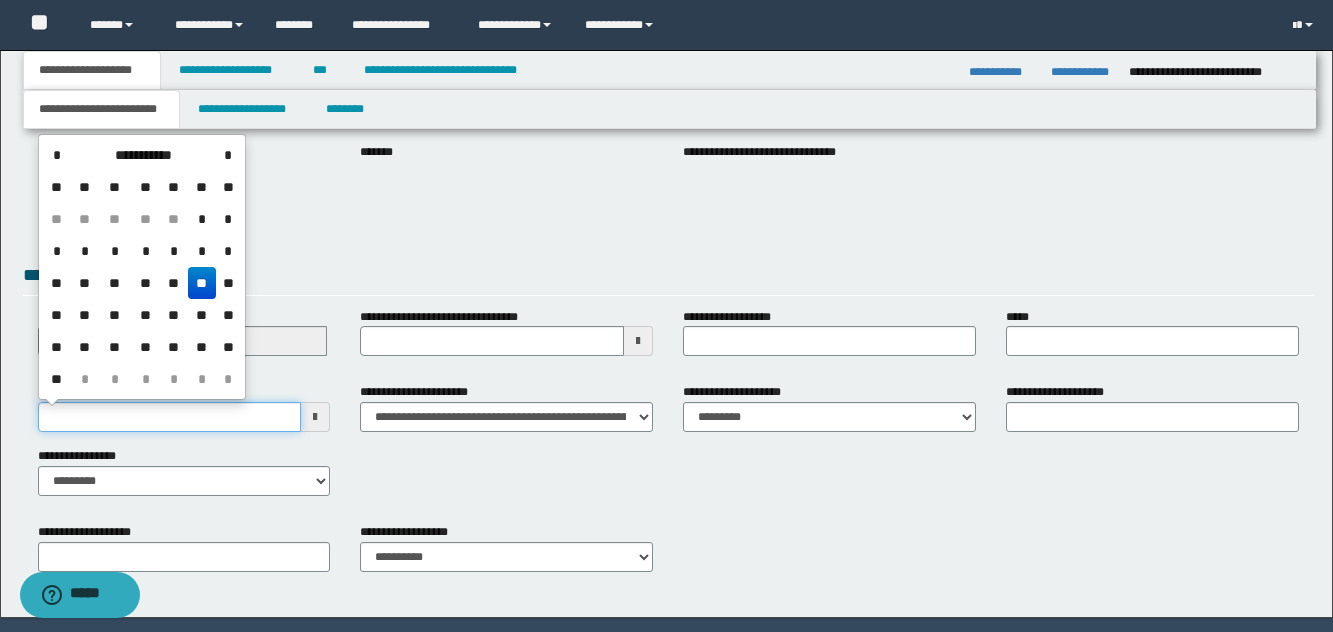 click on "**********" at bounding box center [170, 417] 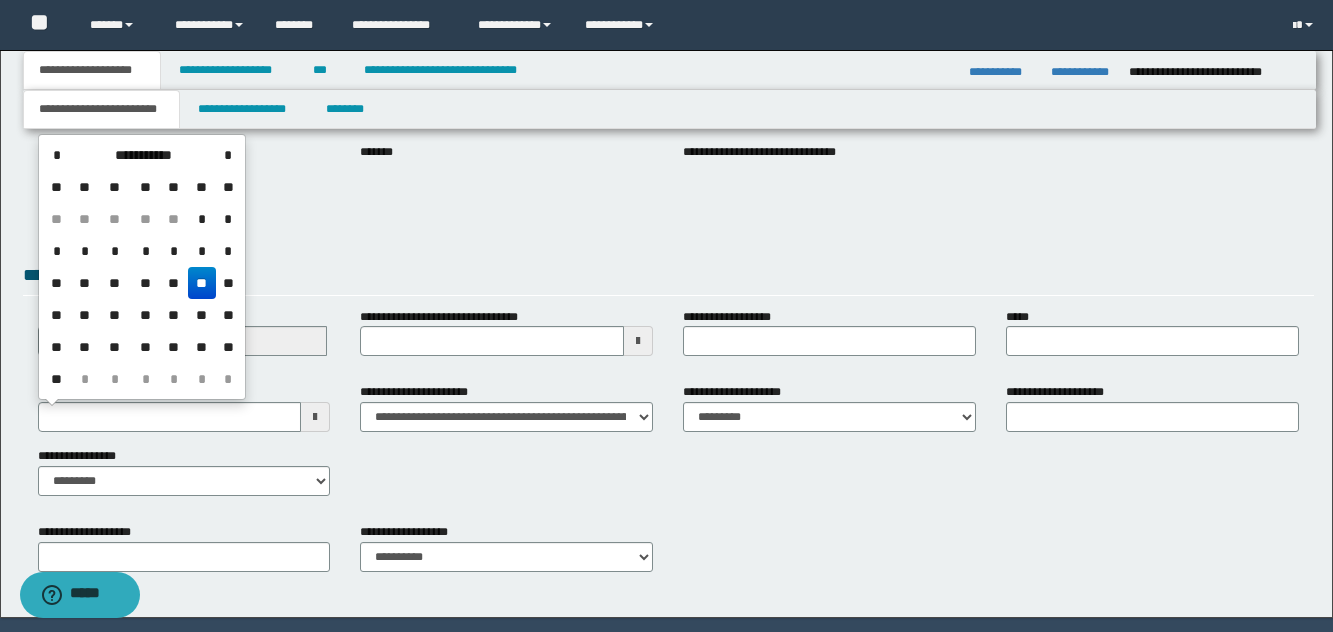 click on "**" at bounding box center [202, 283] 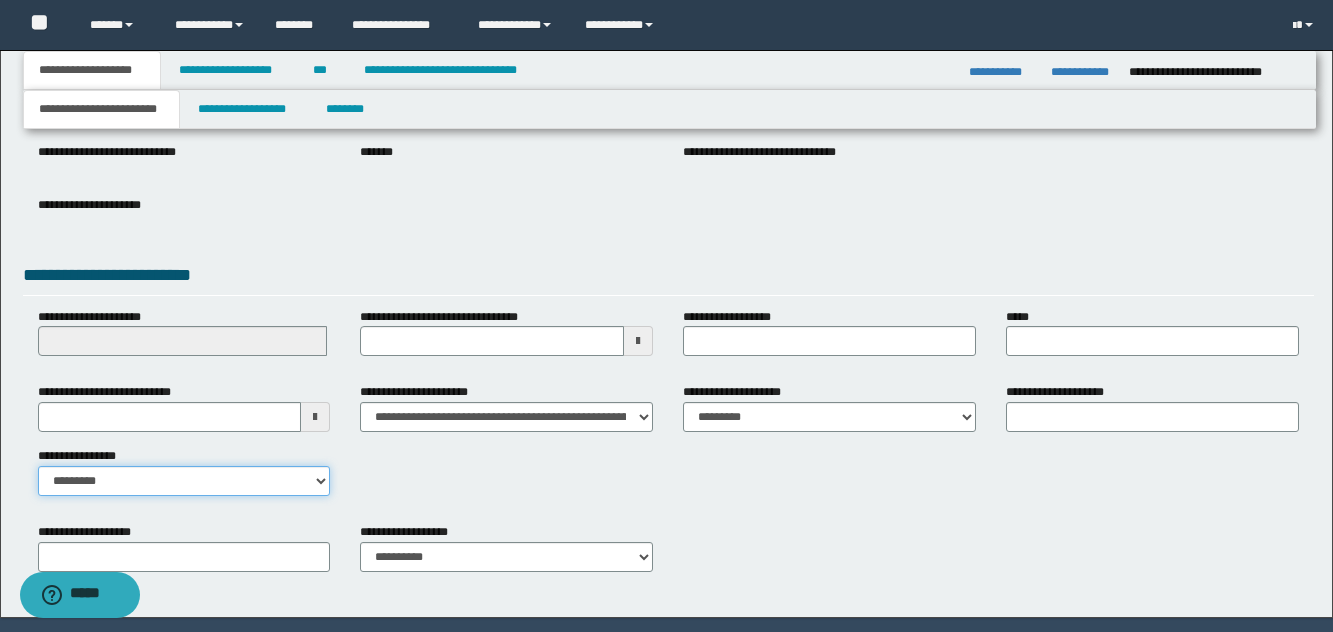 click on "**********" at bounding box center [184, 481] 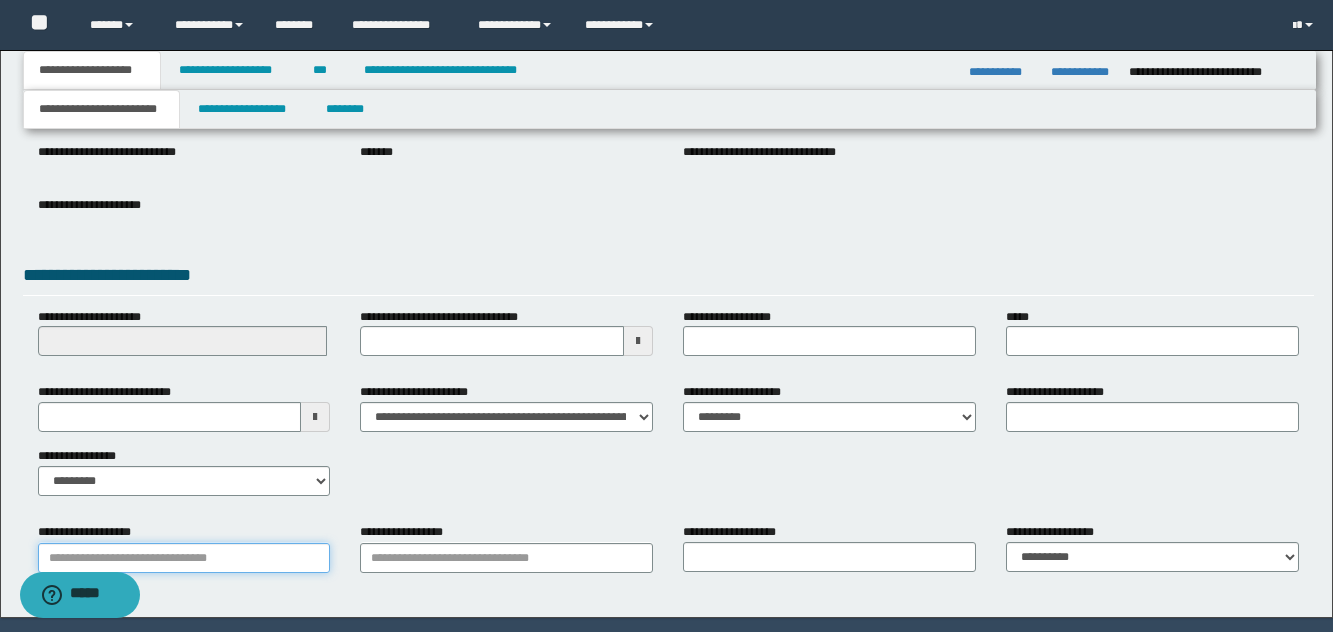 drag, startPoint x: 191, startPoint y: 553, endPoint x: 201, endPoint y: 554, distance: 10.049875 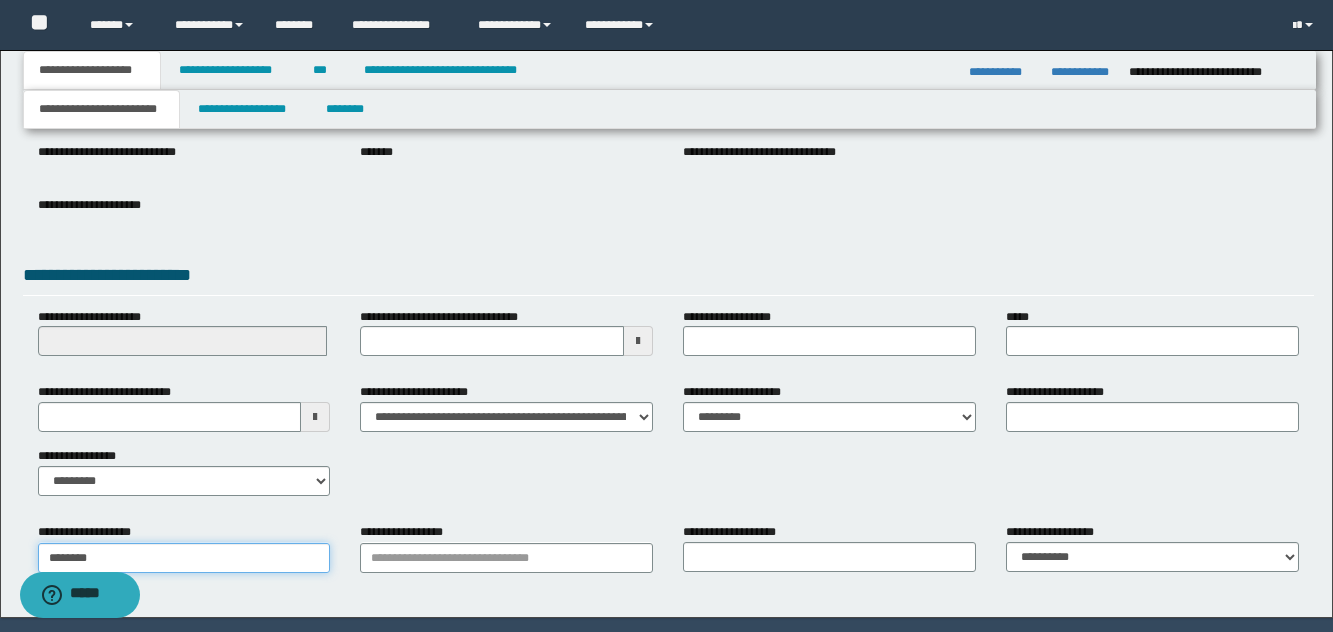type on "********" 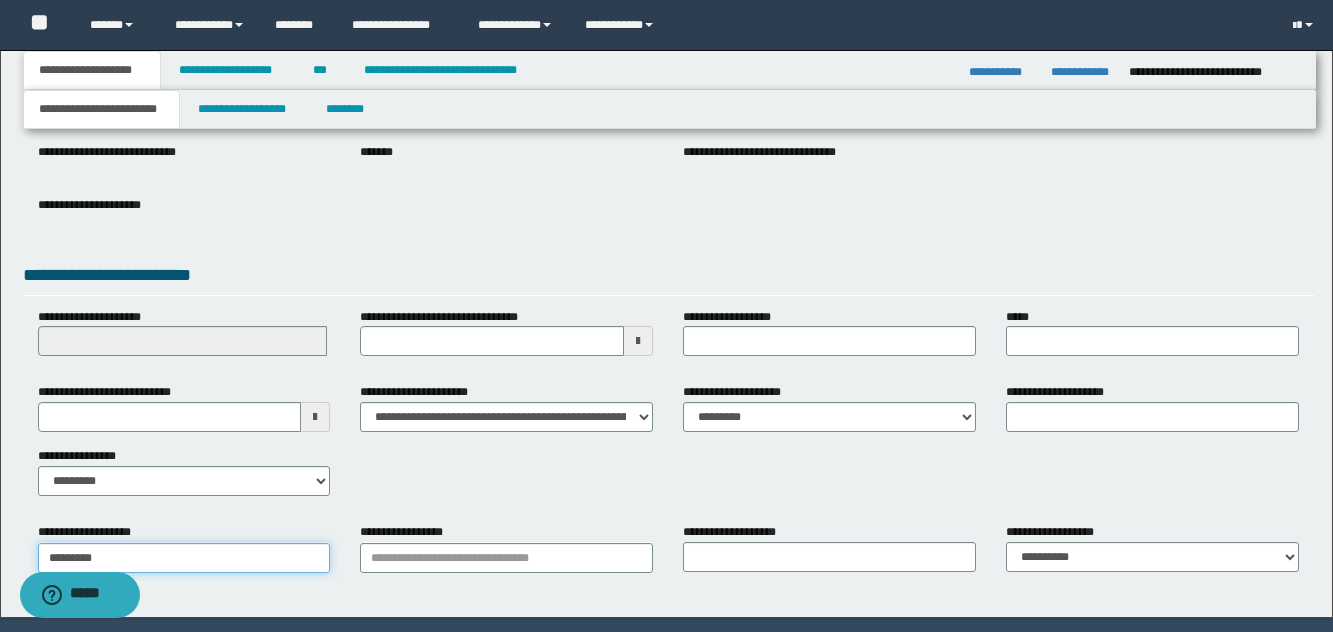 type on "********" 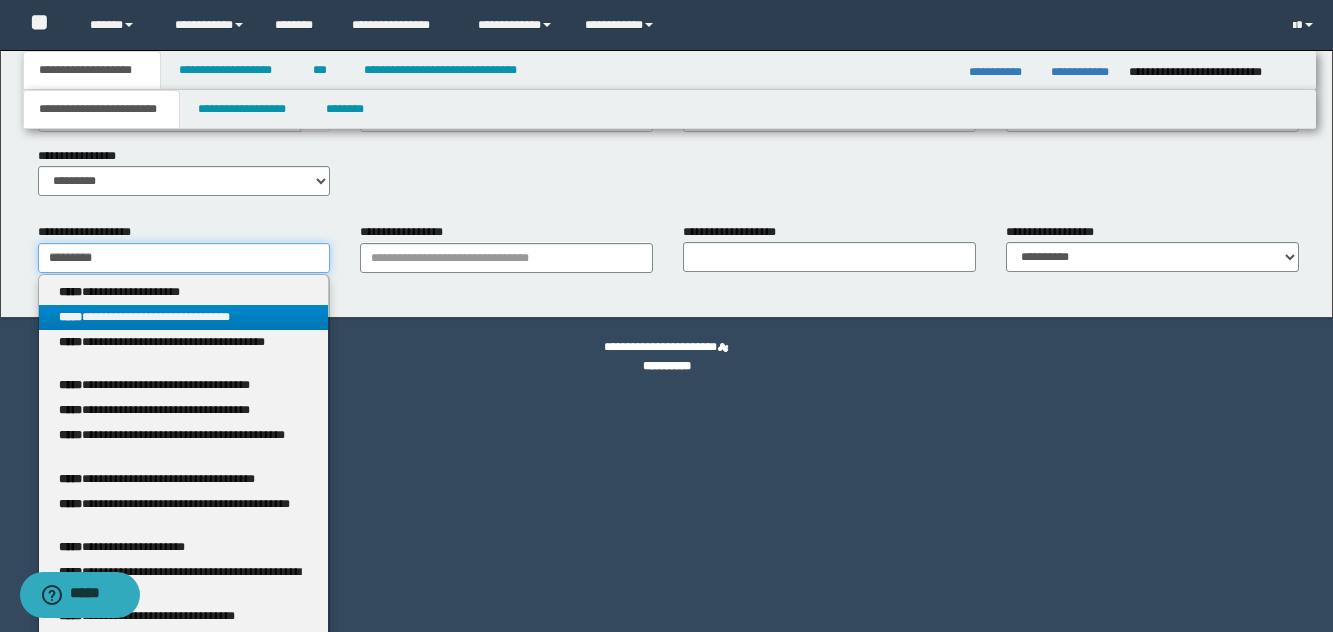 type on "********" 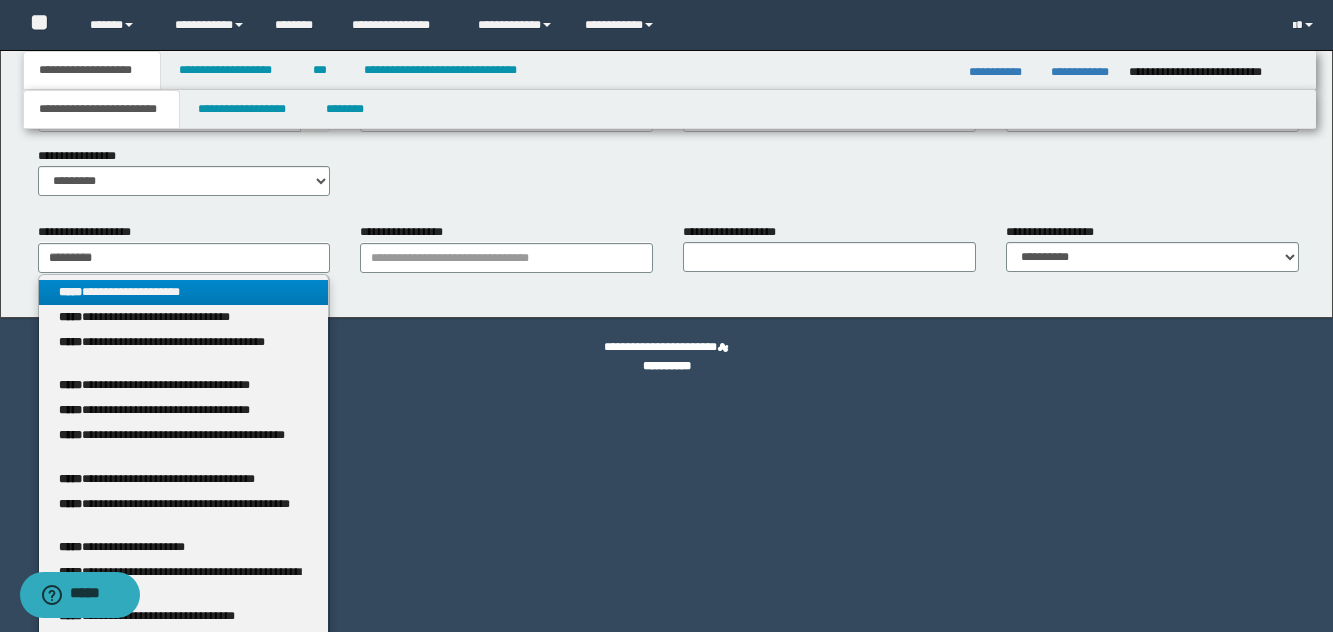 click on "**********" at bounding box center [184, 292] 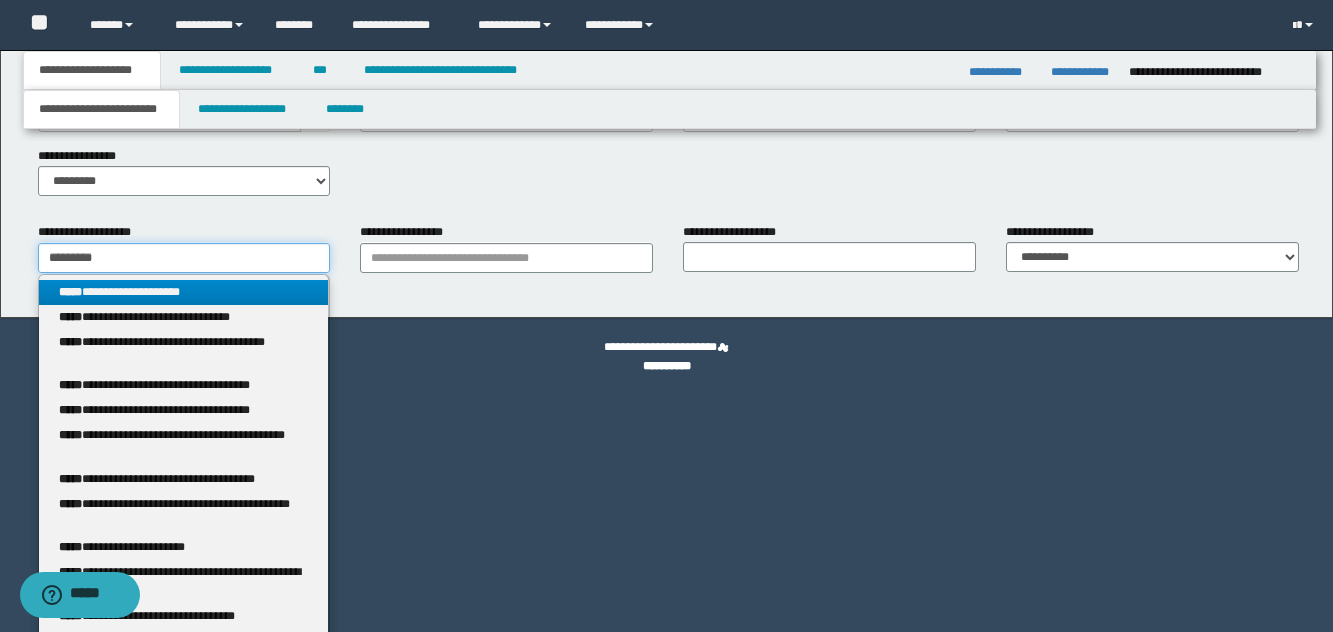 type 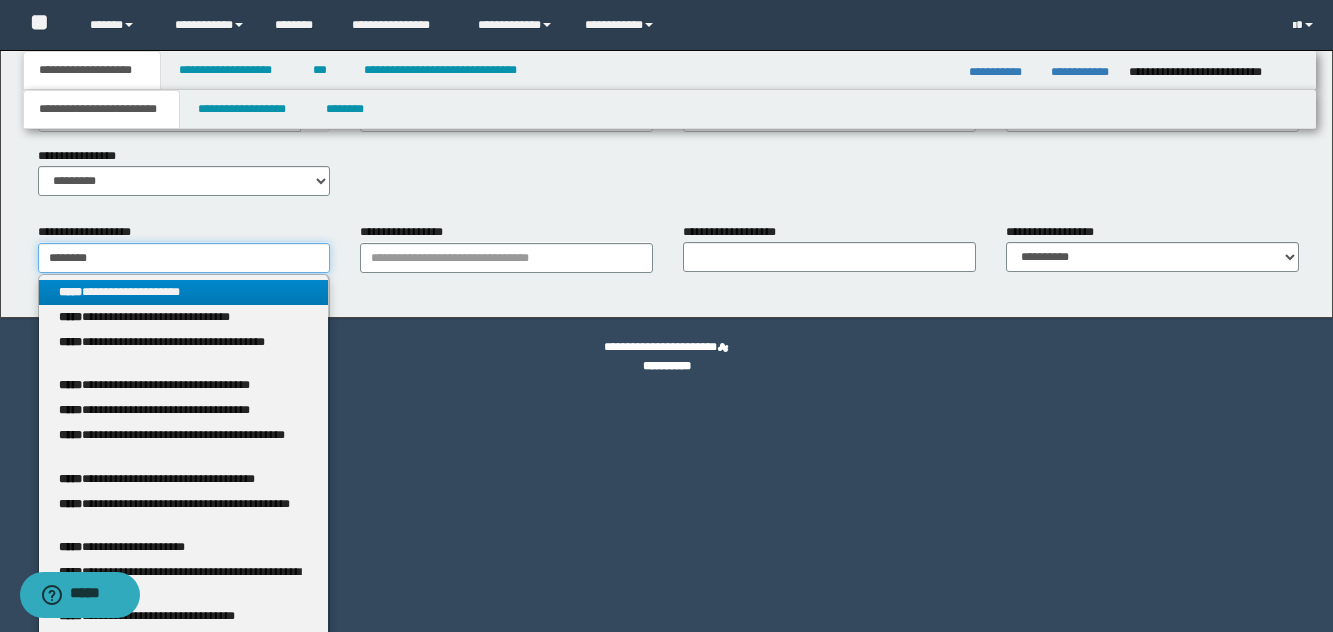 scroll, scrollTop: 316, scrollLeft: 0, axis: vertical 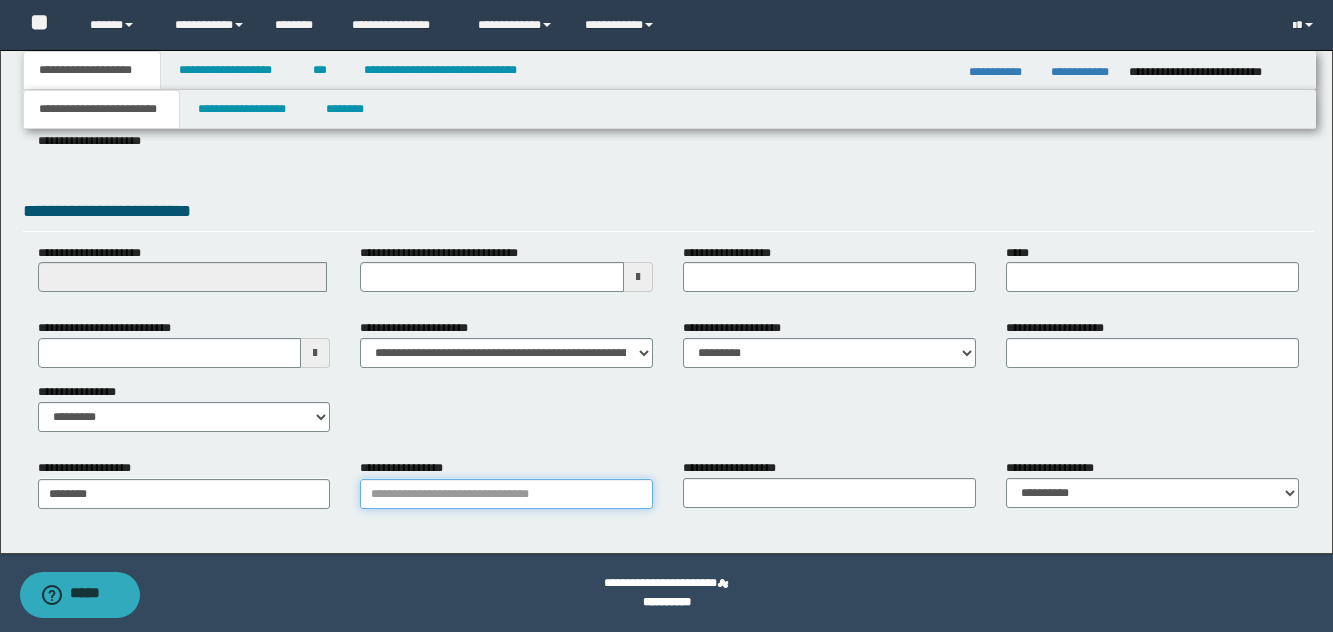 click on "**********" at bounding box center [506, 494] 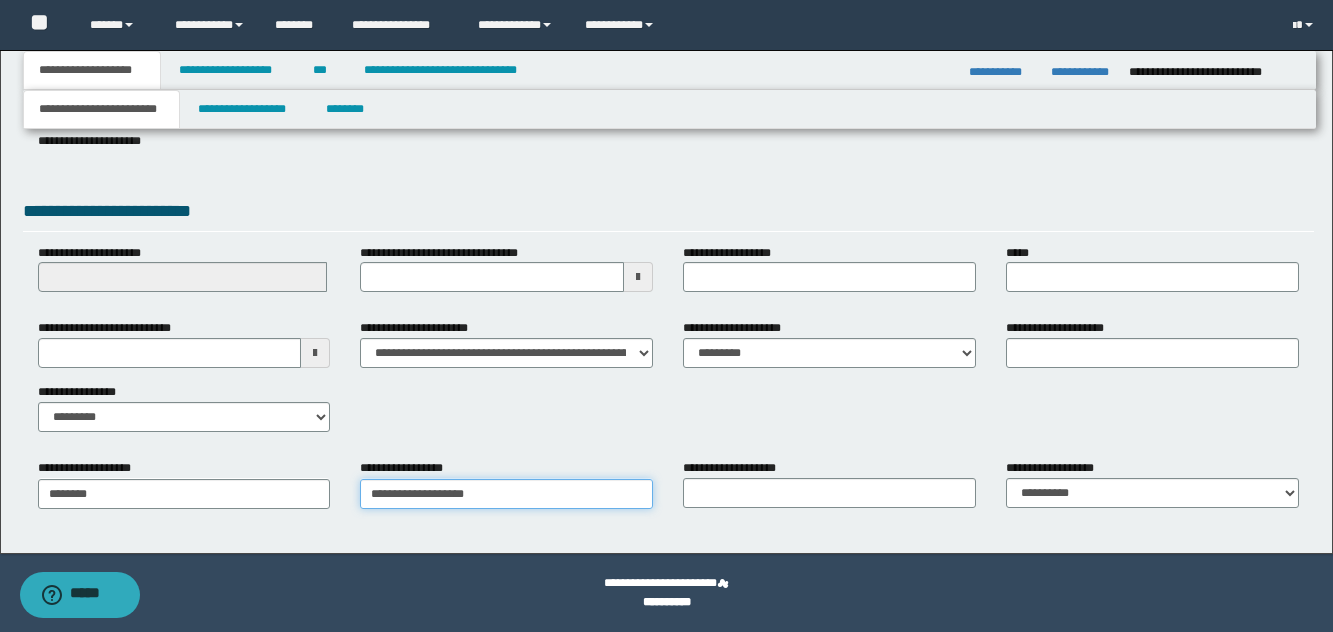 type on "**********" 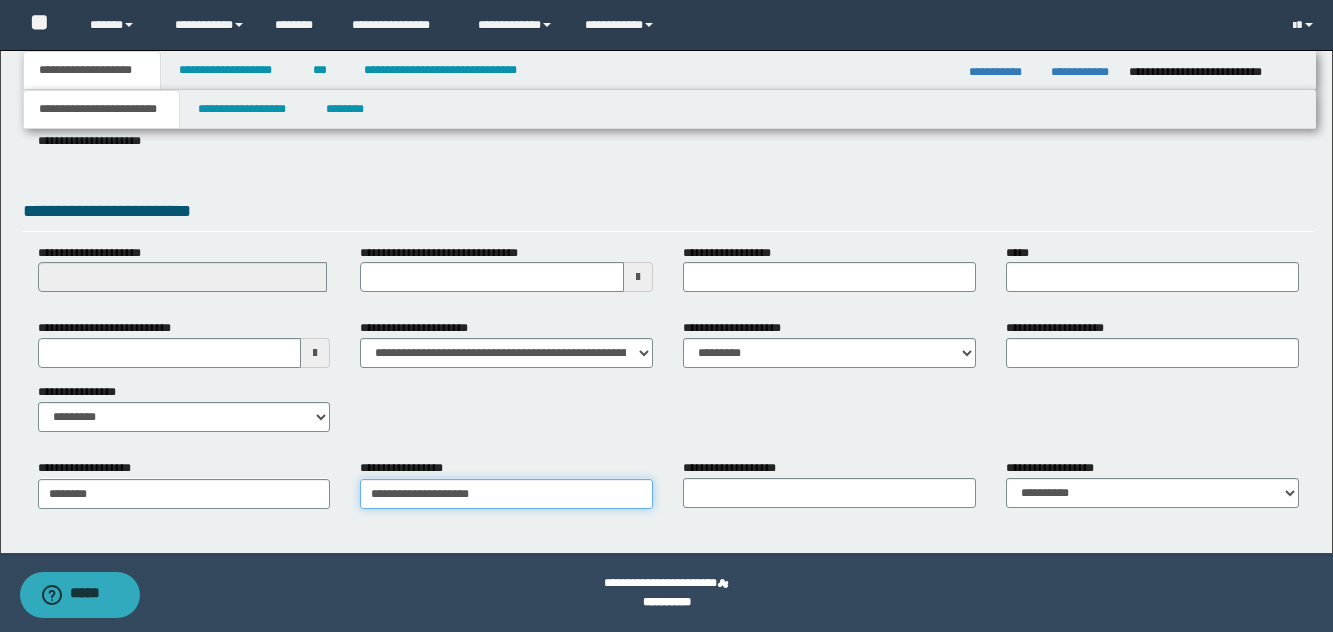 type on "**********" 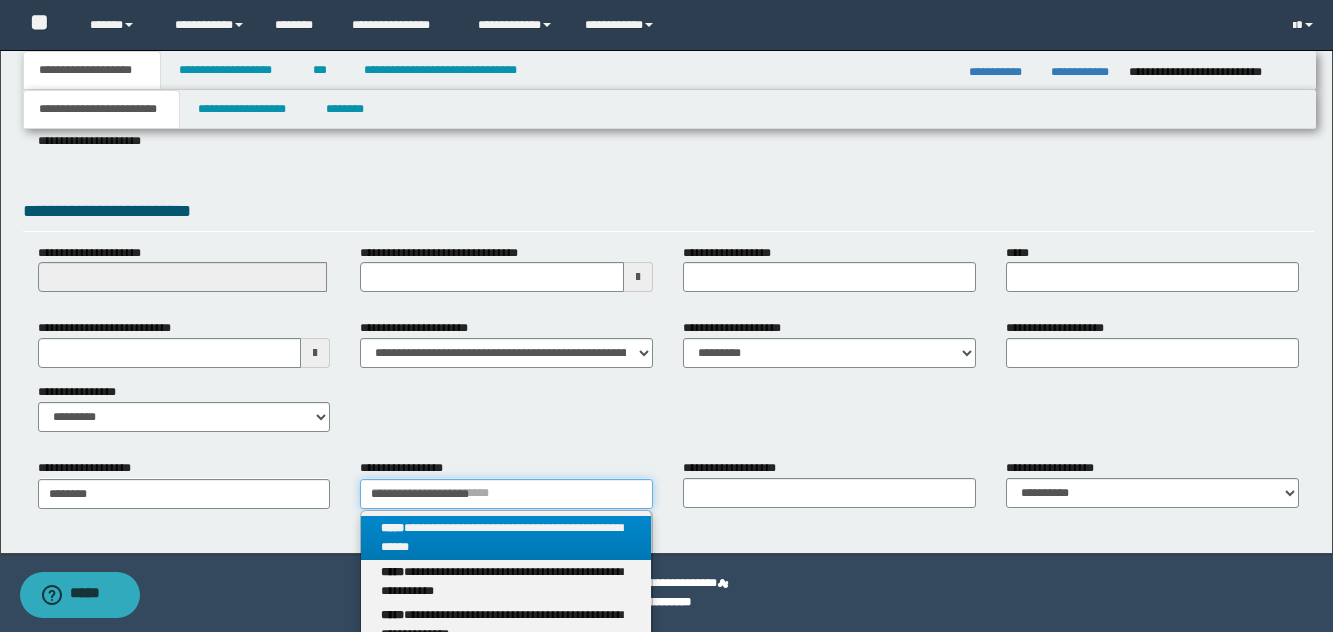 type on "**********" 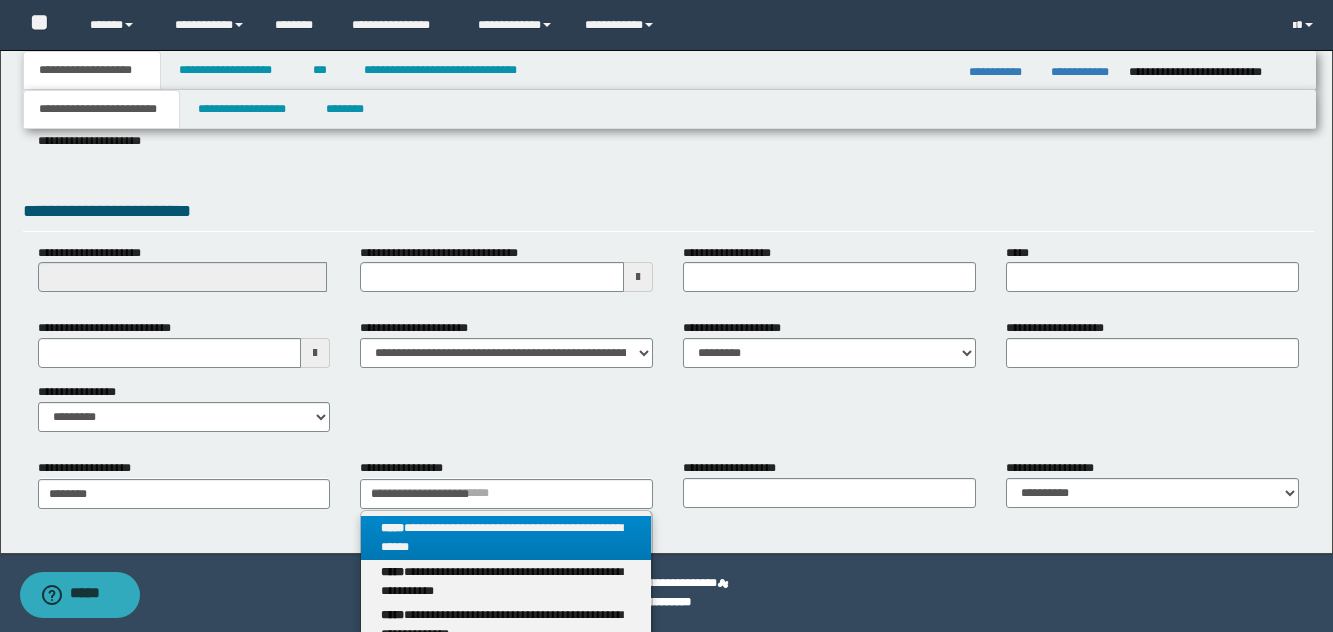 drag, startPoint x: 472, startPoint y: 540, endPoint x: 480, endPoint y: 483, distance: 57.558666 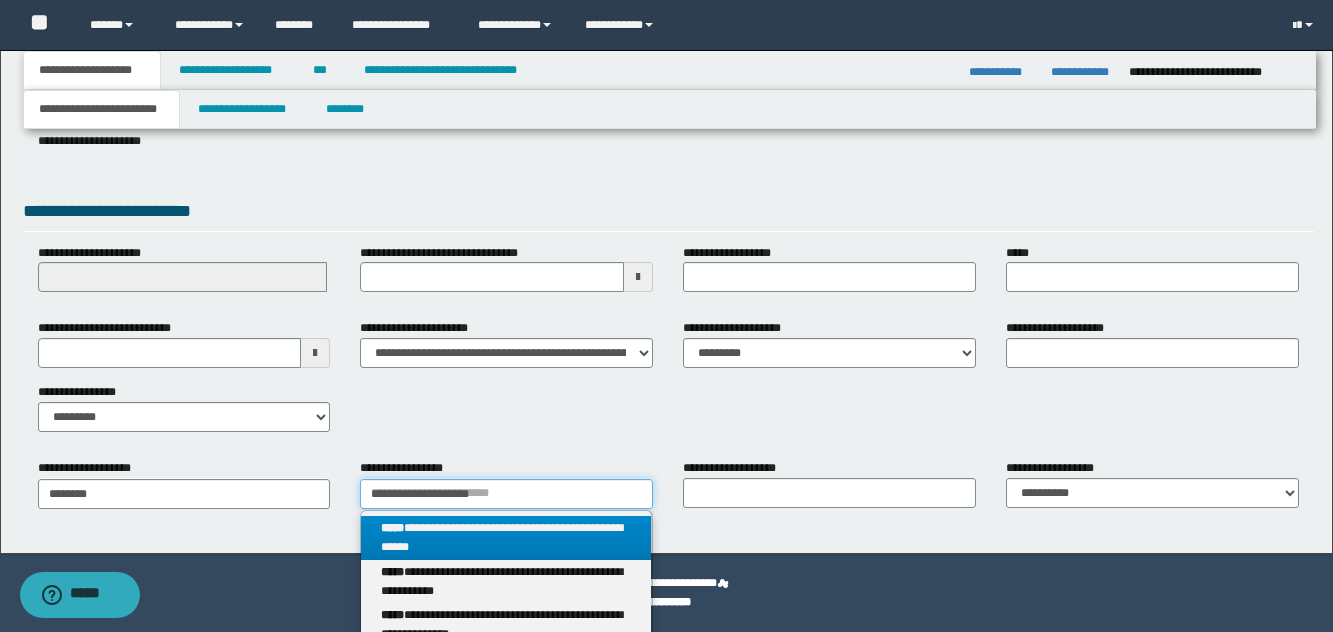 type 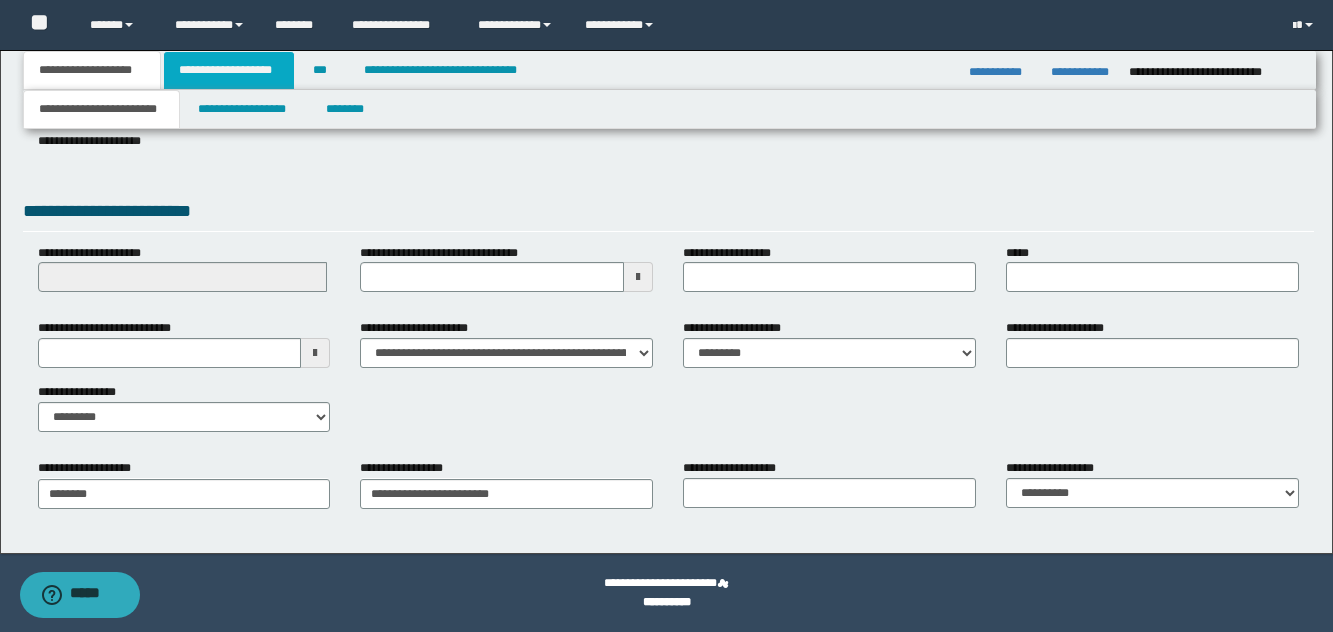 click on "**********" at bounding box center (229, 70) 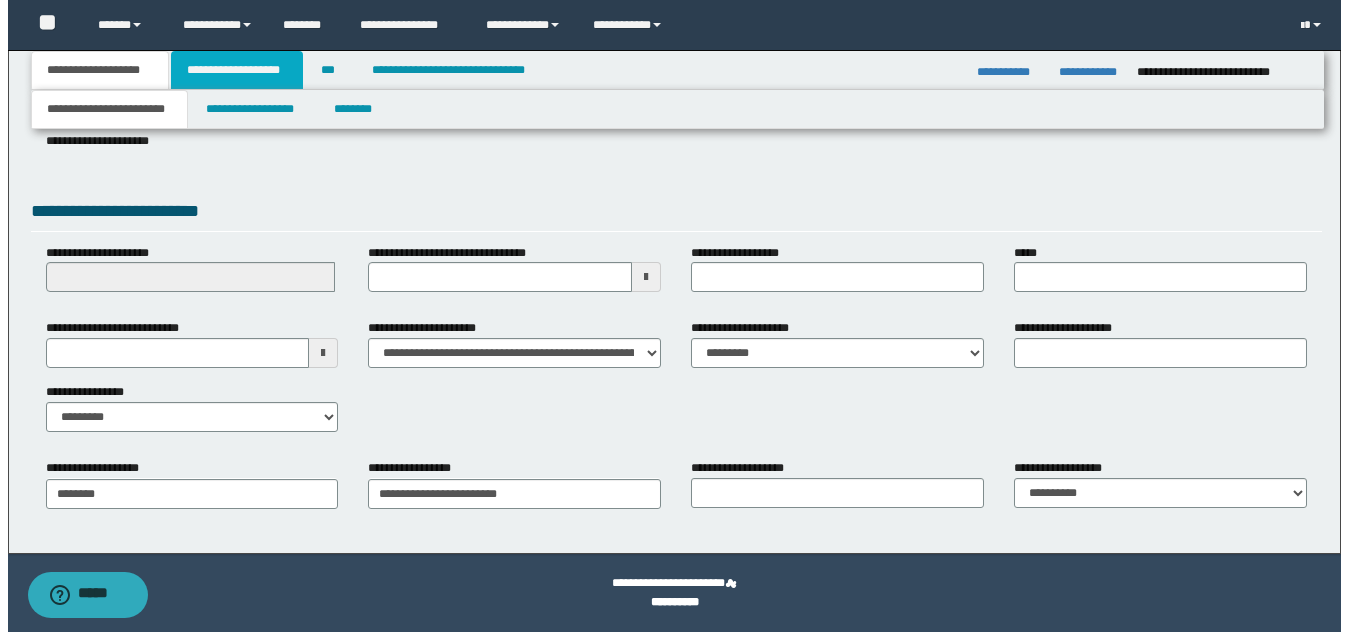 scroll, scrollTop: 0, scrollLeft: 0, axis: both 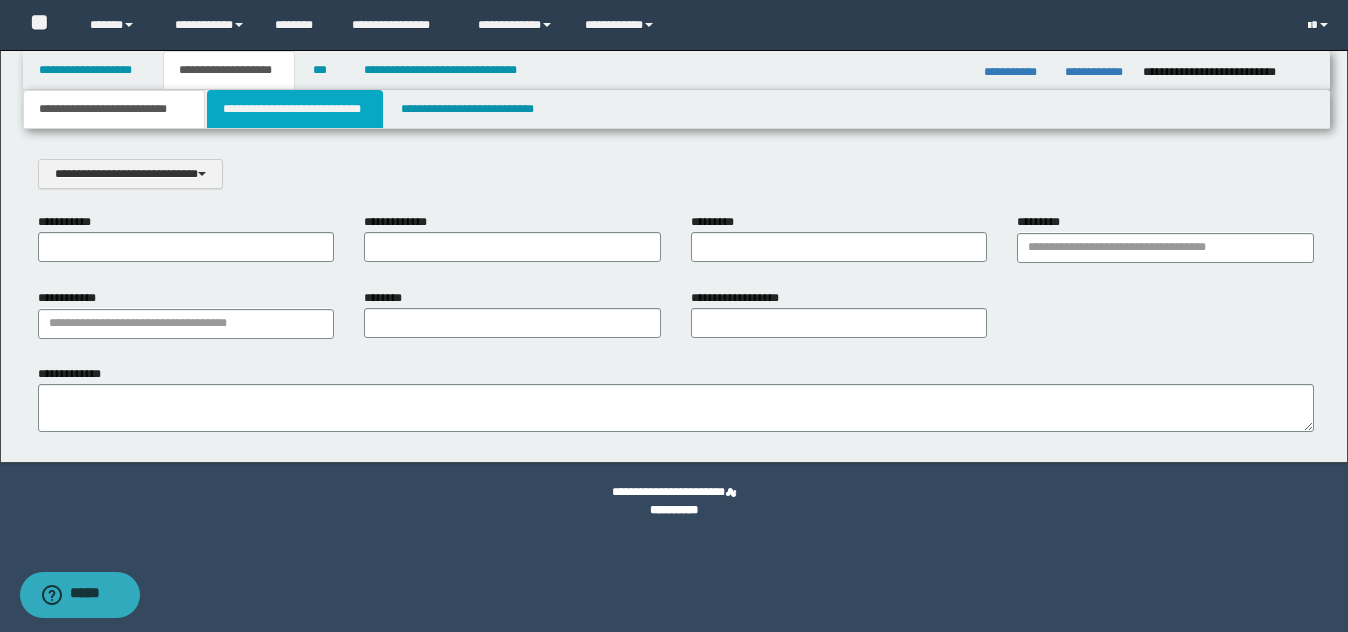 click on "**********" at bounding box center [295, 109] 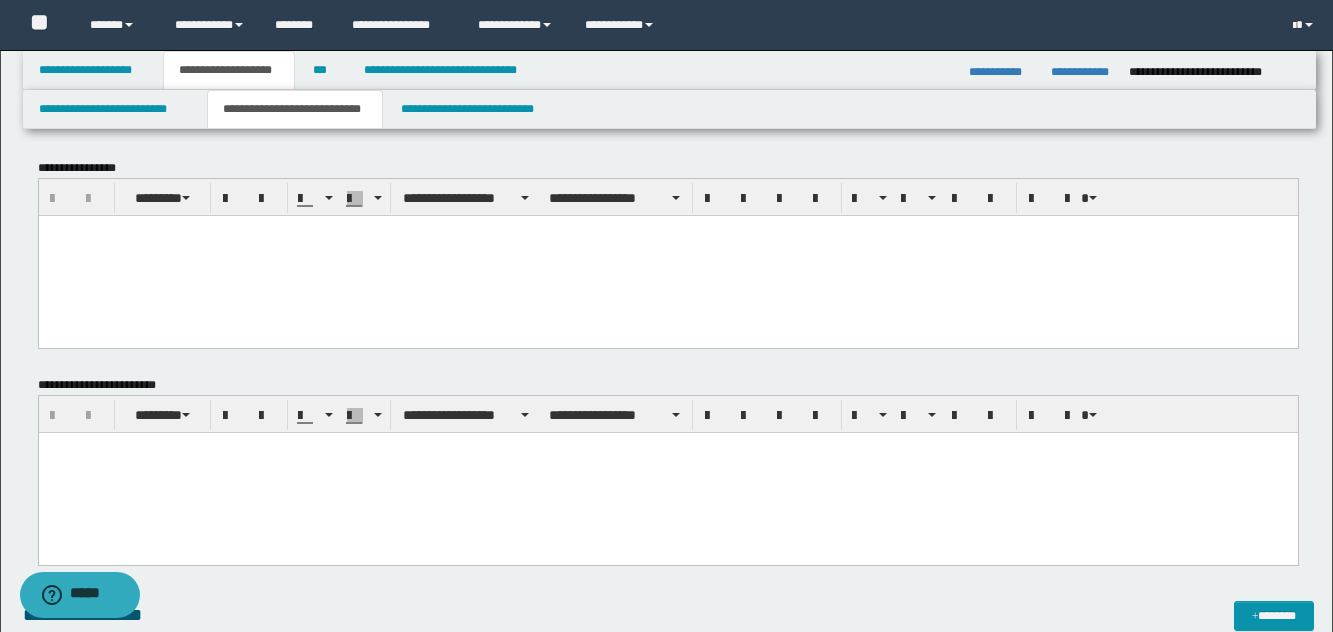 scroll, scrollTop: 0, scrollLeft: 0, axis: both 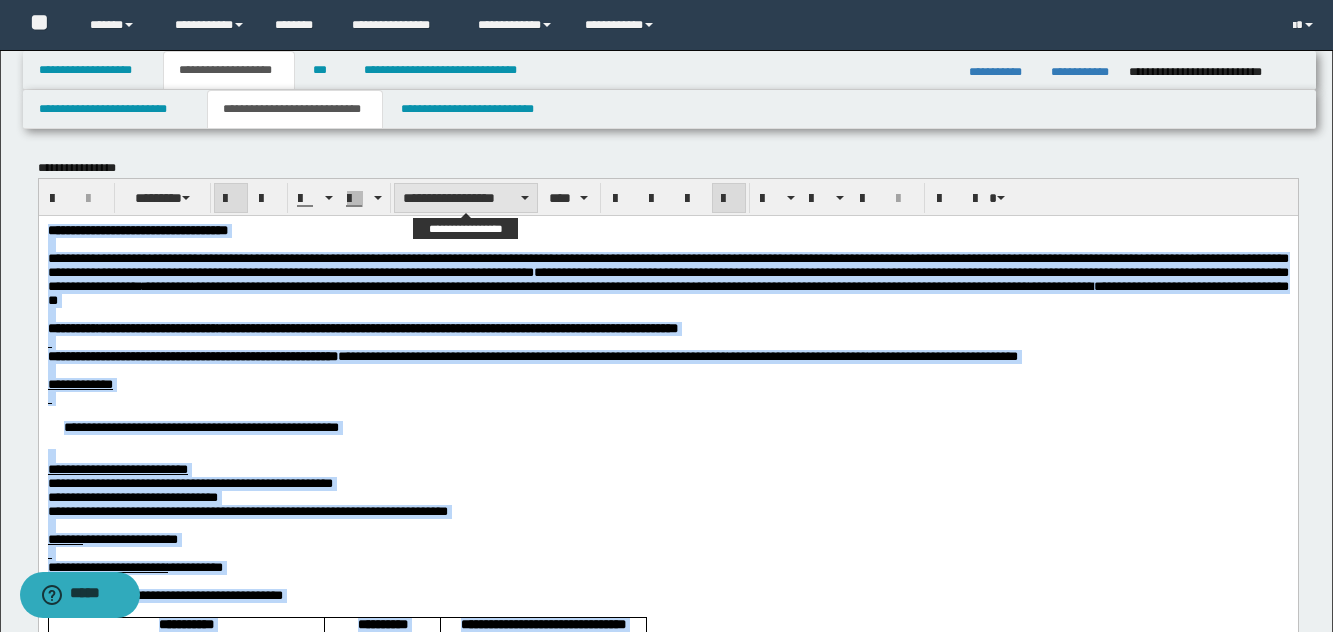 click on "**********" at bounding box center (466, 198) 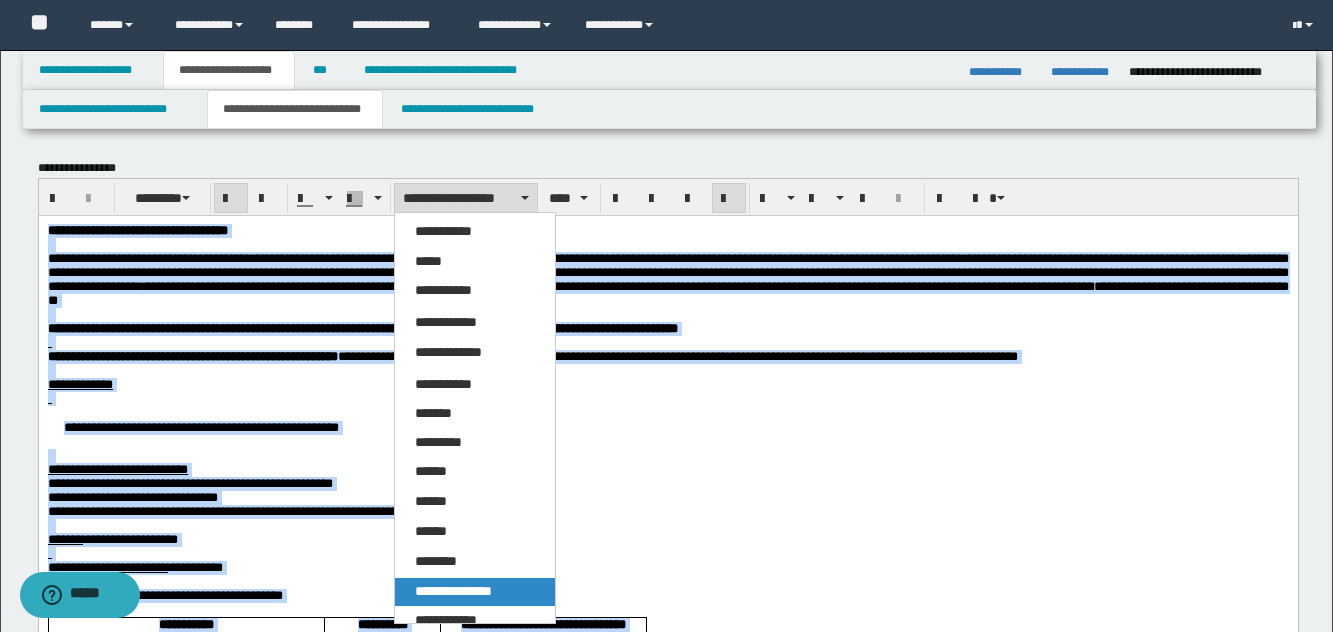 click on "**********" at bounding box center (453, 591) 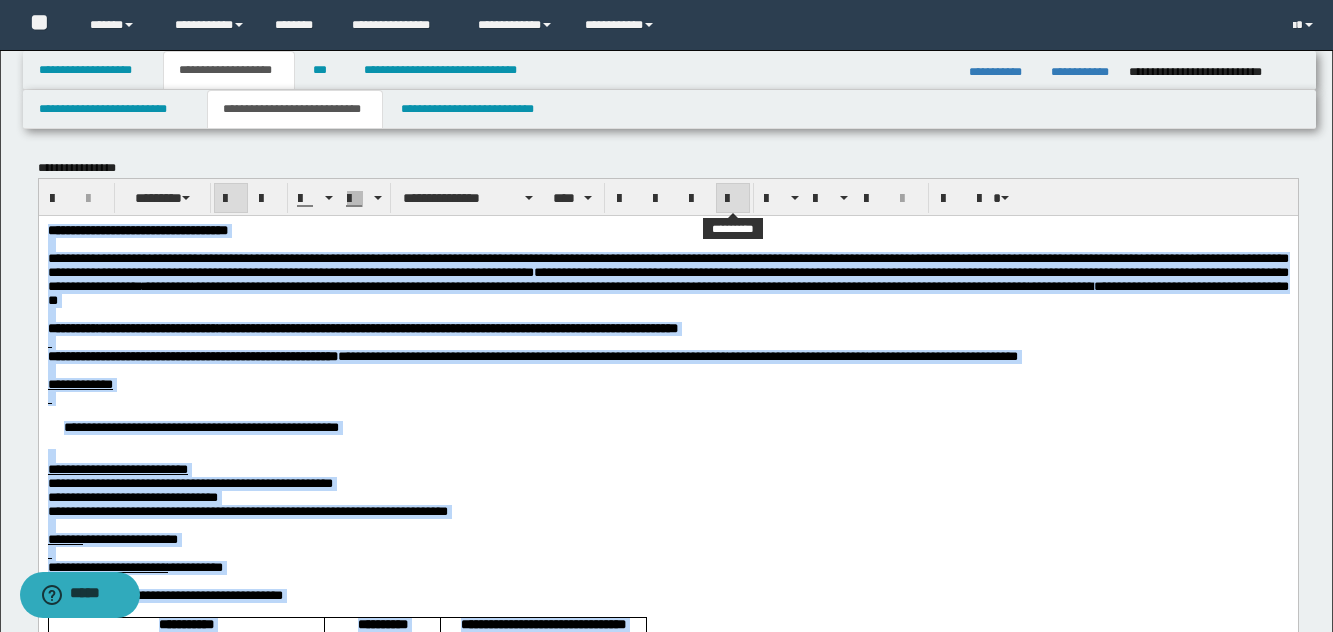 click at bounding box center (733, 199) 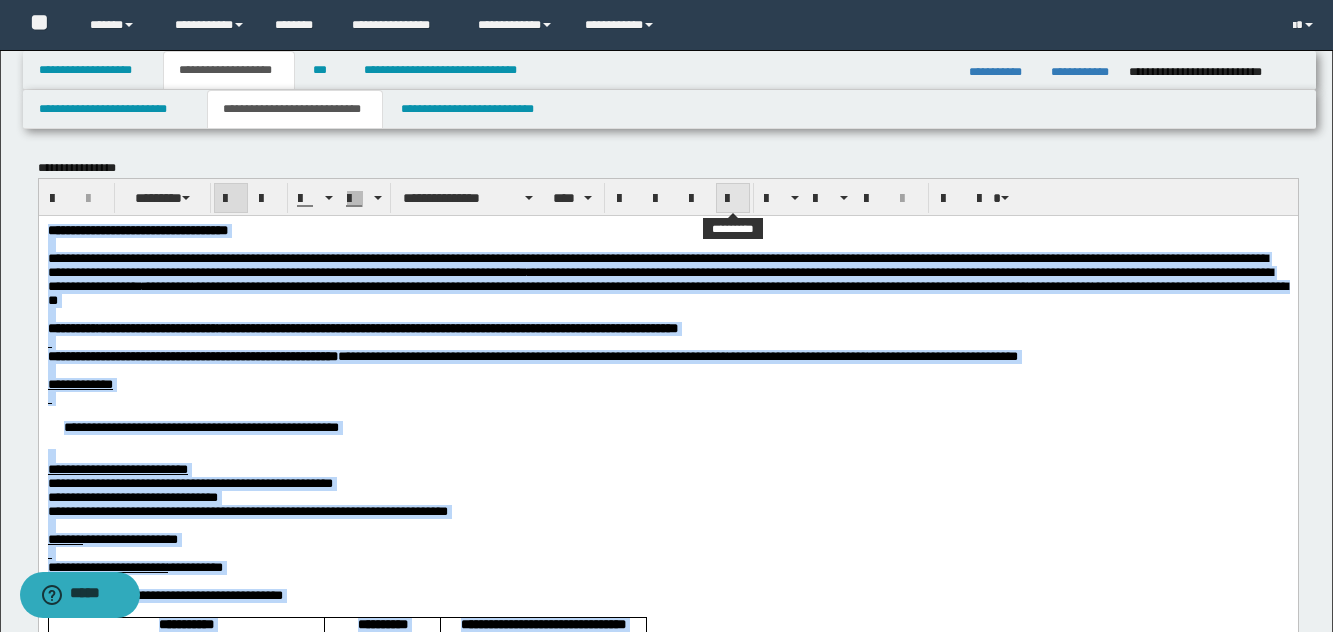 click at bounding box center (733, 199) 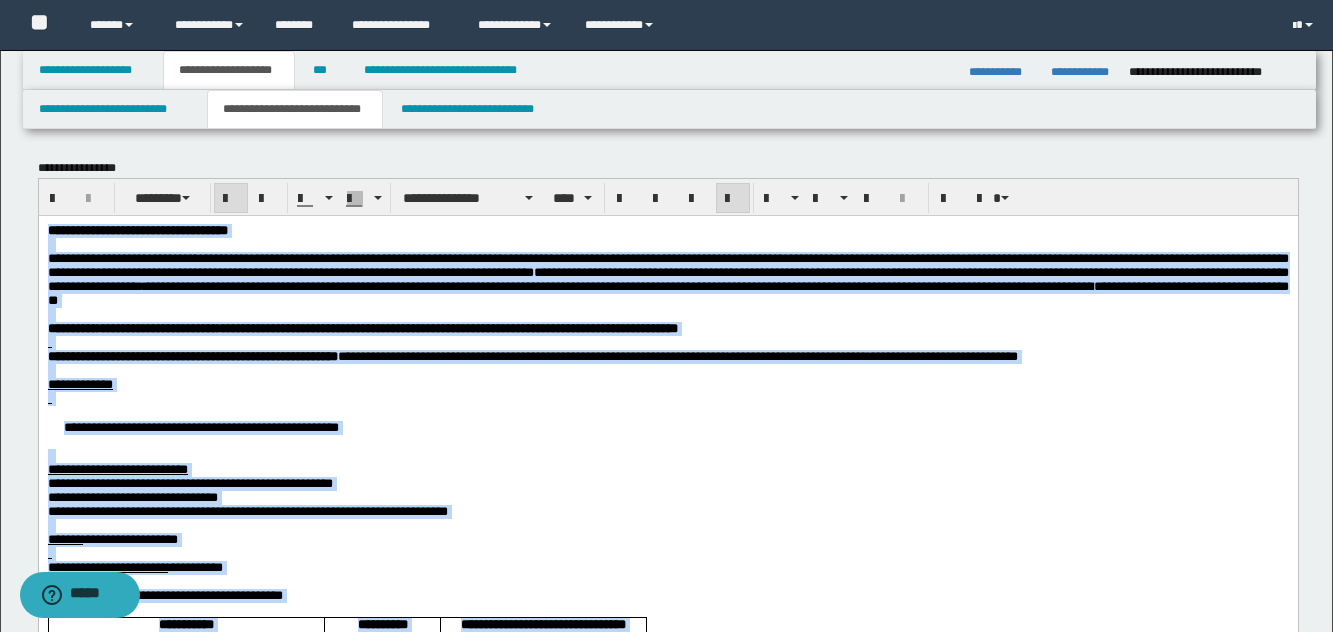 click on "**********" at bounding box center [667, 264] 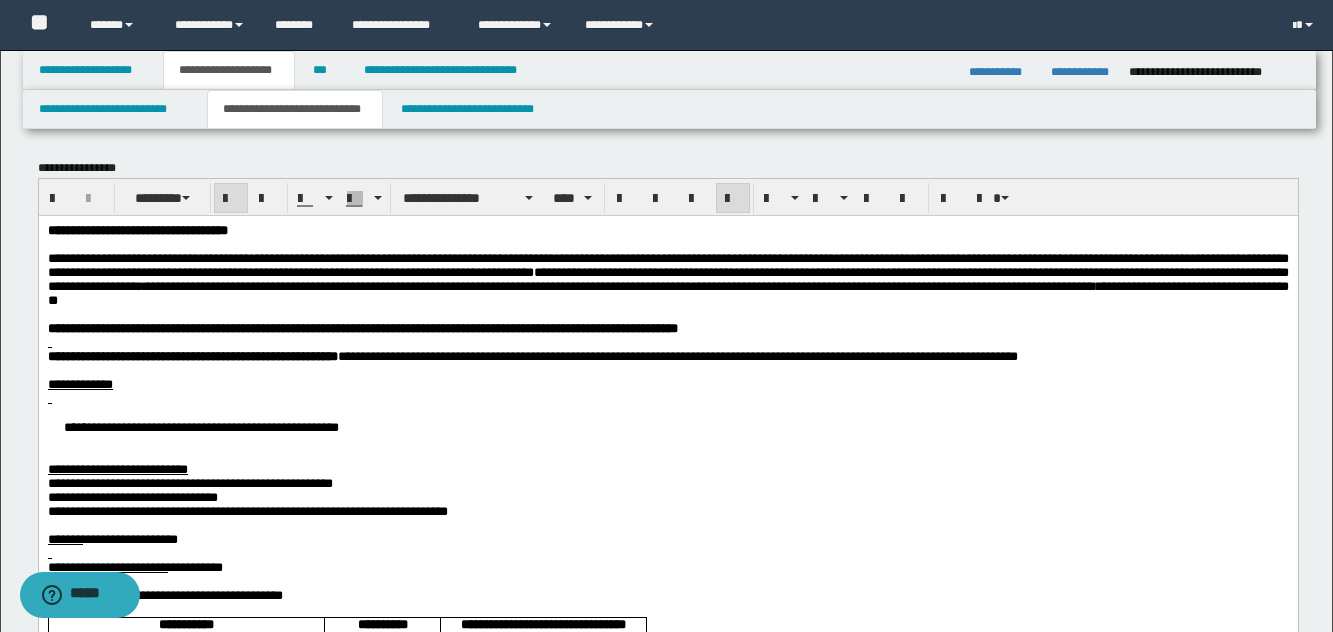 click on "**********" at bounding box center [137, 229] 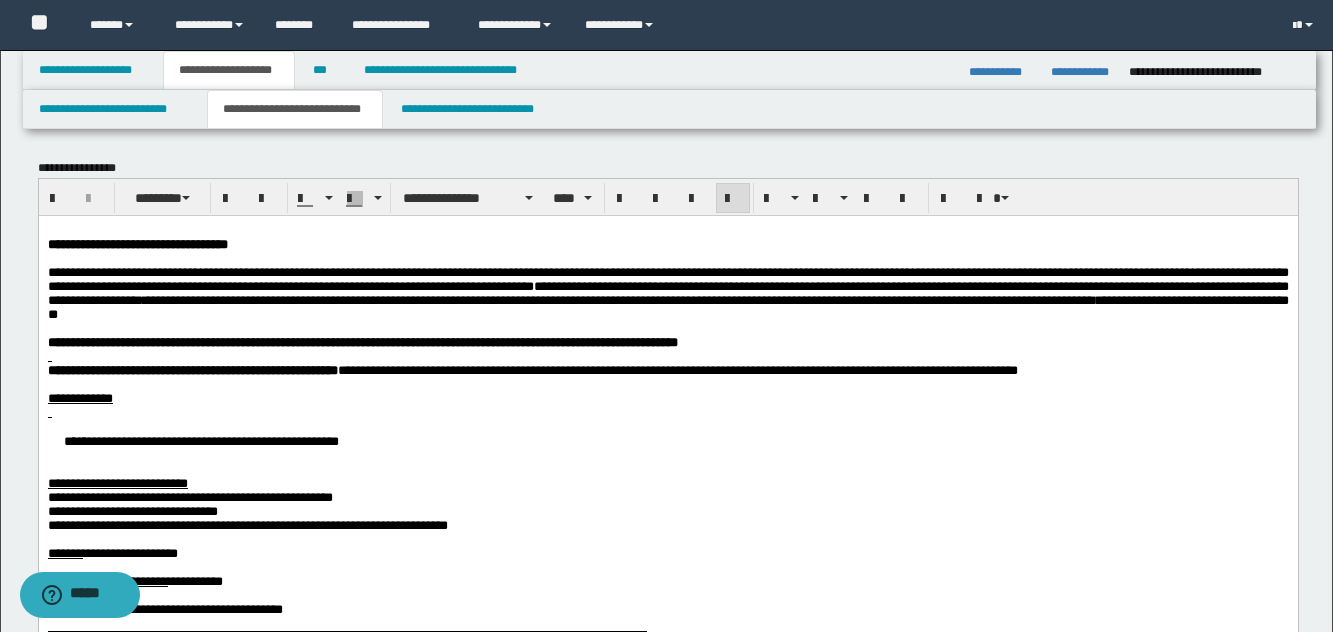 click on "**********" at bounding box center (667, 797) 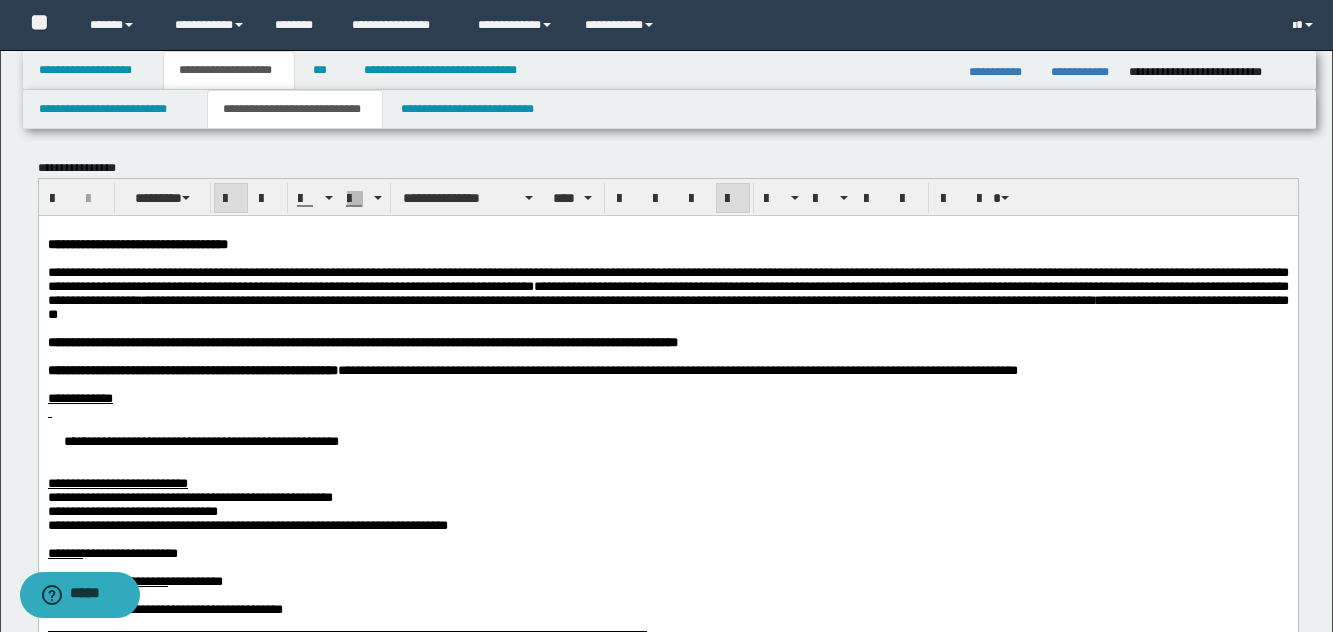 click on "**********" at bounding box center (667, 440) 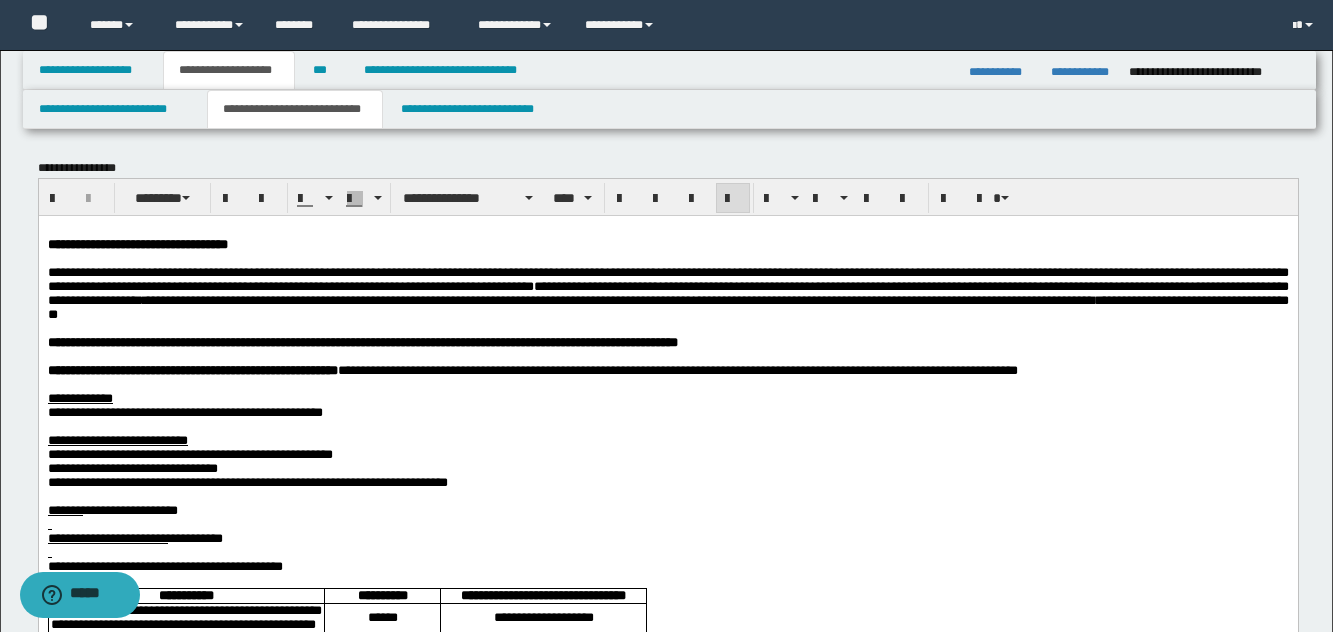 click on "**********" at bounding box center [184, 411] 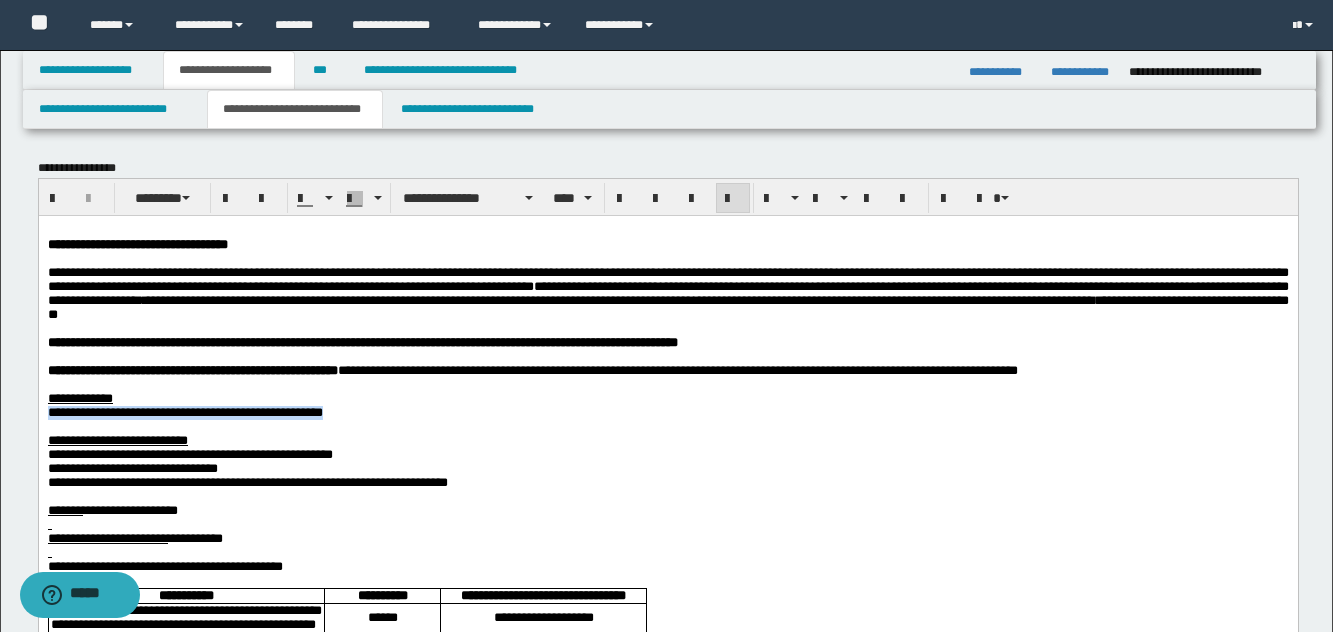 drag, startPoint x: 471, startPoint y: 442, endPoint x: 1, endPoint y: 441, distance: 470.00107 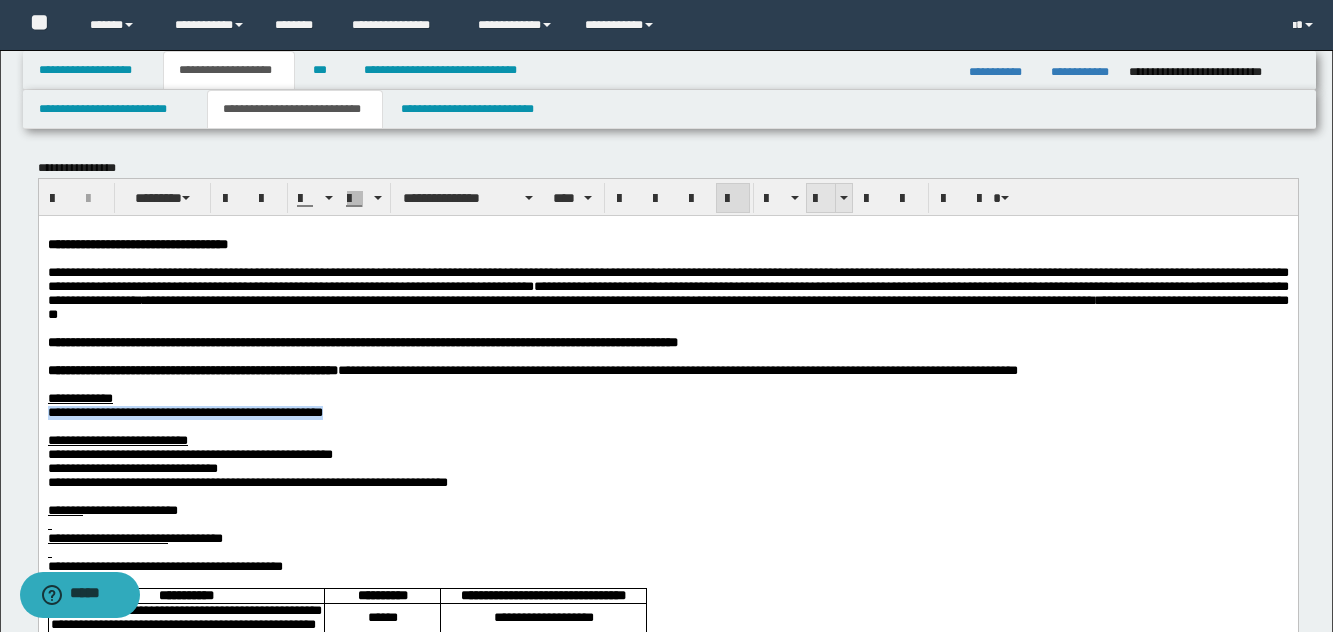 click at bounding box center (821, 199) 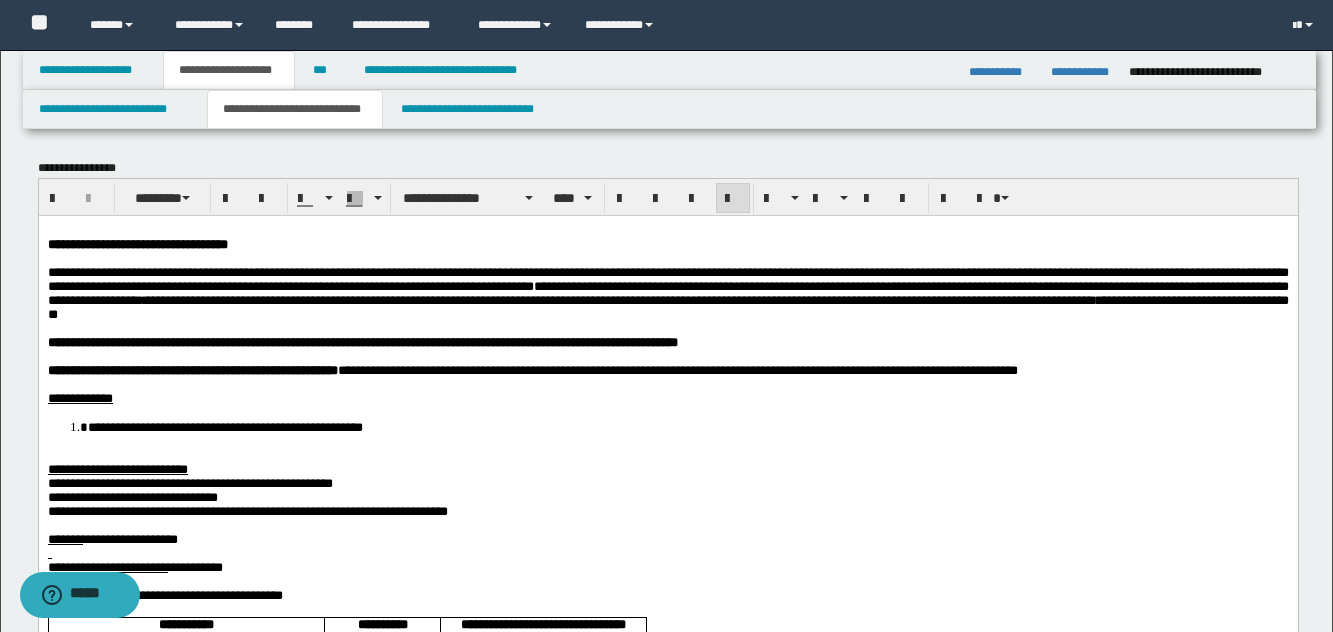 click on "**********" at bounding box center (117, 468) 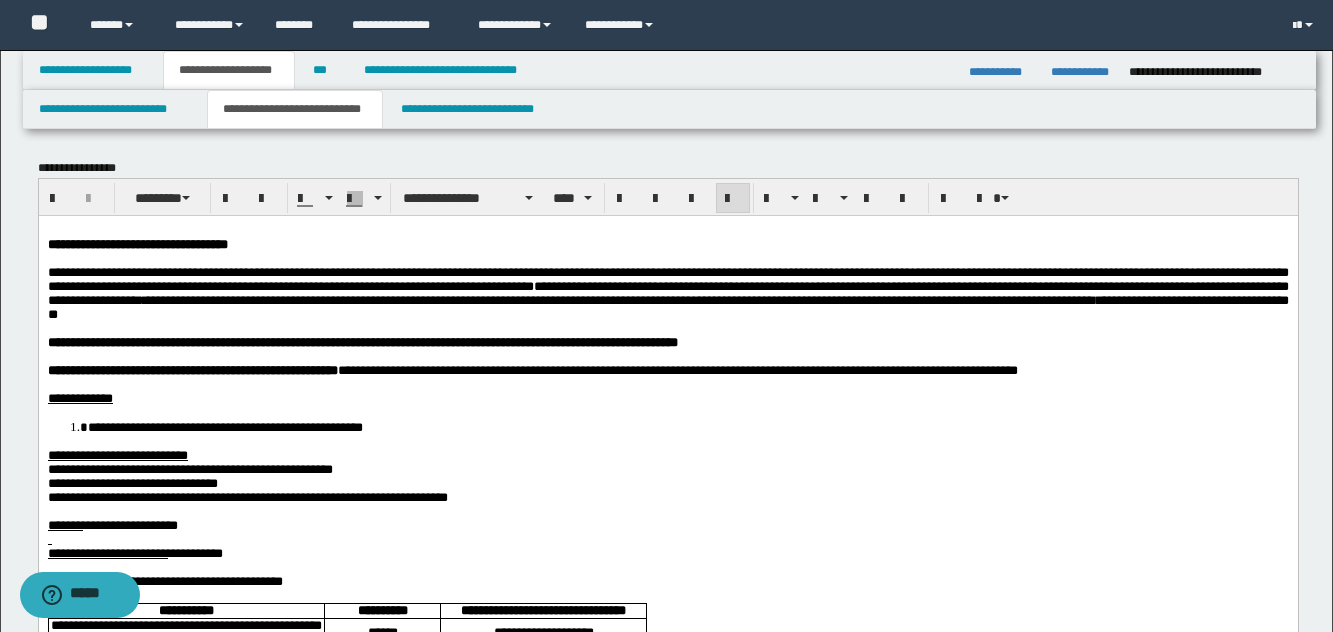 click on "**********" at bounding box center (189, 468) 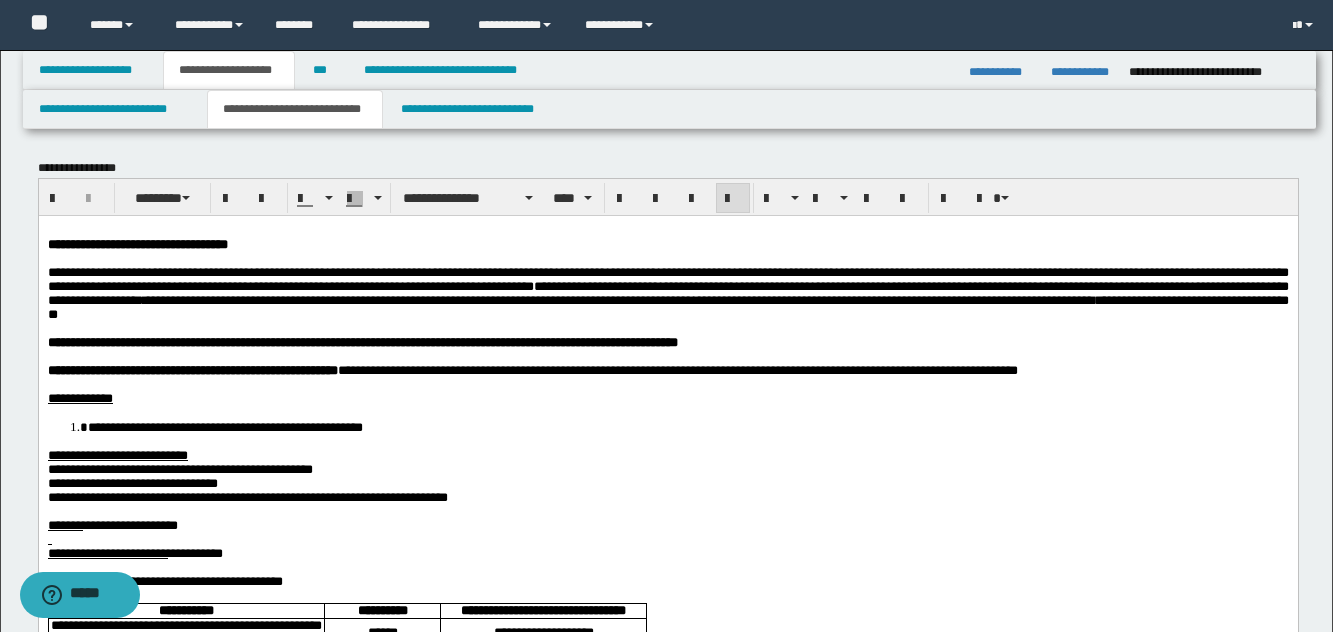click on "**********" at bounding box center (247, 496) 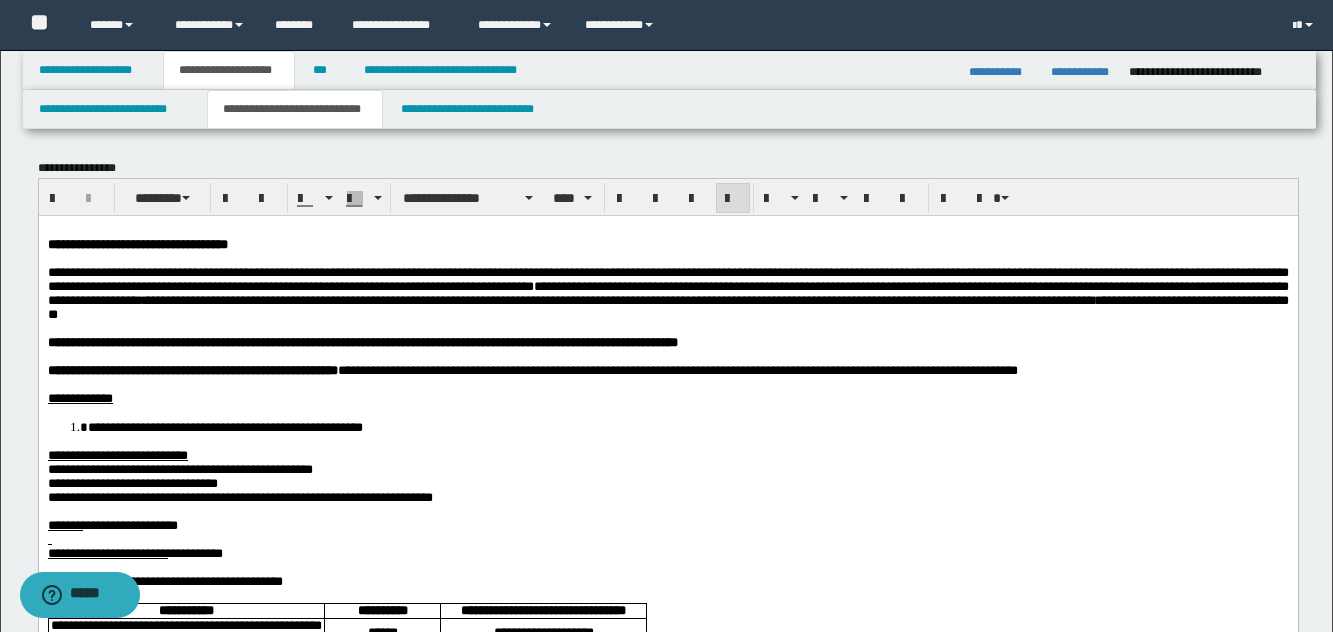 click at bounding box center [667, 511] 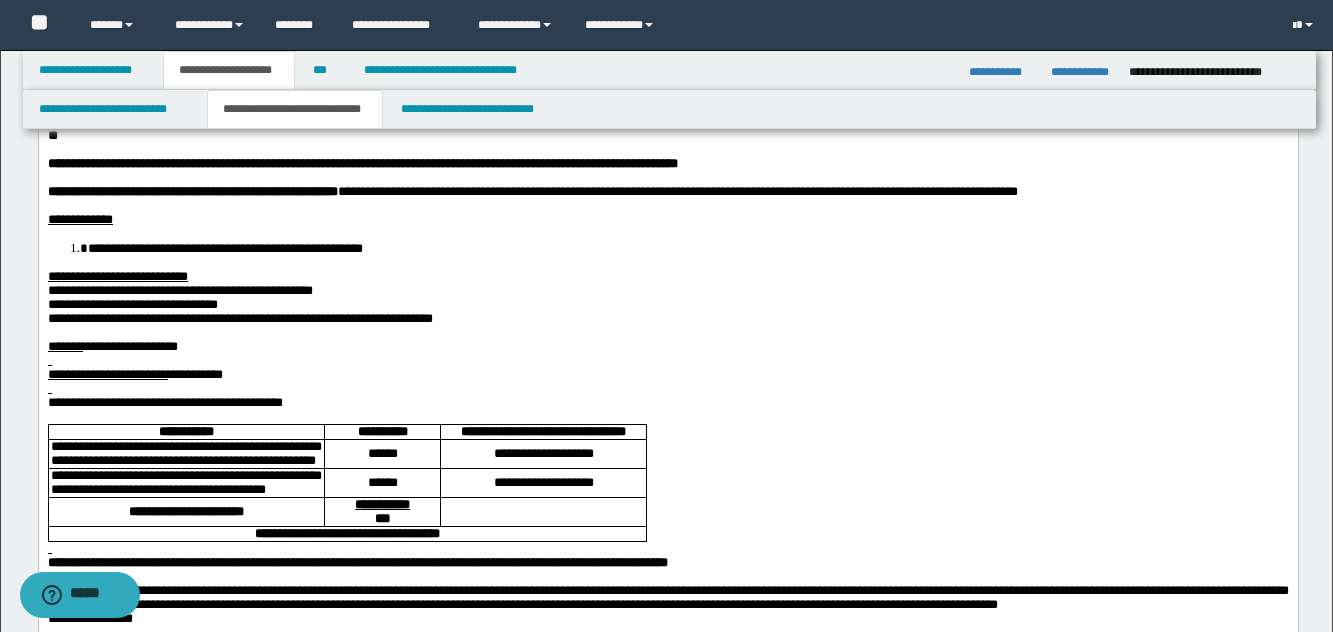 scroll, scrollTop: 200, scrollLeft: 0, axis: vertical 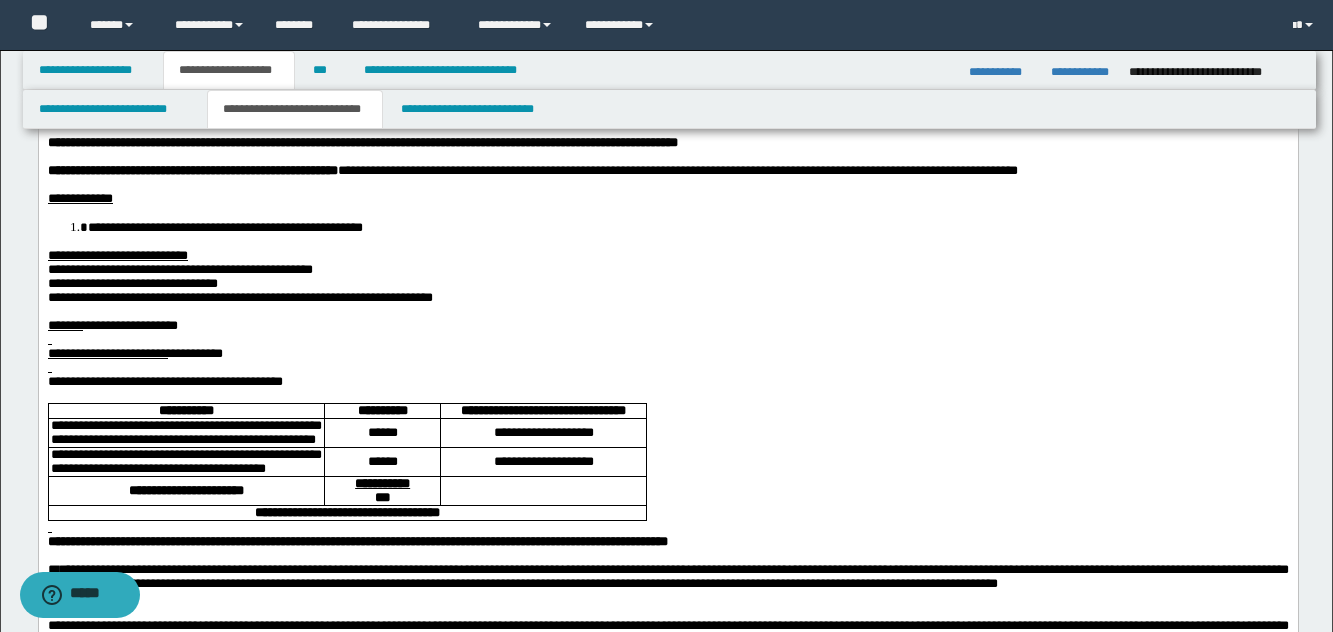 click at bounding box center (667, 339) 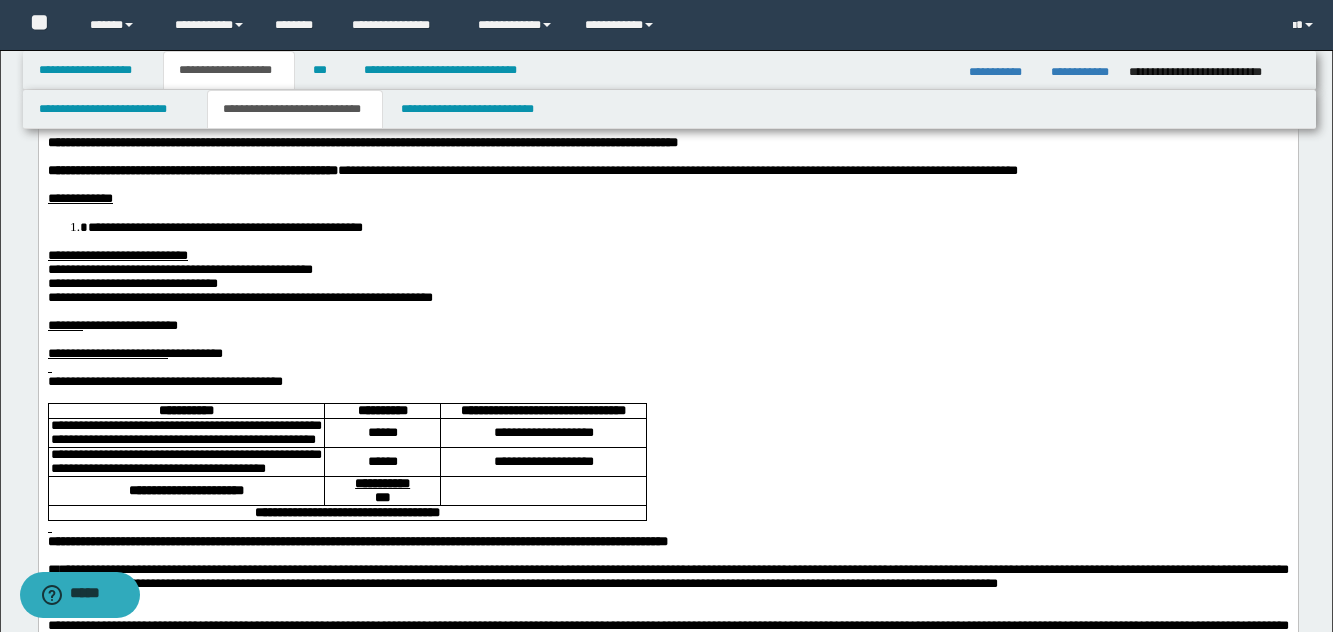 click at bounding box center (667, 367) 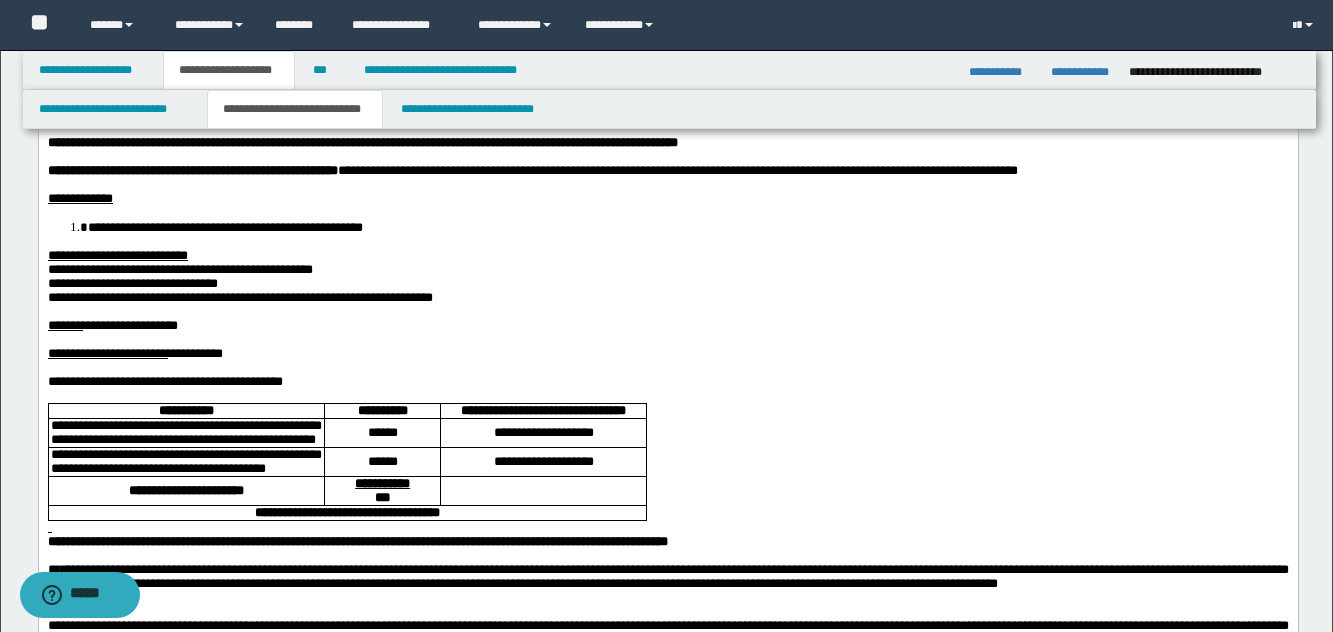 click on "**********" at bounding box center (194, 352) 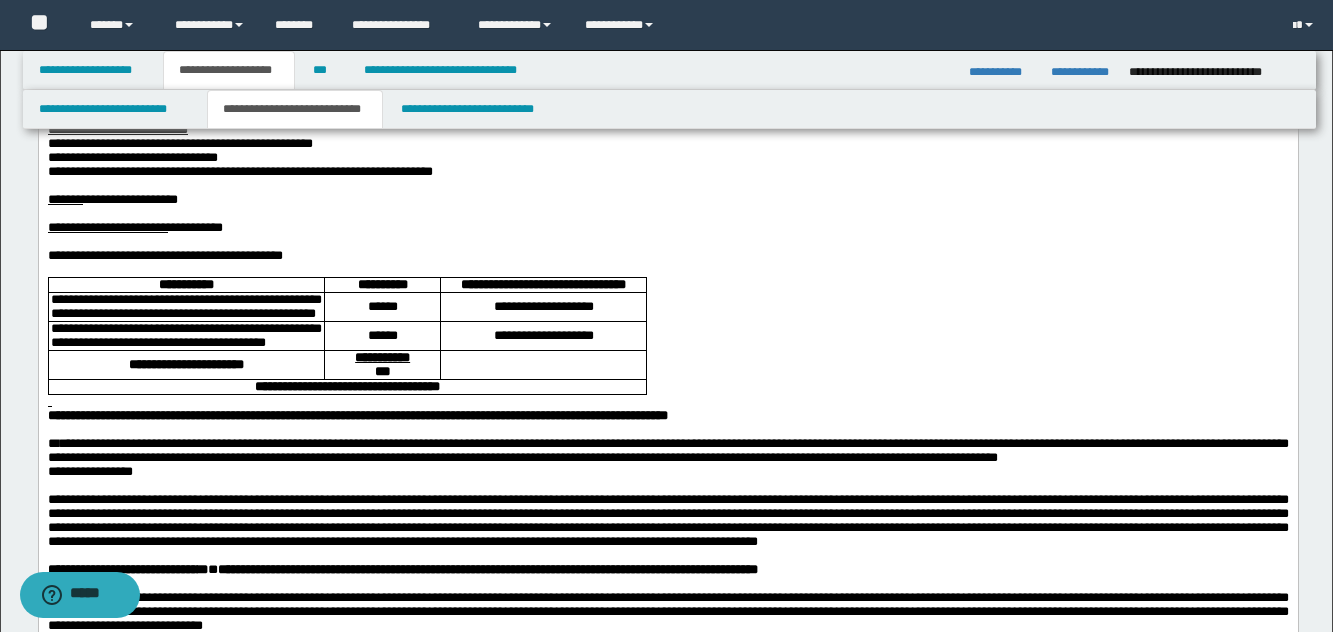 scroll, scrollTop: 500, scrollLeft: 0, axis: vertical 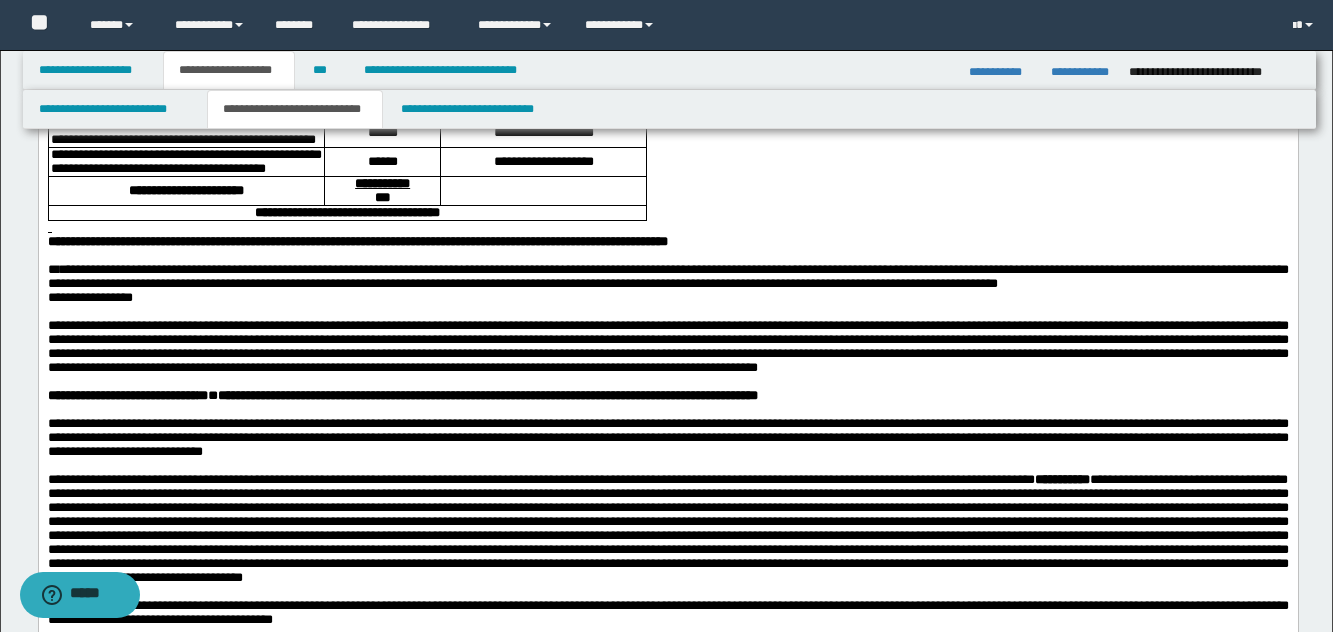click on "**********" at bounding box center (667, 346) 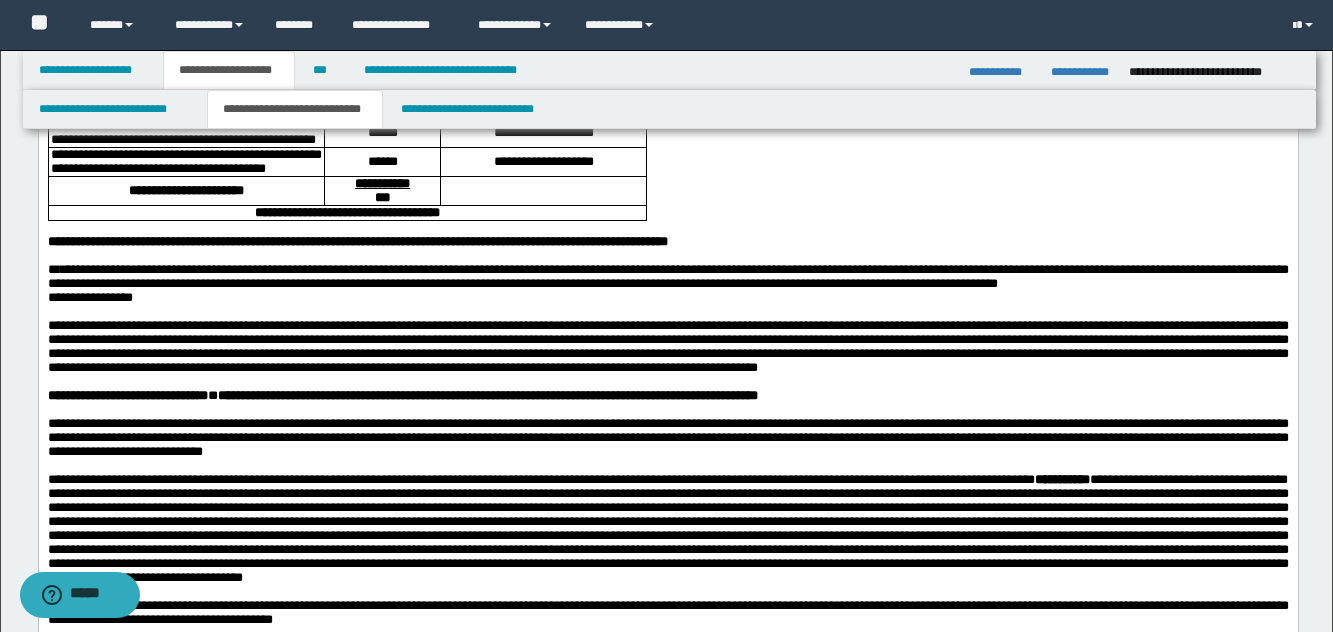 drag, startPoint x: 177, startPoint y: 354, endPoint x: 318, endPoint y: 374, distance: 142.41138 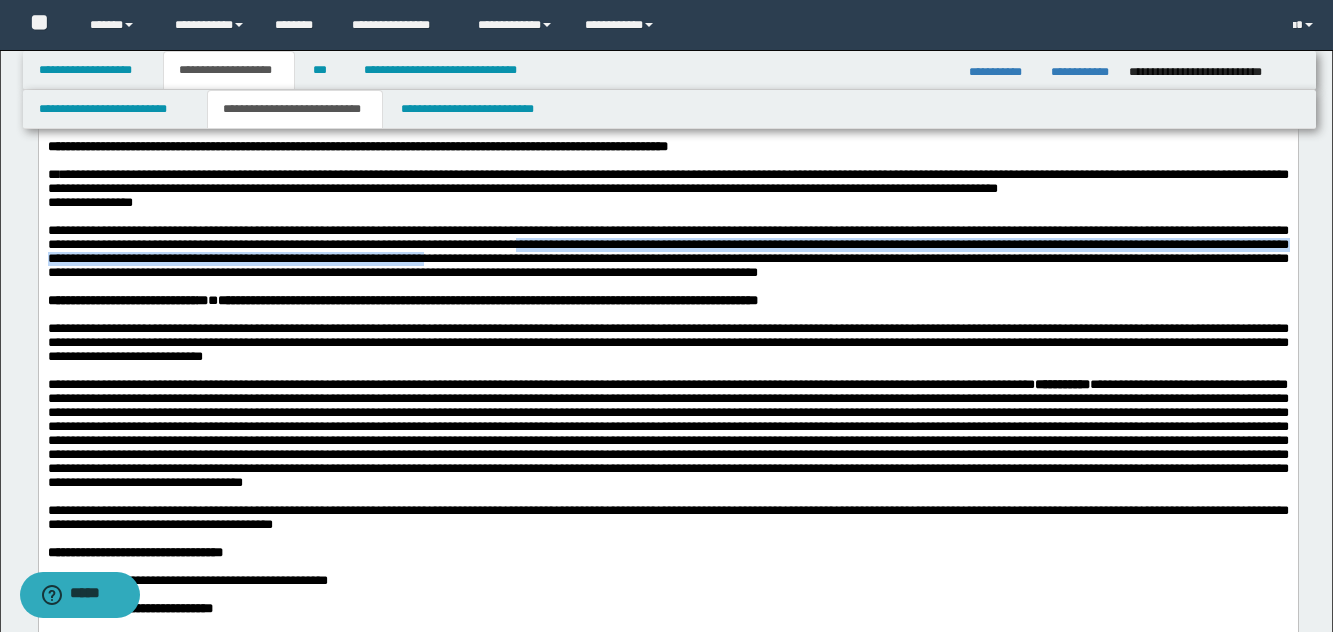 scroll, scrollTop: 700, scrollLeft: 0, axis: vertical 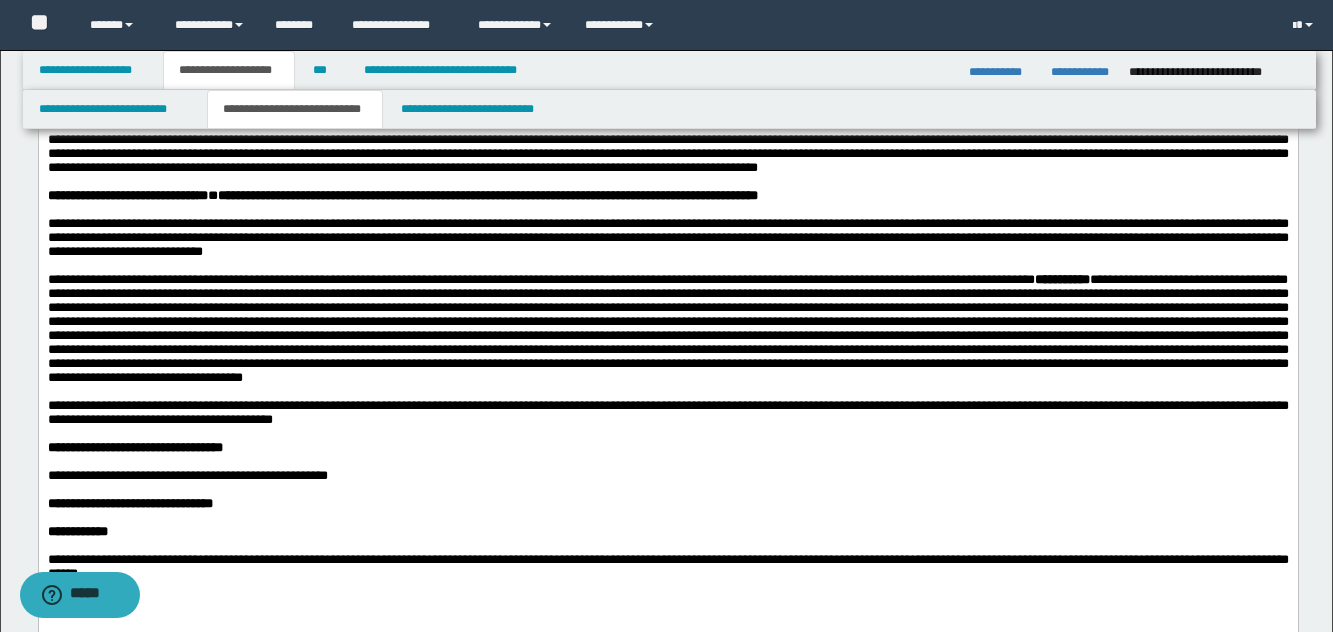 click on "**********" at bounding box center (667, 328) 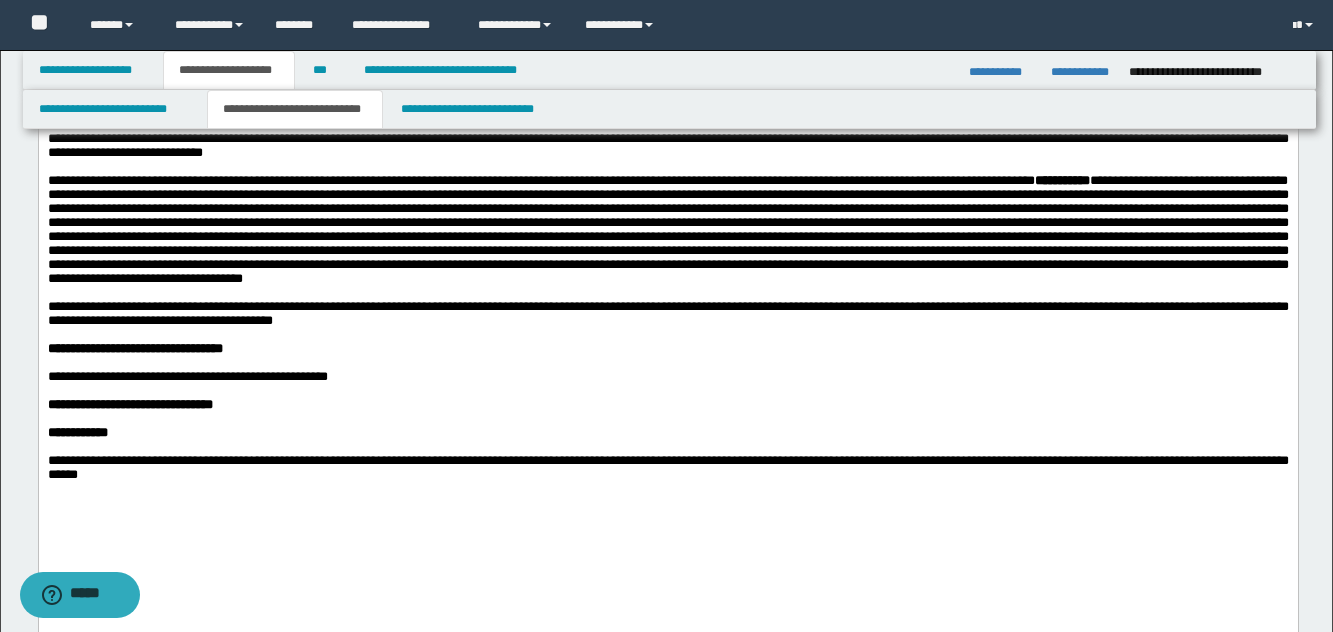 scroll, scrollTop: 800, scrollLeft: 0, axis: vertical 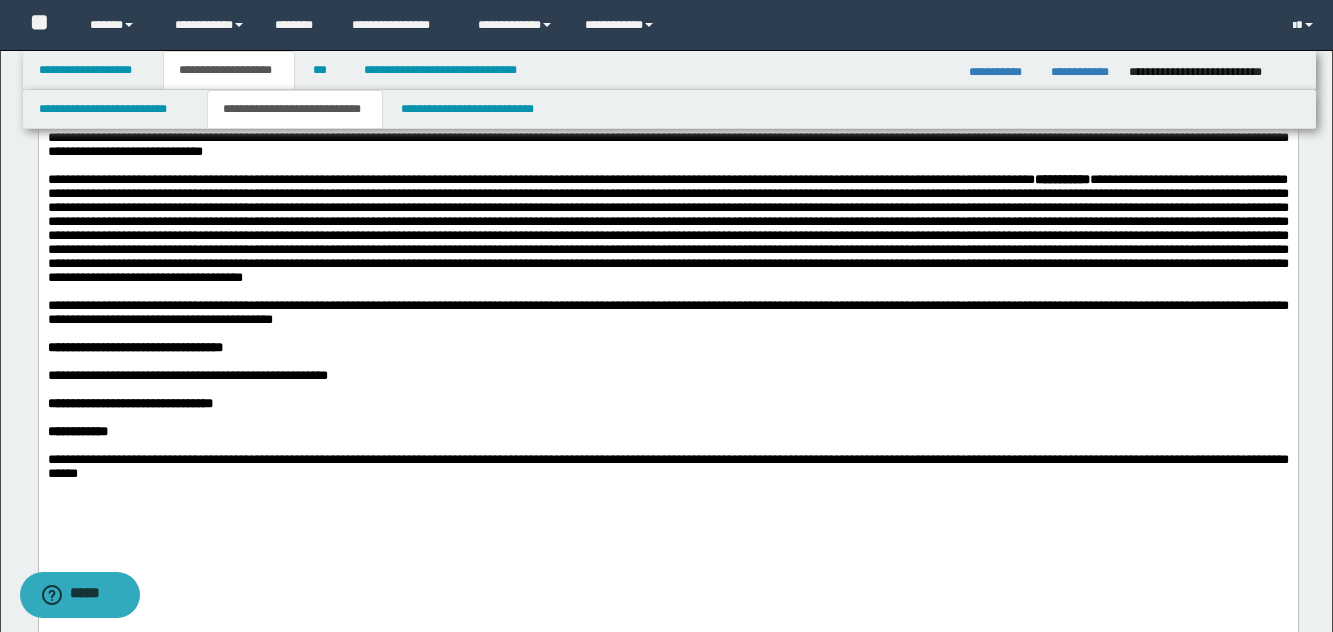 drag, startPoint x: 1060, startPoint y: 391, endPoint x: 1064, endPoint y: 351, distance: 40.1995 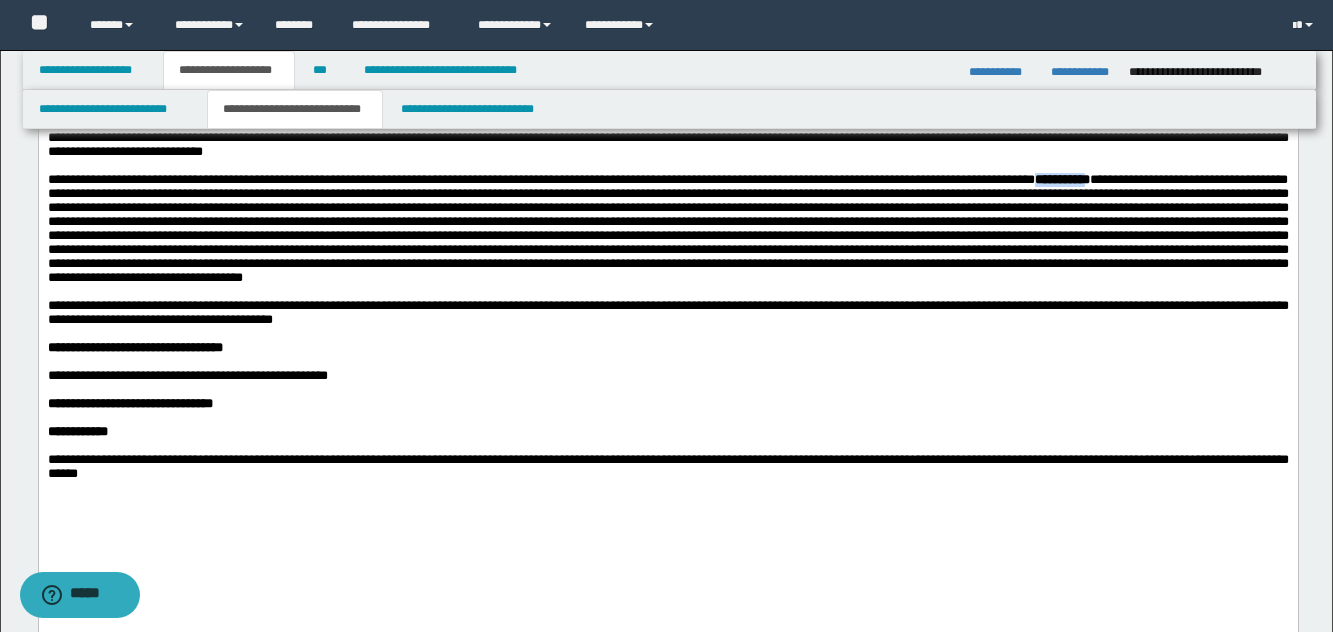 drag, startPoint x: 1110, startPoint y: 292, endPoint x: 1201, endPoint y: 292, distance: 91 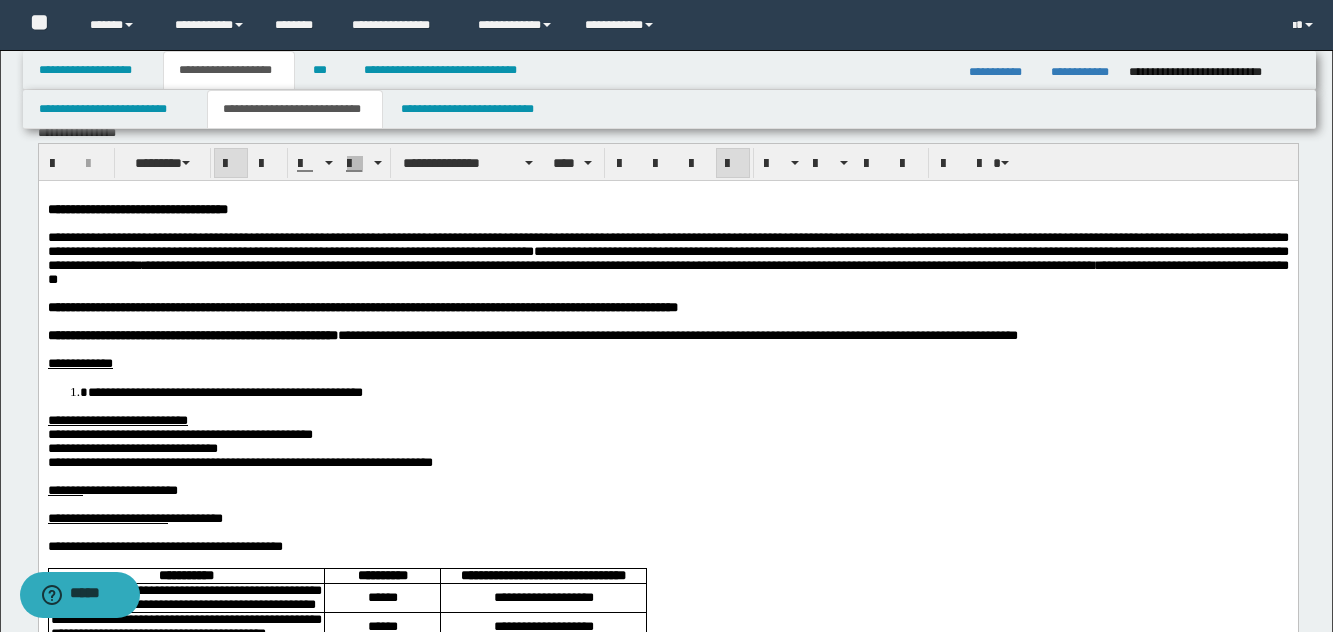 scroll, scrollTop: 0, scrollLeft: 0, axis: both 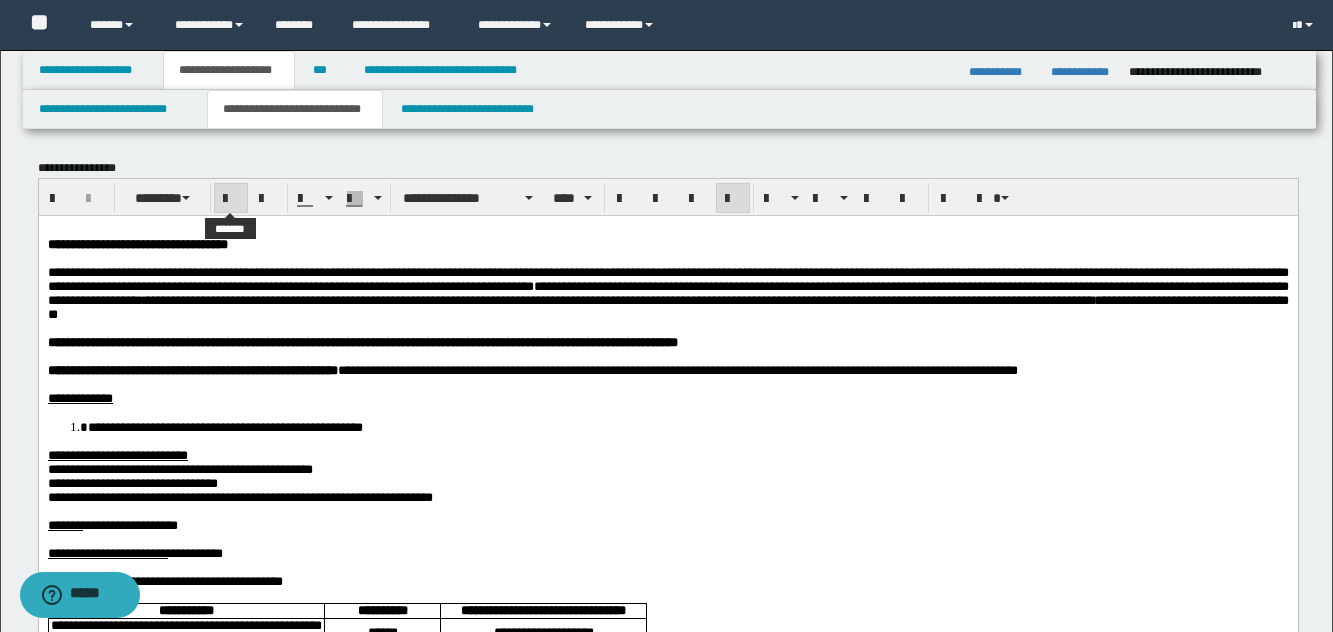 click at bounding box center (231, 199) 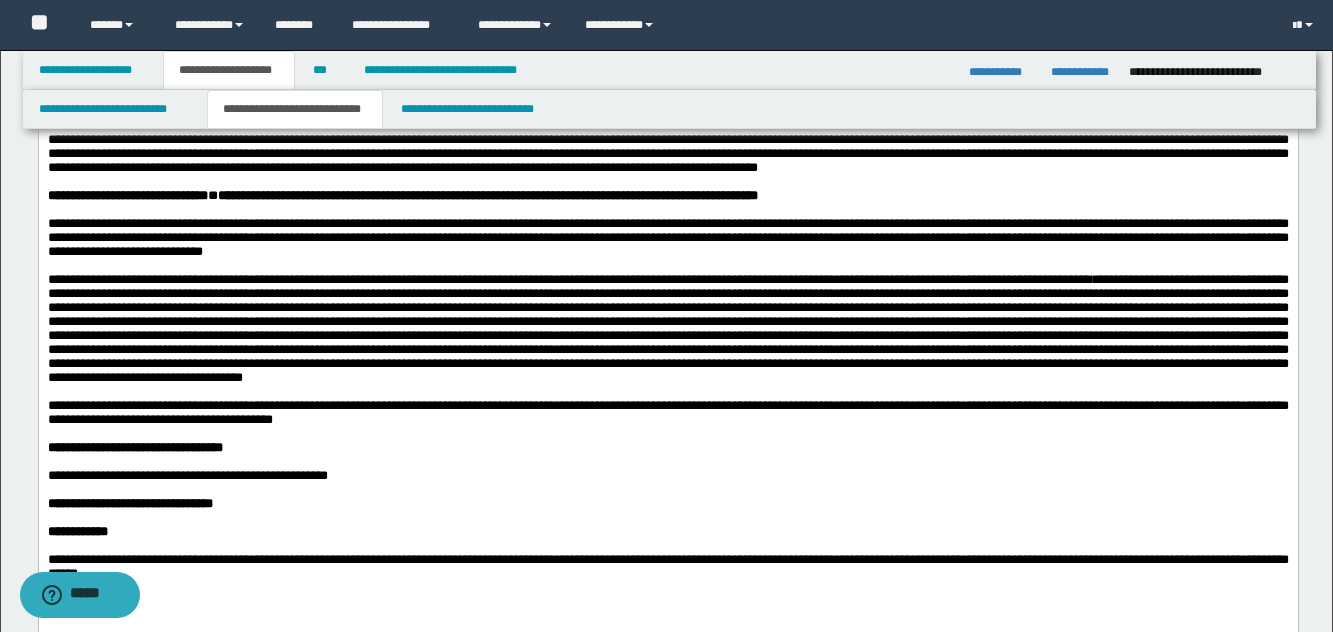 click on "**********" at bounding box center (667, 328) 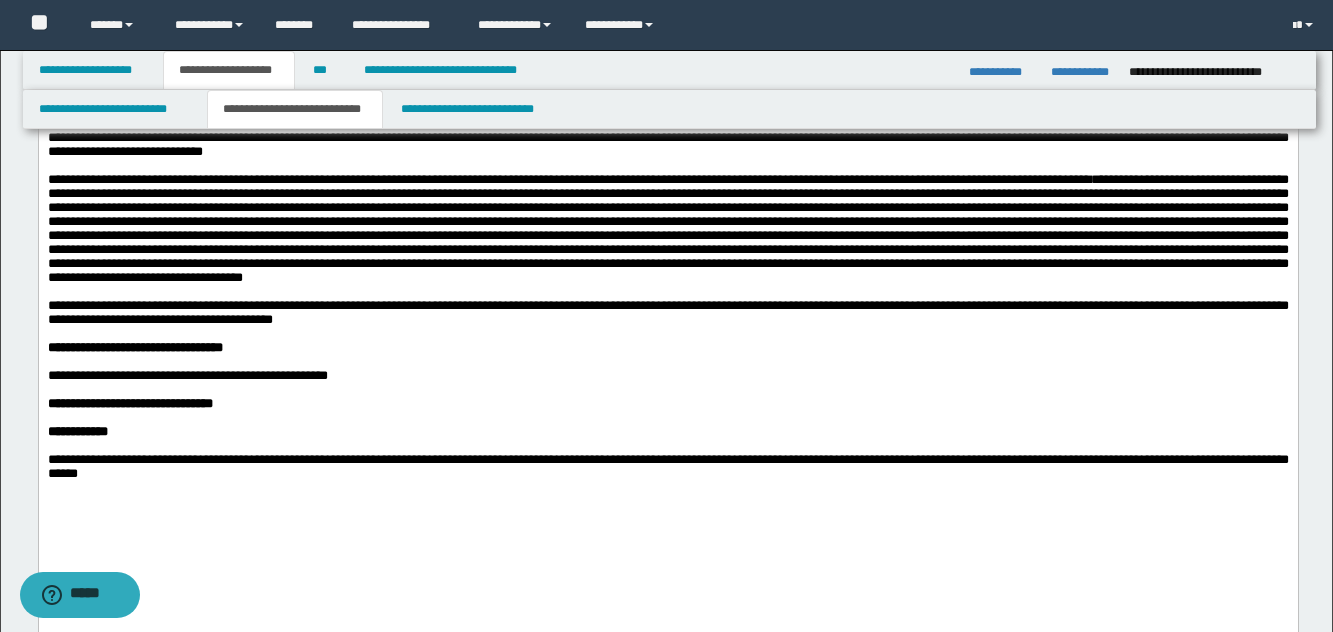 click at bounding box center (667, 292) 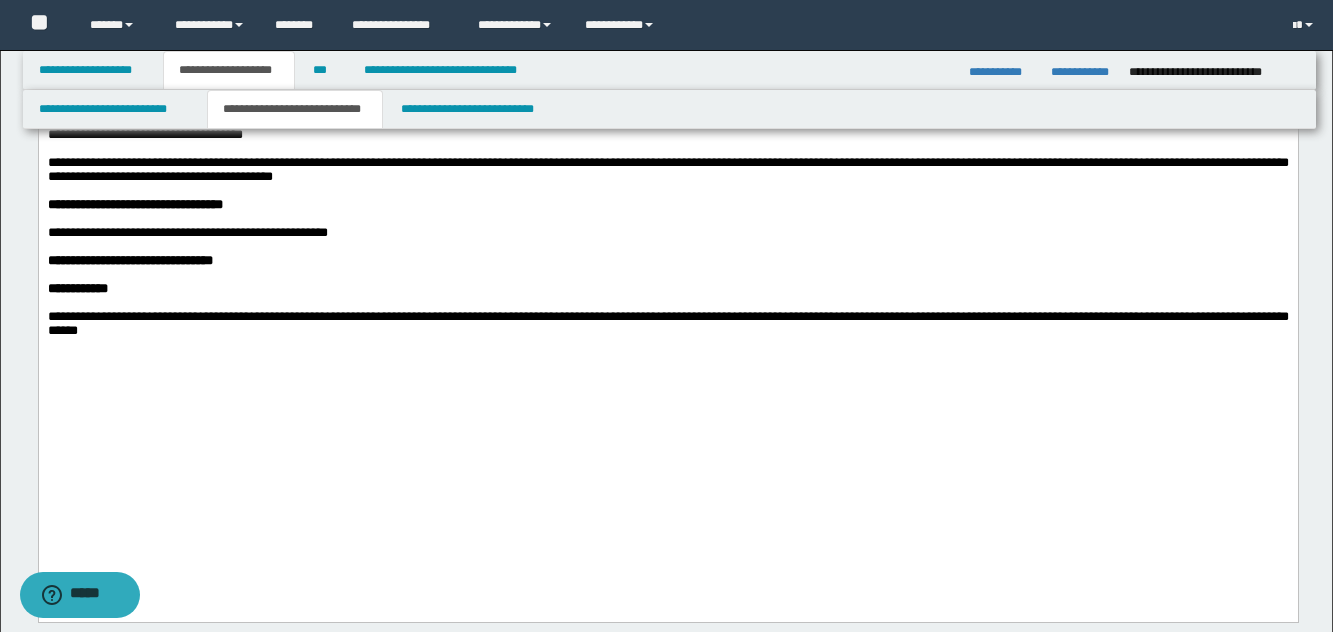 scroll, scrollTop: 1000, scrollLeft: 0, axis: vertical 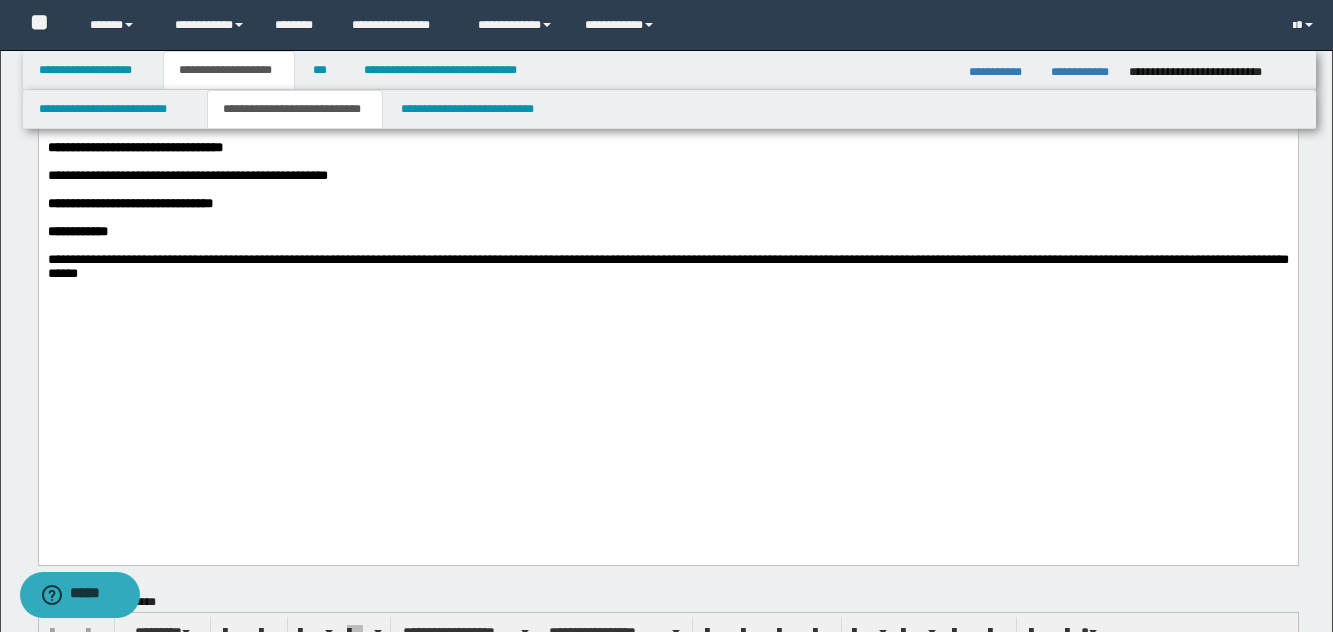 click at bounding box center [679, 162] 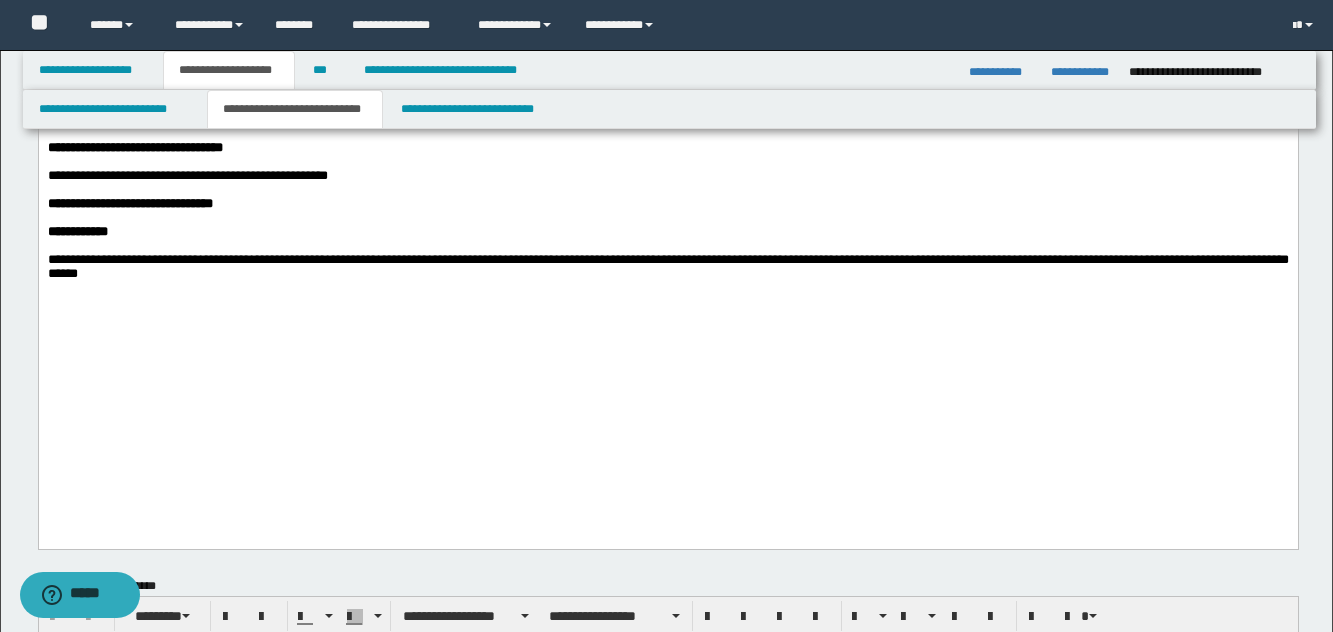 click on "**********" at bounding box center (667, -223) 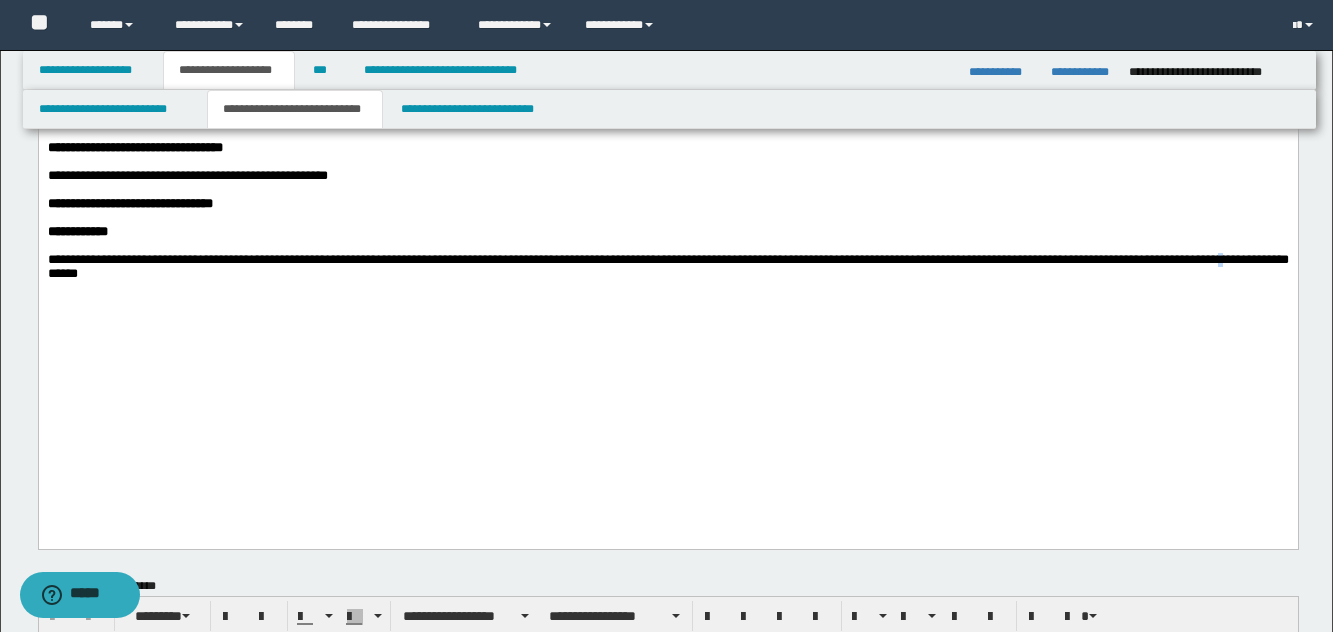 click on "**********" at bounding box center (667, -223) 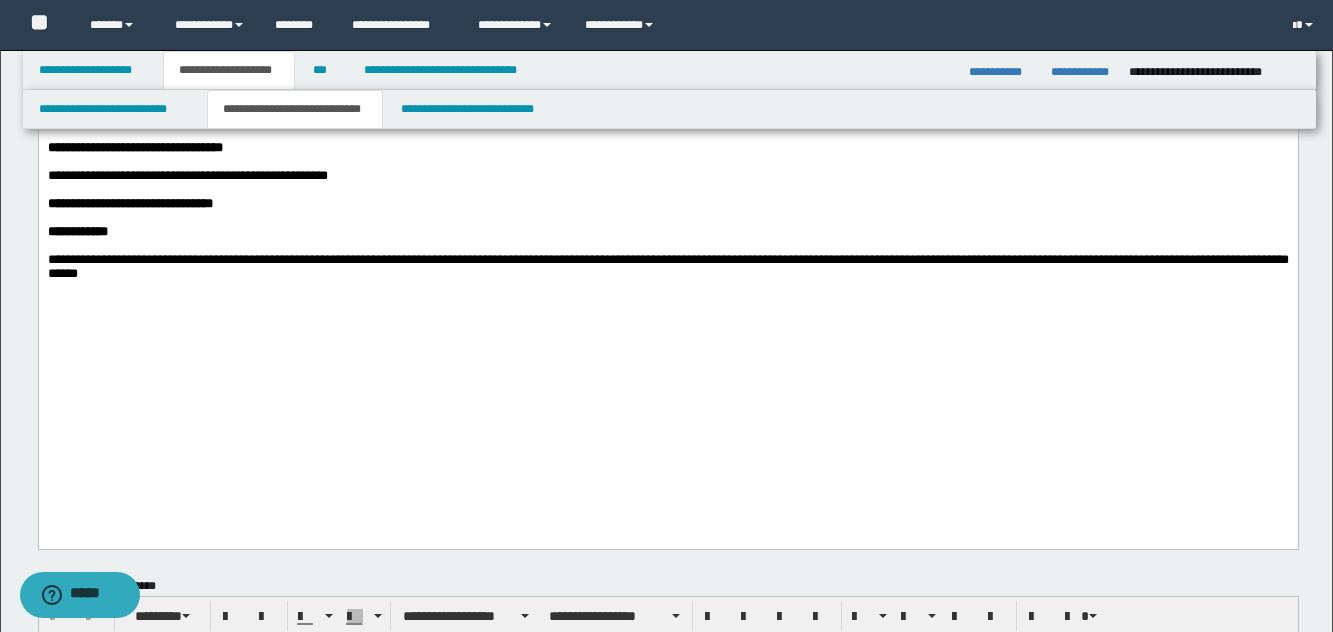 drag, startPoint x: 98, startPoint y: 488, endPoint x: 252, endPoint y: 457, distance: 157.08914 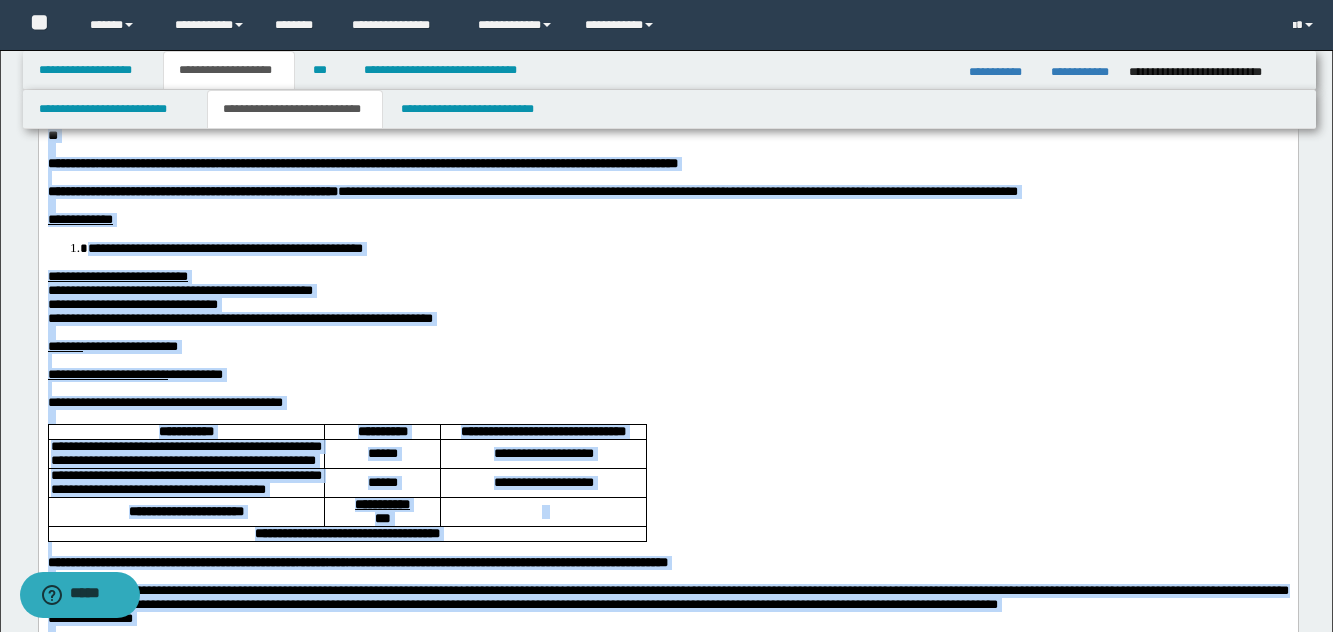 scroll, scrollTop: 0, scrollLeft: 0, axis: both 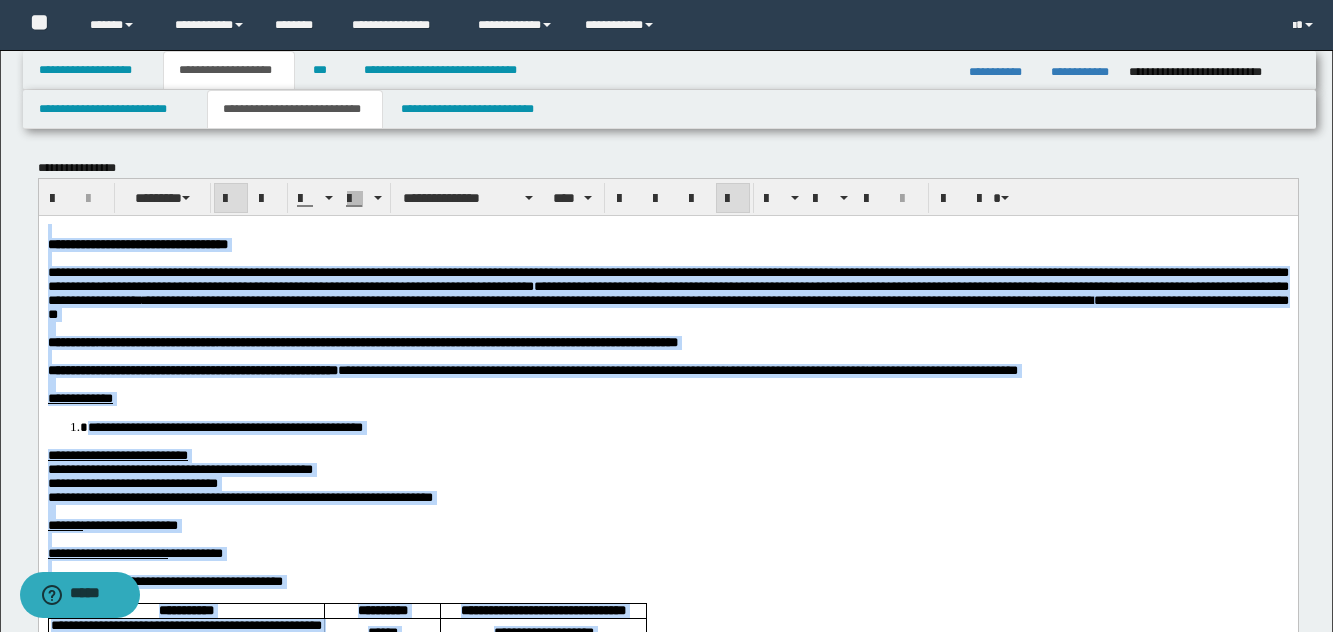 click at bounding box center [667, 384] 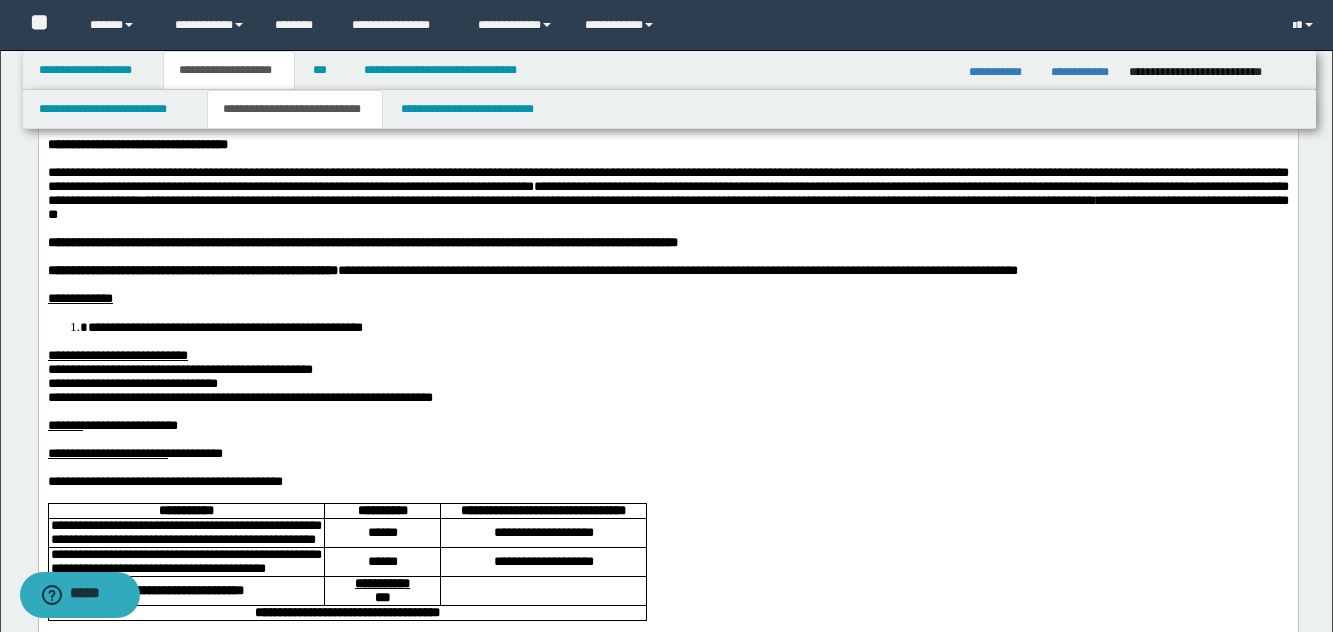 click at bounding box center [667, 411] 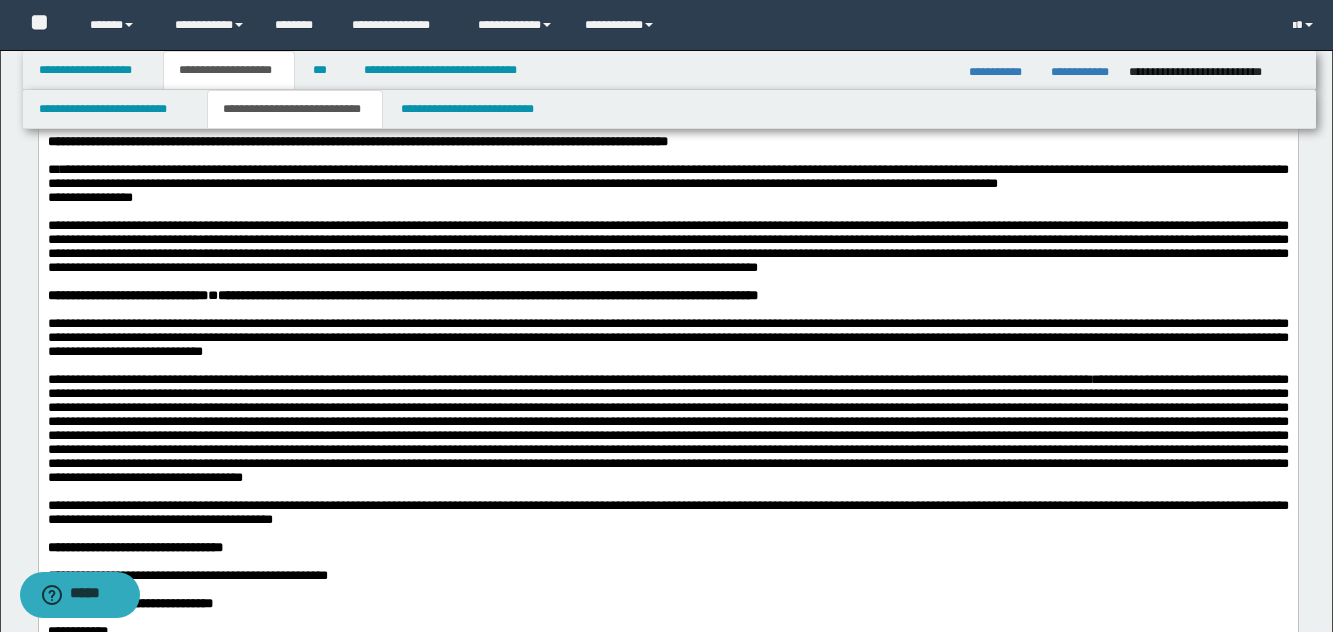 click on "**********" at bounding box center [667, 337] 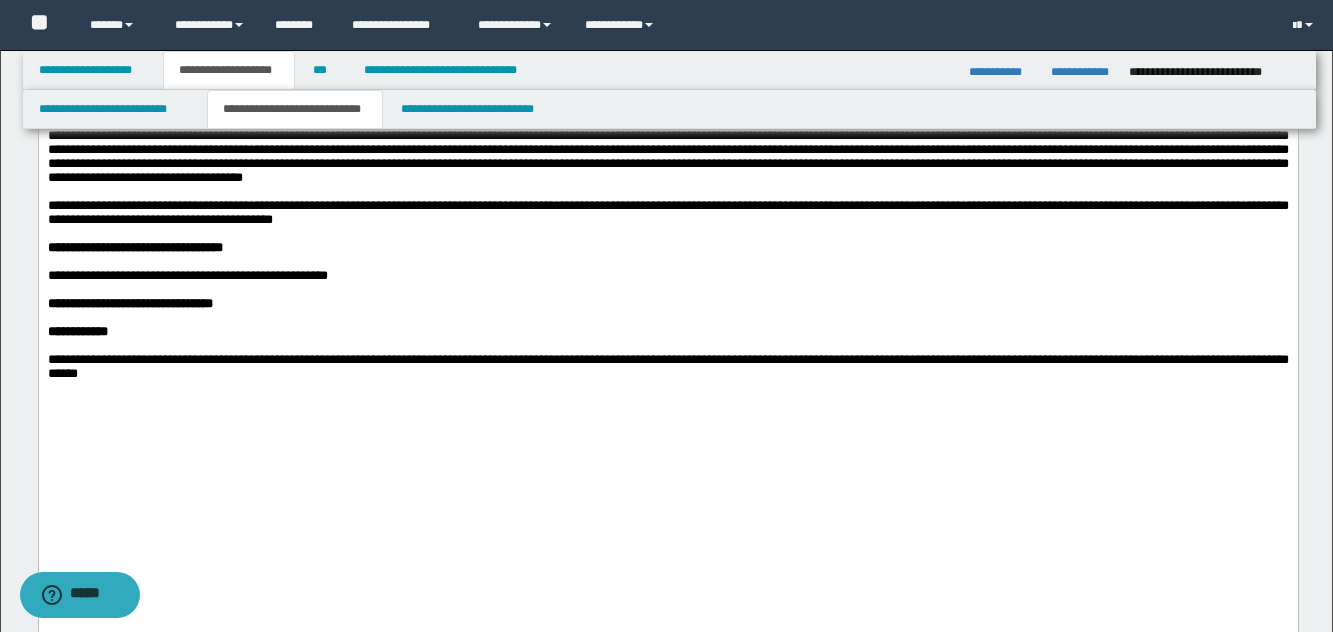 click at bounding box center (667, 290) 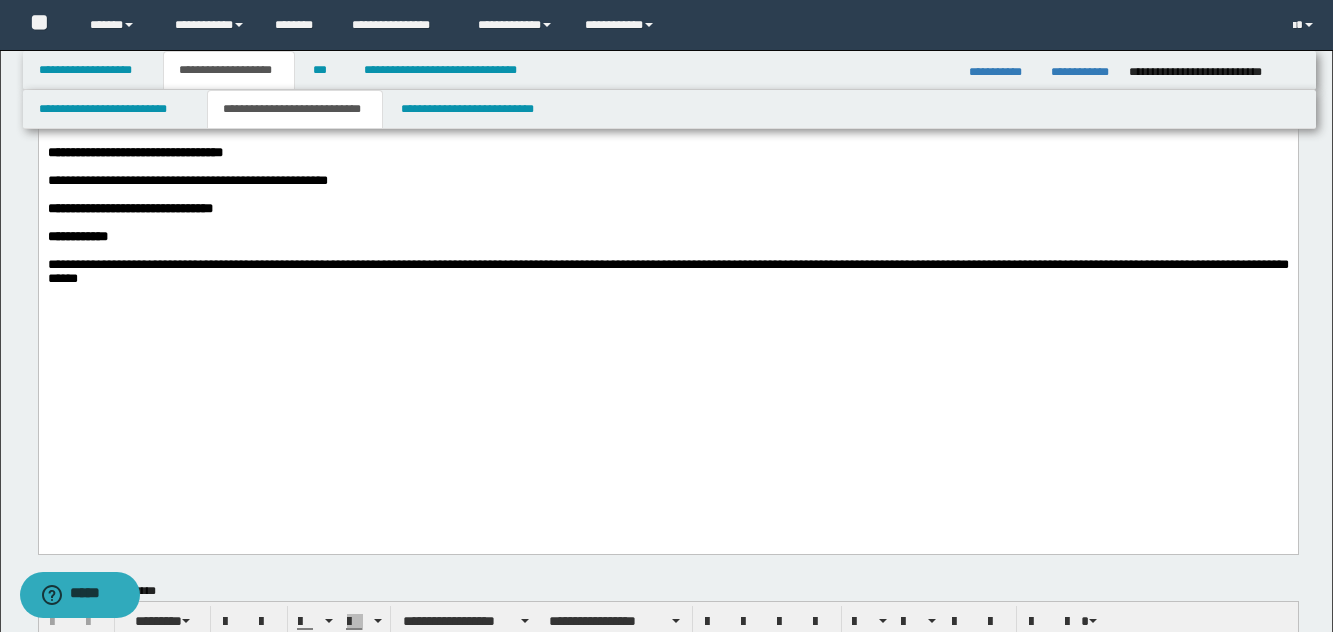 scroll, scrollTop: 1100, scrollLeft: 0, axis: vertical 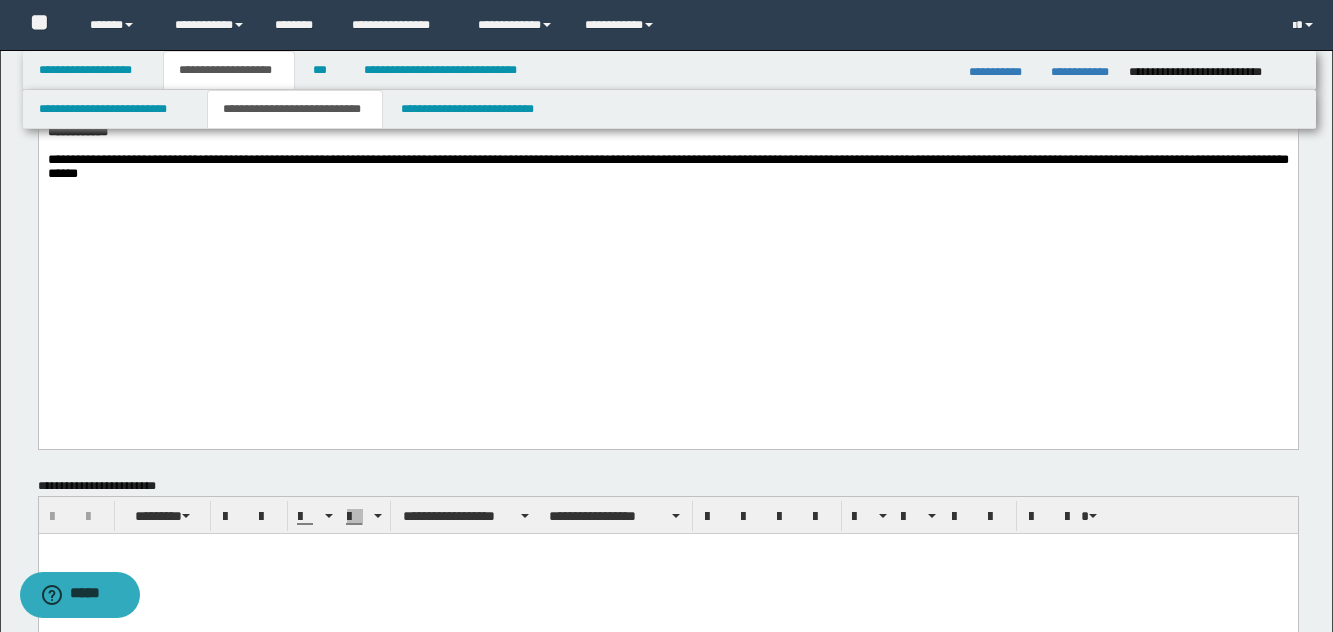 click on "**********" at bounding box center (667, -323) 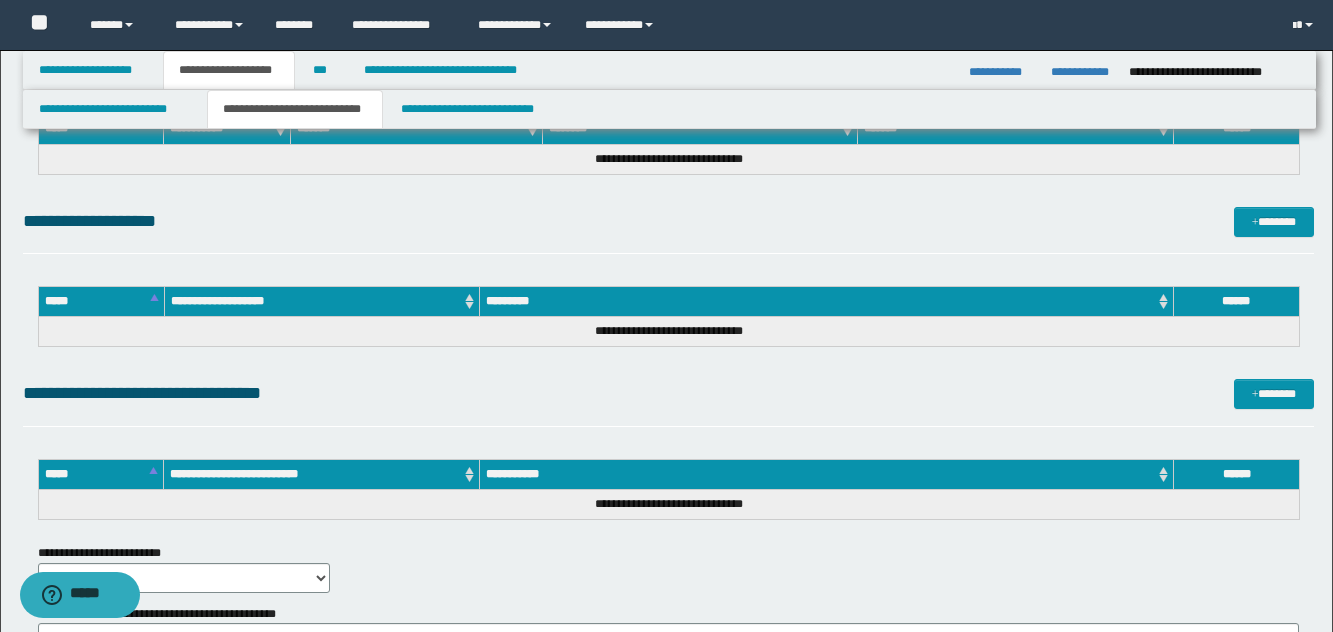 scroll, scrollTop: 2248, scrollLeft: 0, axis: vertical 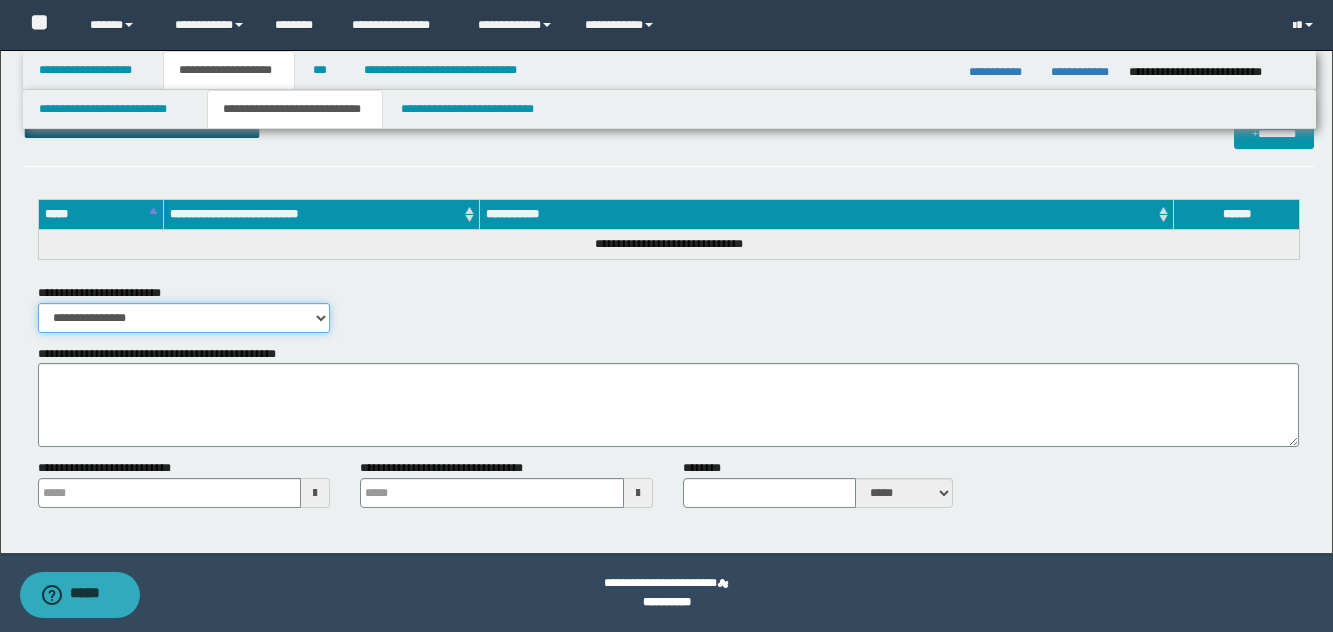 click on "**********" at bounding box center (184, 318) 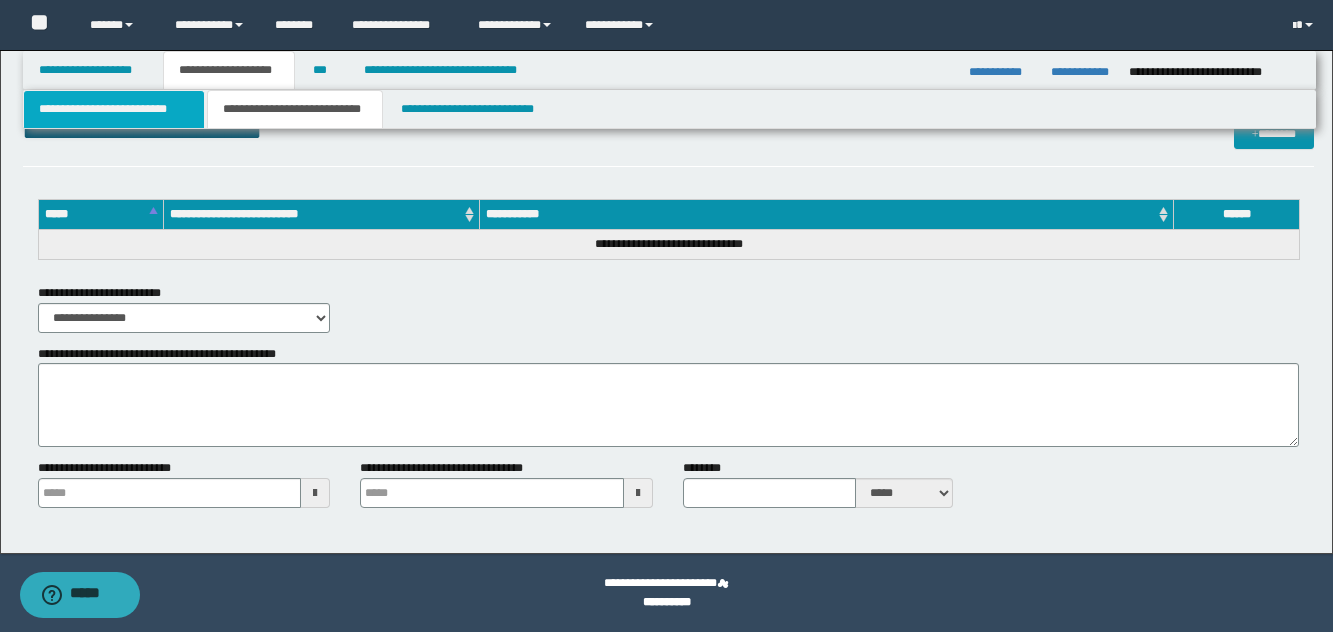 click on "**********" at bounding box center [114, 109] 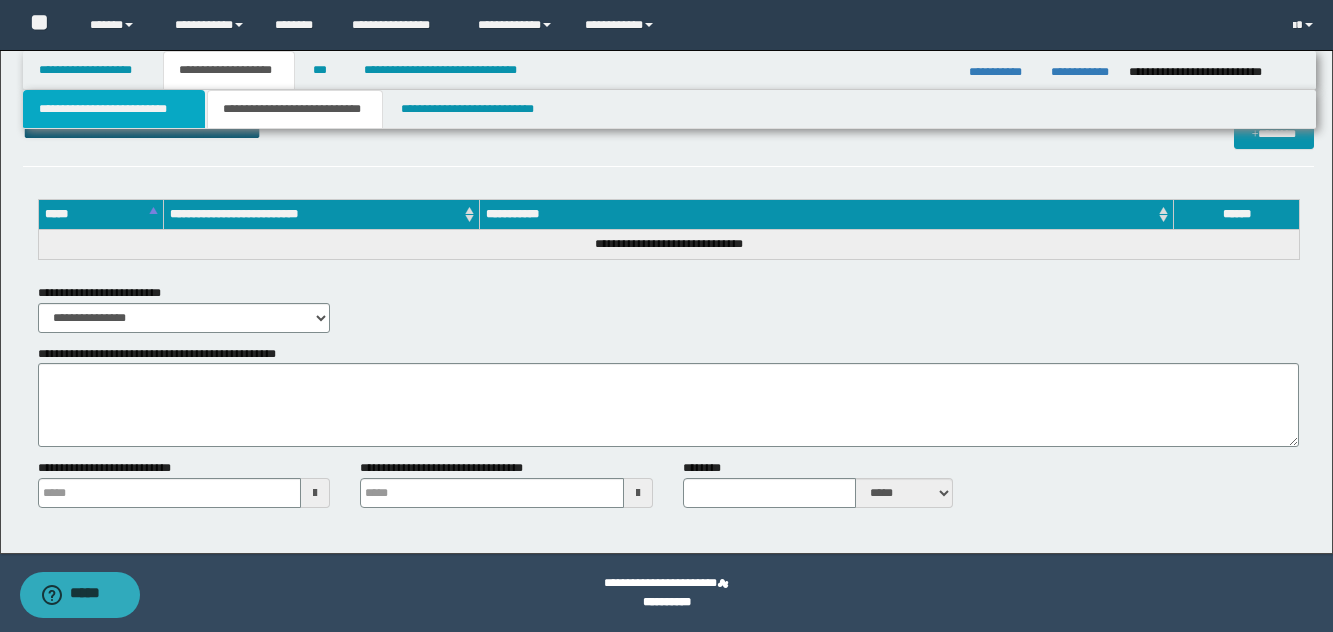 scroll, scrollTop: 0, scrollLeft: 0, axis: both 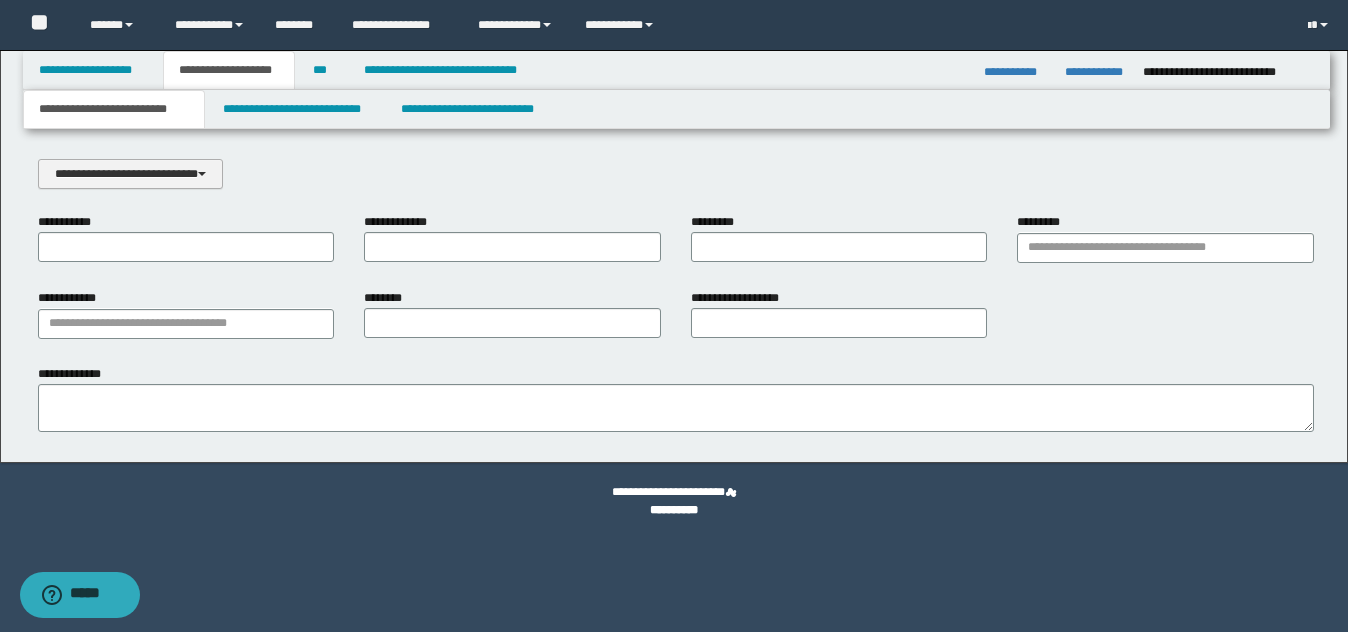 click on "**********" at bounding box center (130, 174) 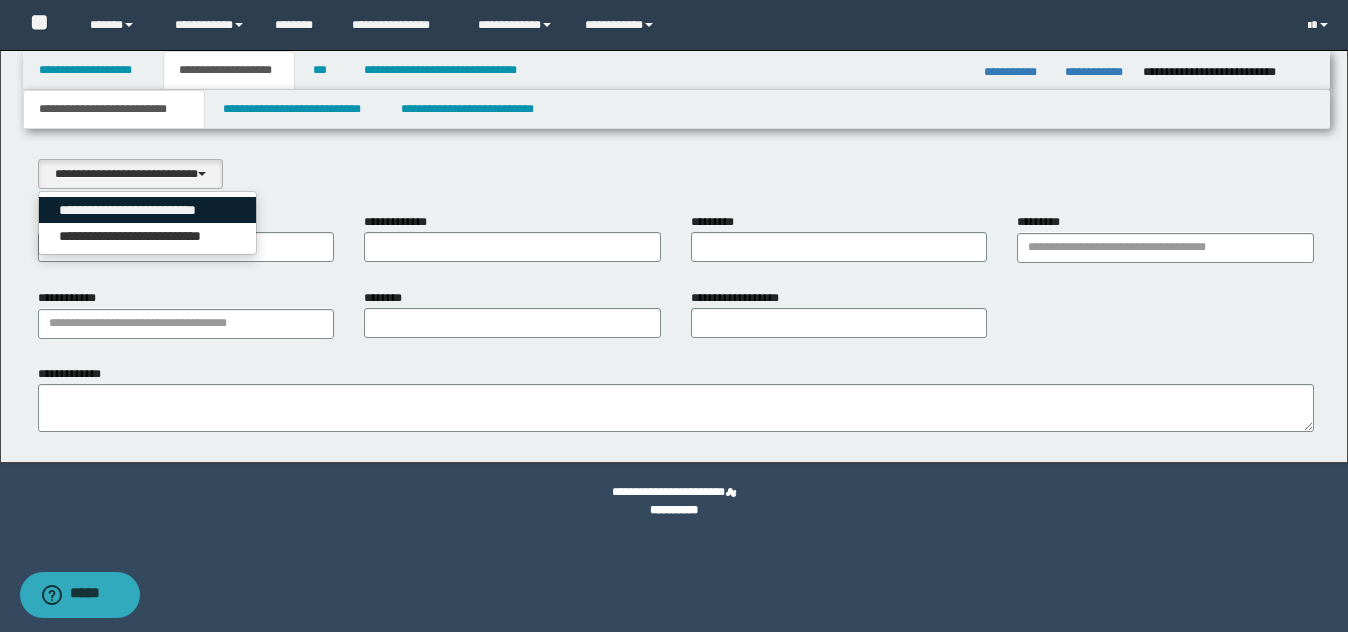 click on "**********" at bounding box center [148, 210] 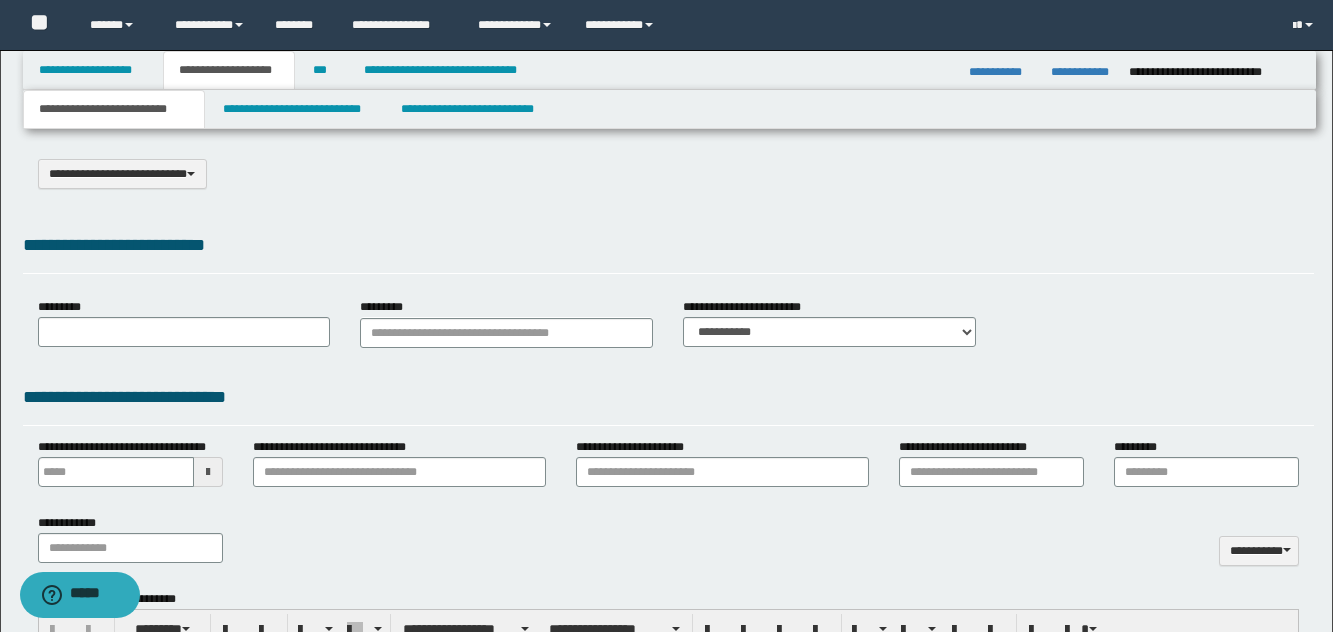 type on "**********" 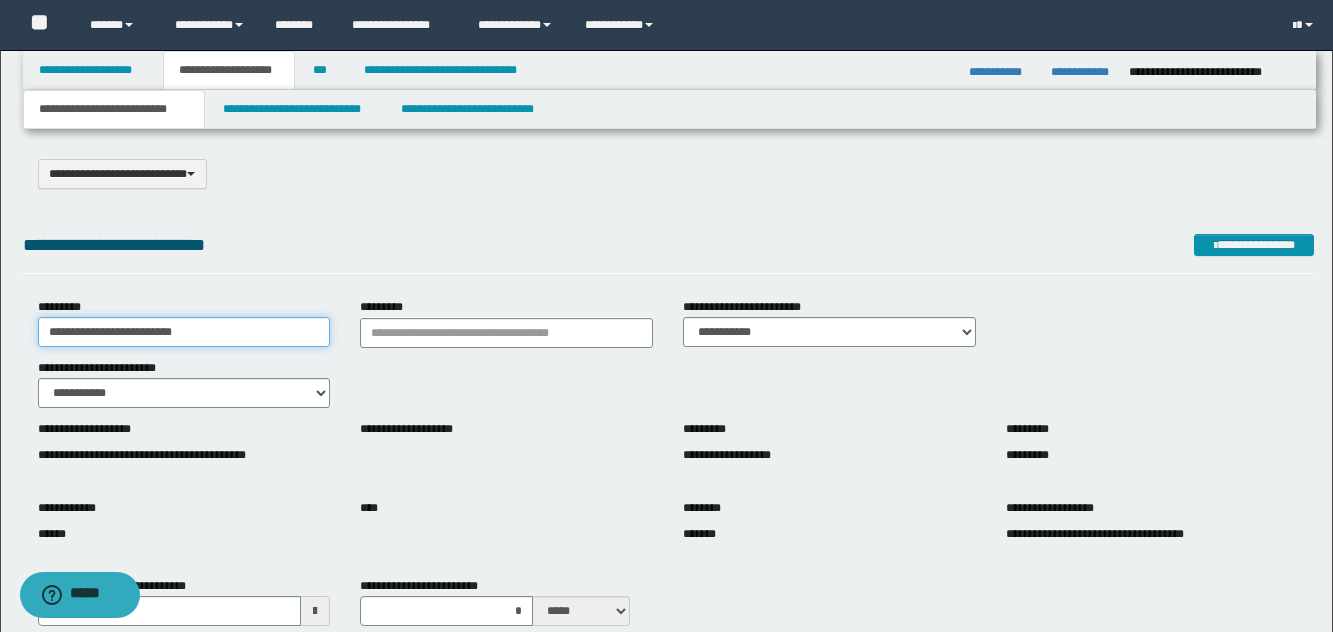 click on "**********" at bounding box center [184, 332] 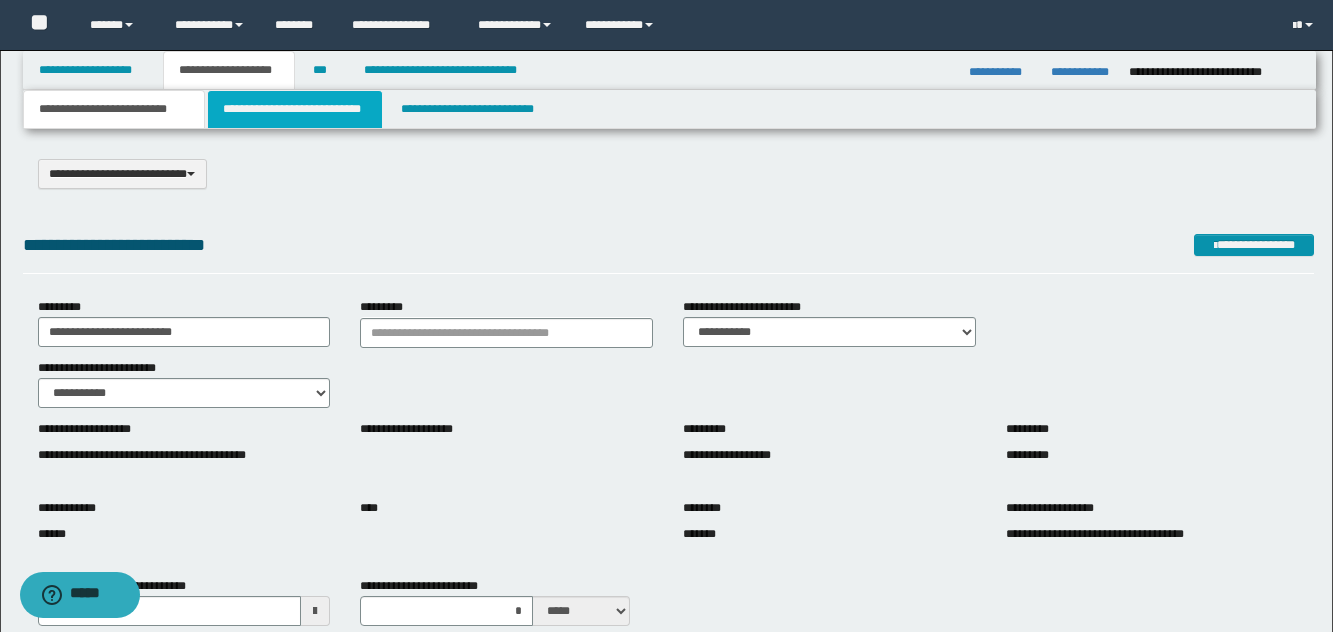 click on "**********" at bounding box center (295, 109) 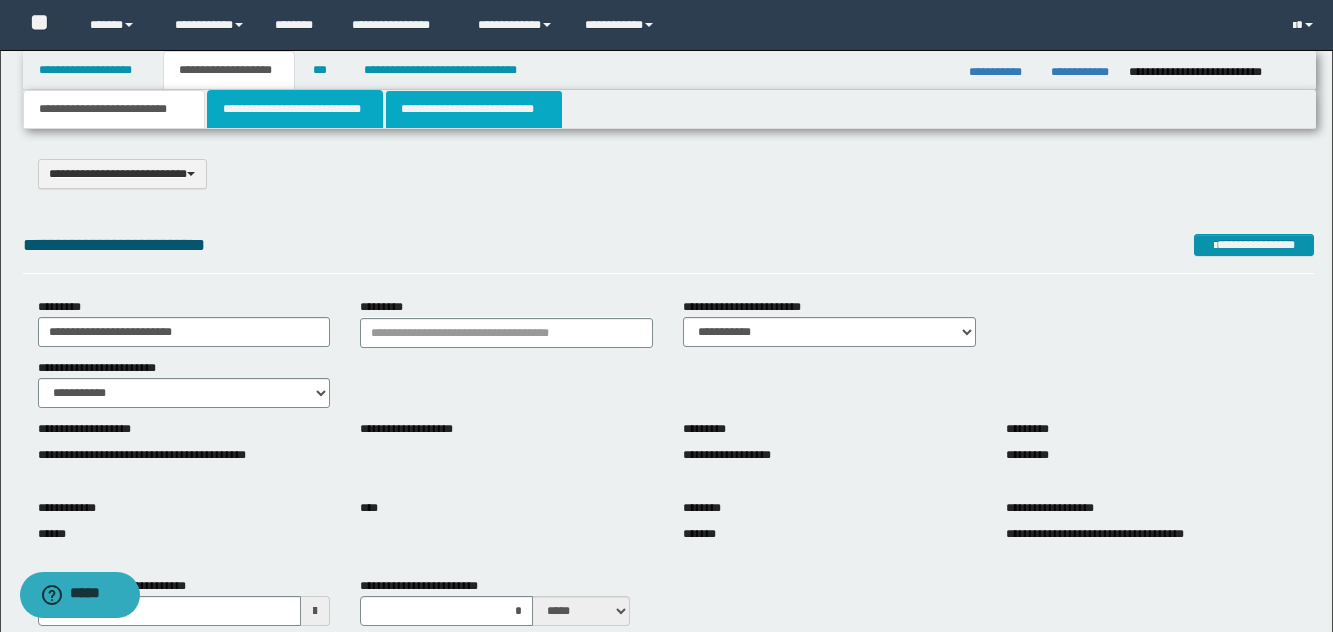 type 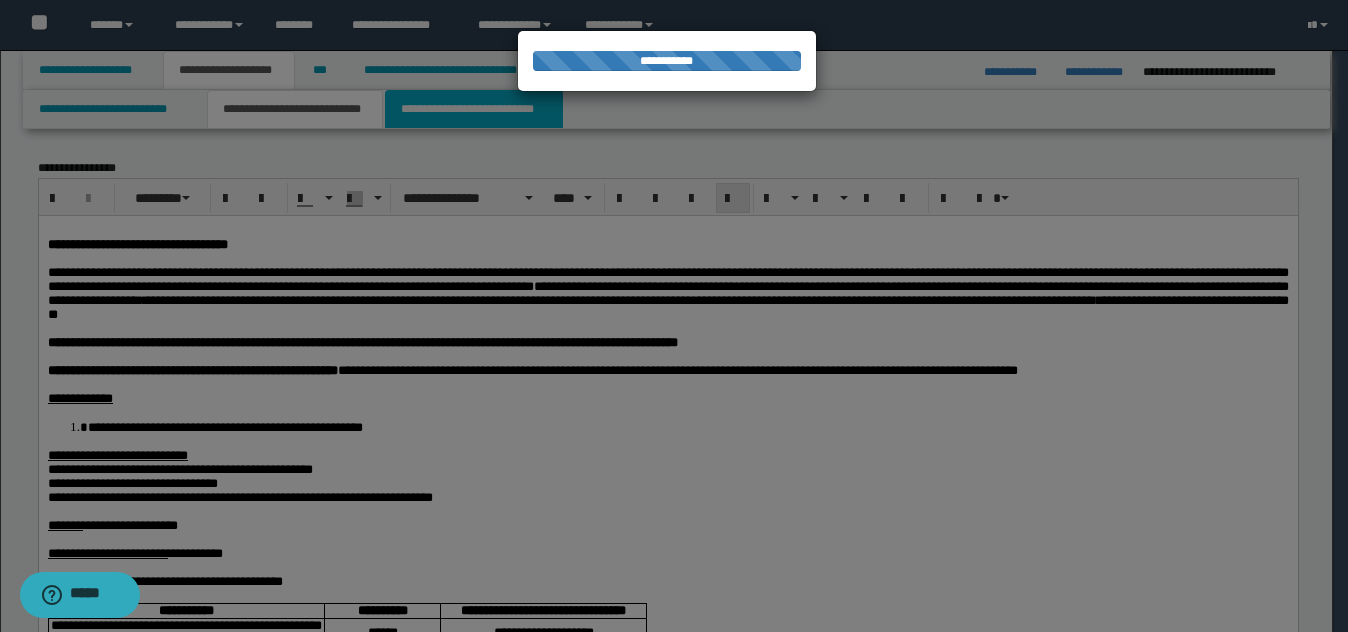click on "**********" at bounding box center (474, 109) 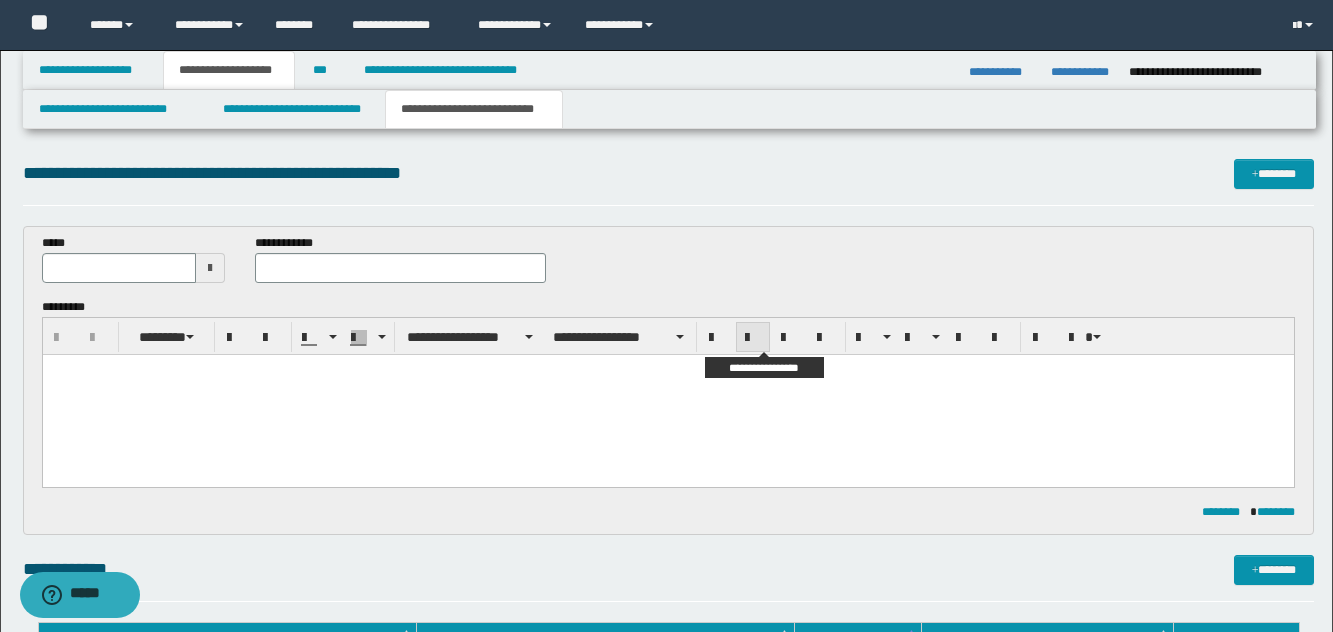 scroll, scrollTop: 0, scrollLeft: 0, axis: both 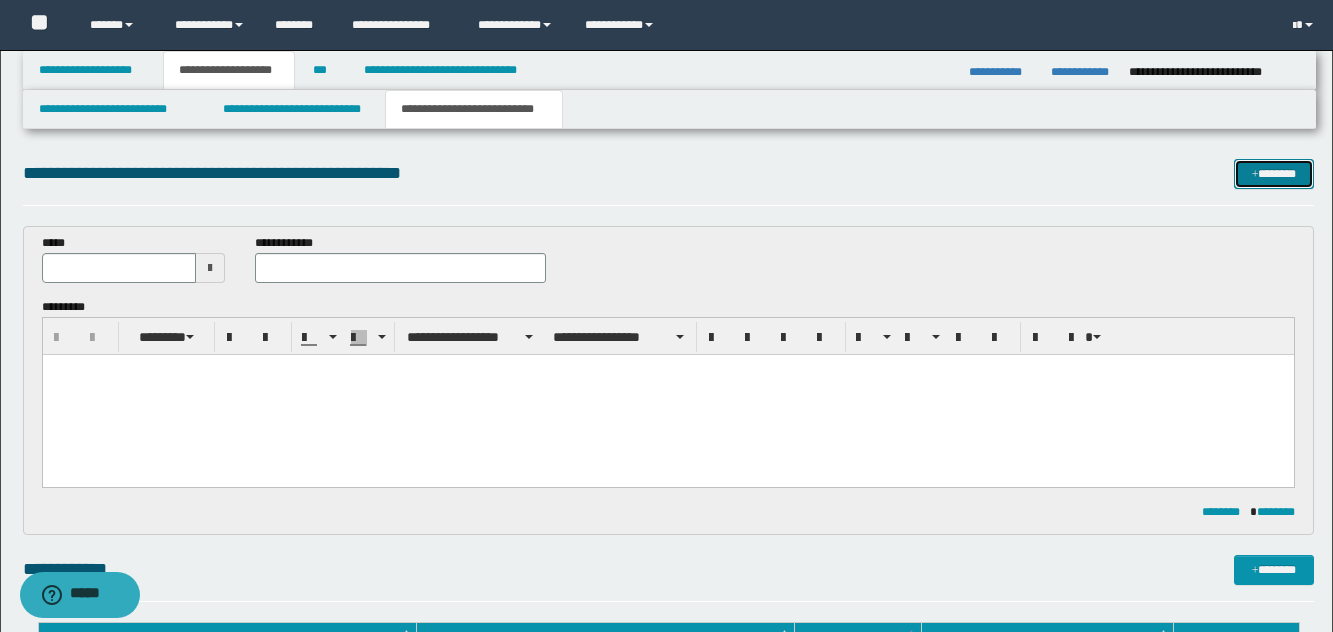 click on "*******" at bounding box center (1274, 174) 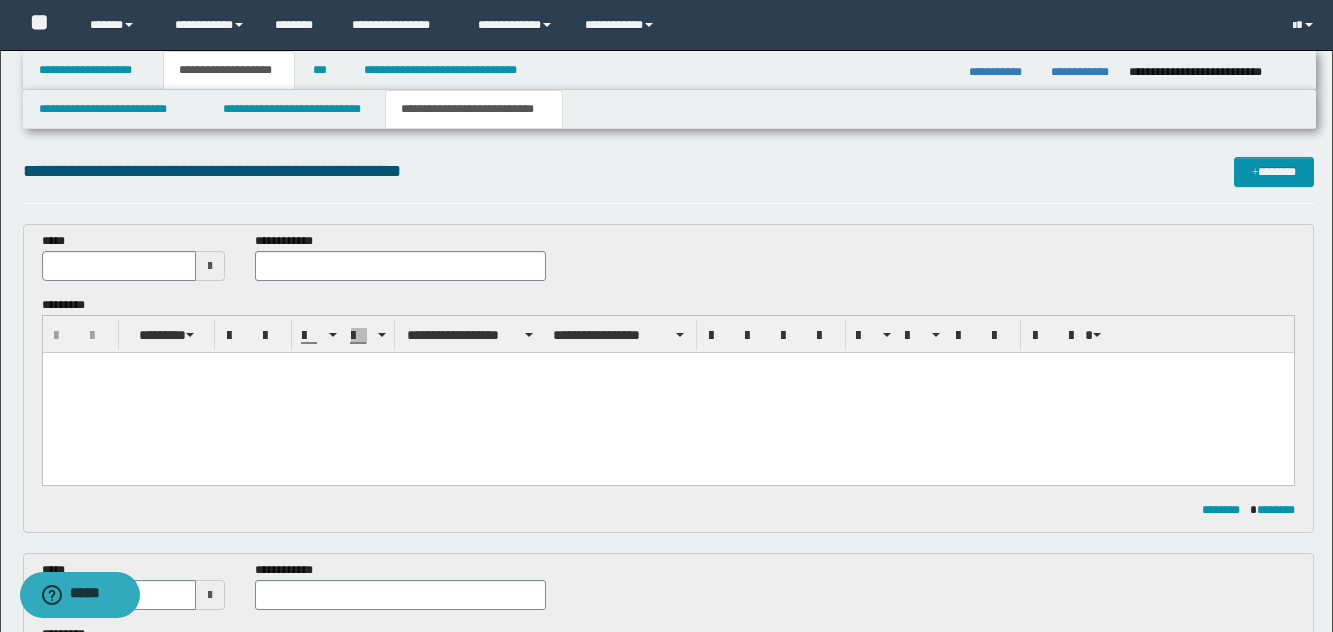 scroll, scrollTop: 0, scrollLeft: 0, axis: both 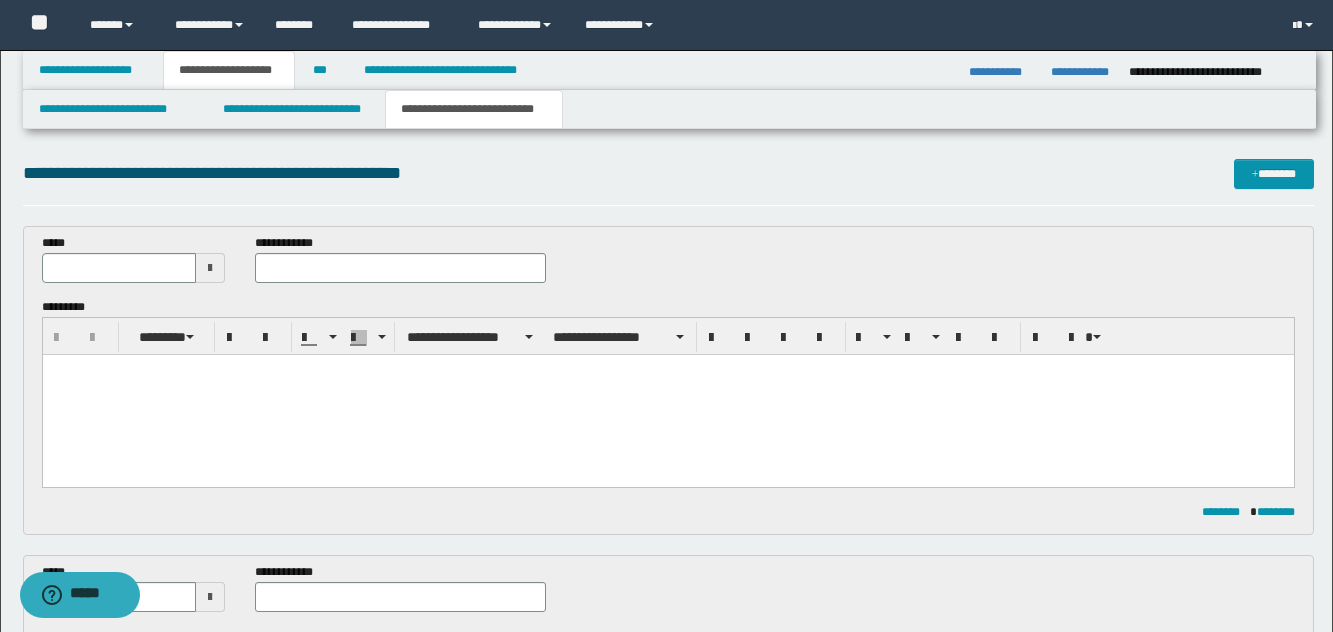 click at bounding box center (210, 268) 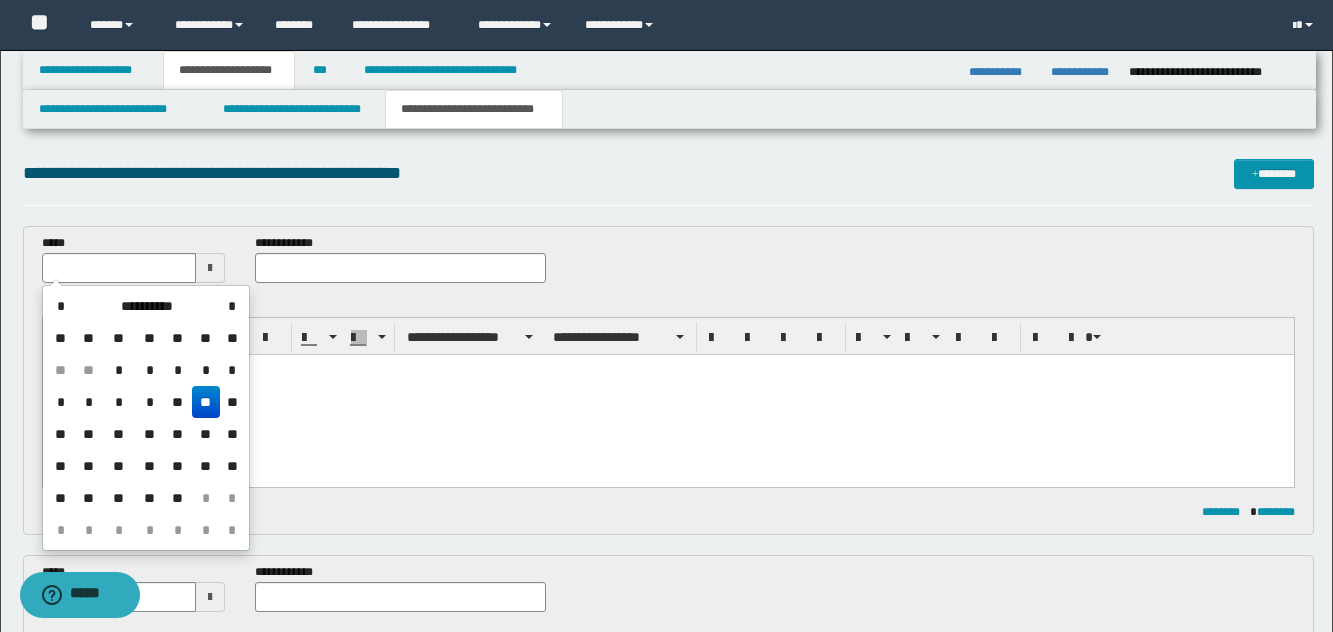 drag, startPoint x: 226, startPoint y: 307, endPoint x: 198, endPoint y: 345, distance: 47.201694 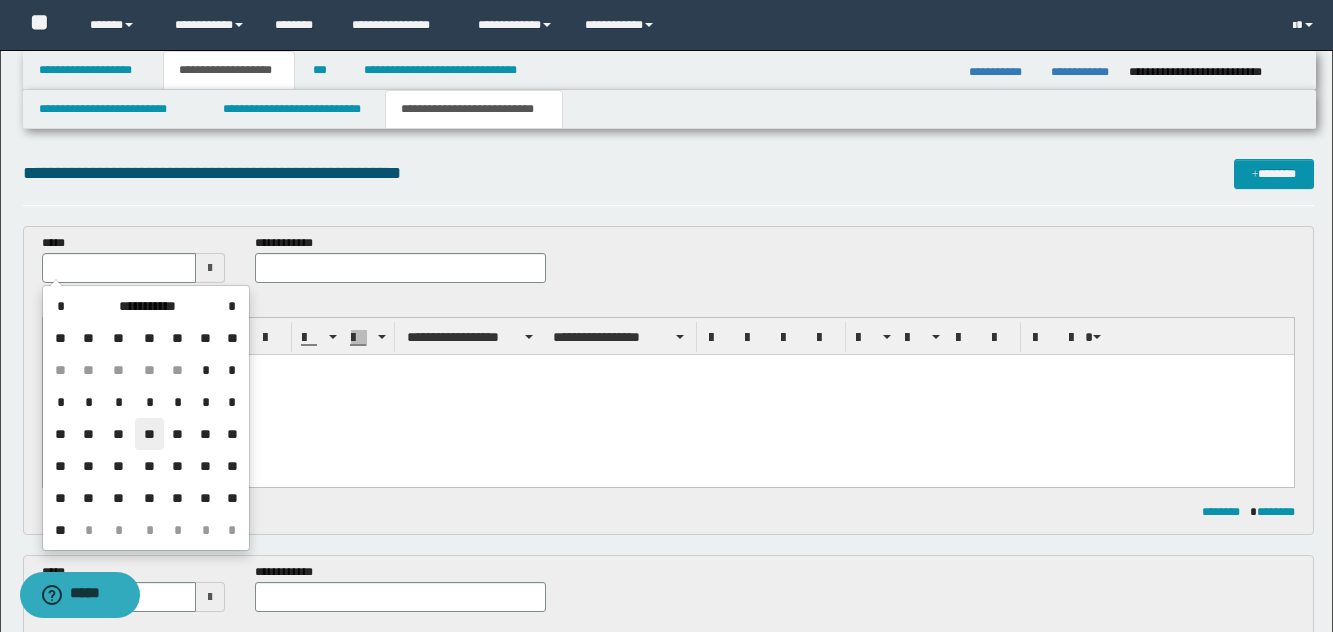click on "**" at bounding box center (149, 434) 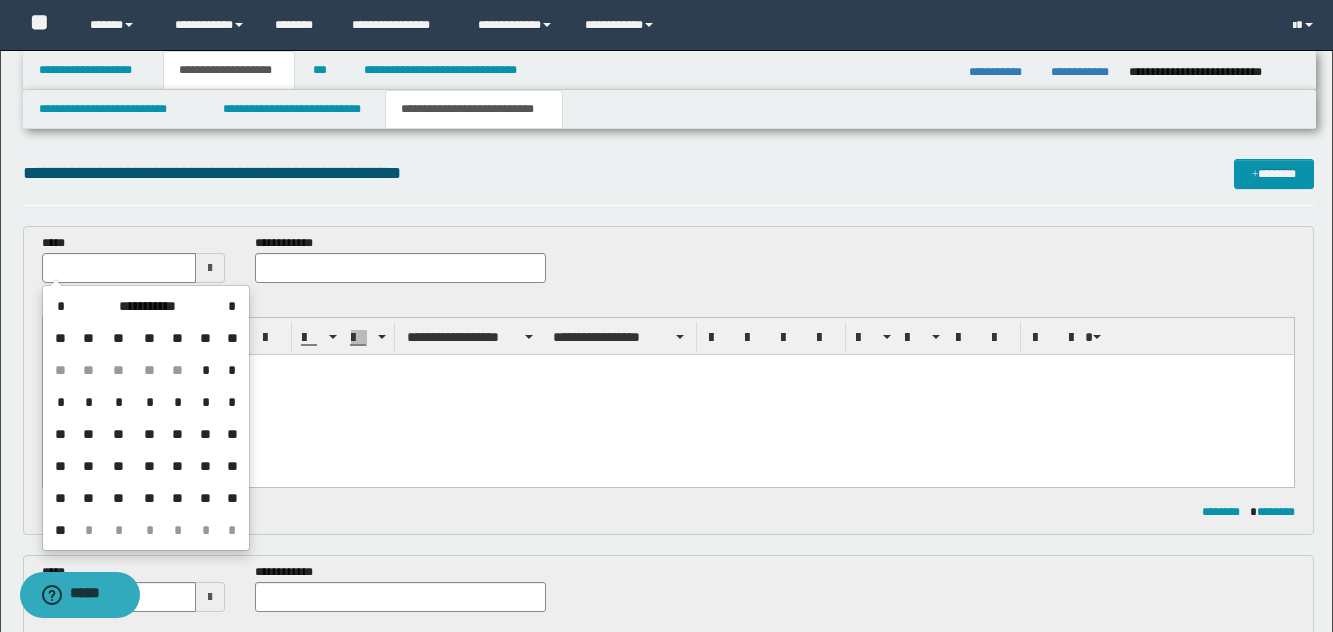 type on "**********" 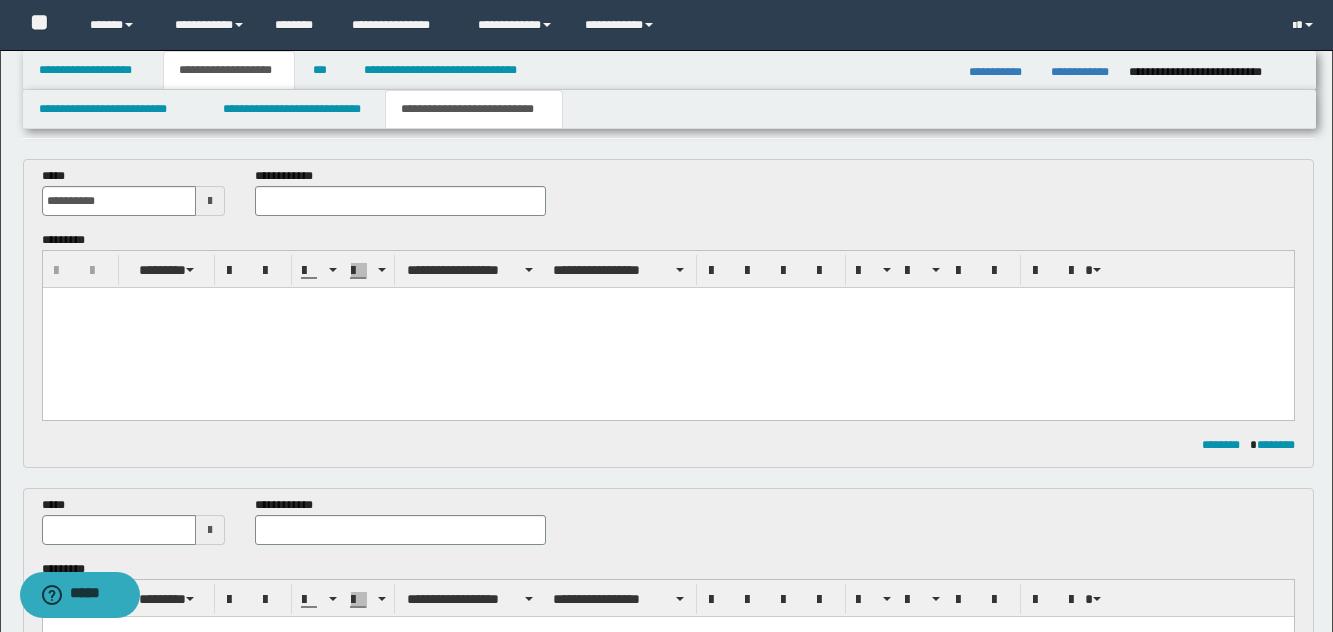 scroll, scrollTop: 200, scrollLeft: 0, axis: vertical 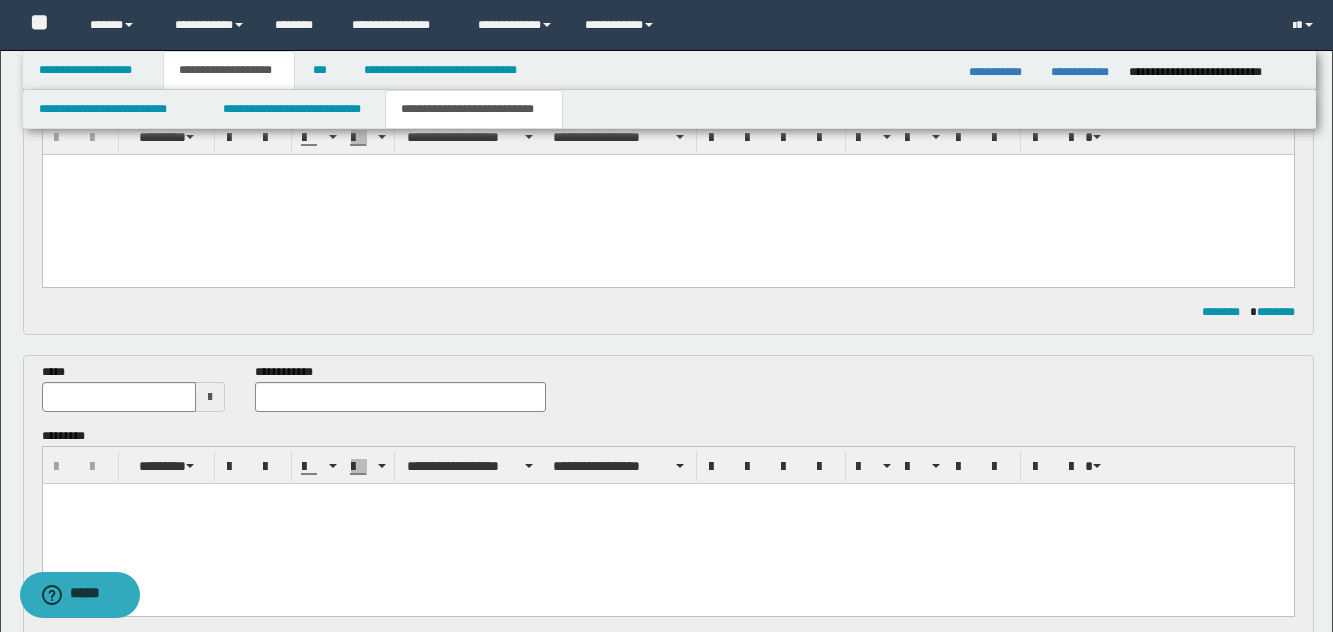 click at bounding box center [210, 397] 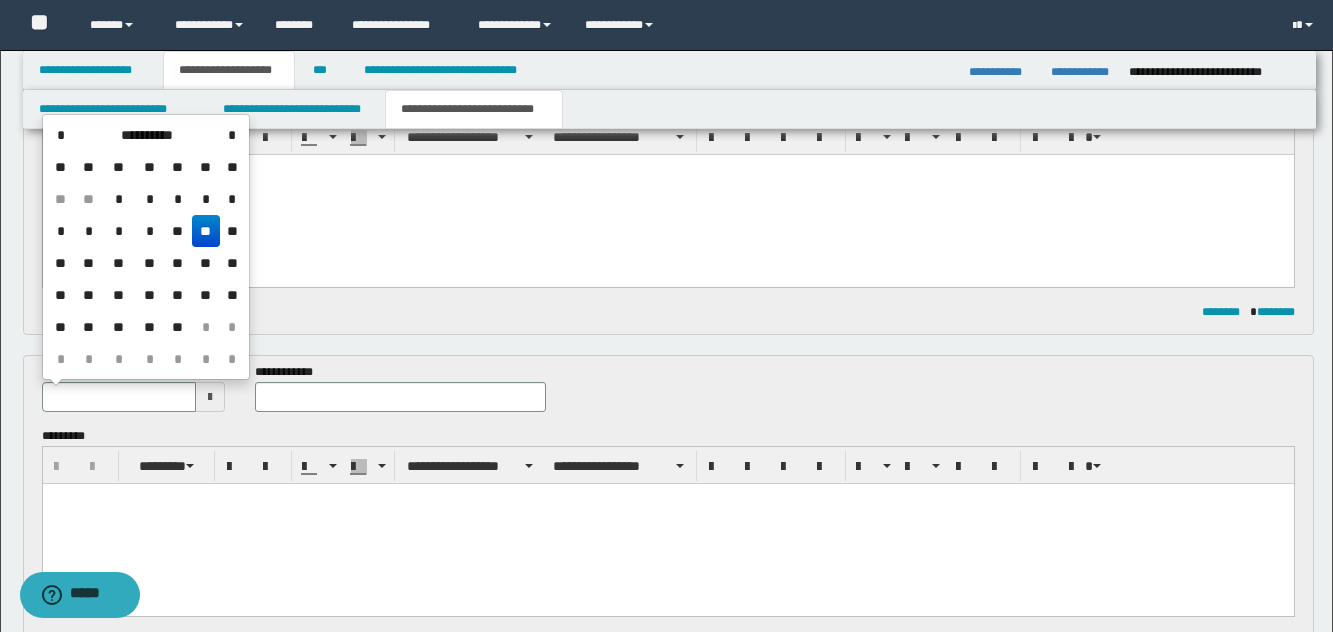 drag, startPoint x: 225, startPoint y: 137, endPoint x: 217, endPoint y: 172, distance: 35.902645 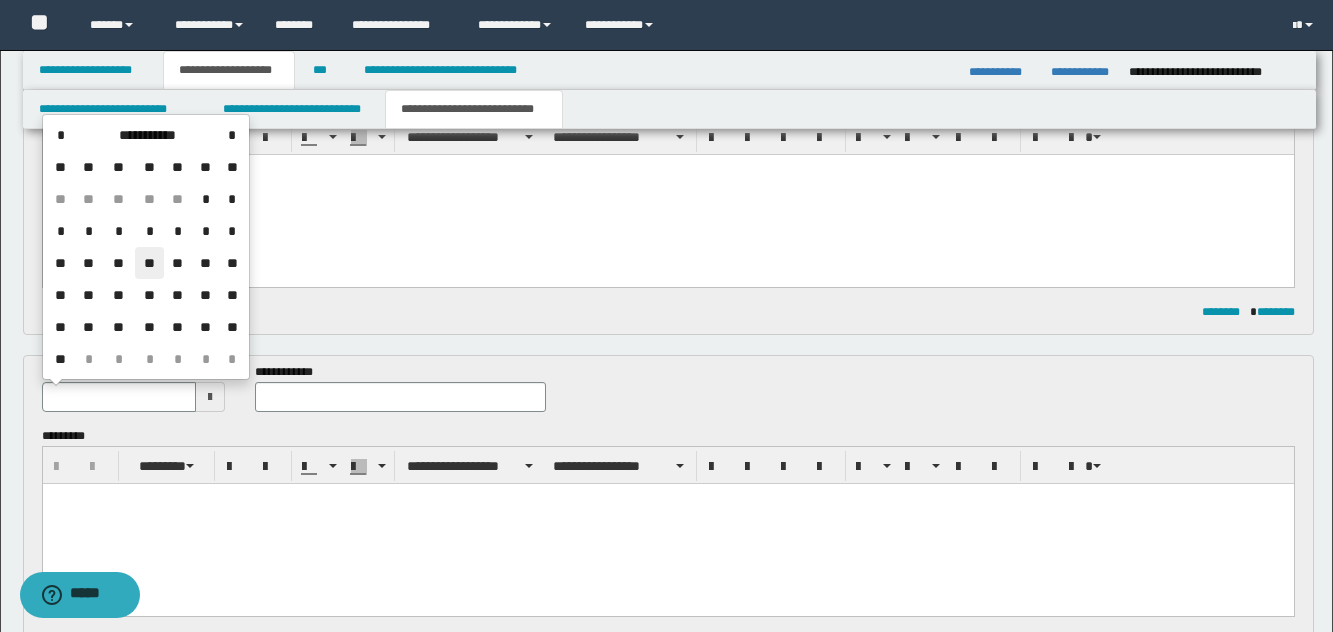 click on "**" at bounding box center (149, 263) 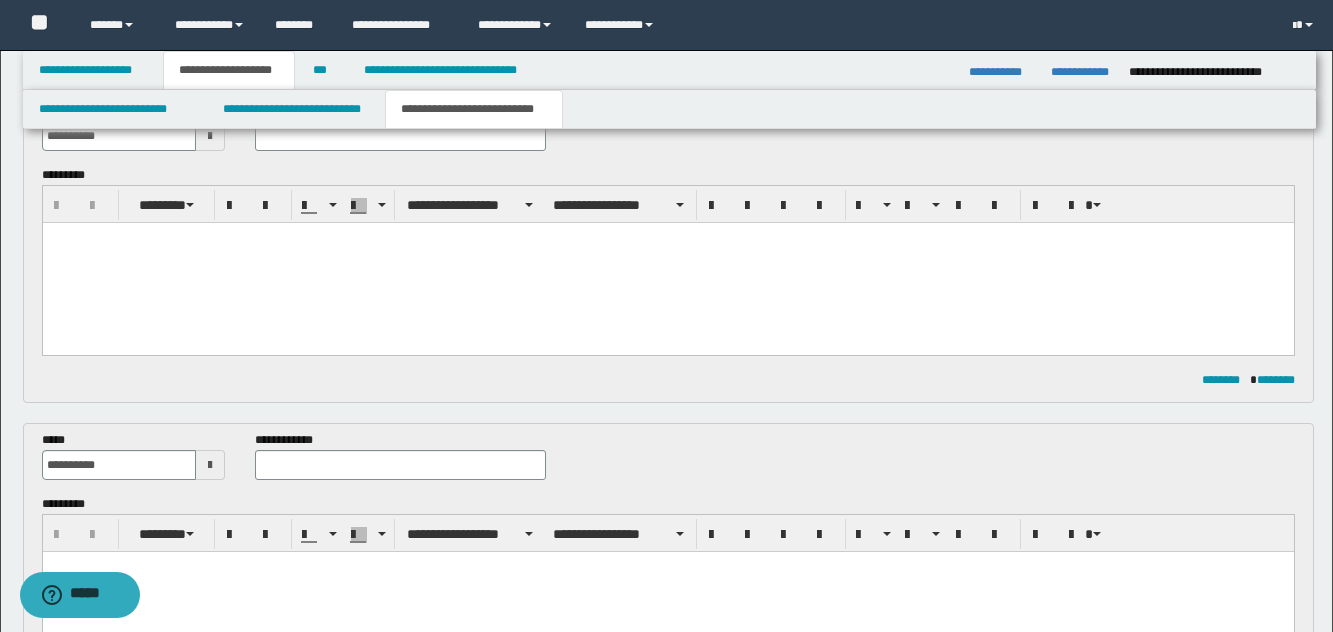 scroll, scrollTop: 100, scrollLeft: 0, axis: vertical 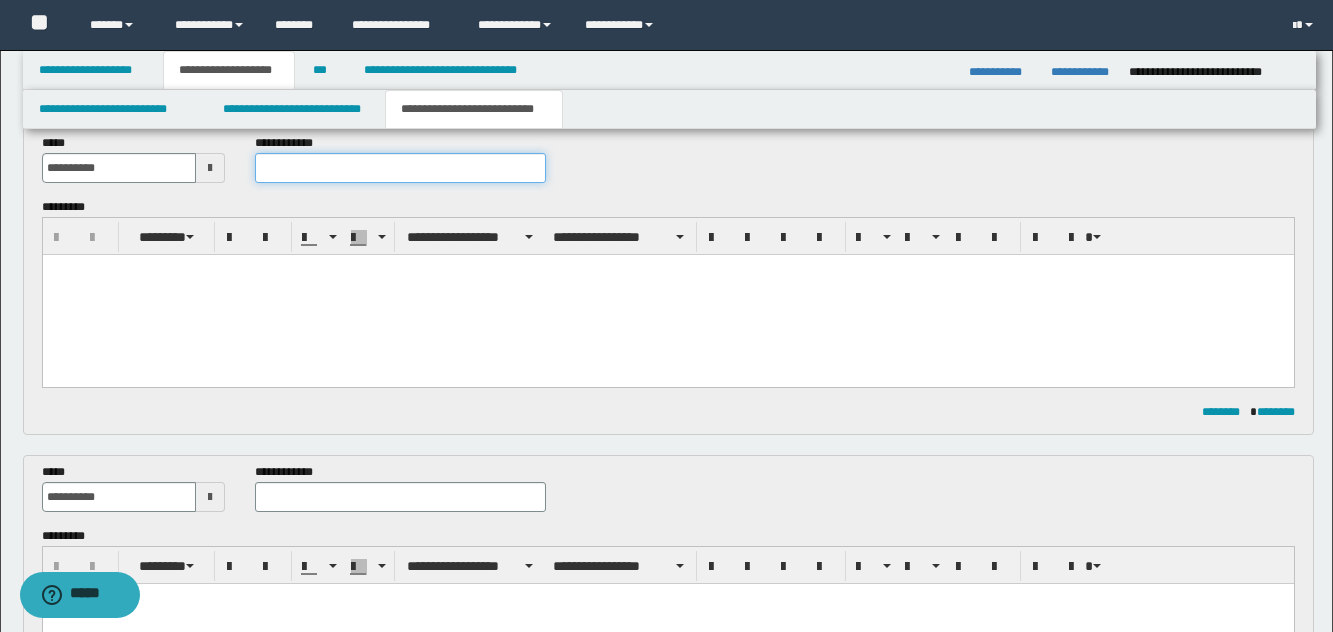 click at bounding box center (400, 168) 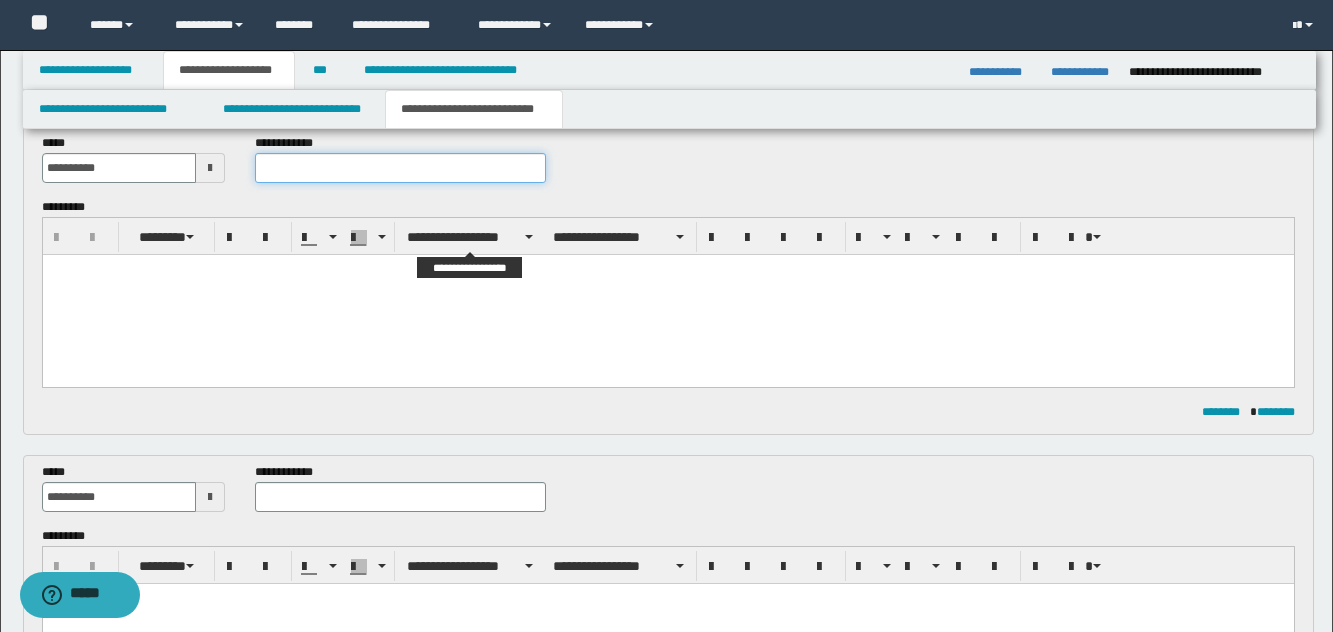 paste on "**********" 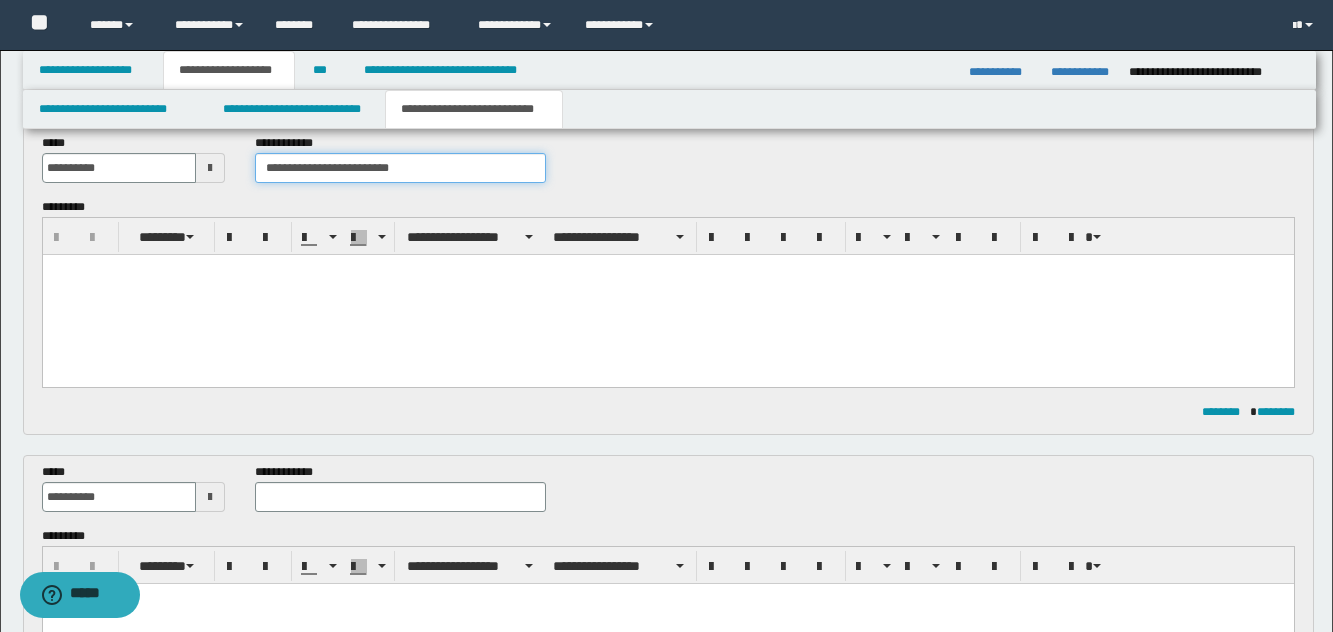 type on "**********" 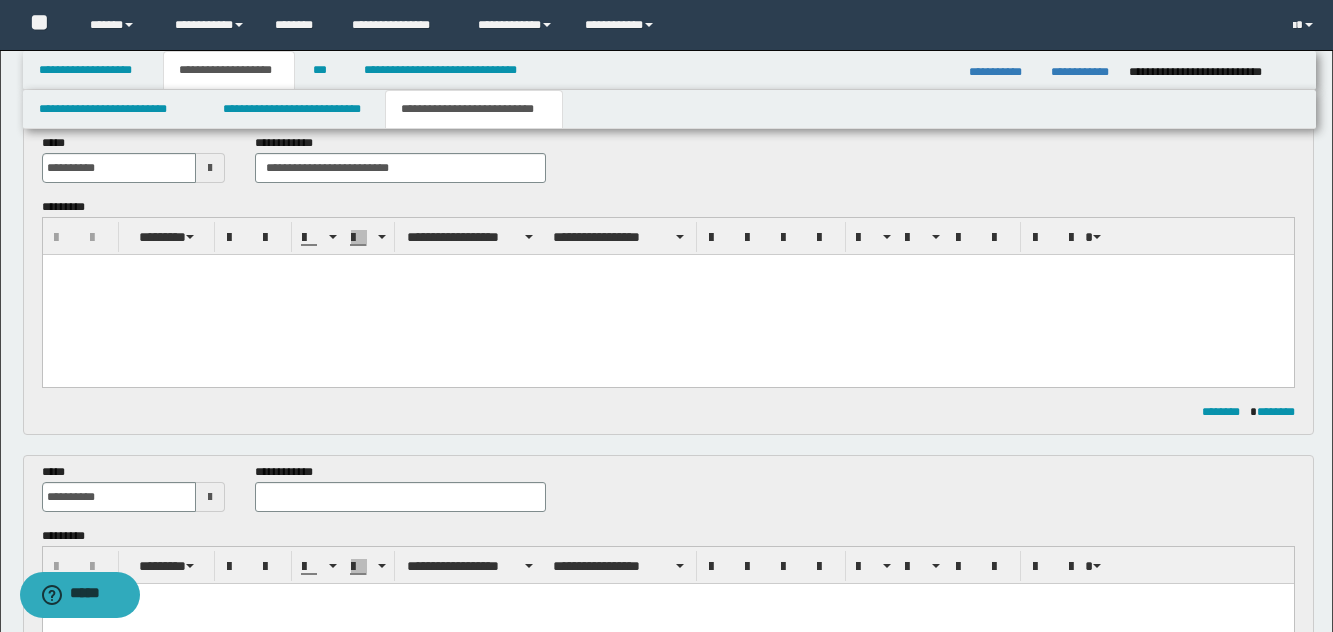 click at bounding box center (667, 295) 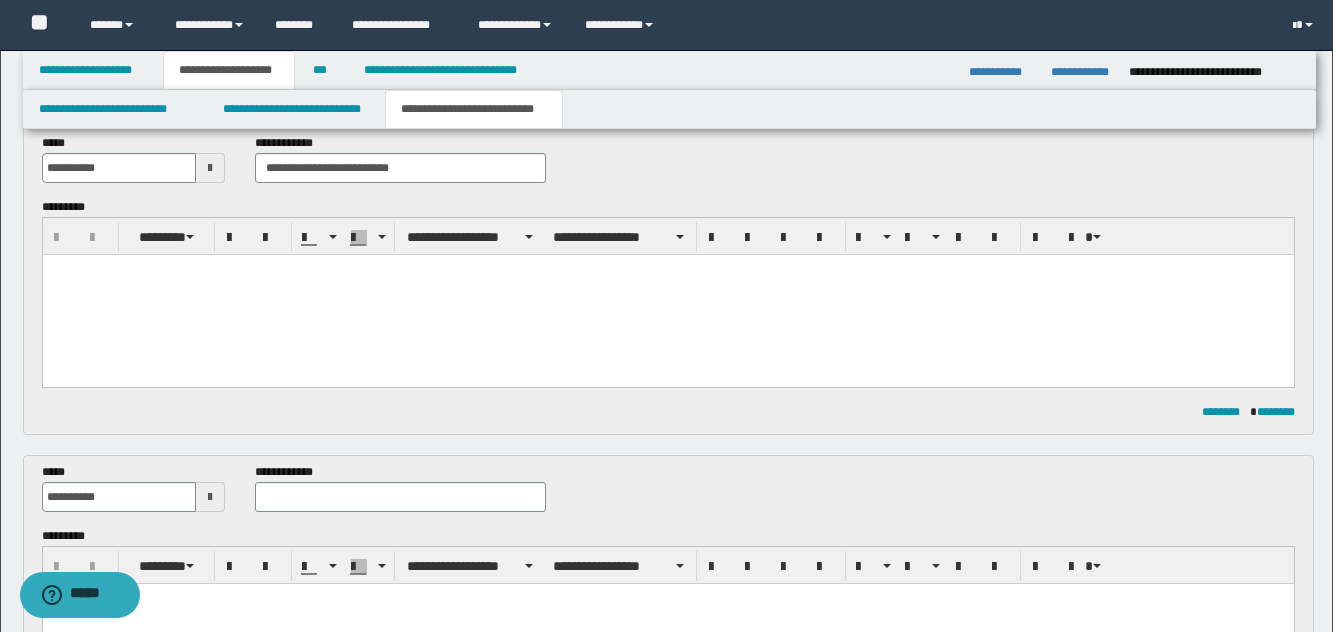 paste 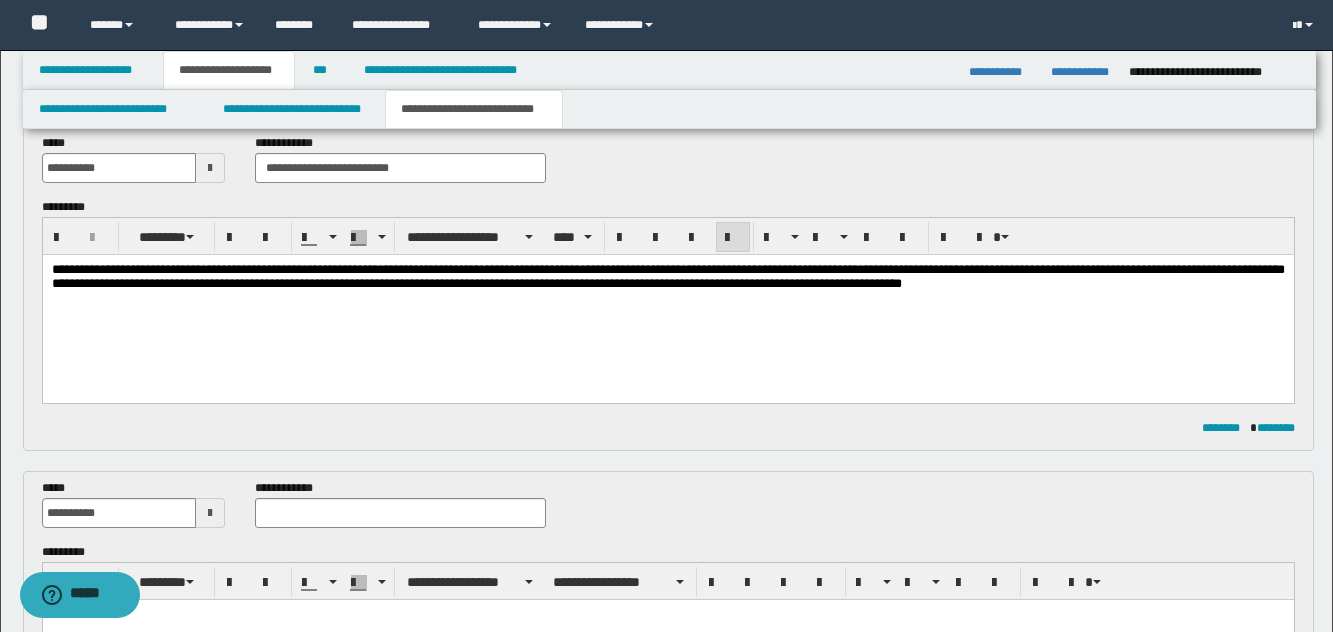 click on "**********" at bounding box center [667, 276] 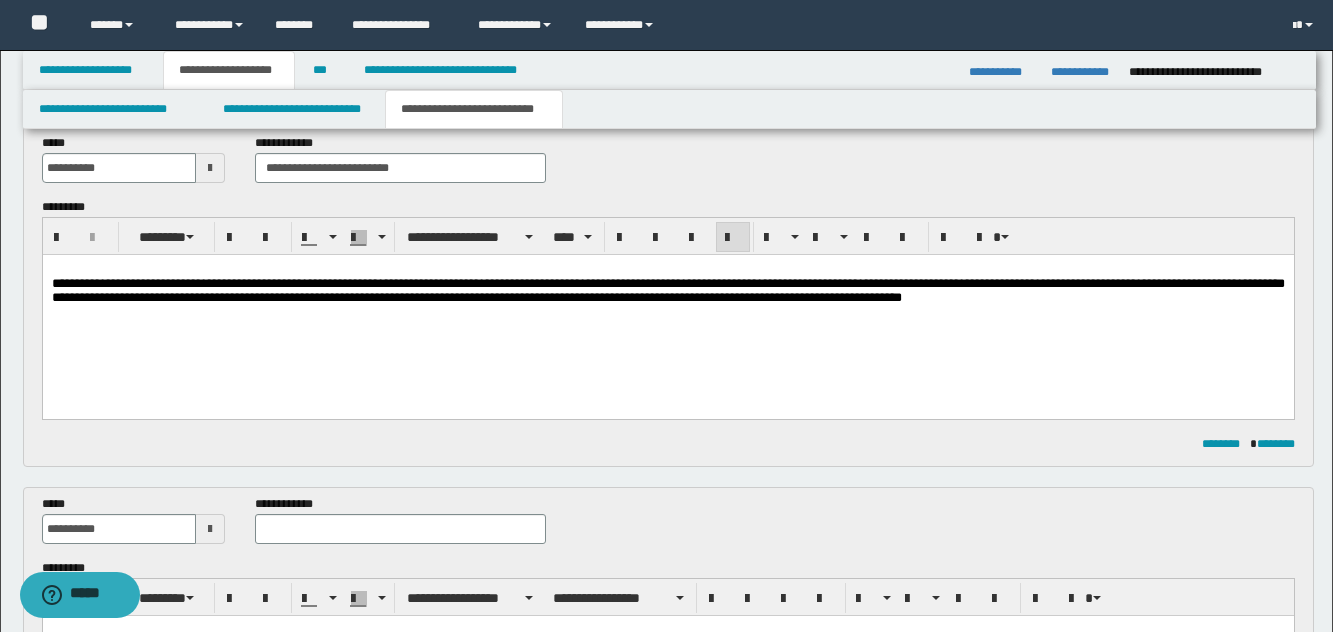 click on "**********" at bounding box center [667, 309] 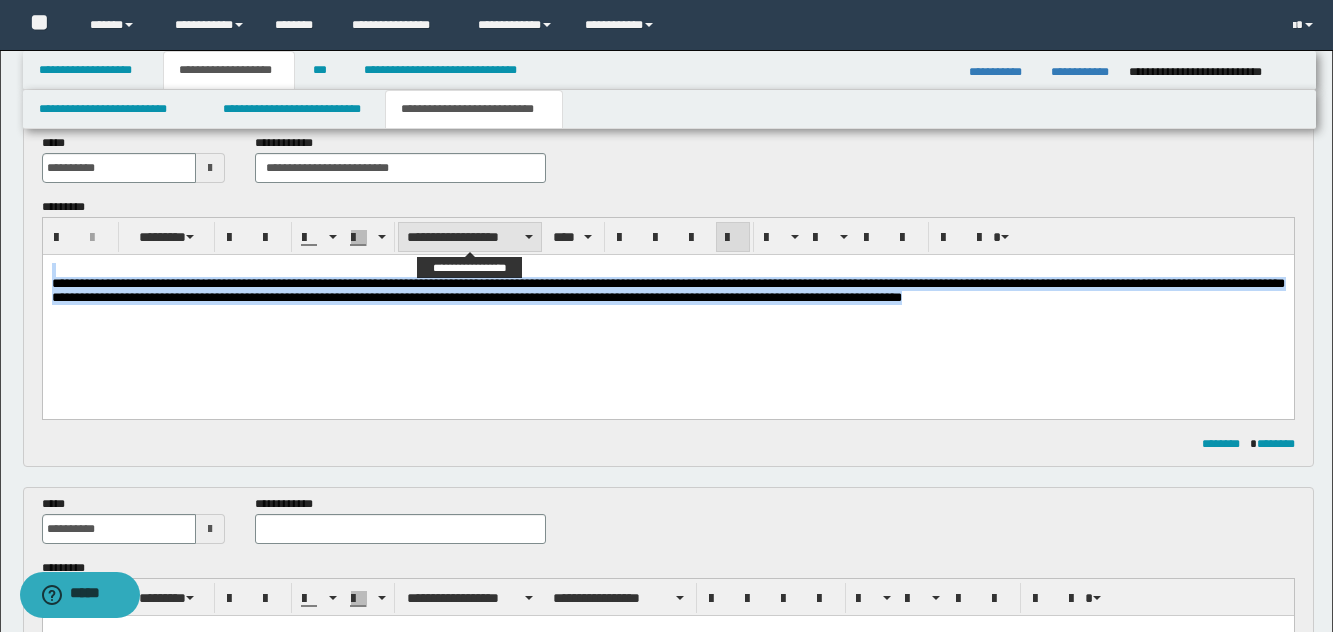 click on "**********" at bounding box center [470, 237] 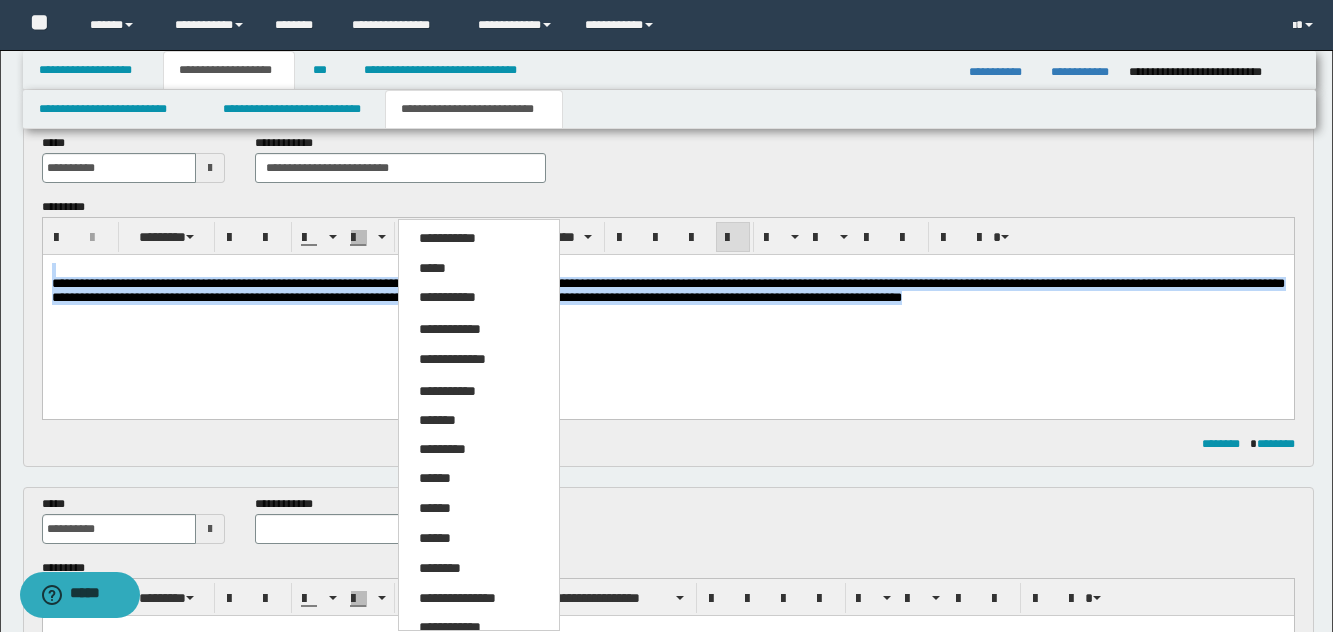 click on "**********" at bounding box center [457, 598] 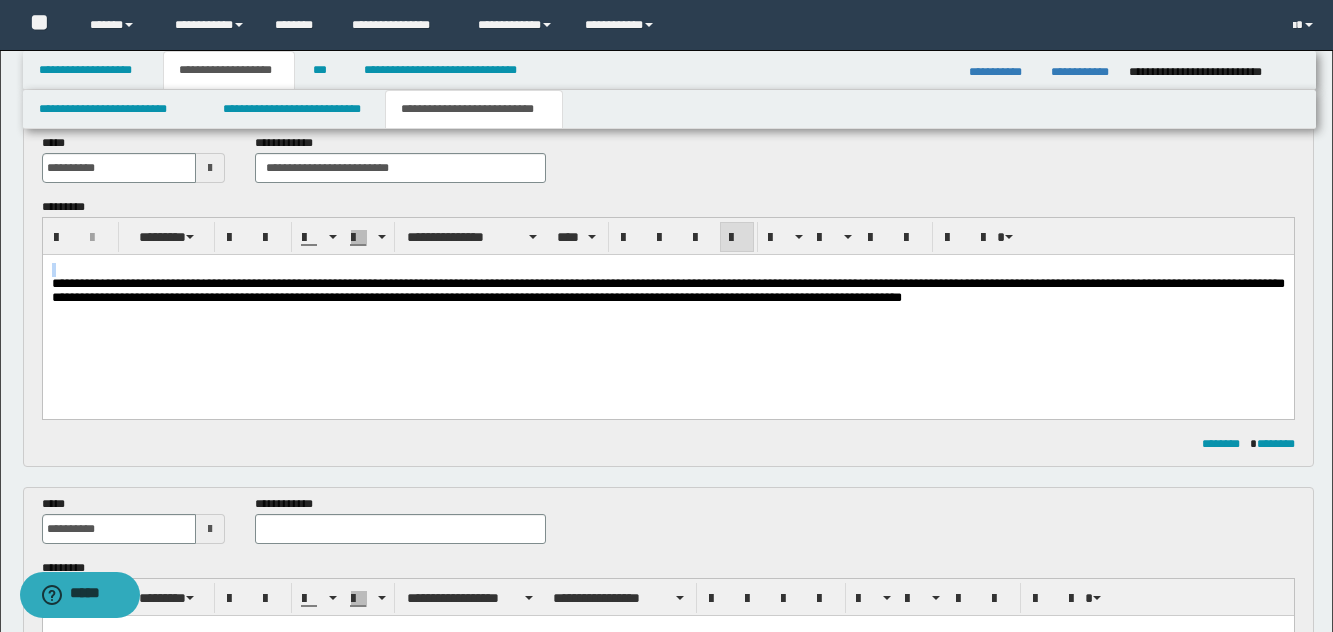 drag, startPoint x: 735, startPoint y: 233, endPoint x: 695, endPoint y: 2, distance: 234.43762 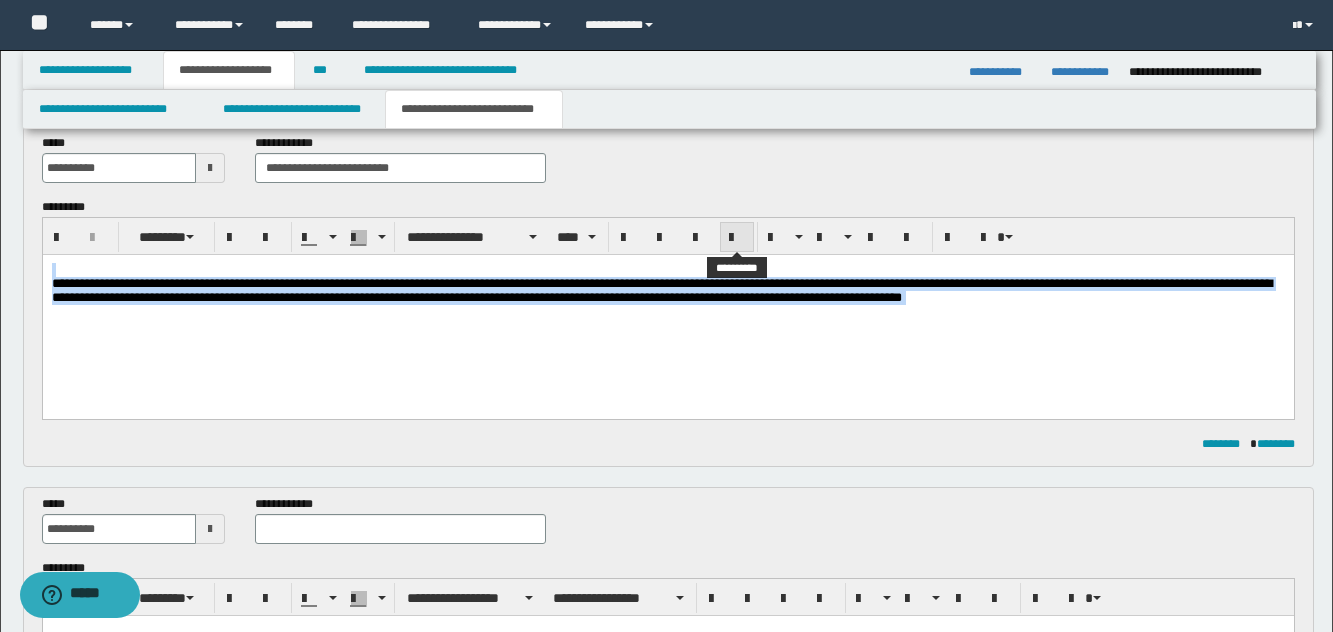 click at bounding box center (737, 238) 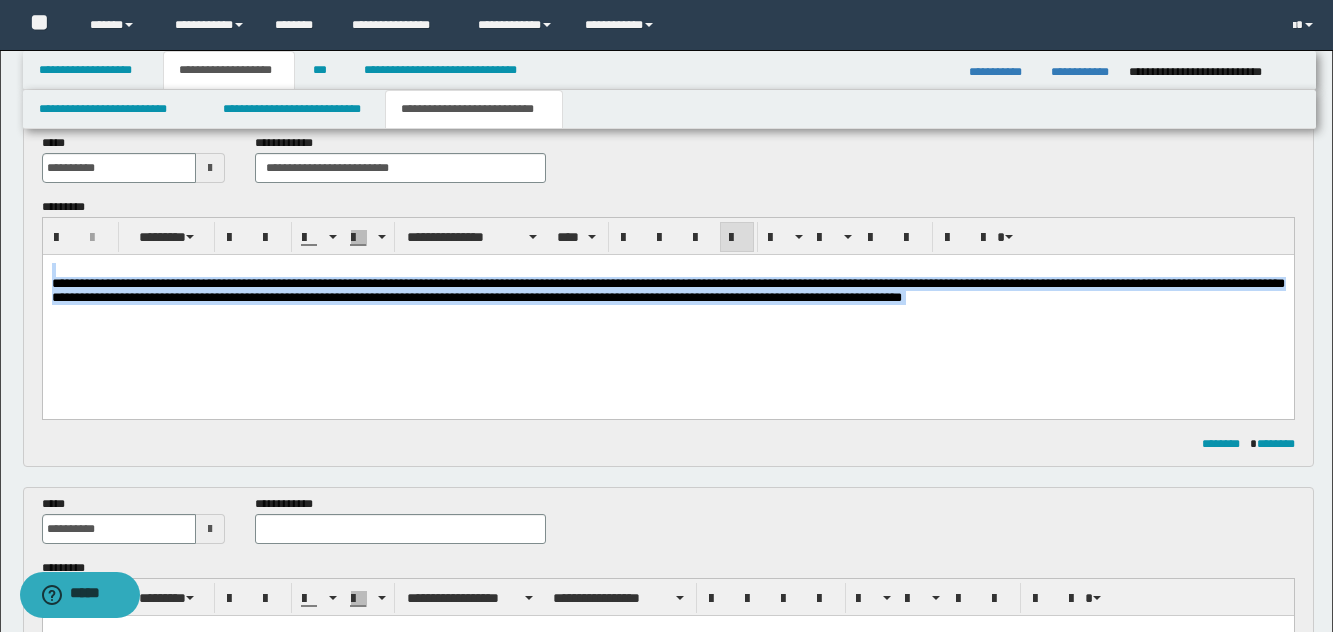click on "**********" at bounding box center [667, 309] 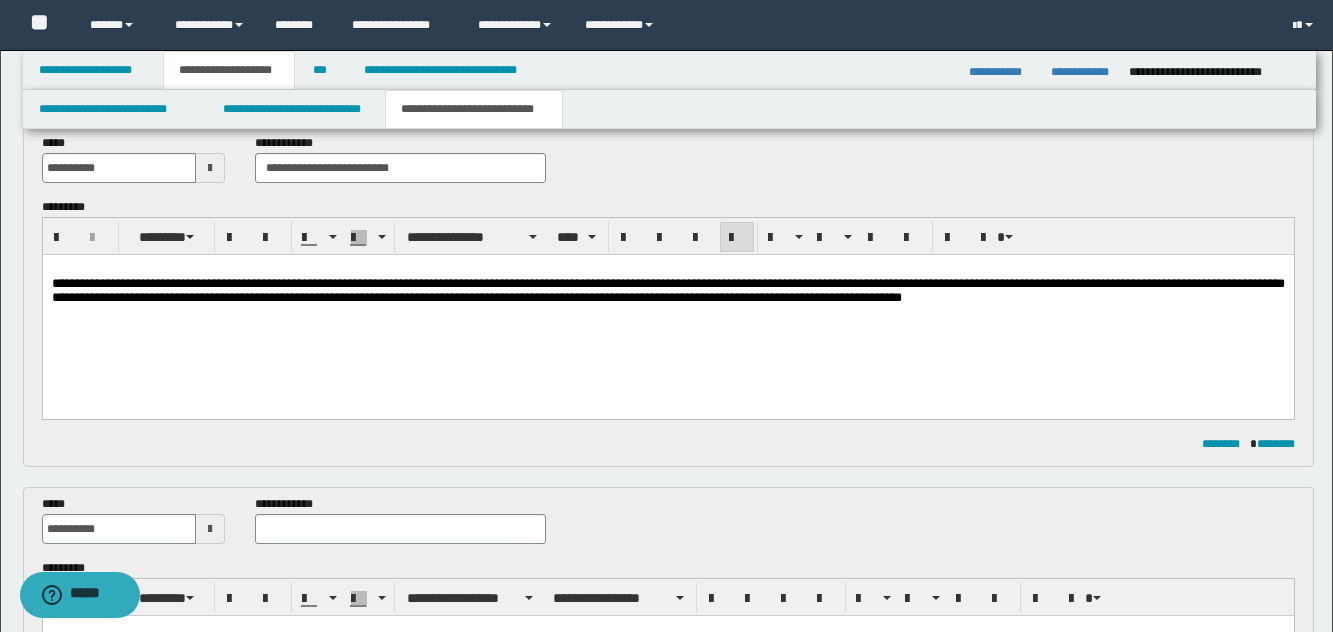 click on "**********" at bounding box center [667, 291] 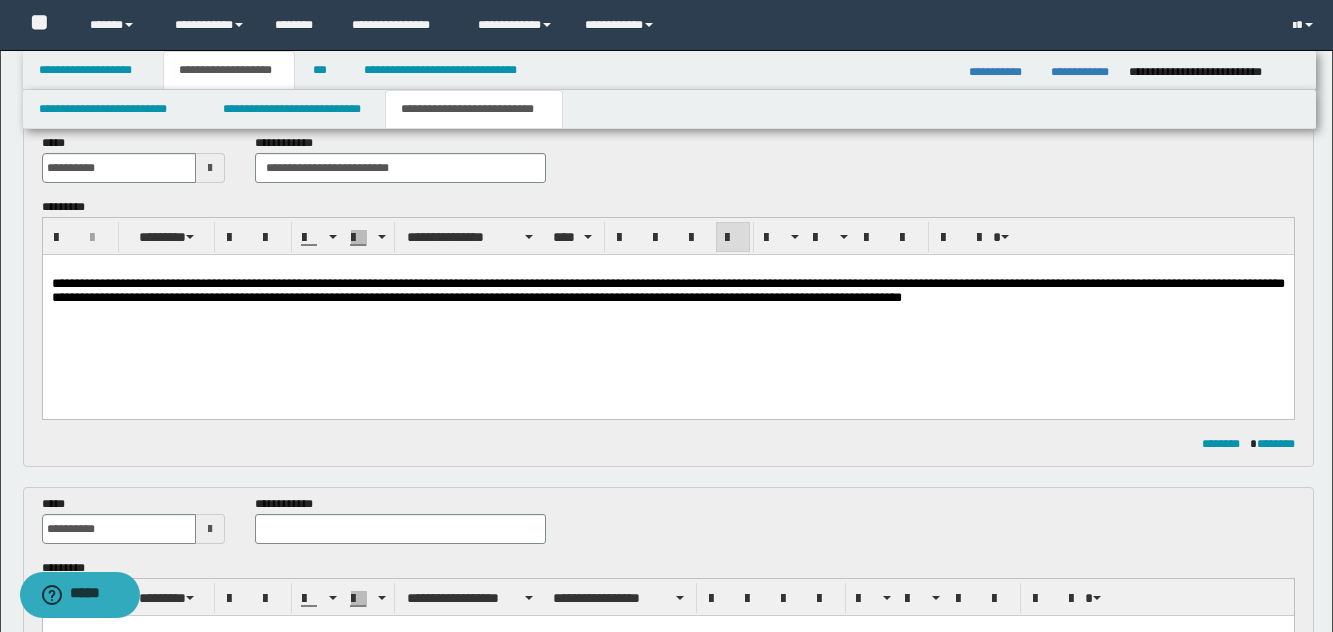 click on "**********" at bounding box center (667, 309) 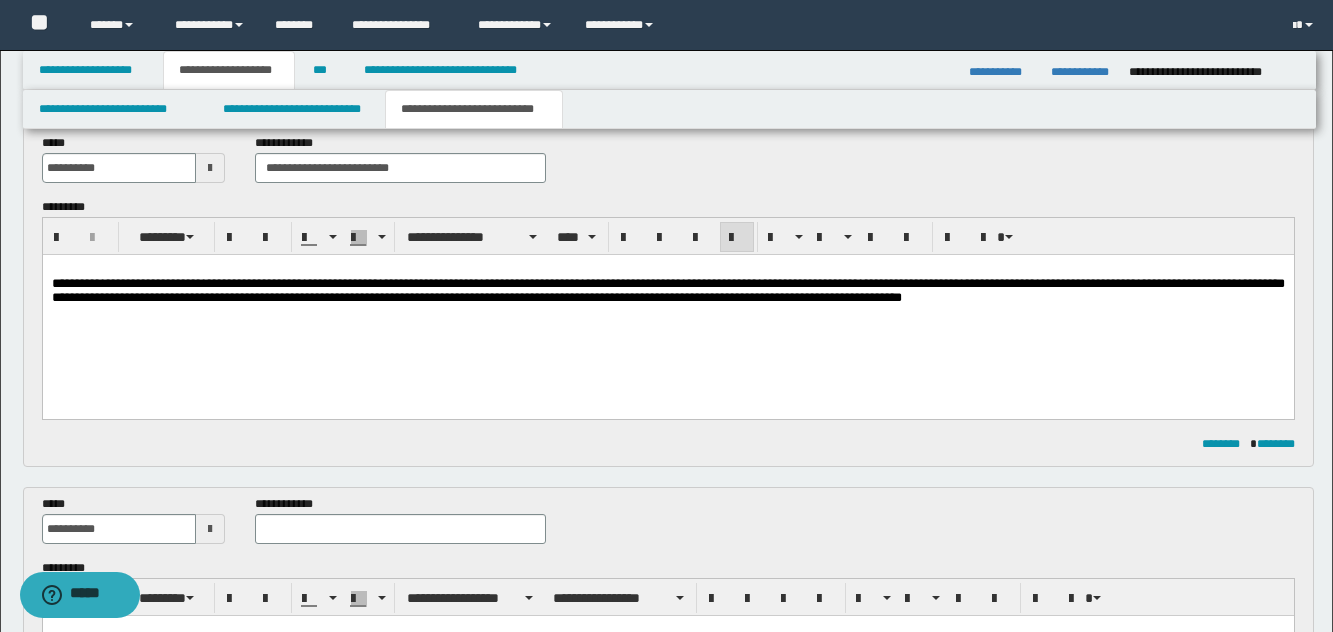 drag, startPoint x: 300, startPoint y: 287, endPoint x: 249, endPoint y: 285, distance: 51.0392 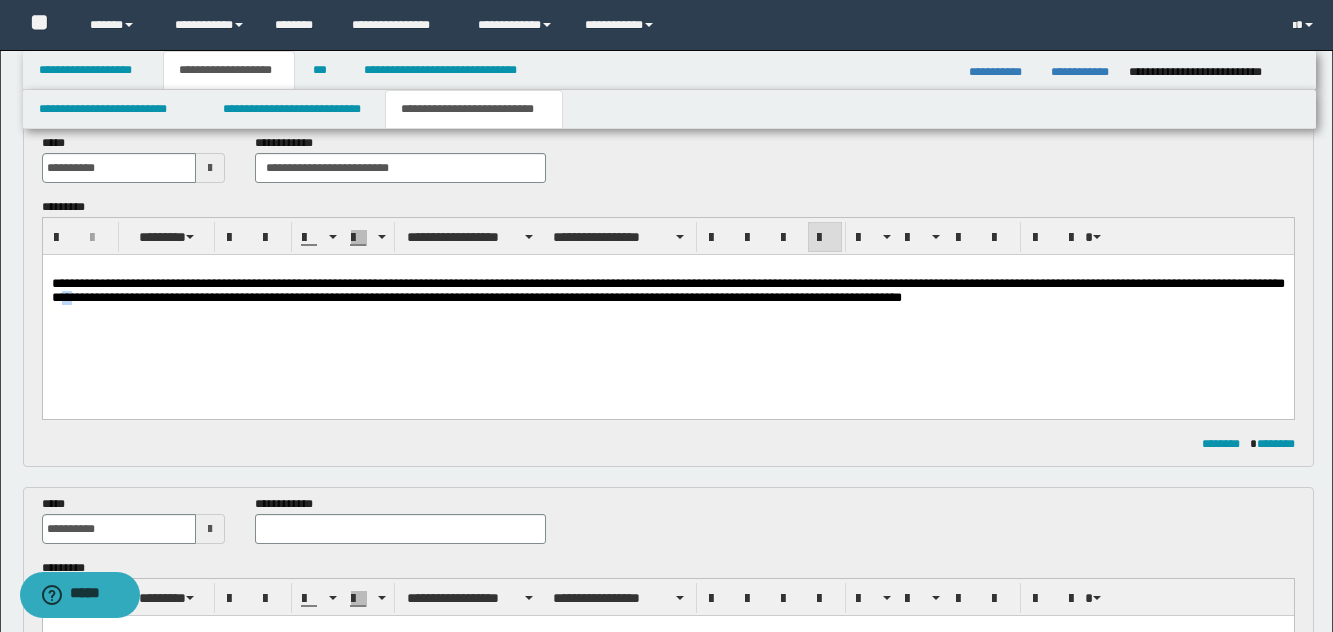click on "**********" at bounding box center (667, 311) 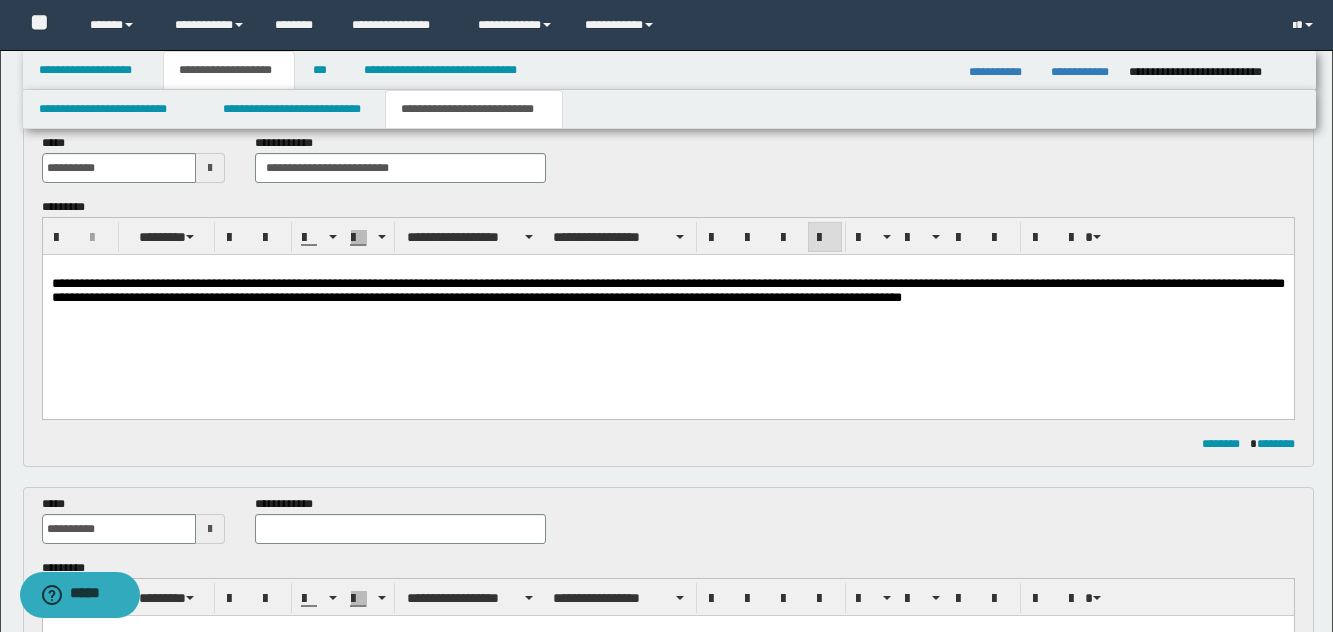 click on "**********" at bounding box center [667, 311] 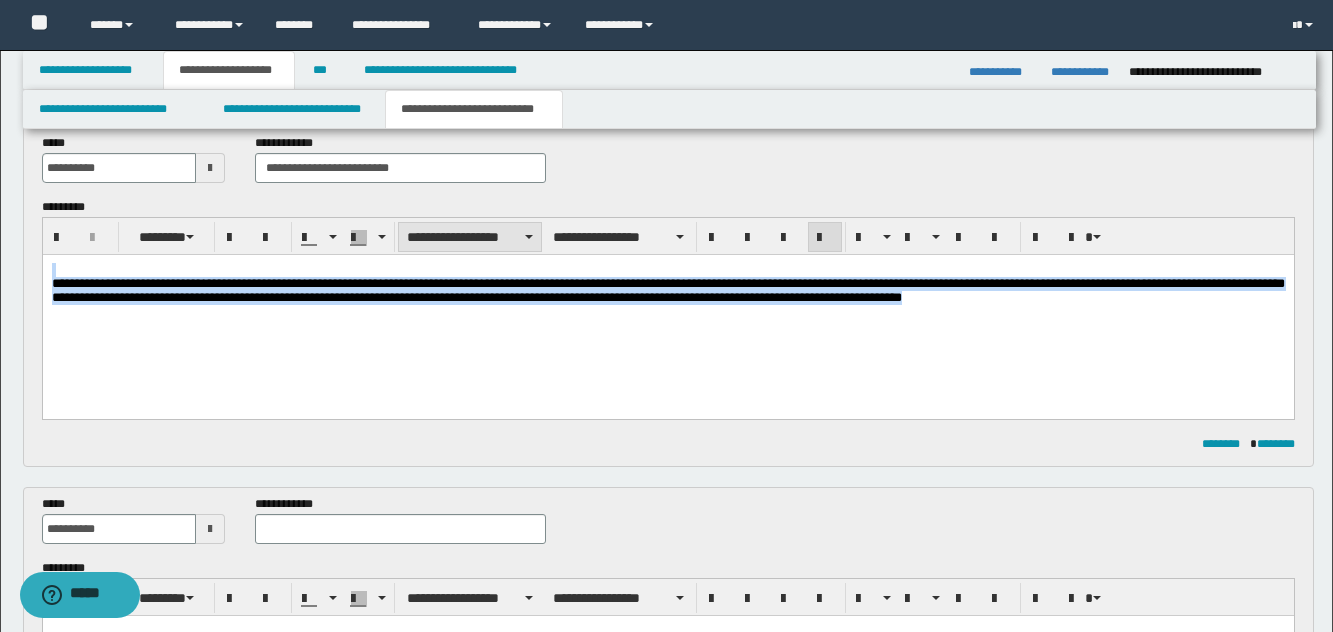 click on "**********" at bounding box center (470, 237) 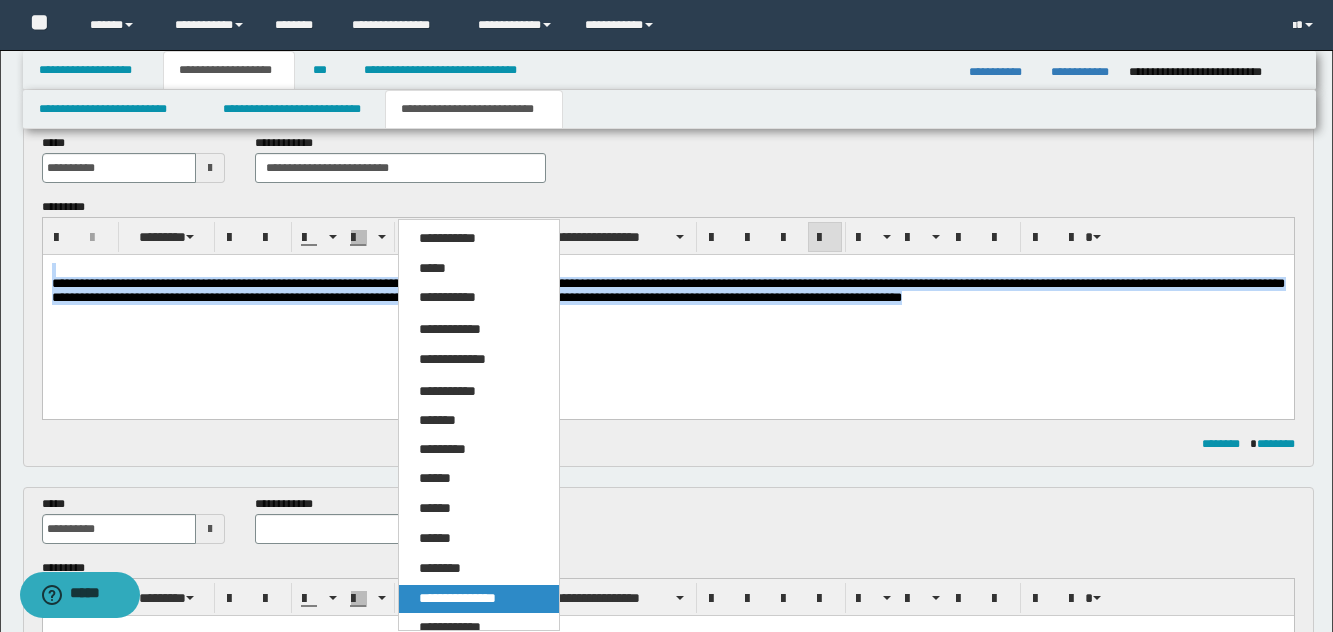 click on "**********" at bounding box center [457, 598] 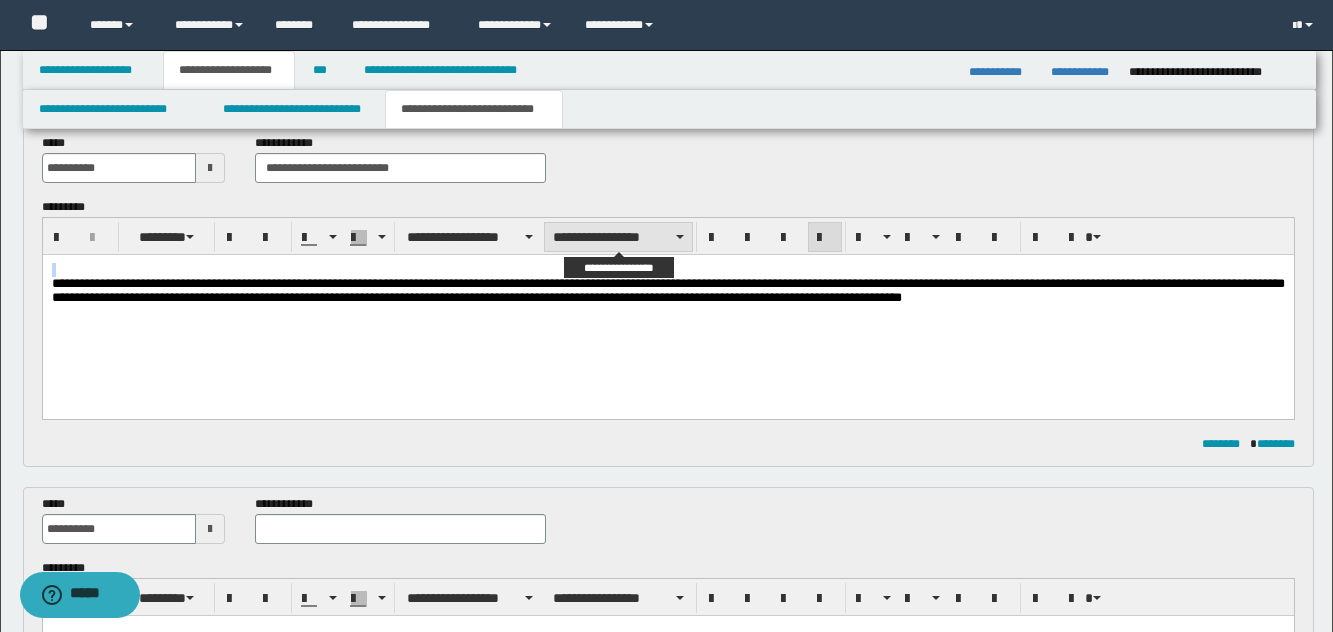 click on "**********" at bounding box center (618, 237) 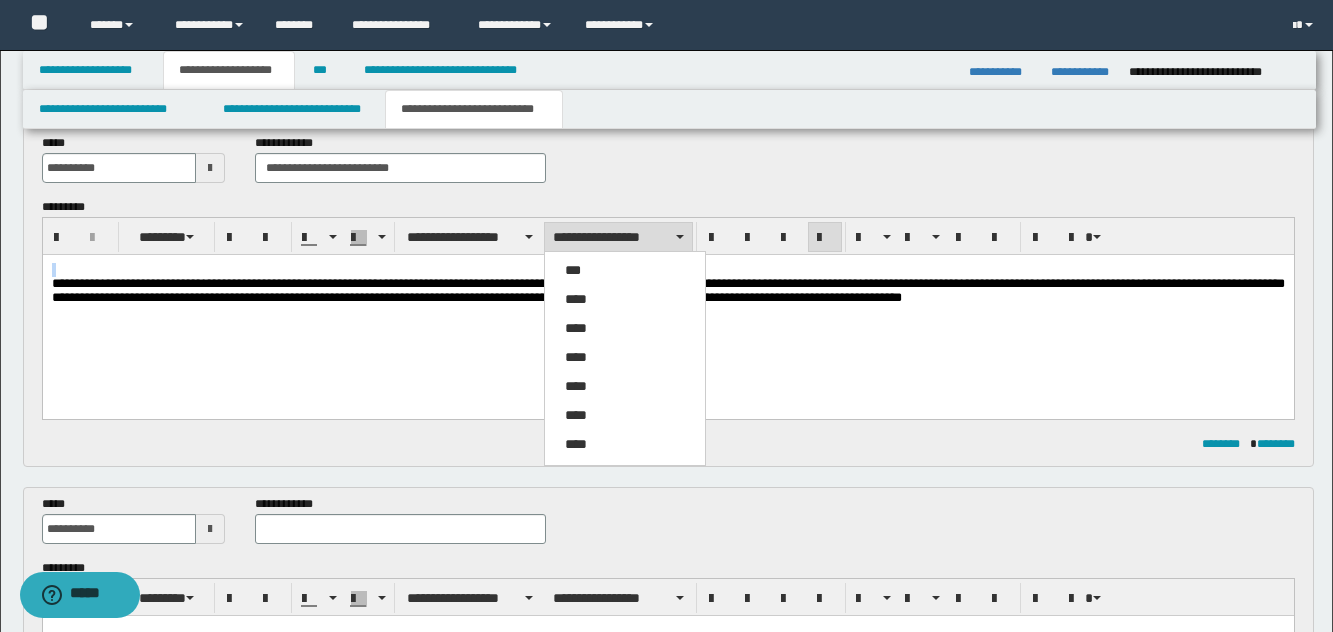 click on "**********" at bounding box center (667, 311) 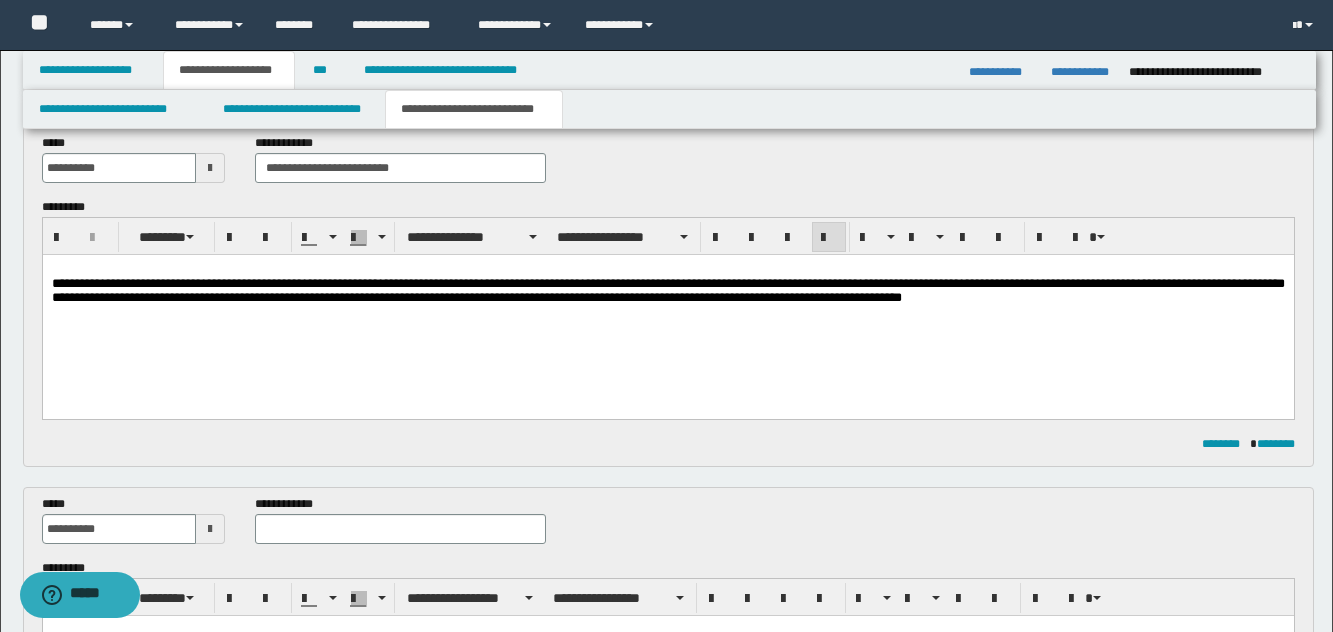 click on "**********" at bounding box center (667, 311) 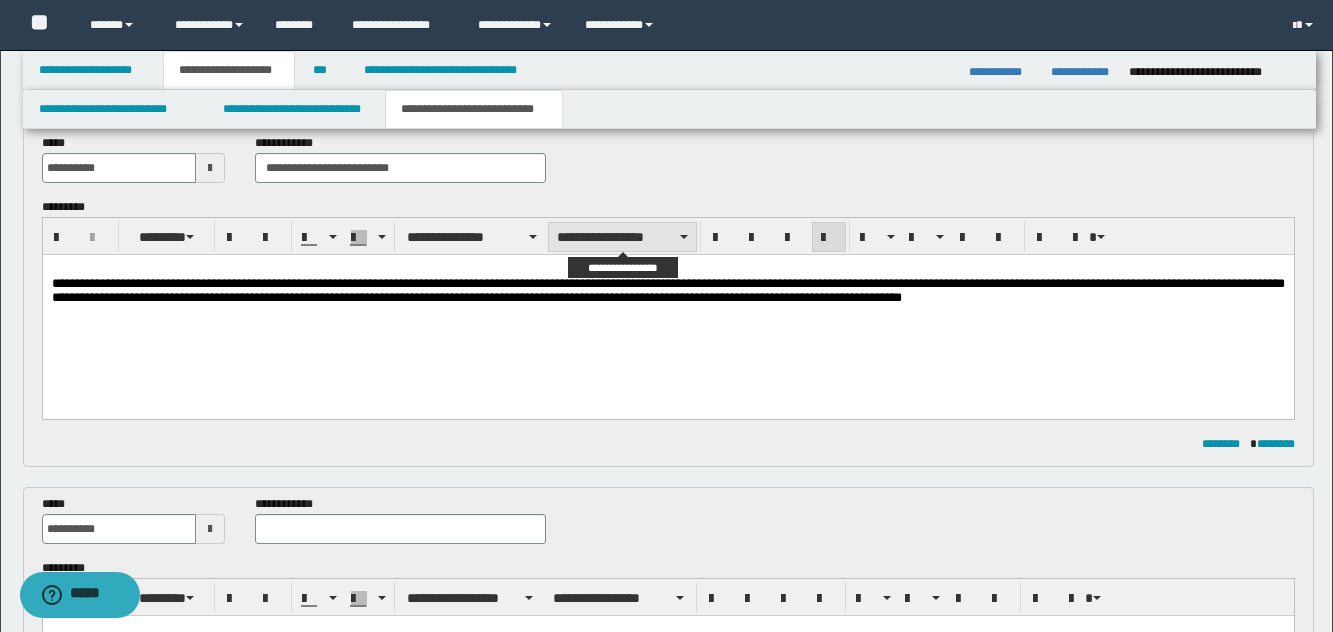 click on "**********" at bounding box center [622, 237] 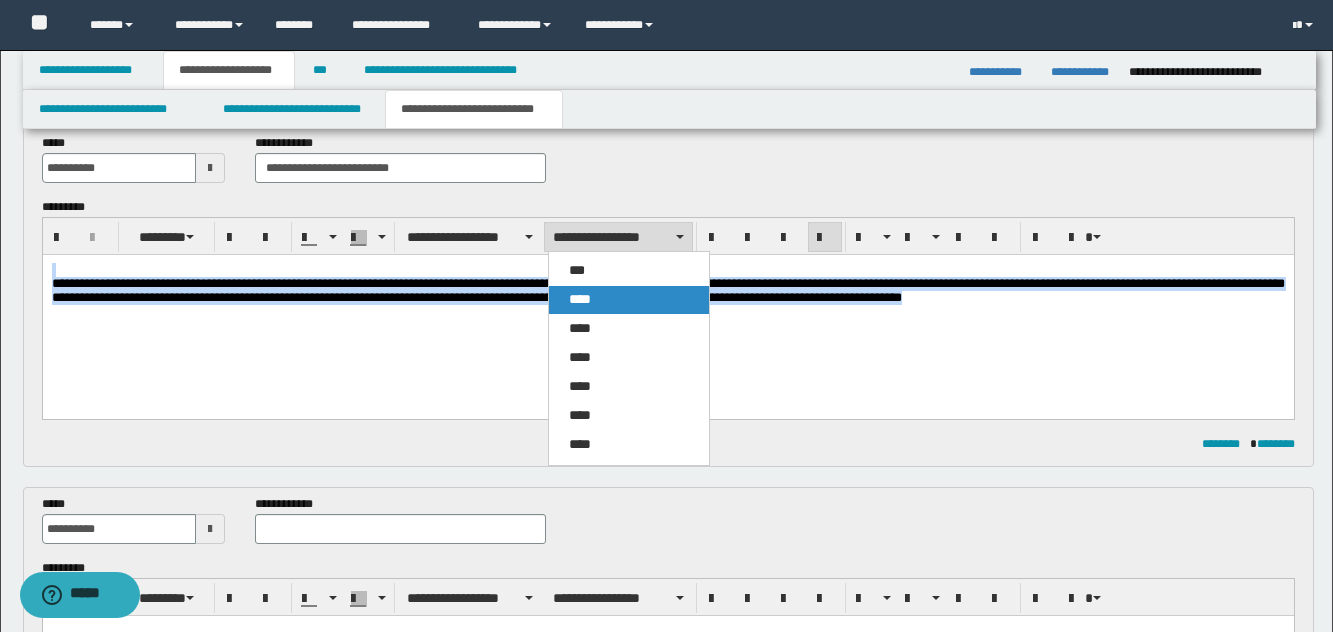 click on "****" at bounding box center [580, 299] 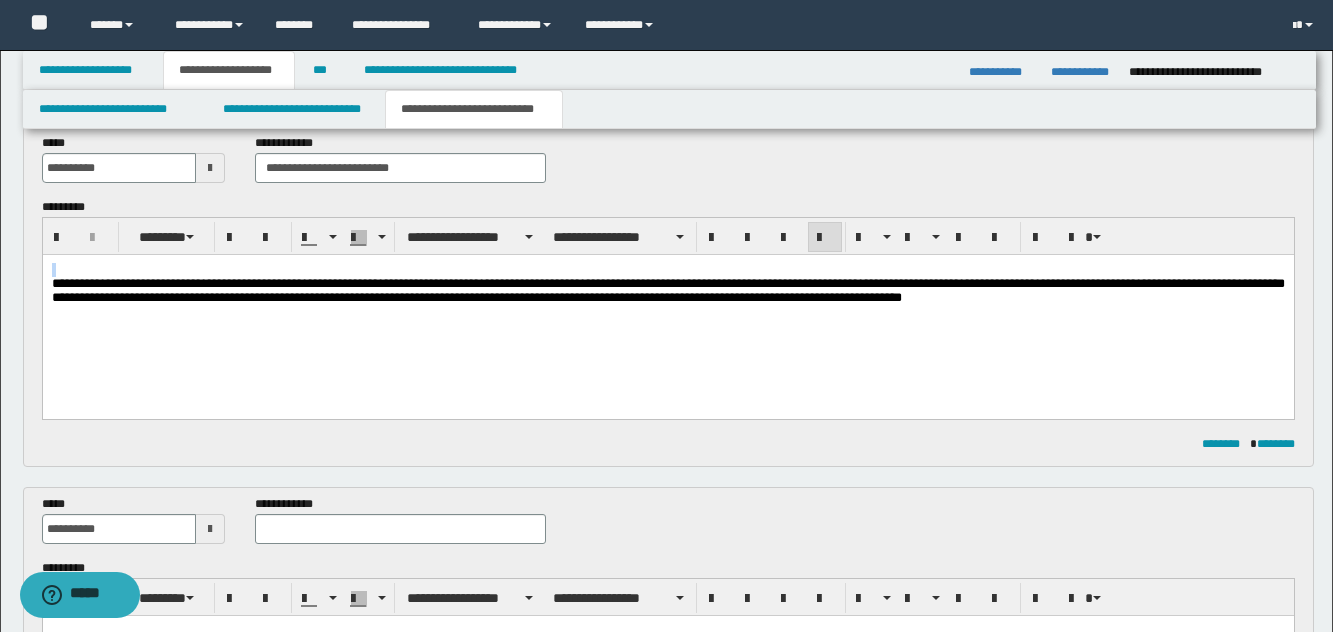click on "**********" at bounding box center (667, 290) 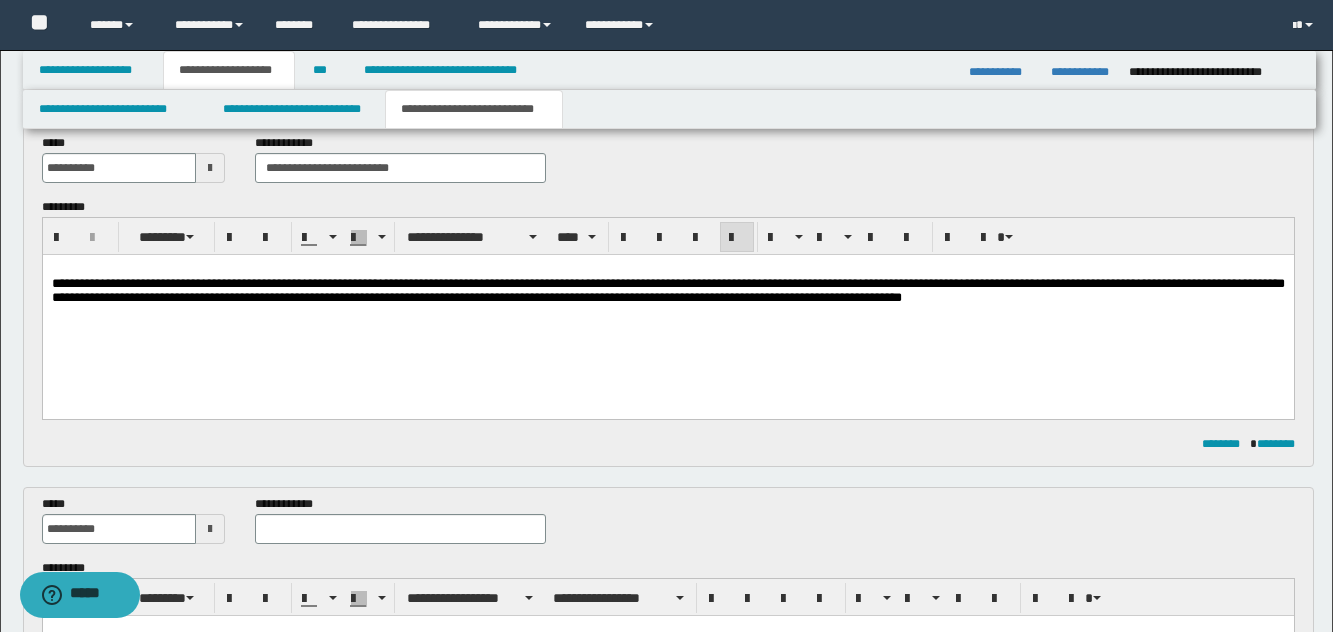 click on "**********" at bounding box center [667, 311] 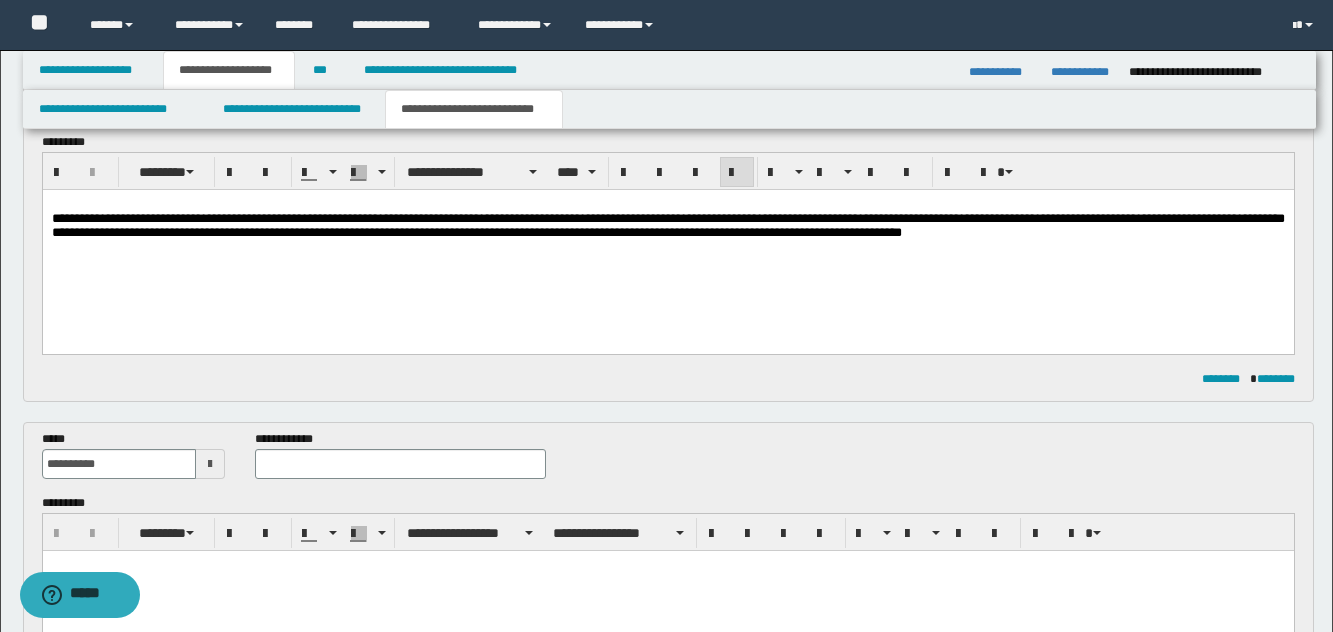 scroll, scrollTop: 200, scrollLeft: 0, axis: vertical 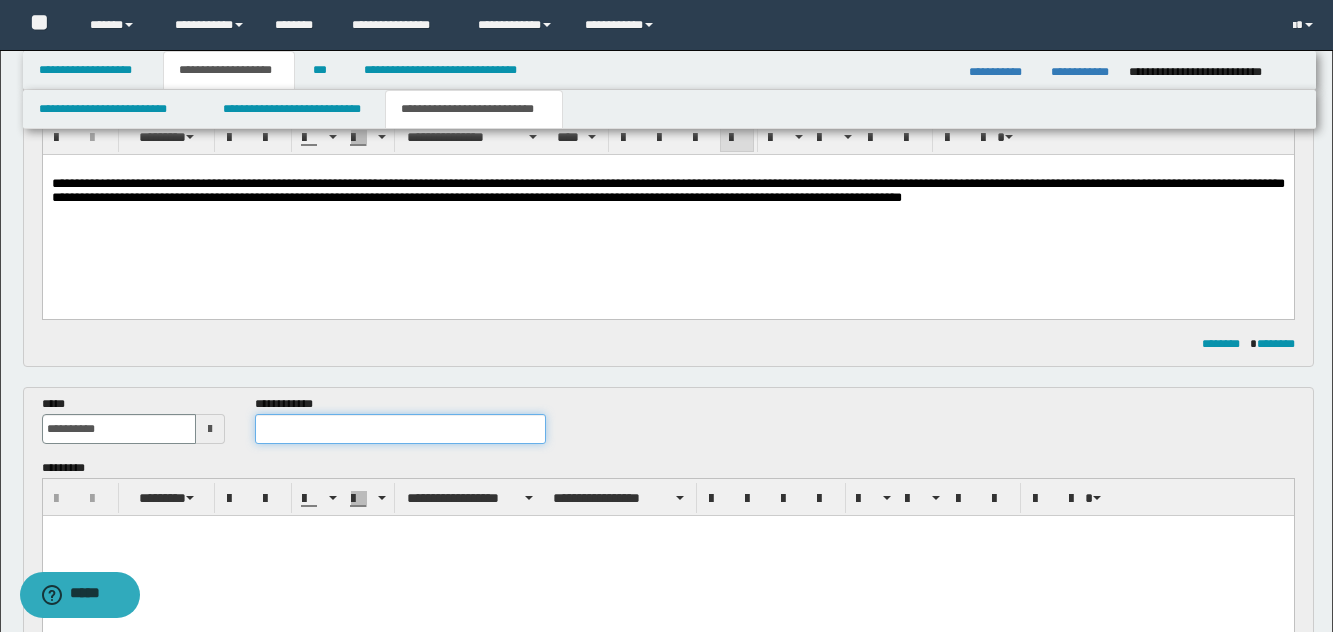 click at bounding box center (400, 429) 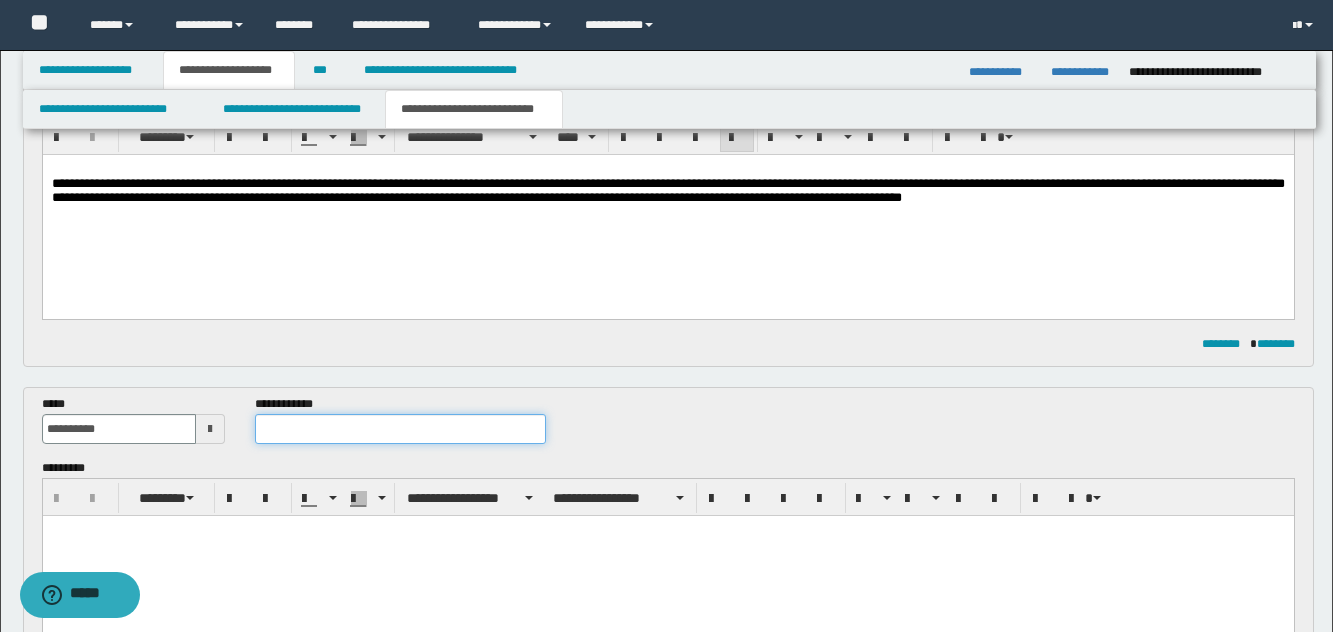 paste on "**********" 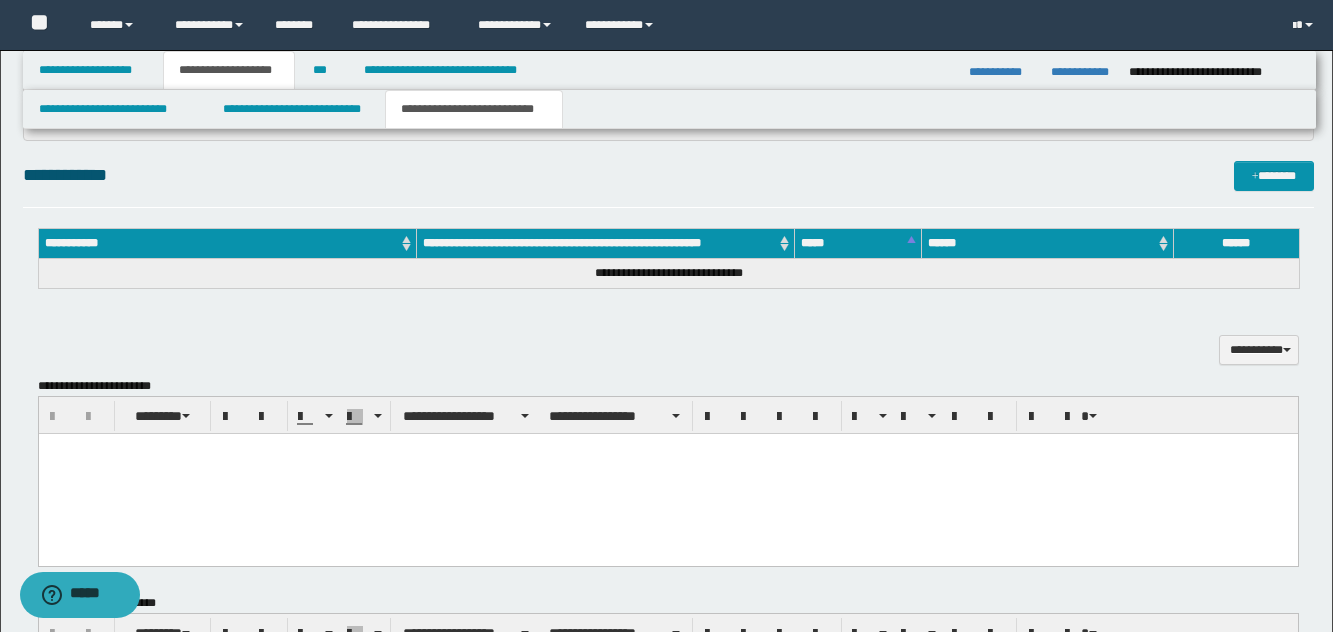 scroll, scrollTop: 800, scrollLeft: 0, axis: vertical 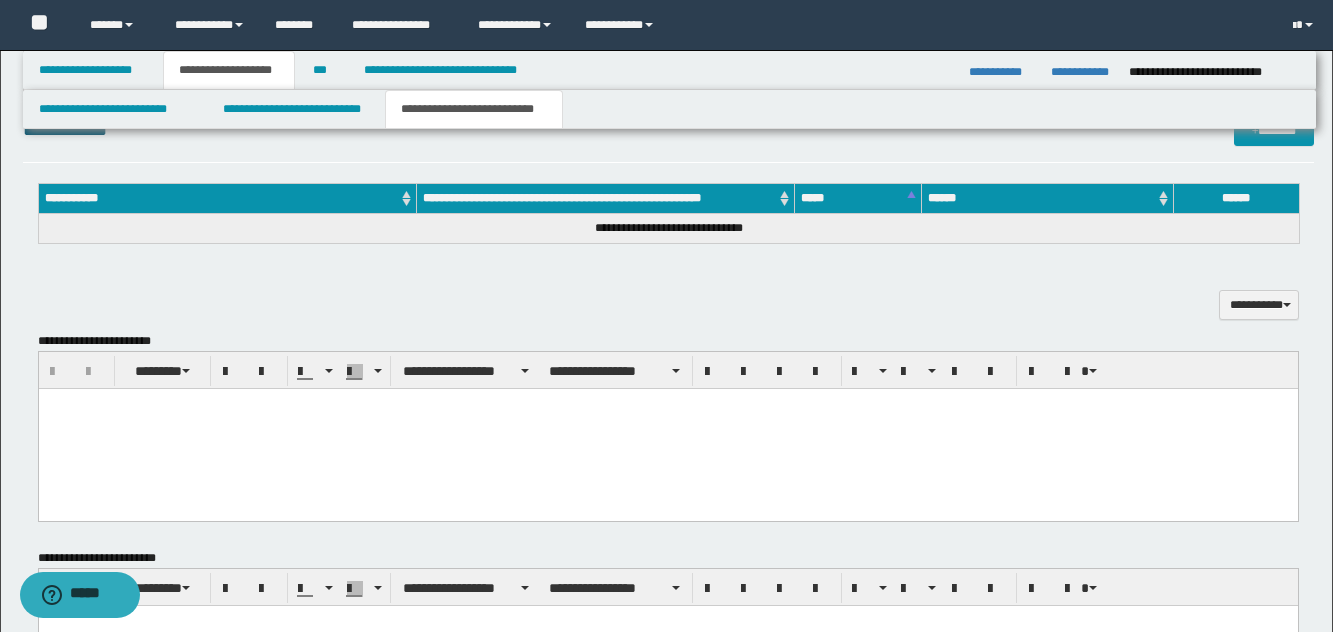 type on "**********" 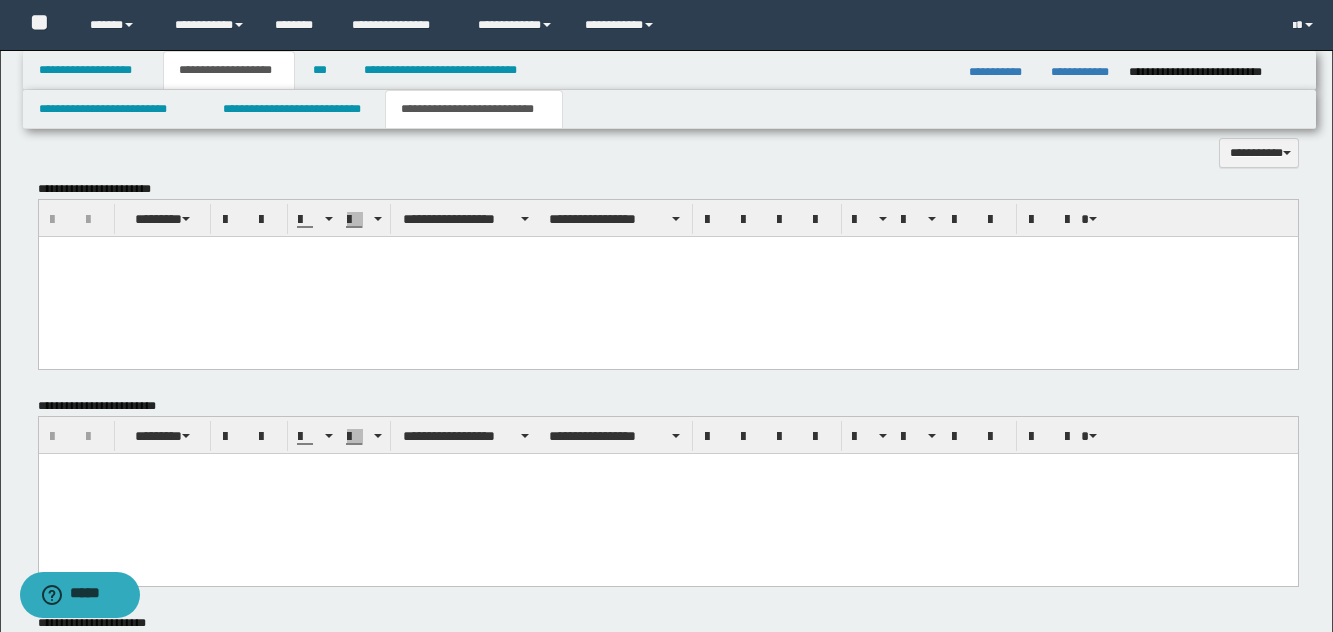 scroll, scrollTop: 1247, scrollLeft: 0, axis: vertical 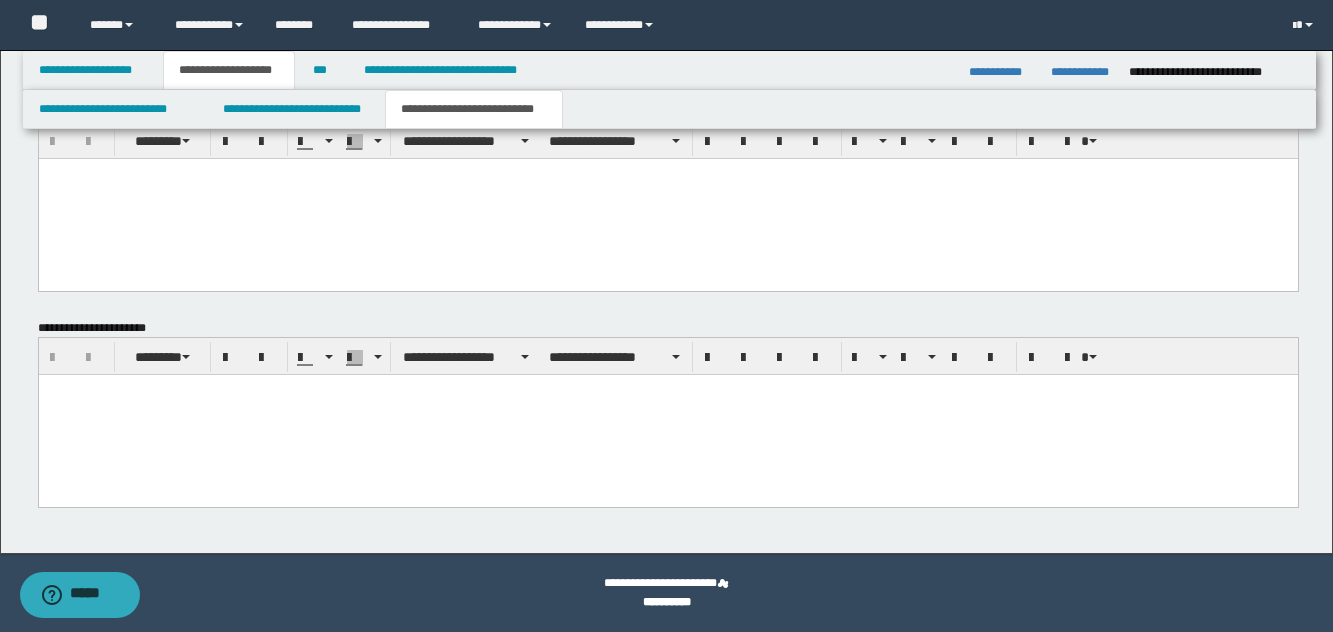 click at bounding box center [667, 415] 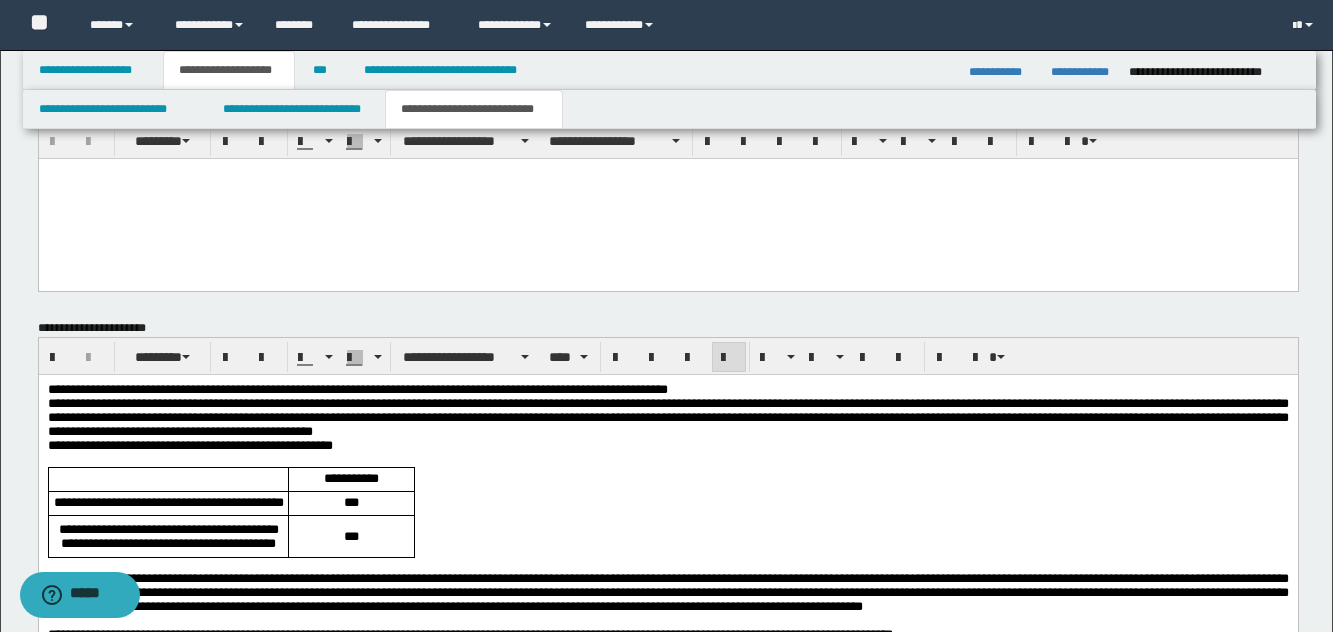 click on "**********" at bounding box center (357, 389) 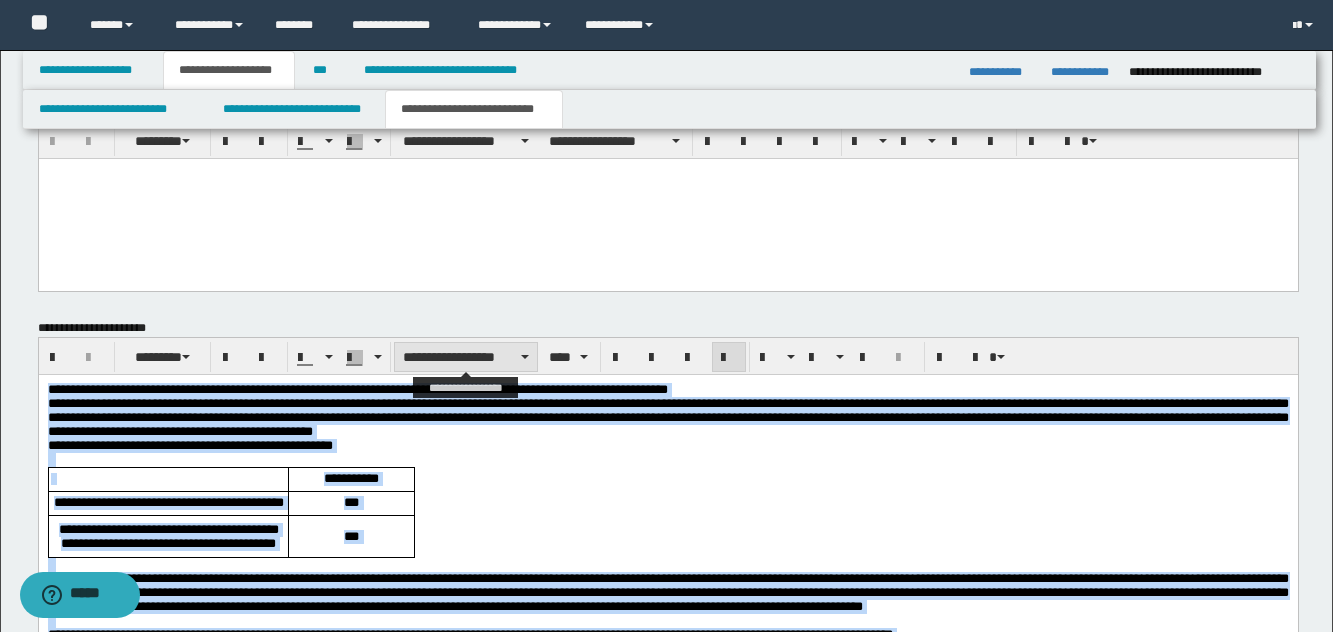 click on "**********" at bounding box center [466, 357] 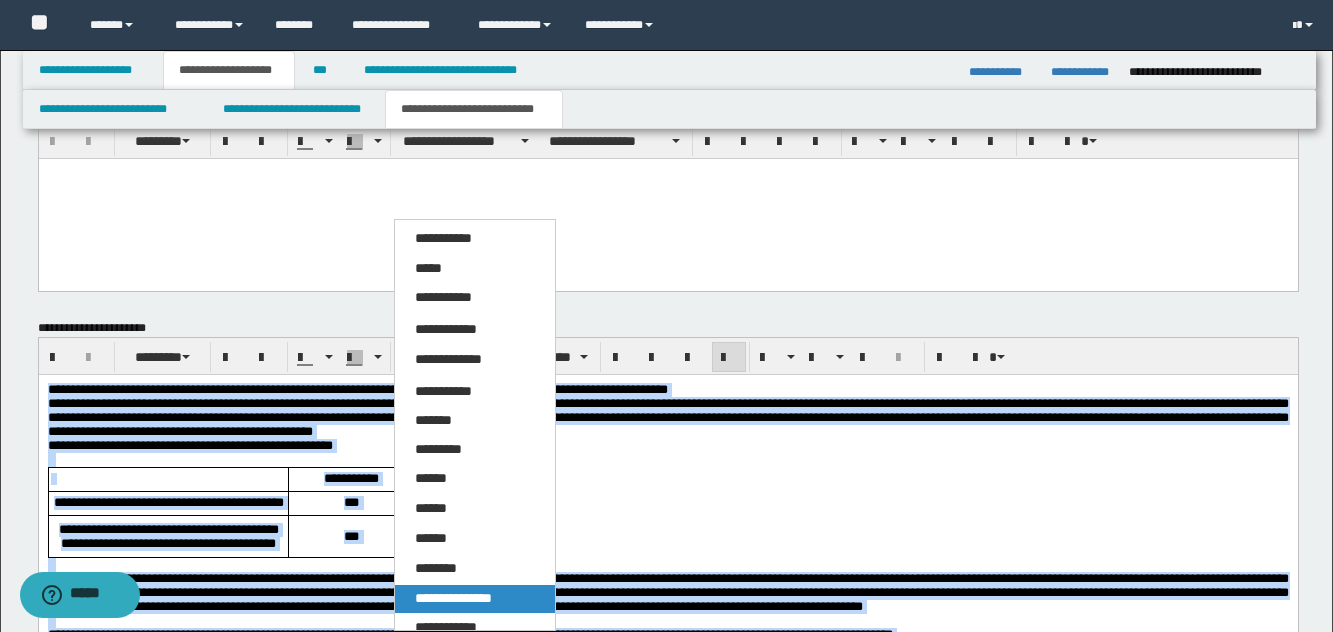 click on "**********" at bounding box center (453, 598) 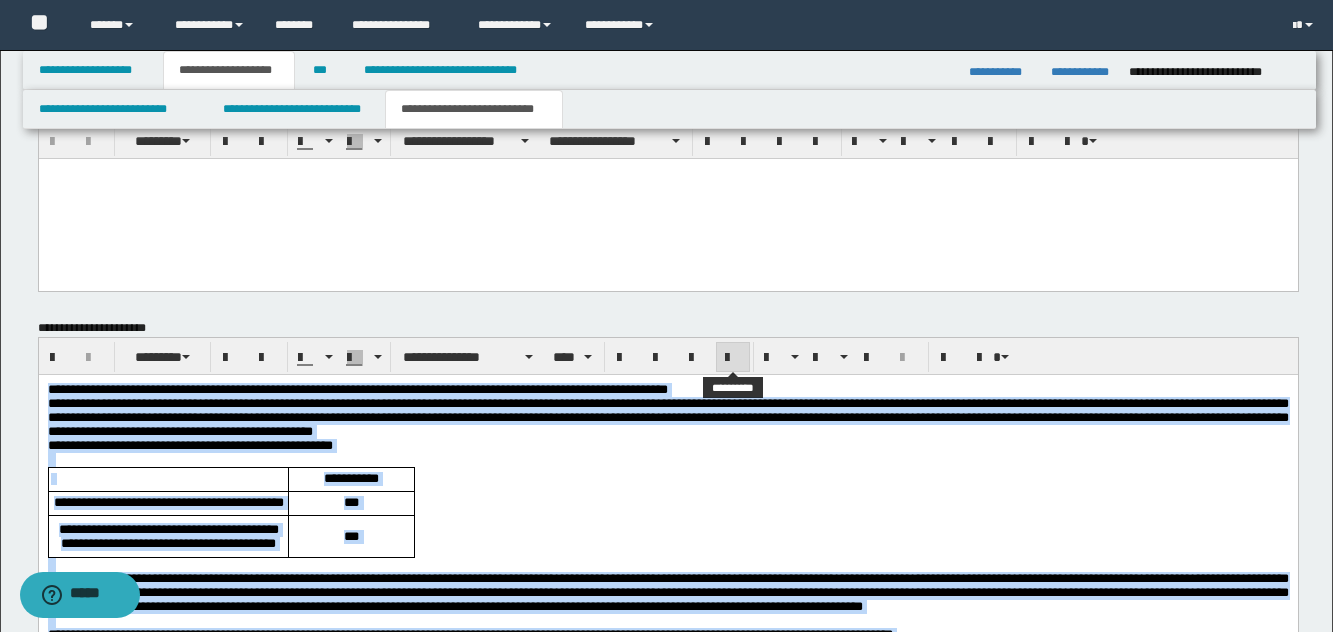 click at bounding box center [733, 358] 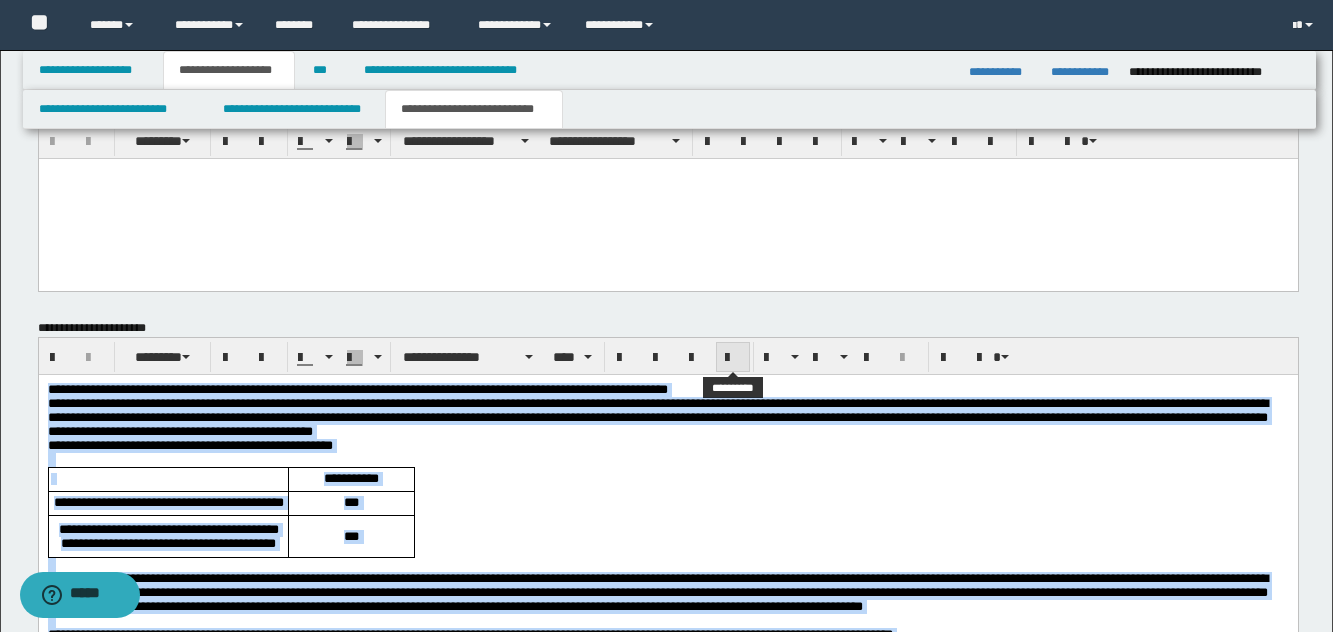 click at bounding box center (733, 358) 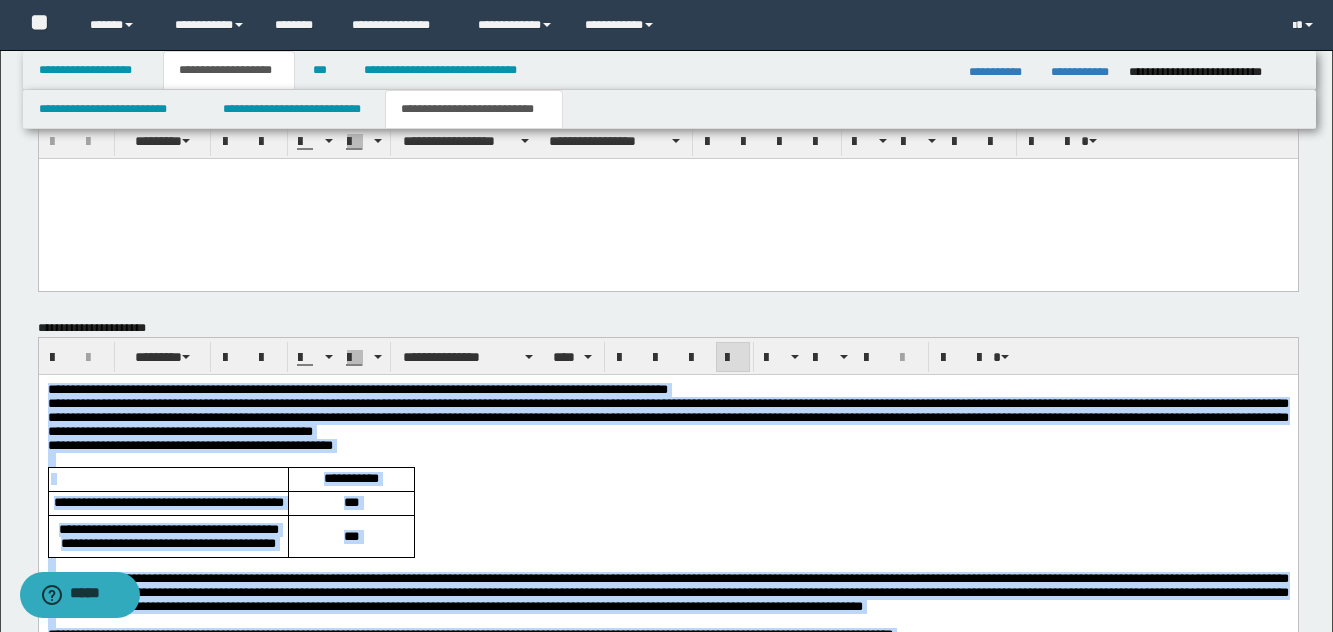 click on "**********" at bounding box center (667, 390) 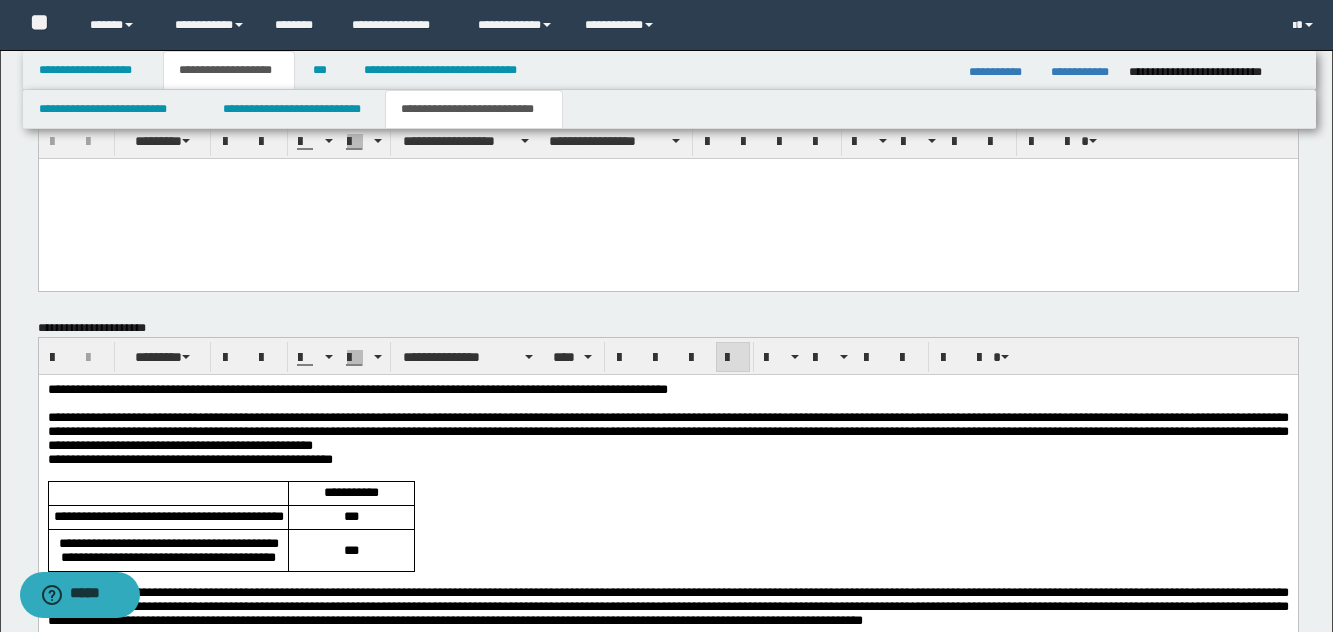 click on "**********" at bounding box center (357, 389) 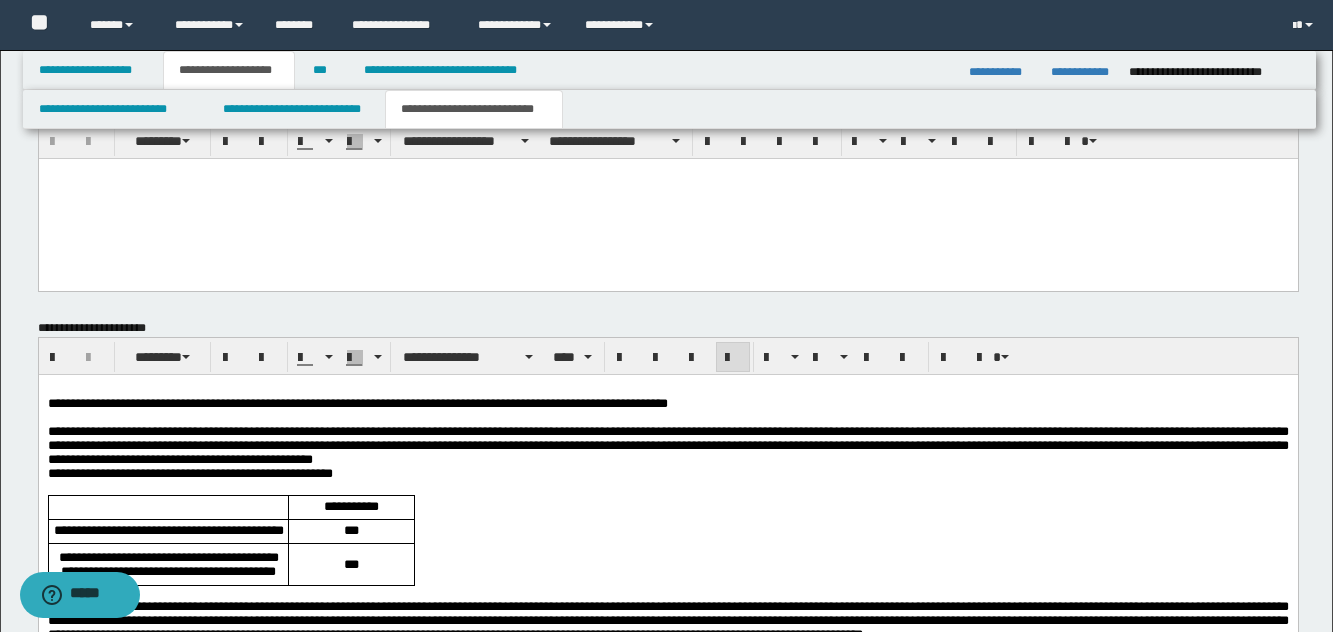 click on "**********" at bounding box center (667, 445) 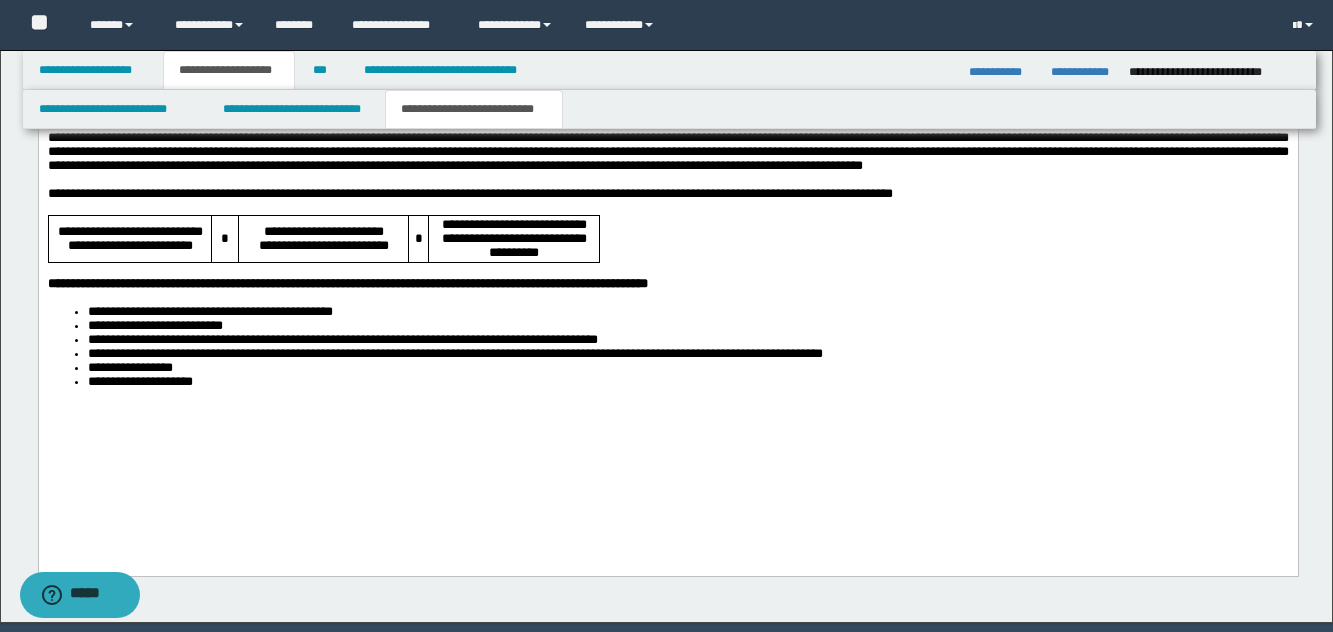 scroll, scrollTop: 1747, scrollLeft: 0, axis: vertical 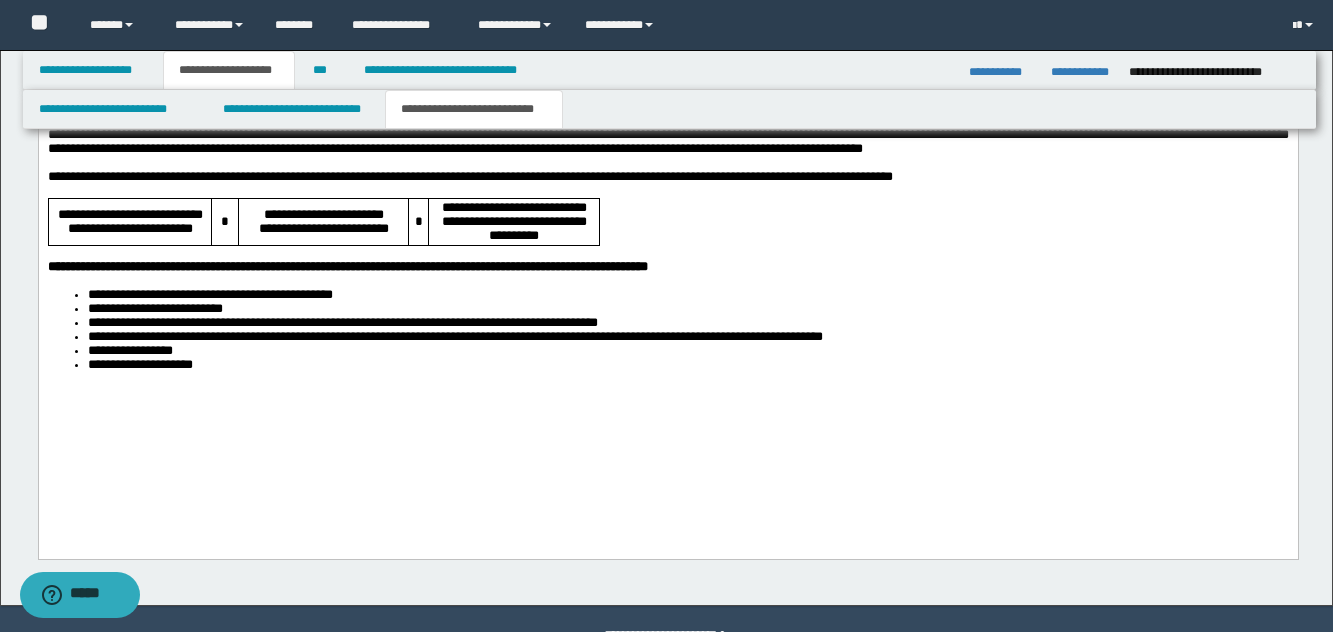 click on "**********" at bounding box center (667, 160) 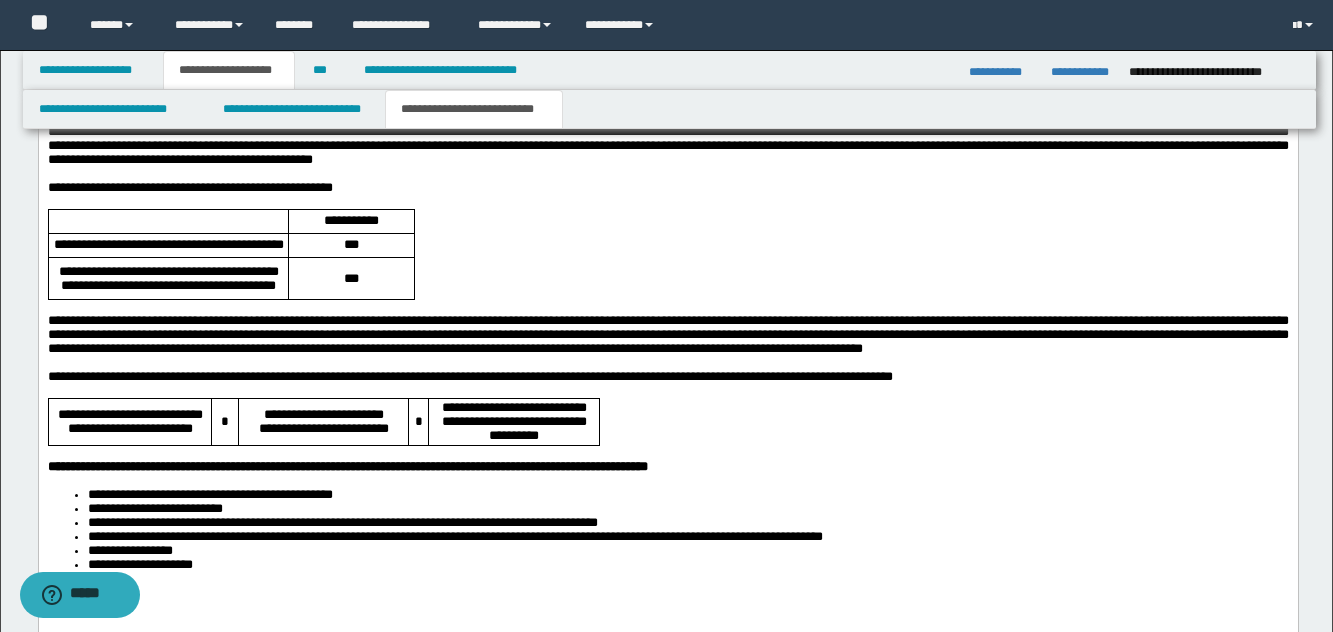 click on "**********" at bounding box center (667, 334) 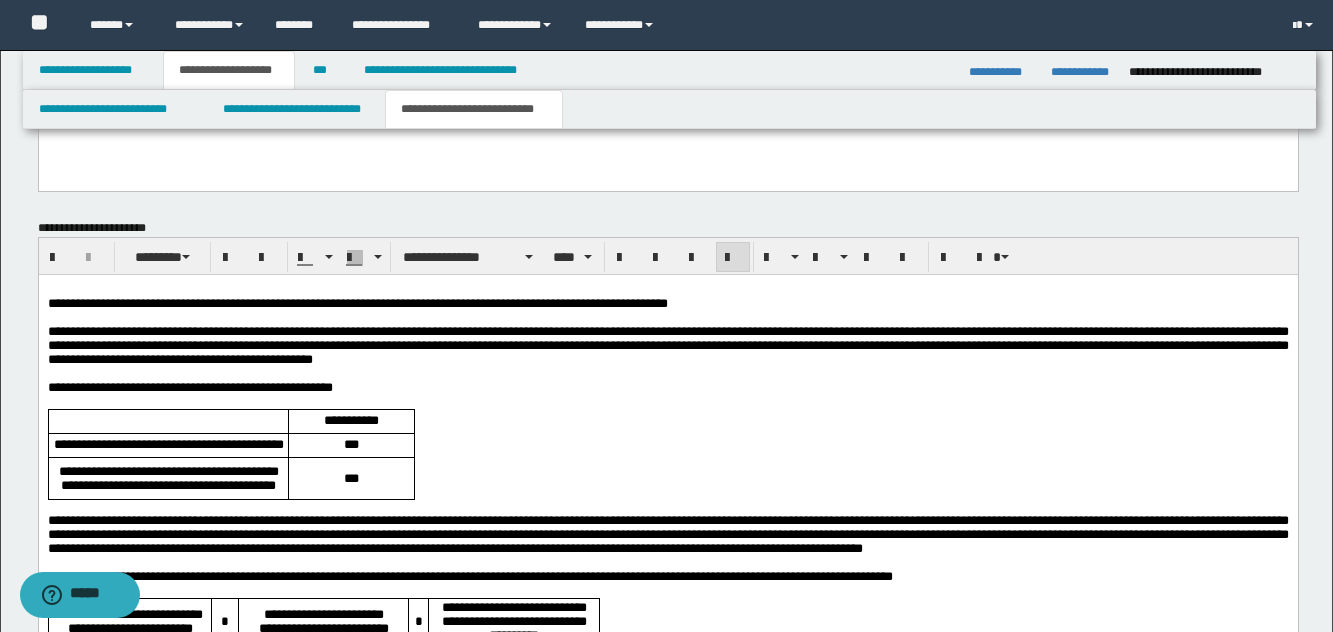 click on "**********" at bounding box center (667, 345) 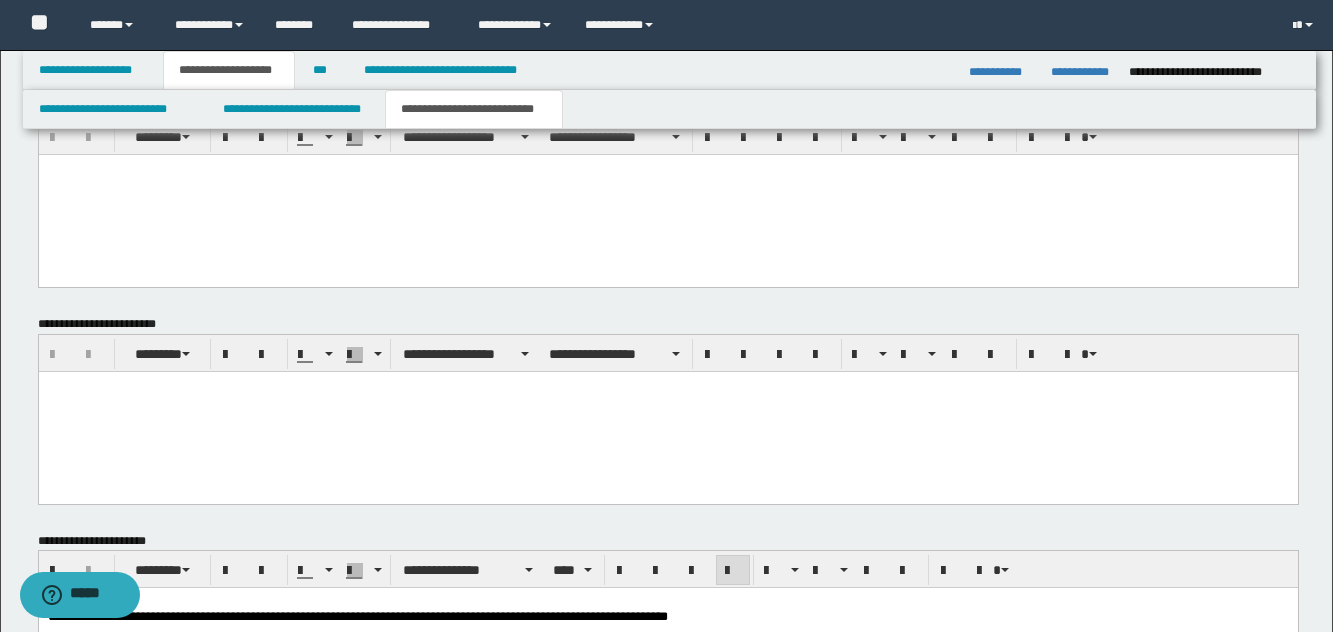 scroll, scrollTop: 947, scrollLeft: 0, axis: vertical 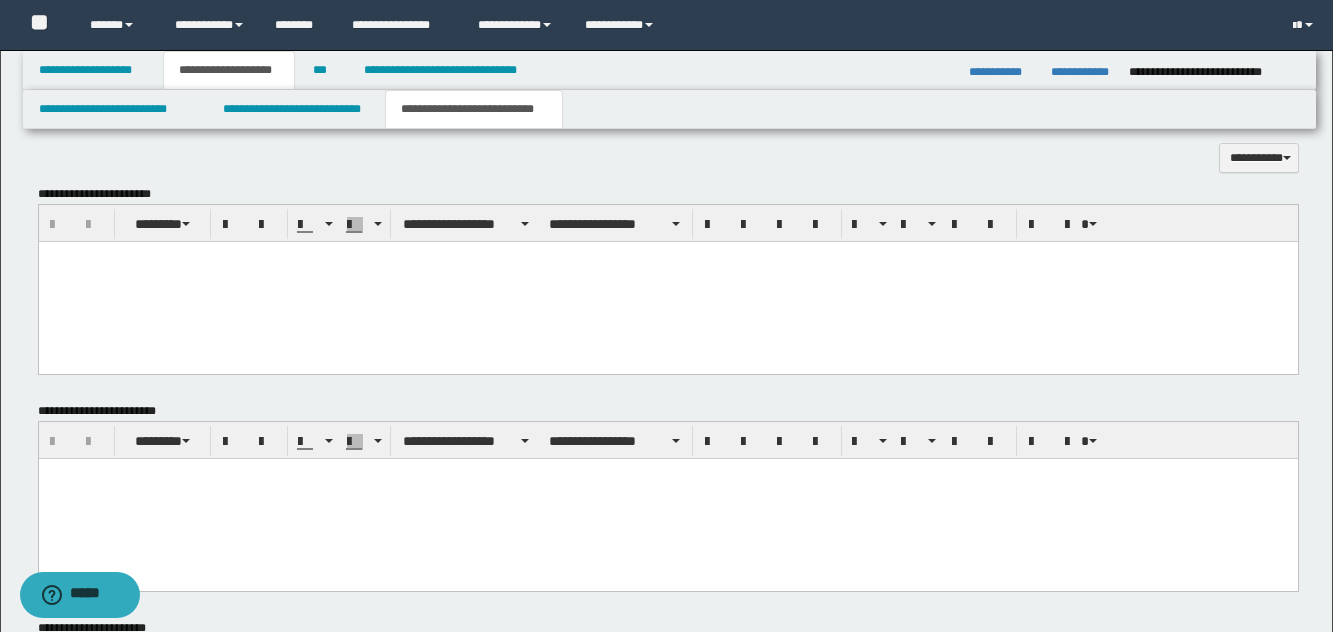 click at bounding box center (667, 281) 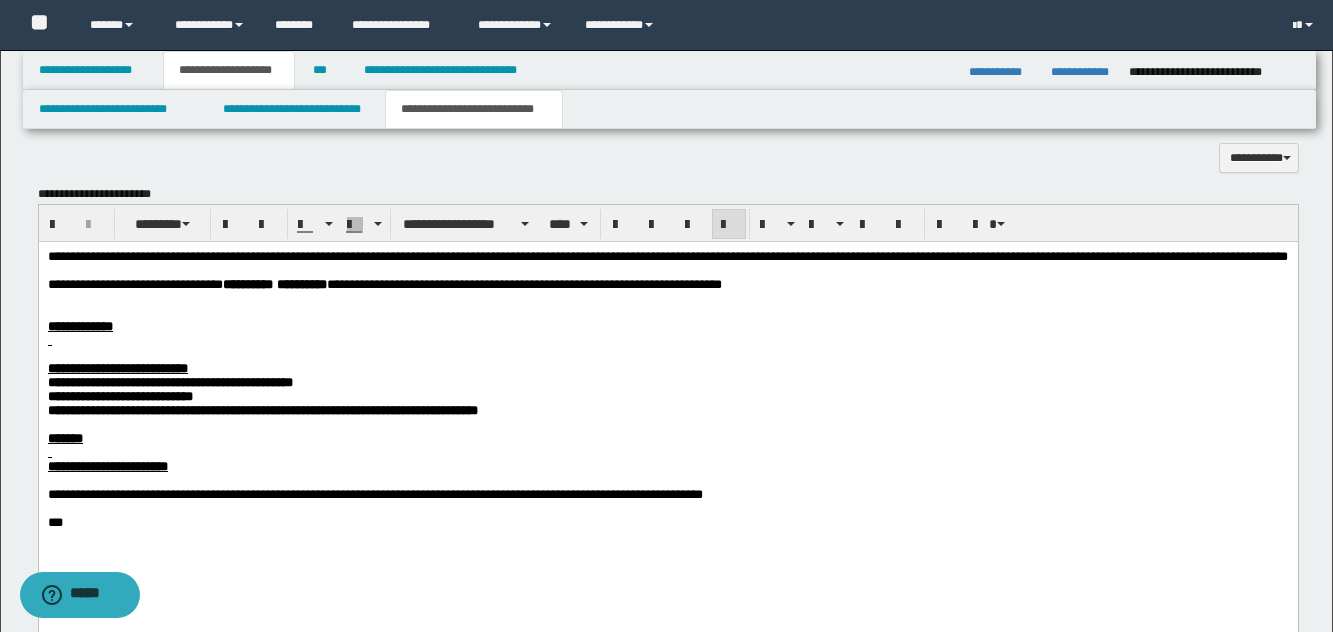 click on "**********" at bounding box center [667, 255] 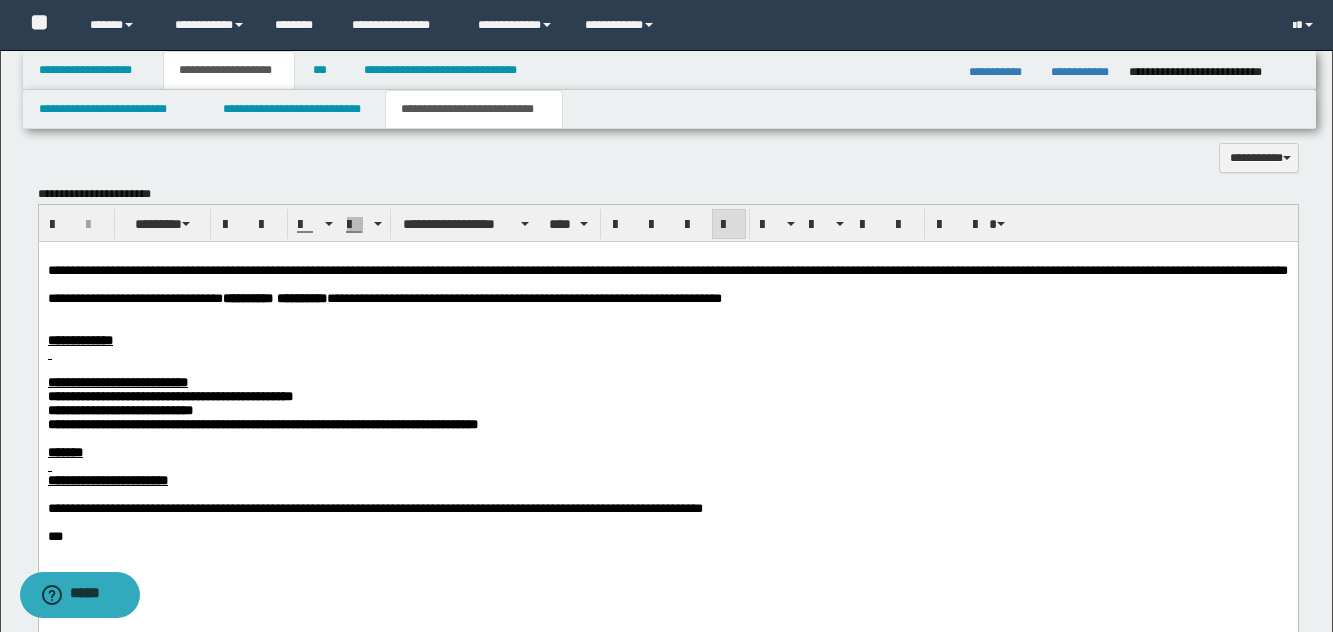 click at bounding box center [667, 312] 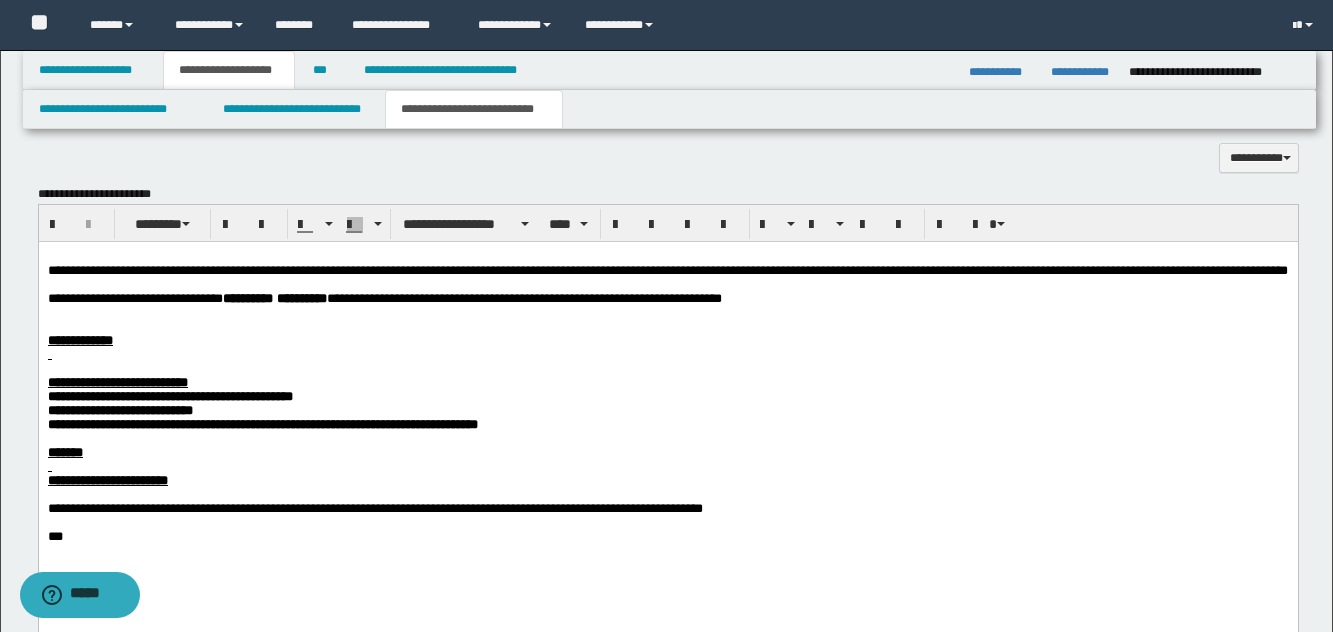 click at bounding box center [667, 368] 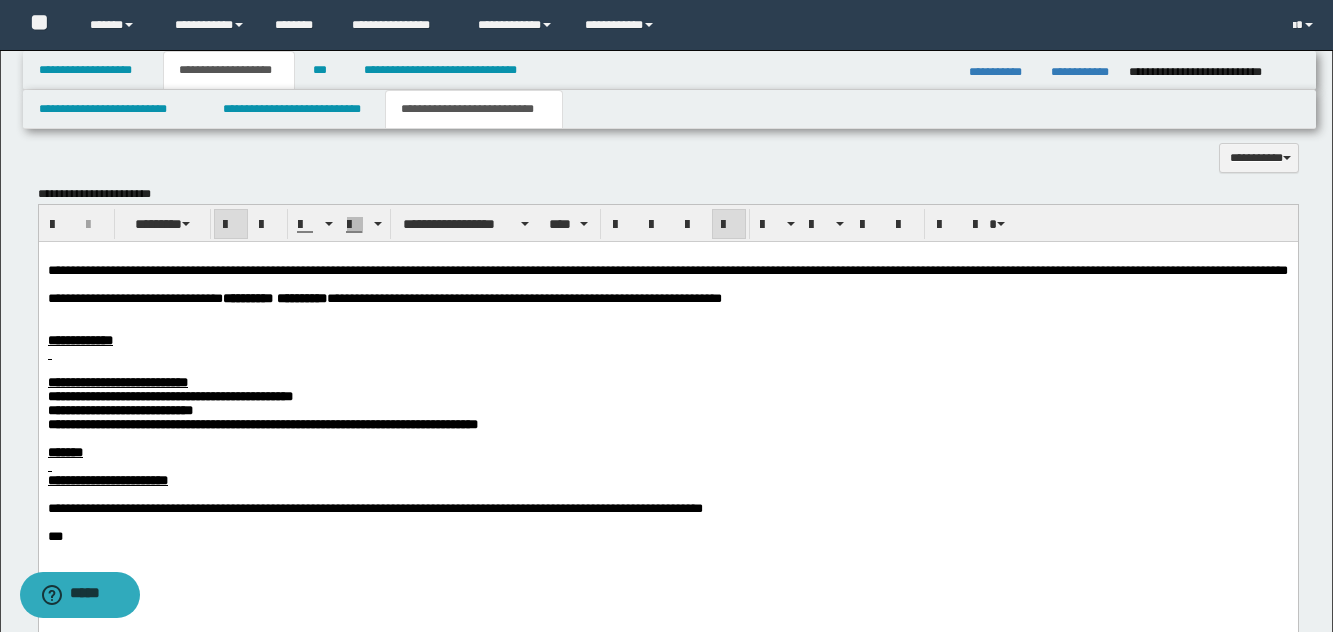 click on "**********" at bounding box center (667, 396) 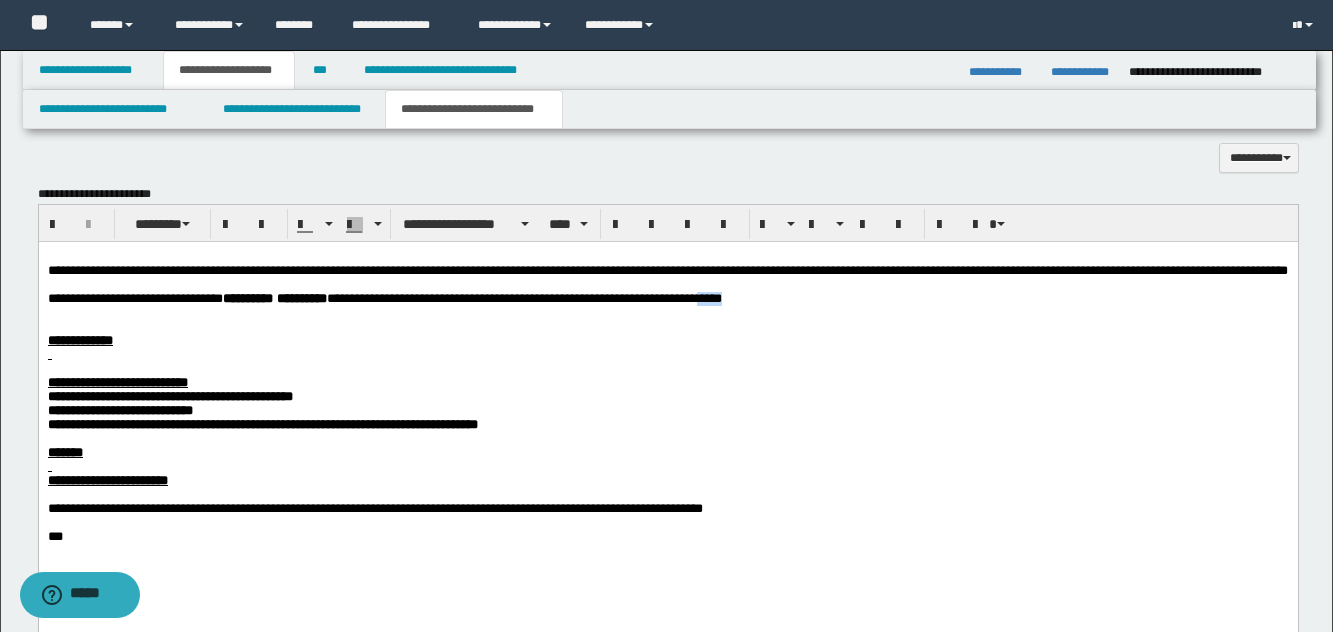 drag, startPoint x: 794, startPoint y: 319, endPoint x: 872, endPoint y: 322, distance: 78.05767 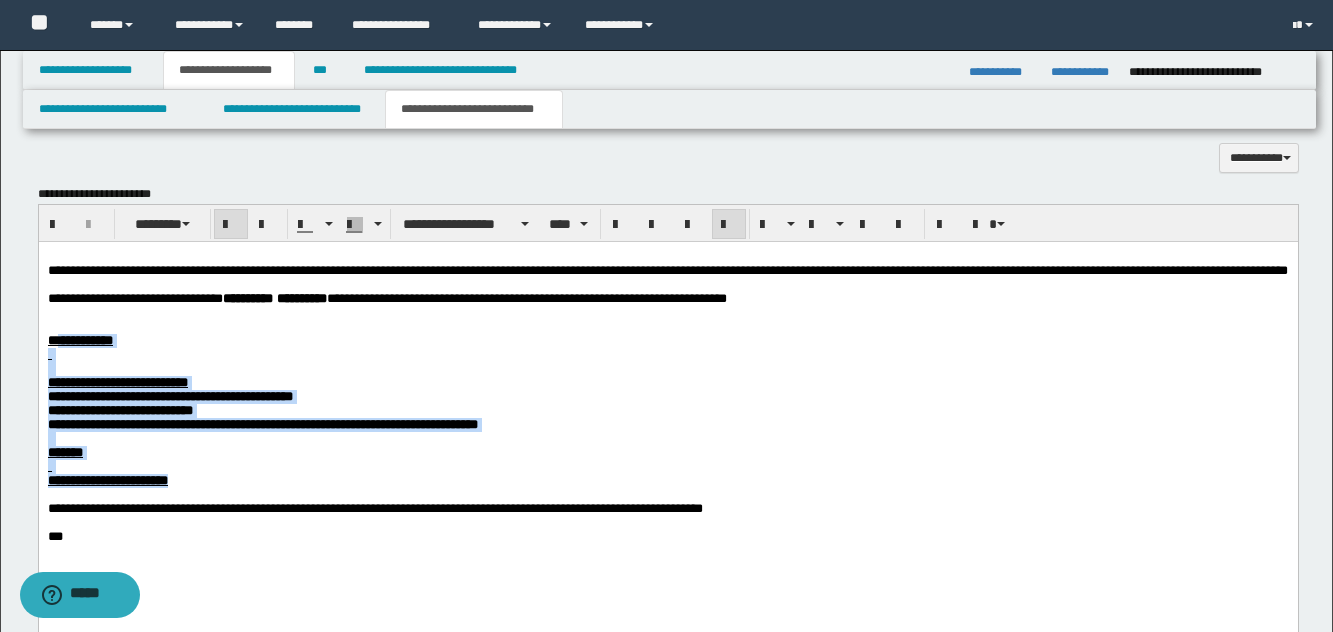 drag, startPoint x: 263, startPoint y: 529, endPoint x: 65, endPoint y: 374, distance: 251.45377 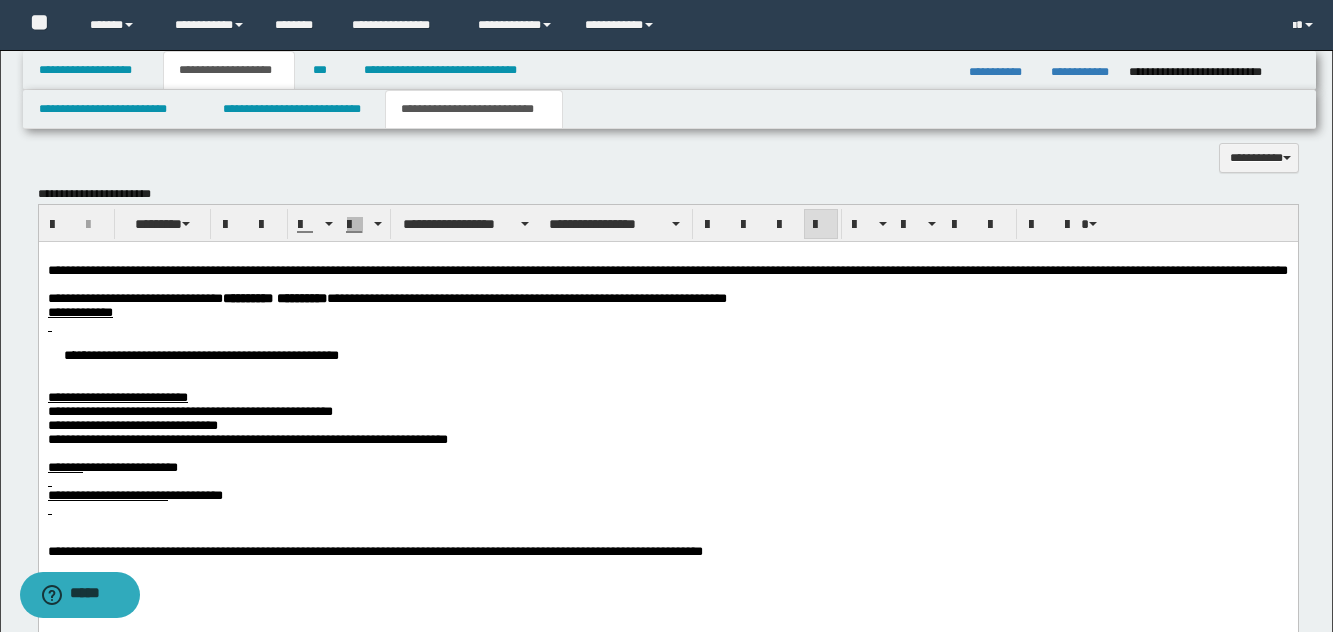 click on "**********" at bounding box center (667, 442) 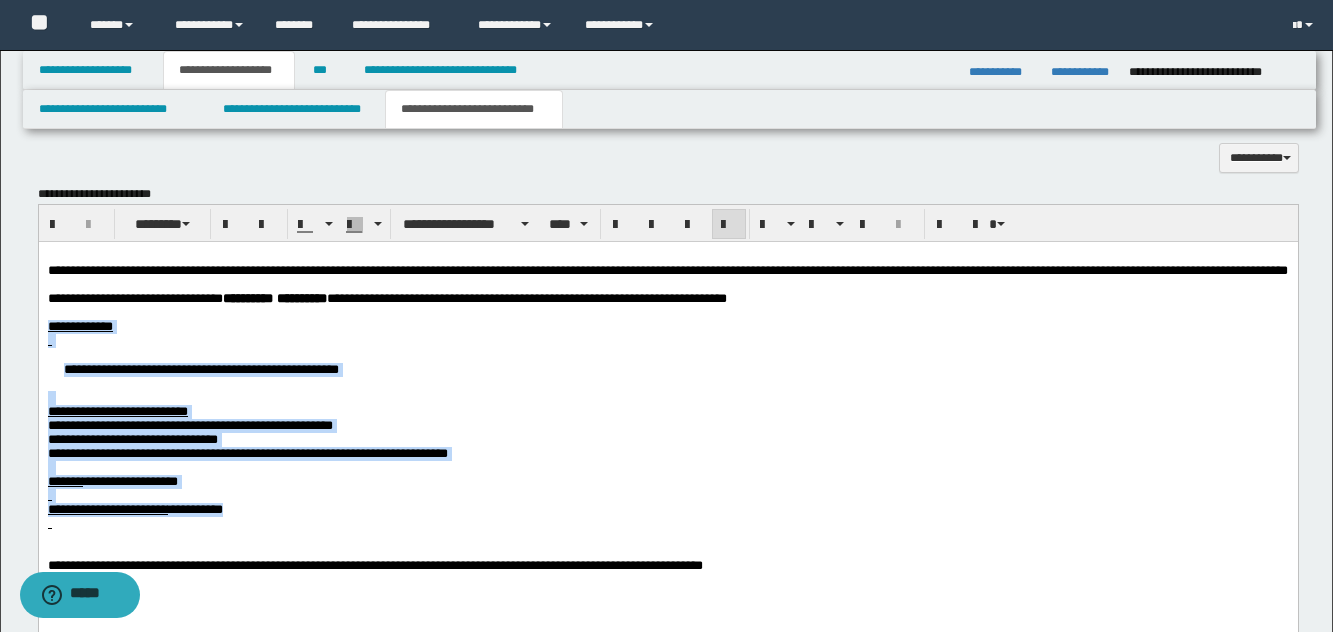 drag, startPoint x: 281, startPoint y: 559, endPoint x: 38, endPoint y: 351, distance: 319.86404 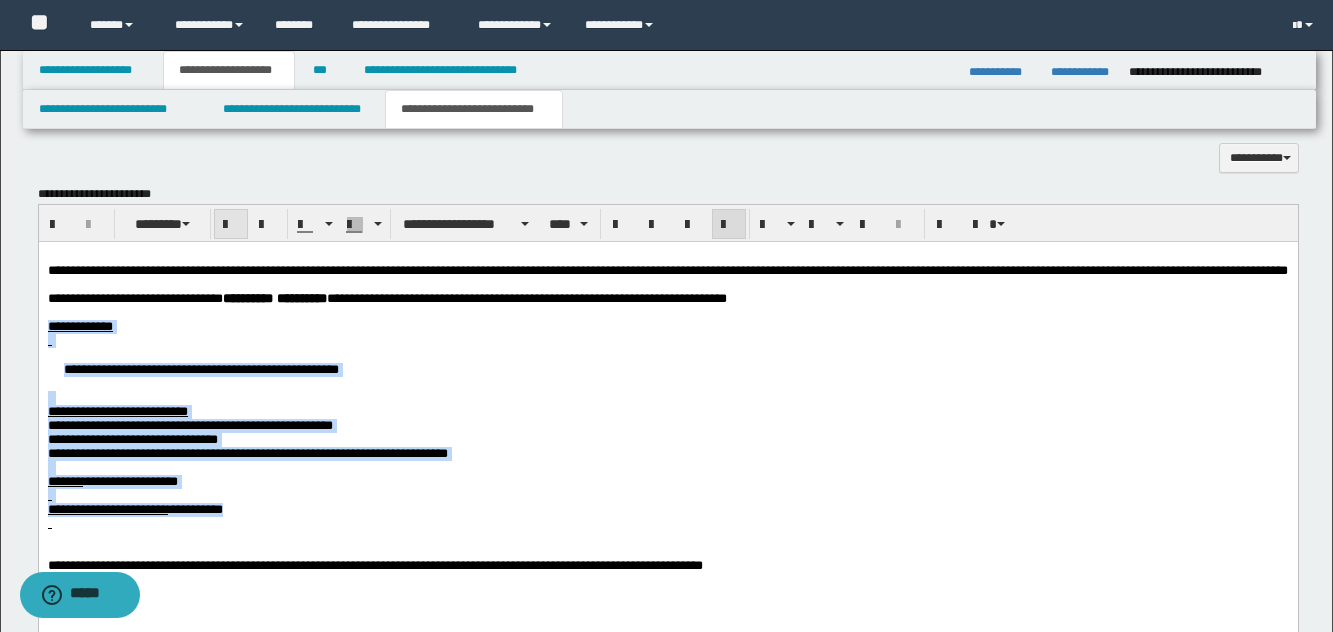 drag, startPoint x: 237, startPoint y: 220, endPoint x: 173, endPoint y: 48, distance: 183.52112 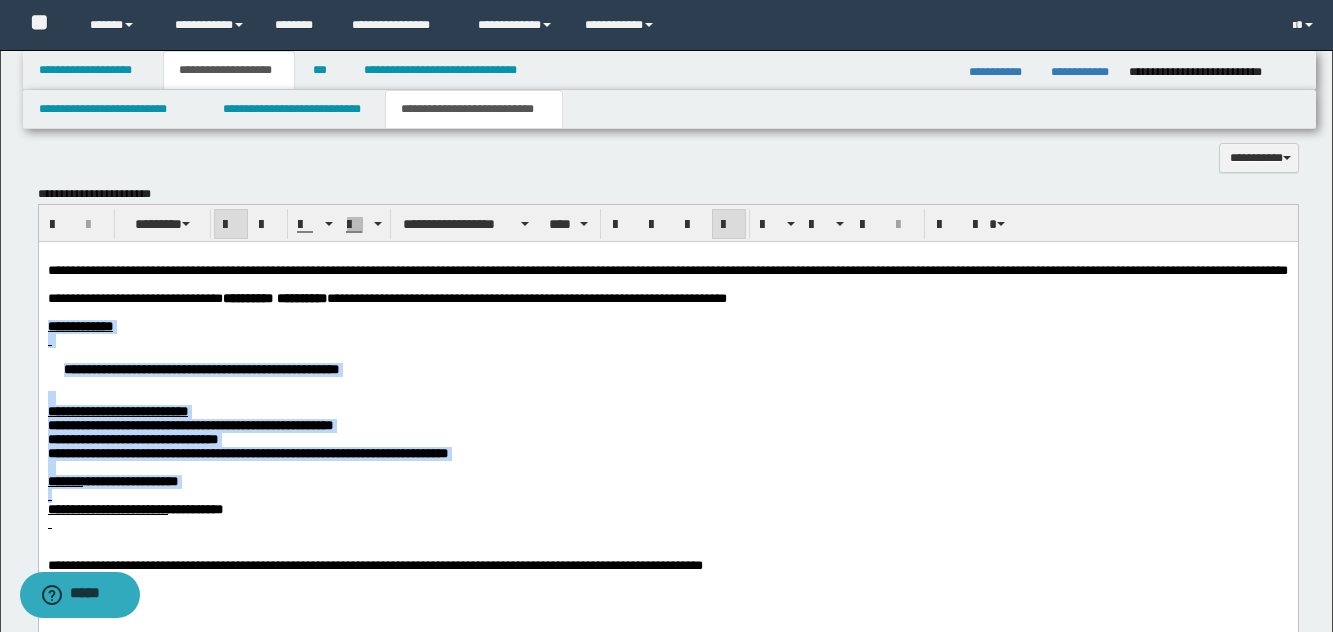 click on "**********" at bounding box center (667, 449) 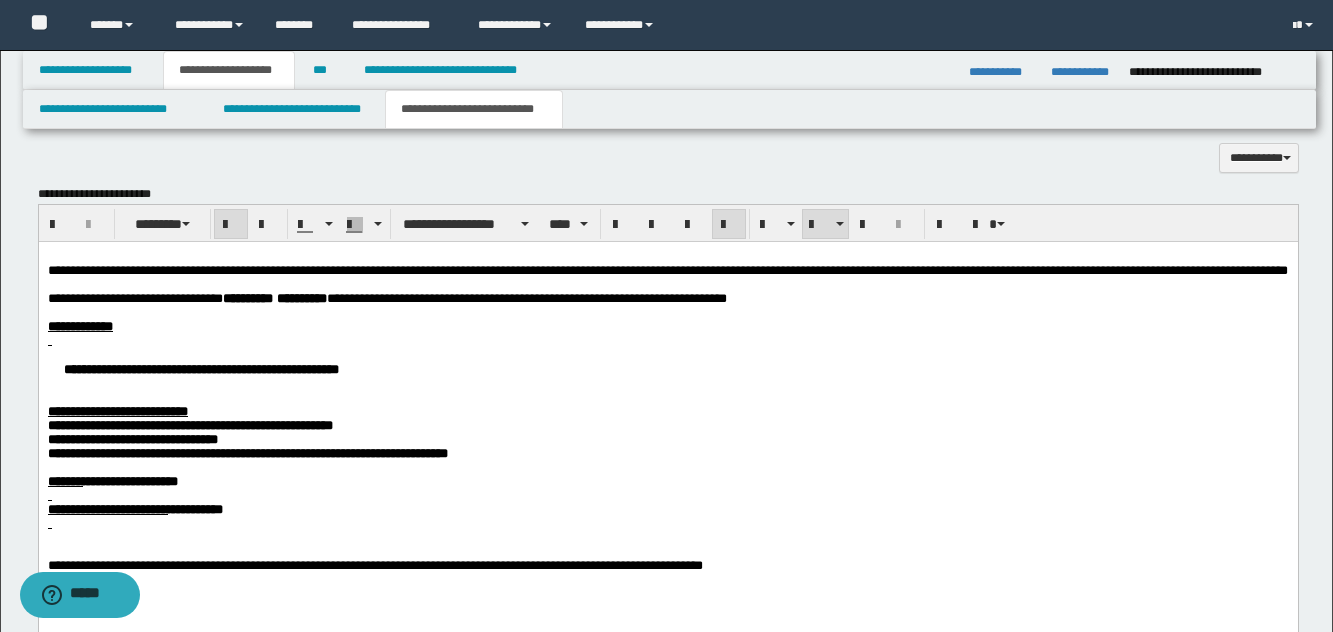 click on "**********" at bounding box center [667, 368] 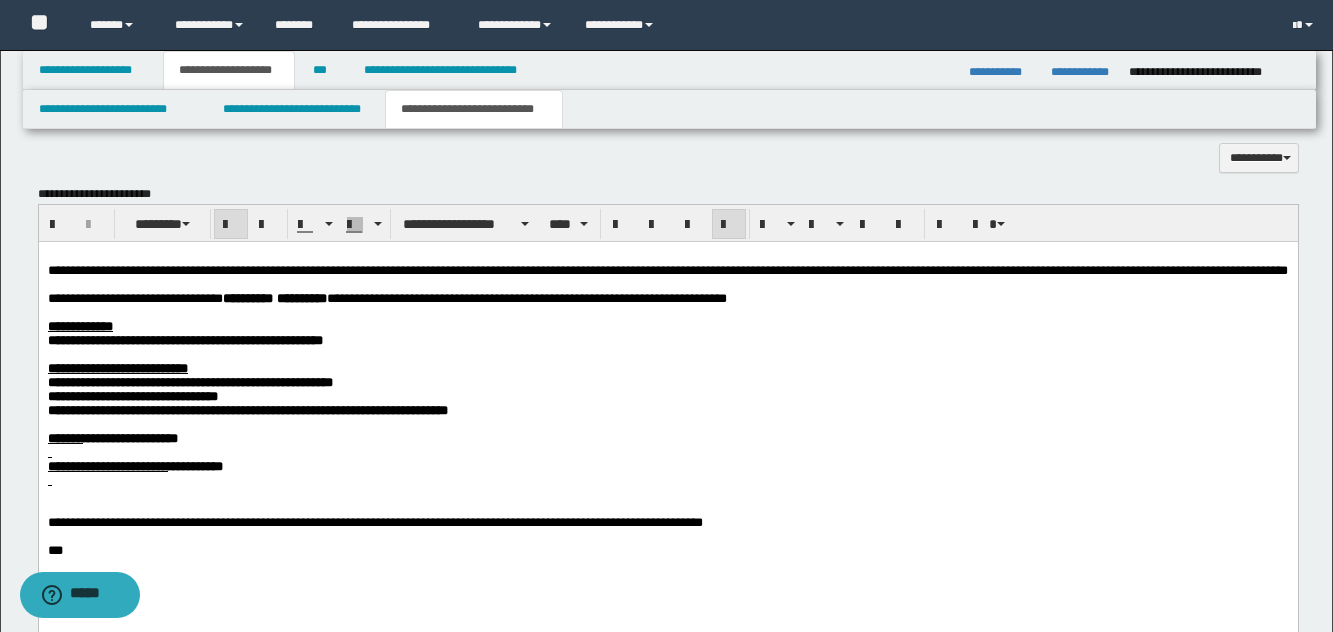 click on "**********" at bounding box center [184, 339] 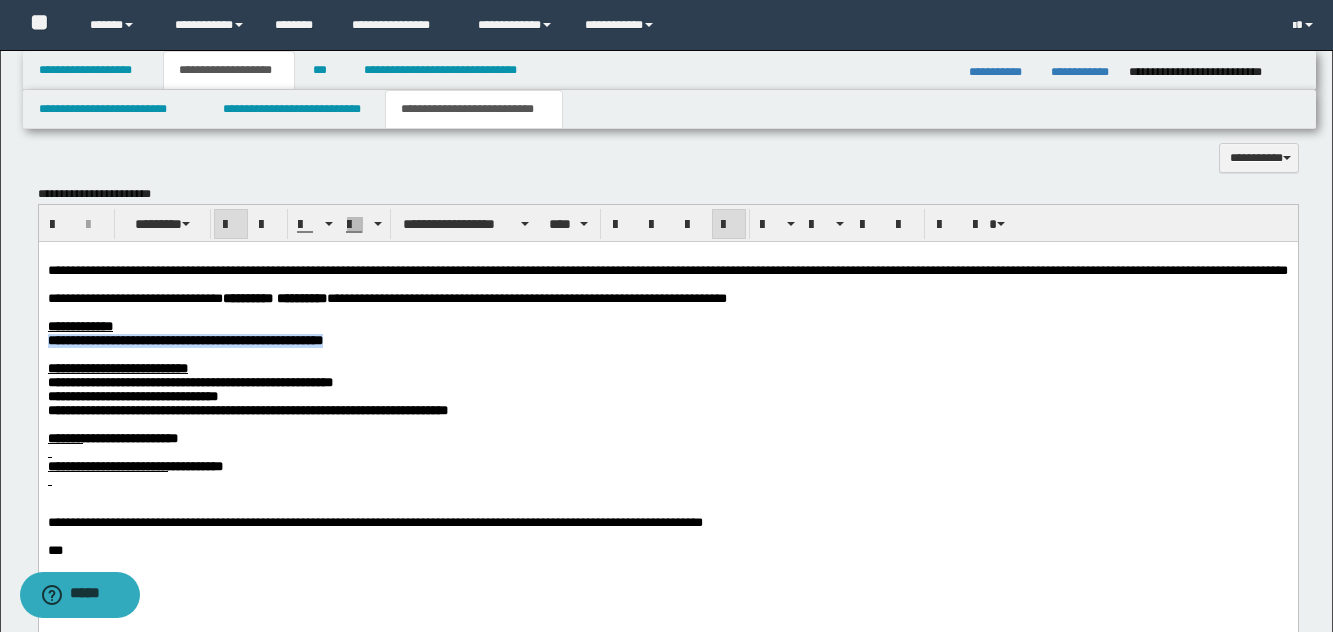 drag, startPoint x: 498, startPoint y: 371, endPoint x: 275, endPoint y: 325, distance: 227.69498 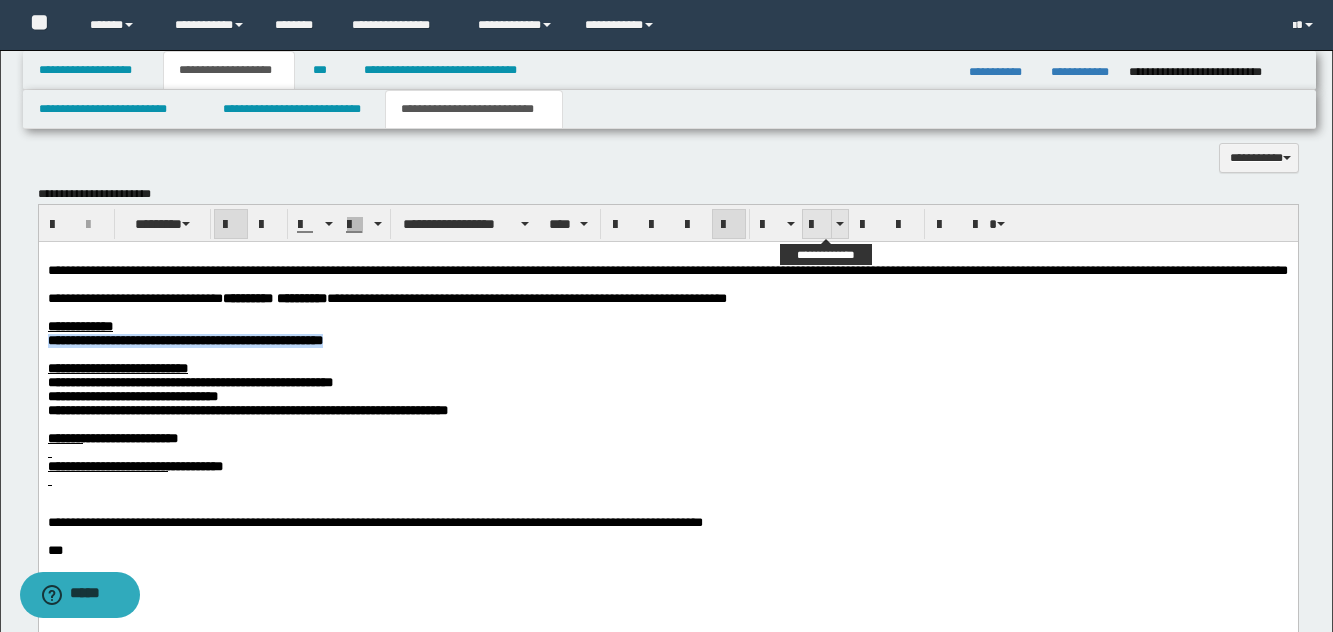 click at bounding box center (817, 225) 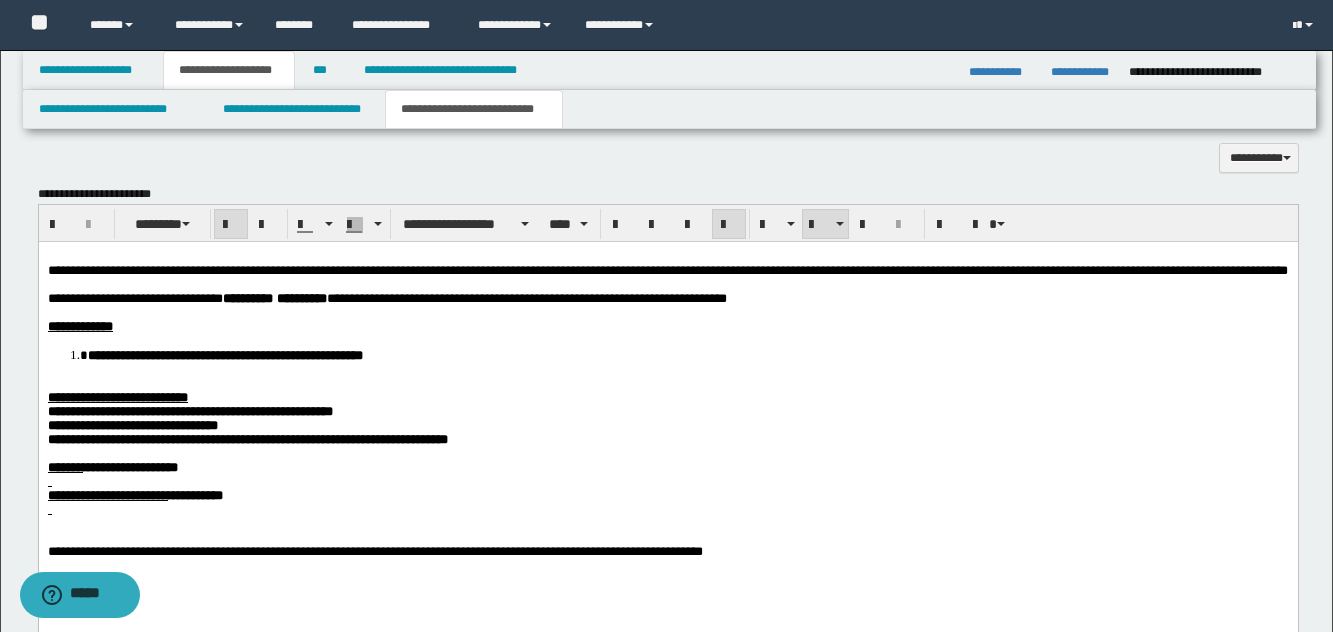 click on "**********" at bounding box center [117, 396] 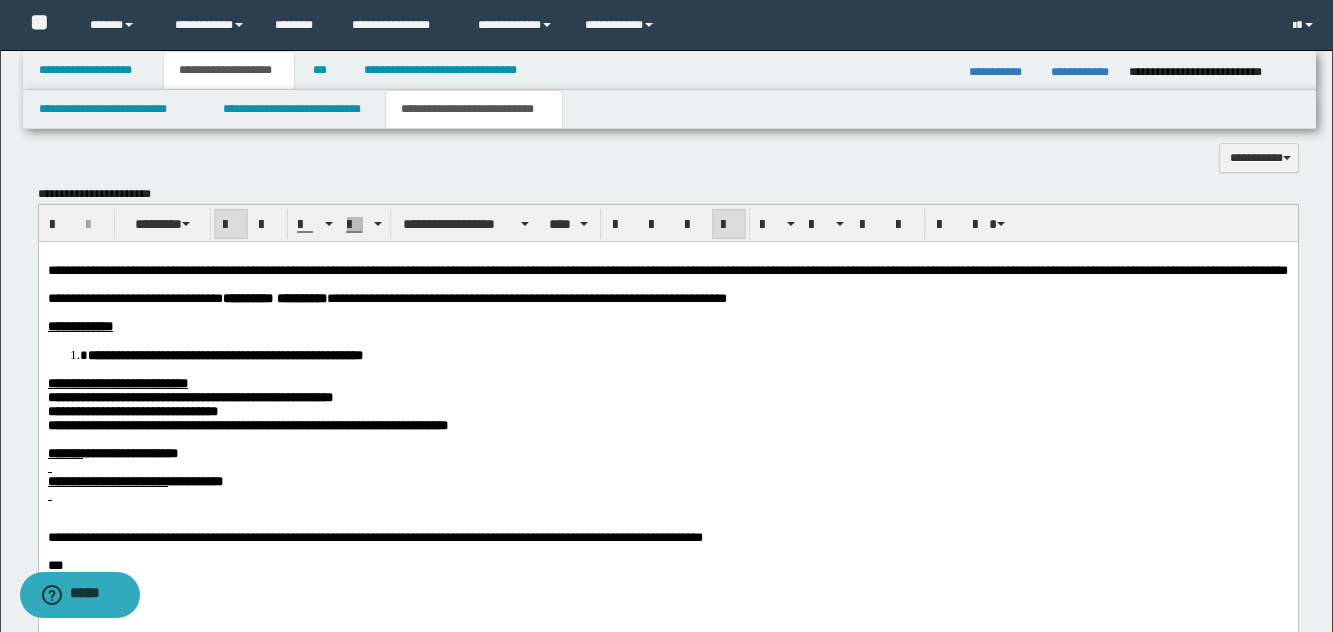 click on "**********" at bounding box center (189, 396) 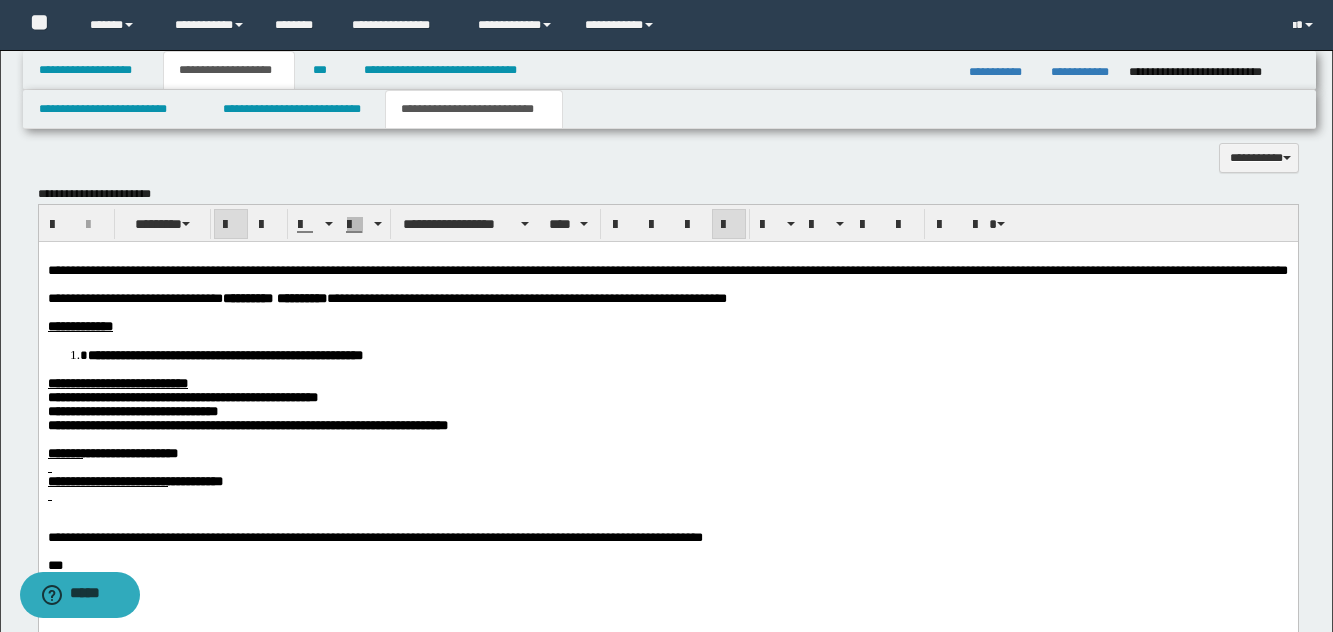 drag, startPoint x: 269, startPoint y: 461, endPoint x: 276, endPoint y: 469, distance: 10.630146 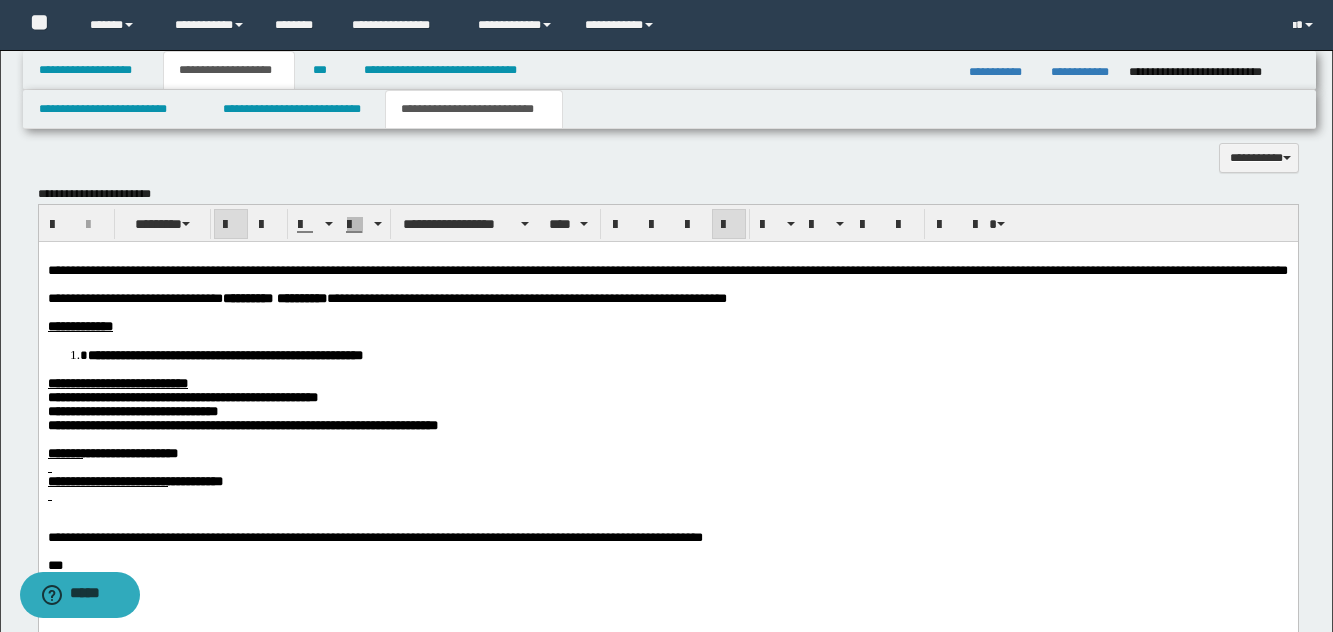 click on "**********" at bounding box center (129, 452) 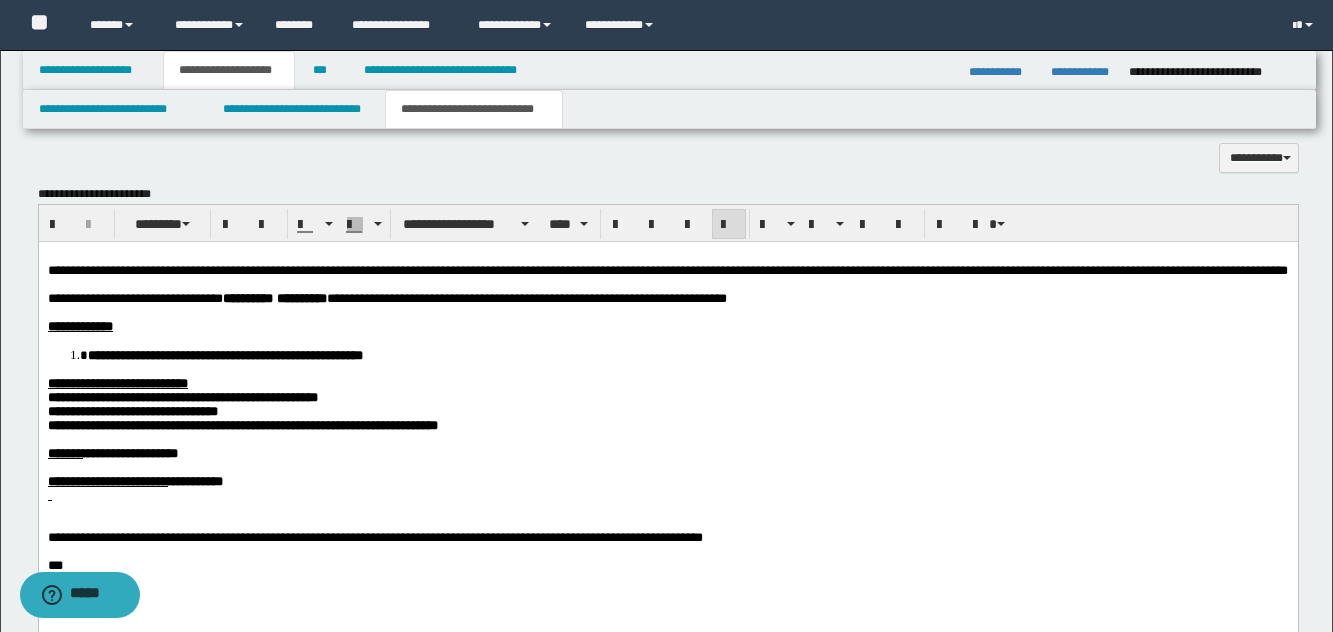 click at bounding box center (667, 495) 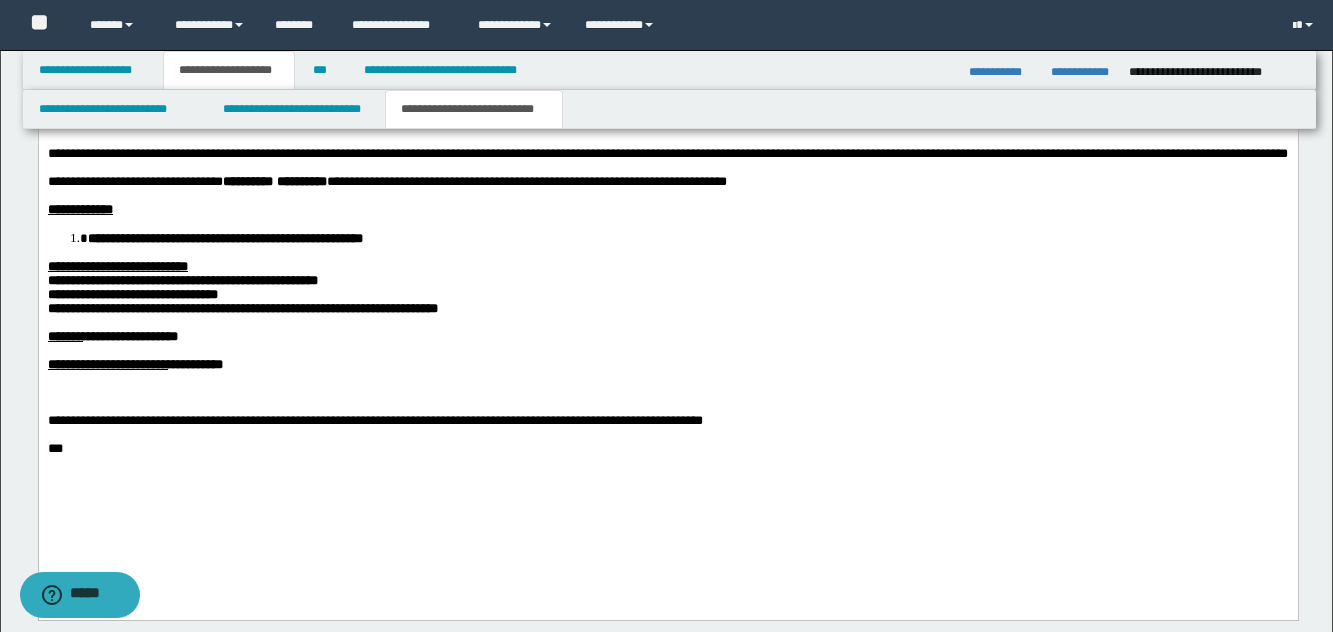 scroll, scrollTop: 1247, scrollLeft: 0, axis: vertical 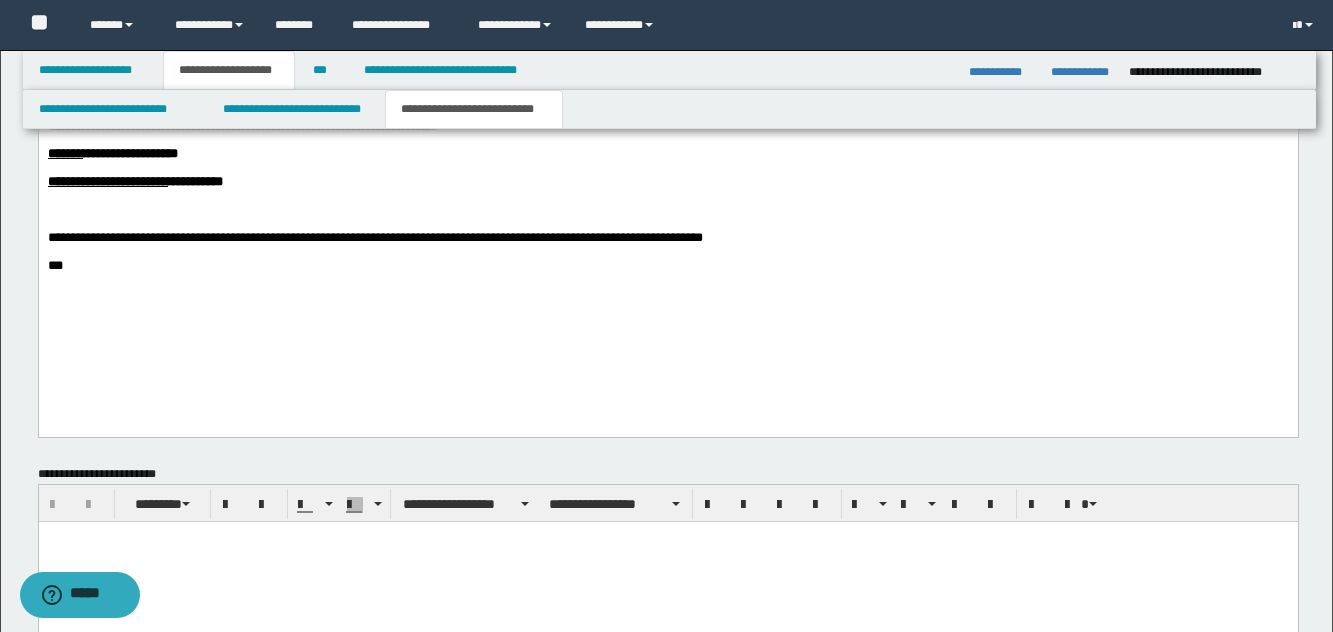 click on "**********" at bounding box center [374, 237] 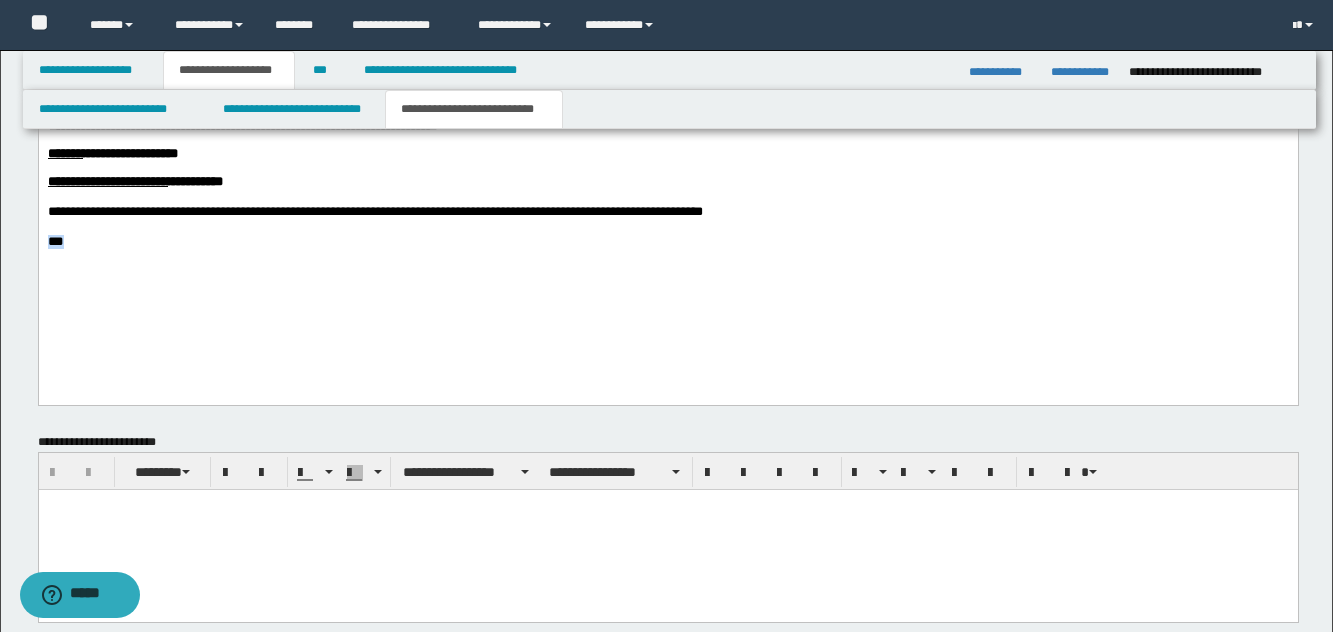 drag, startPoint x: 78, startPoint y: 295, endPoint x: 32, endPoint y: 289, distance: 46.389652 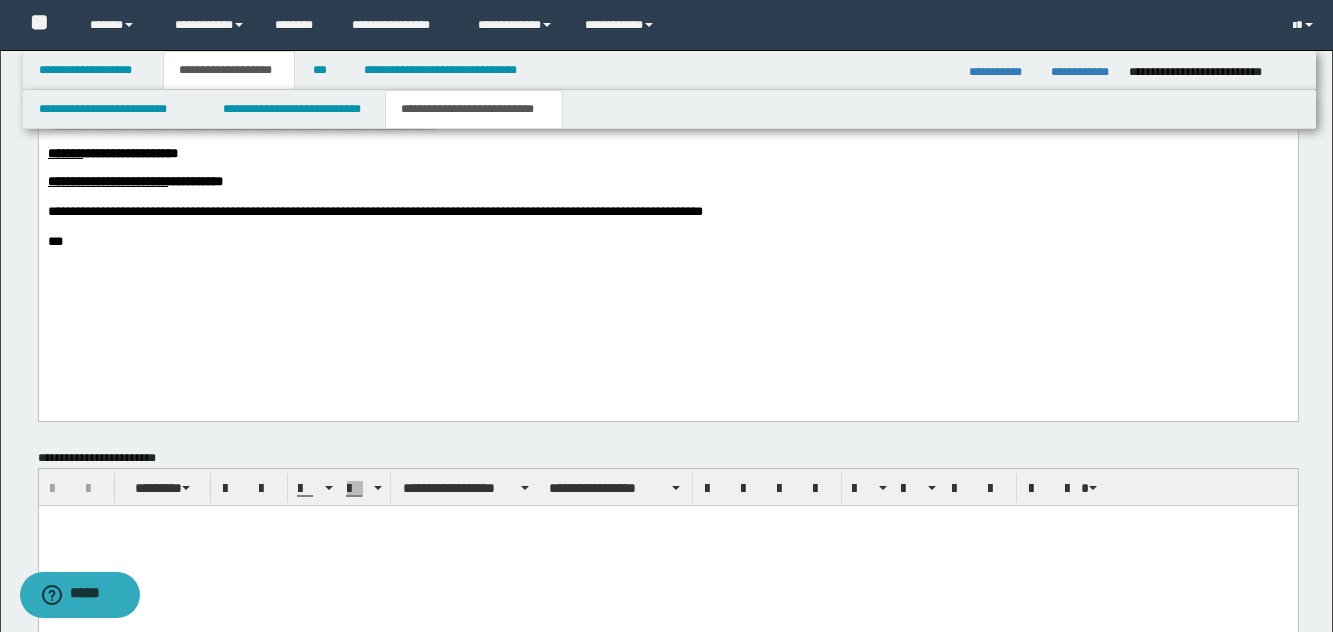 click on "**********" at bounding box center [667, 131] 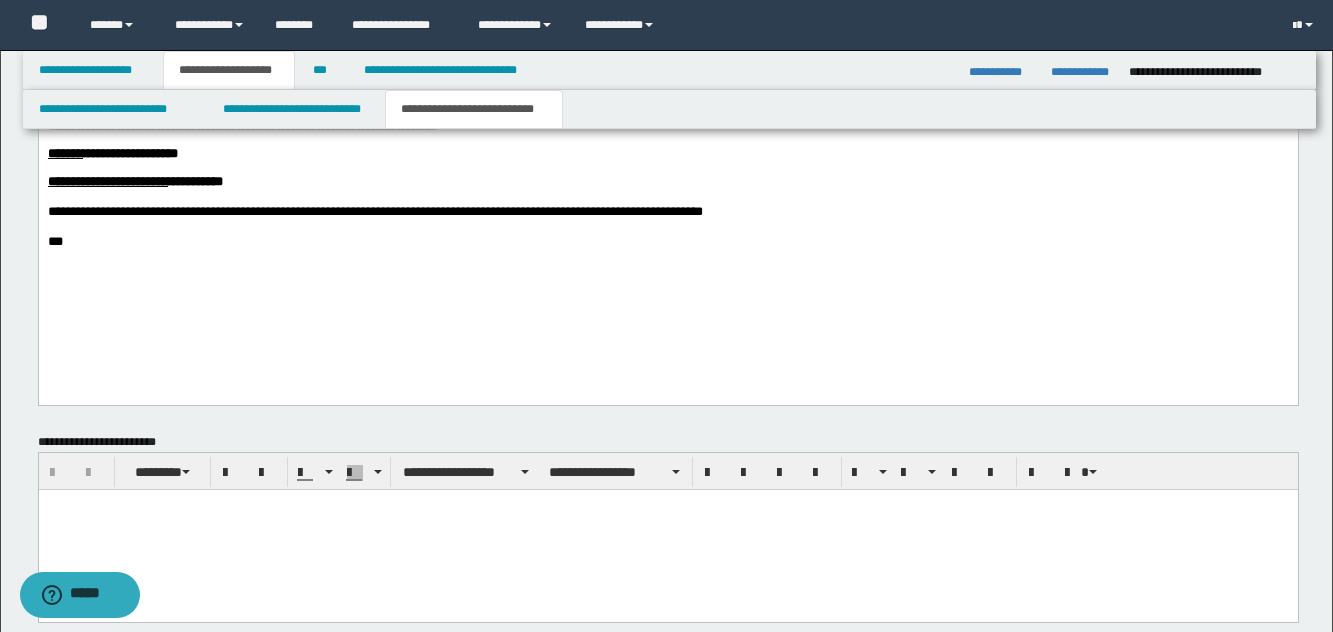 click on "**********" at bounding box center [667, 124] 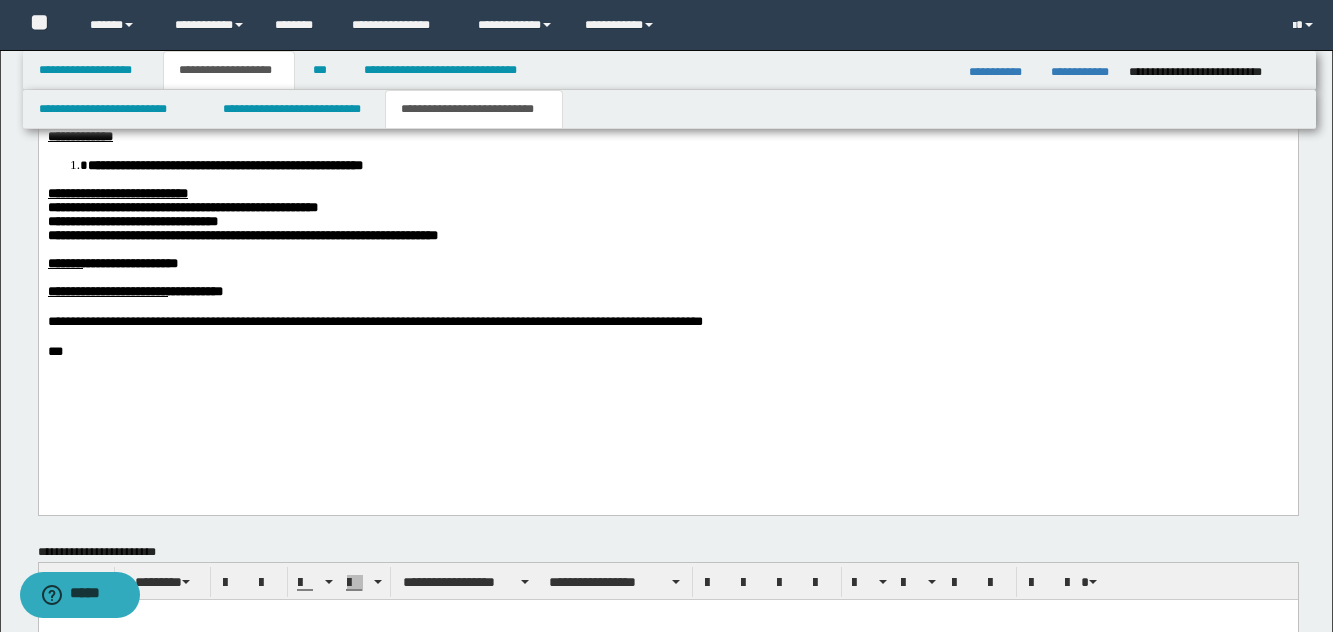 scroll, scrollTop: 947, scrollLeft: 0, axis: vertical 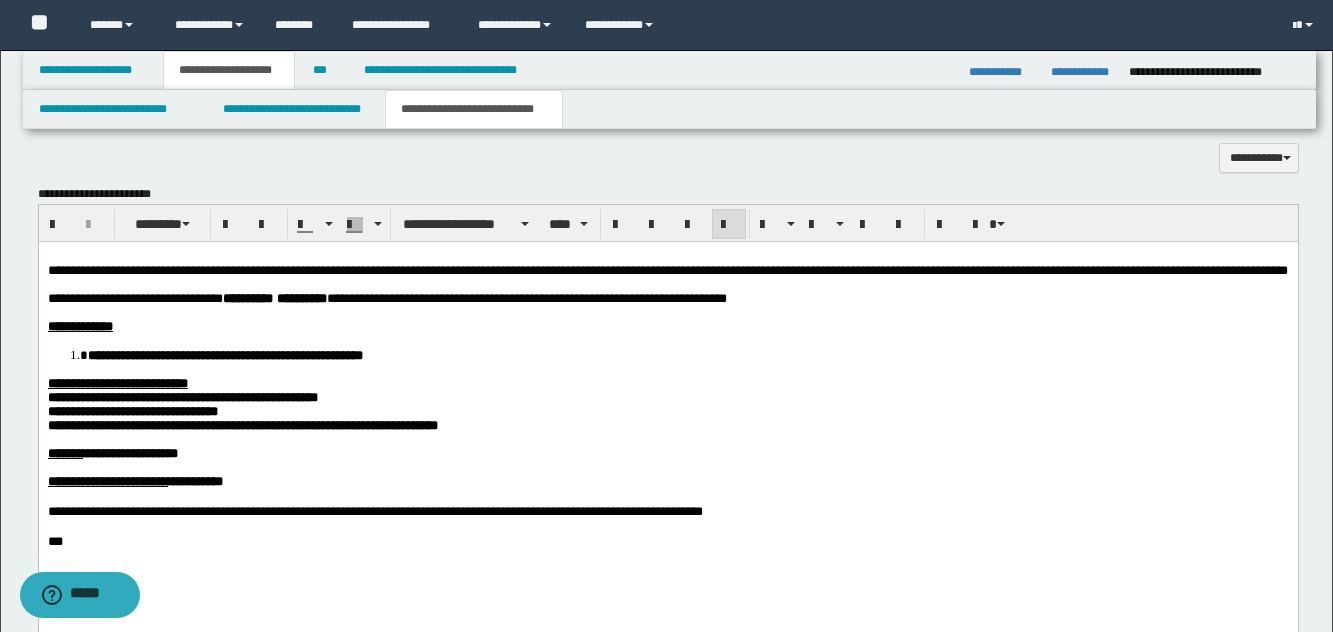click on "**********" at bounding box center (667, 326) 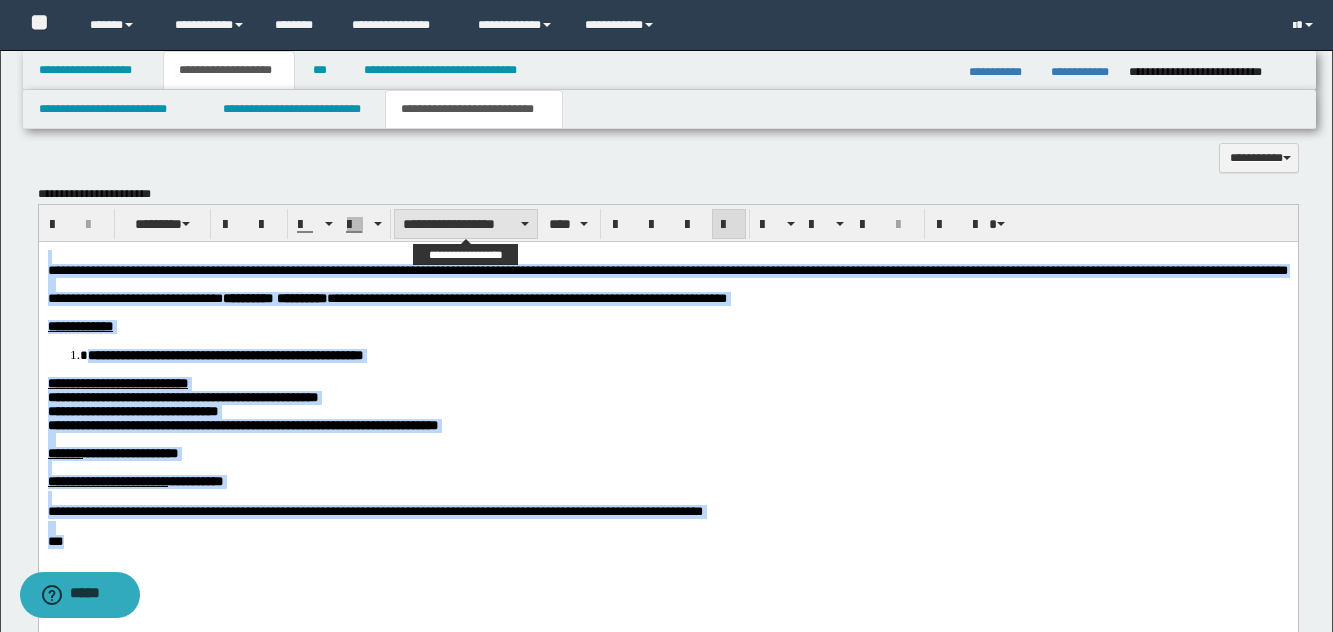 click on "**********" at bounding box center (466, 224) 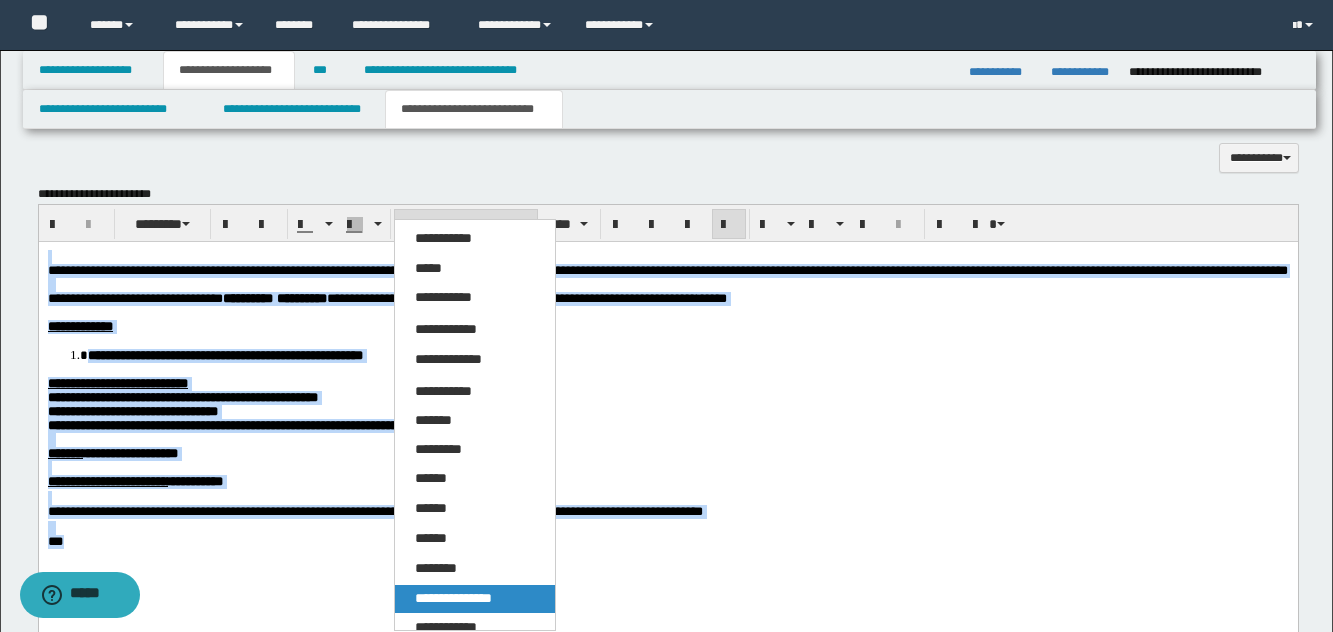 click on "**********" at bounding box center (453, 598) 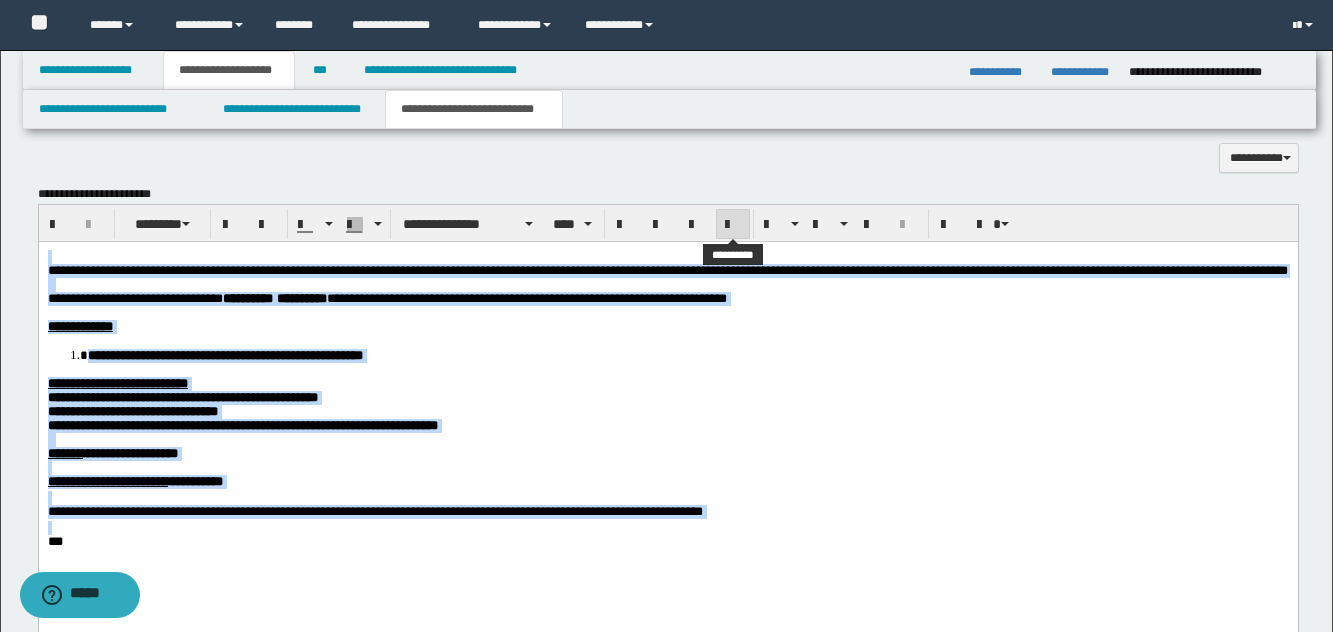 click at bounding box center [733, 225] 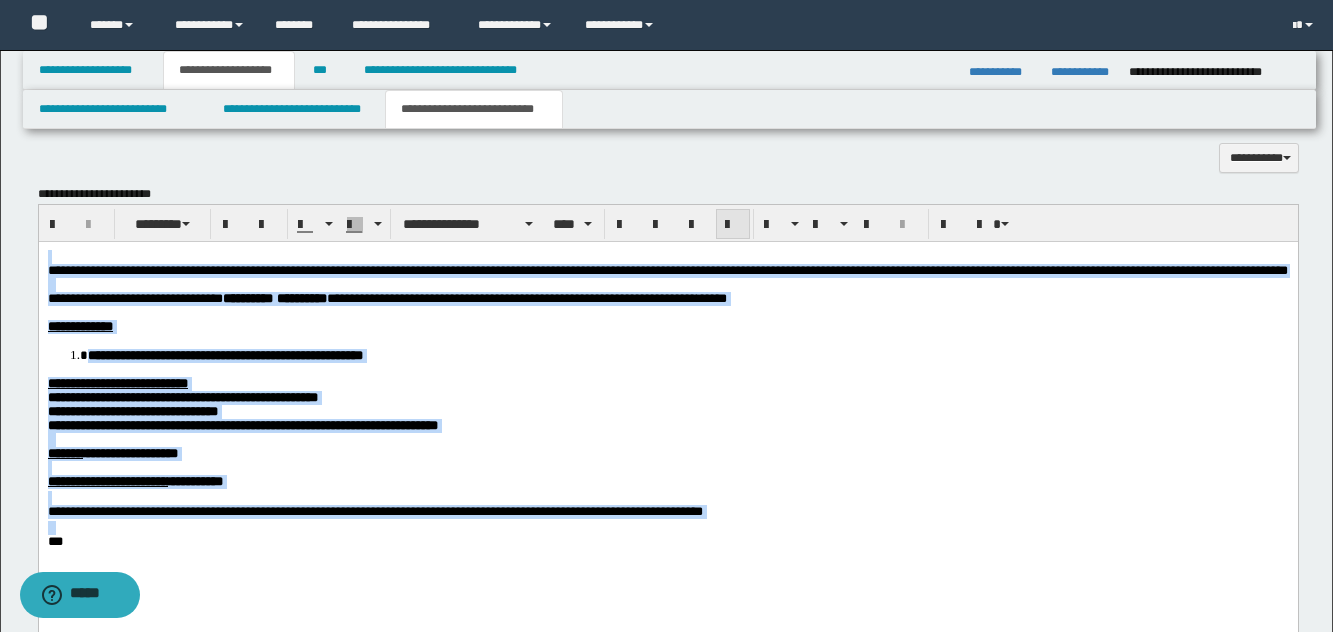 click at bounding box center [733, 224] 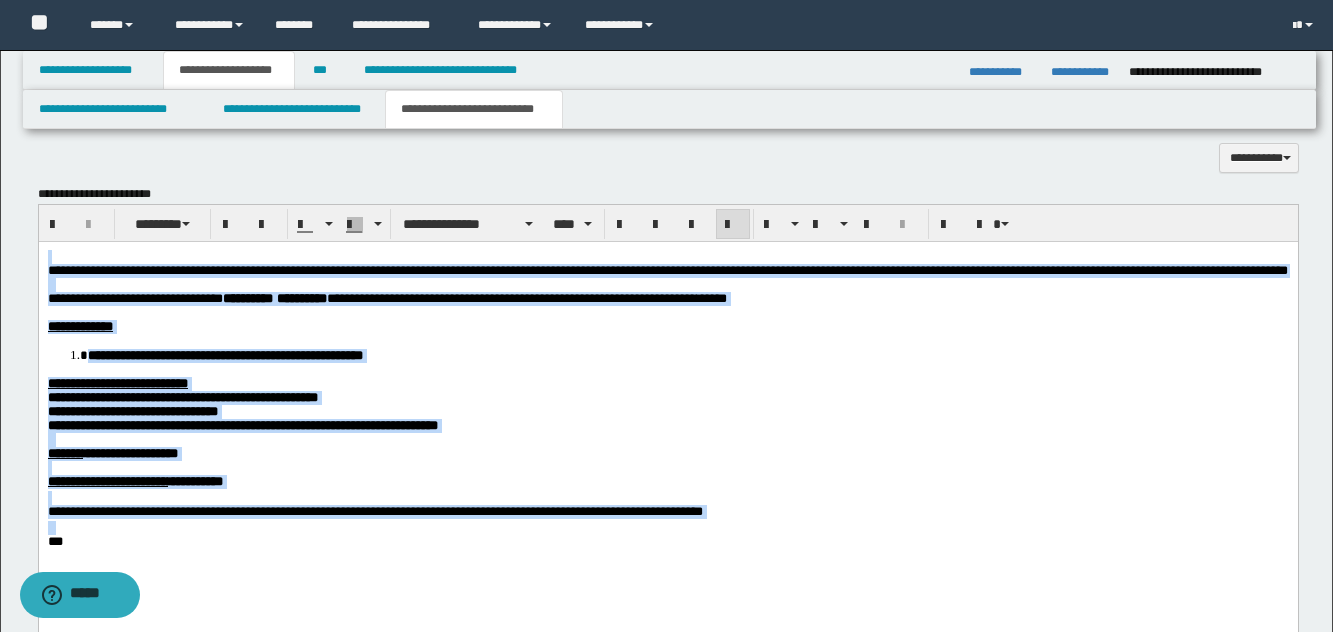 click on "**********" at bounding box center [667, 270] 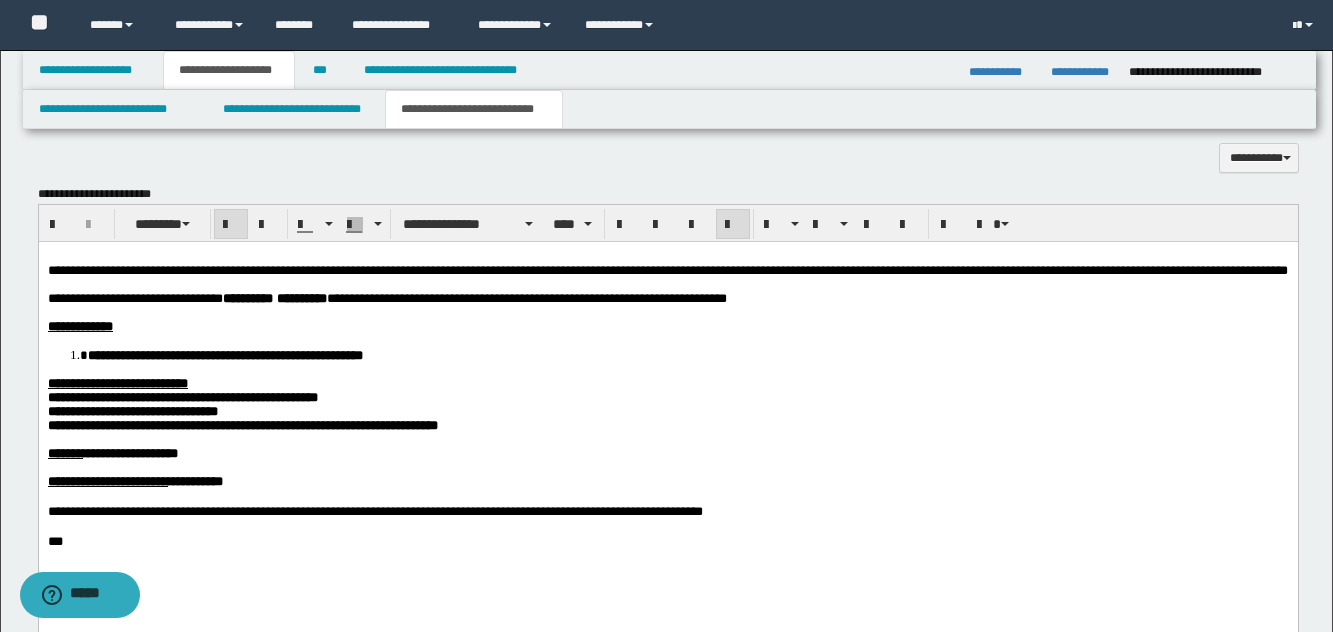 click on "**********" at bounding box center (667, 326) 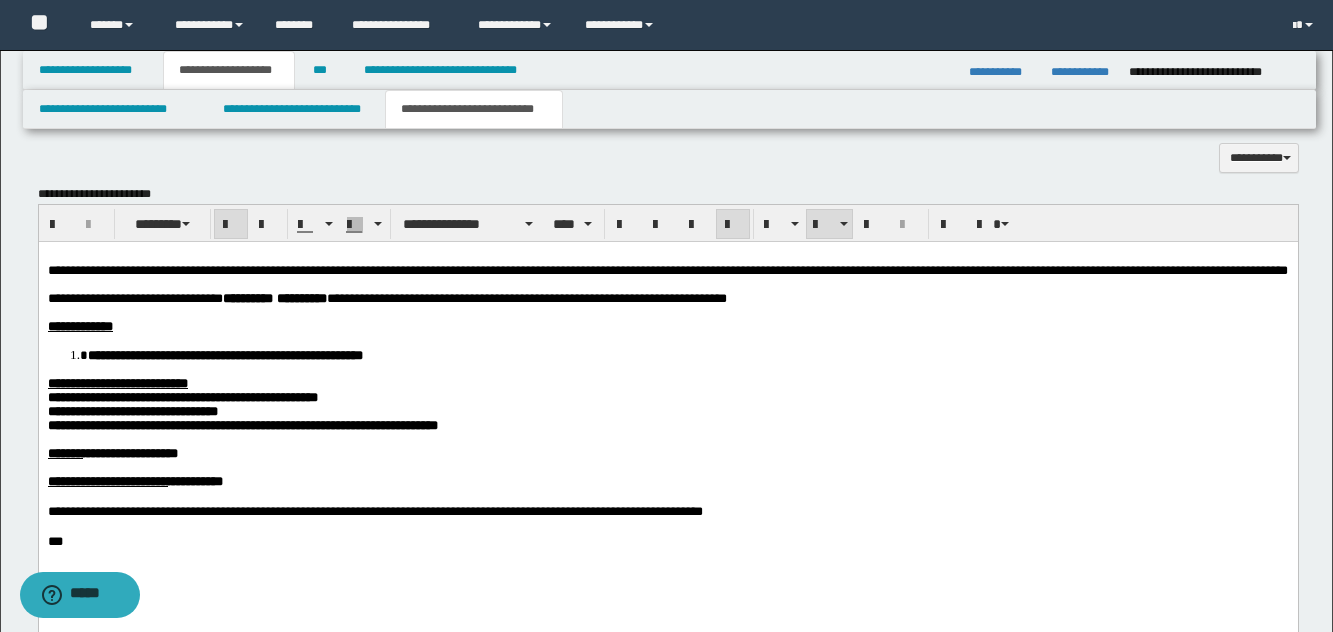click on "**********" at bounding box center [667, 423] 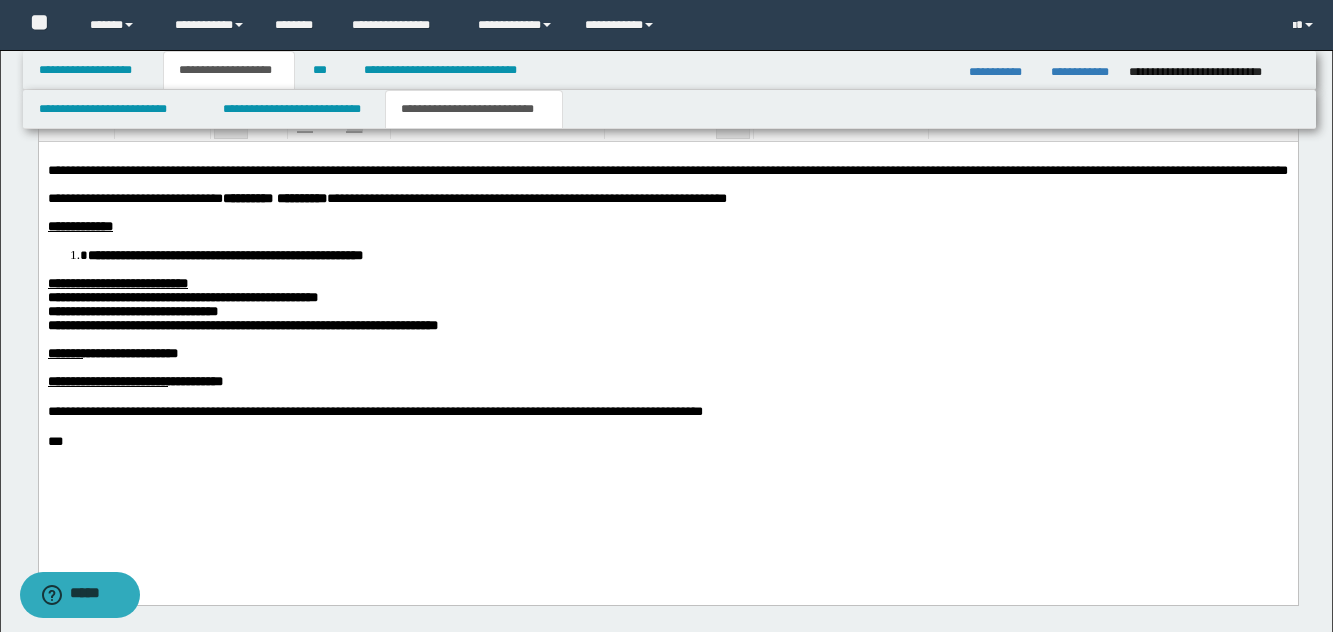 click on "**********" at bounding box center (667, 353) 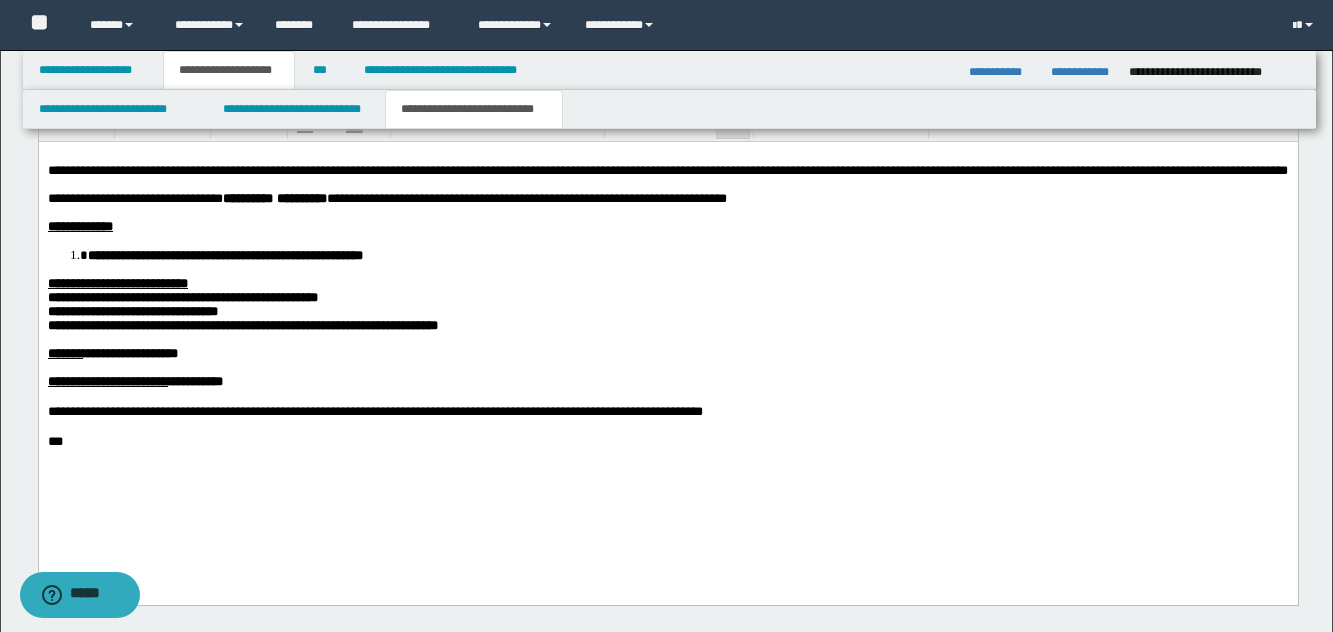 click on "**********" at bounding box center [667, 323] 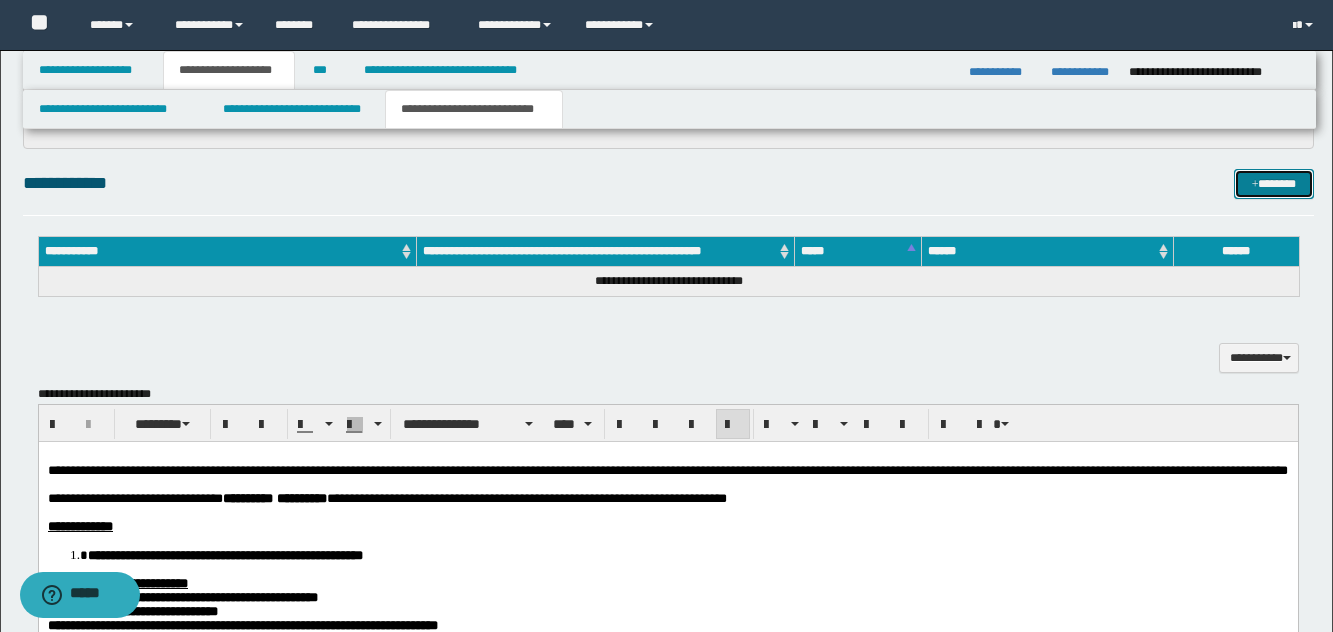 click on "*******" at bounding box center [1274, 184] 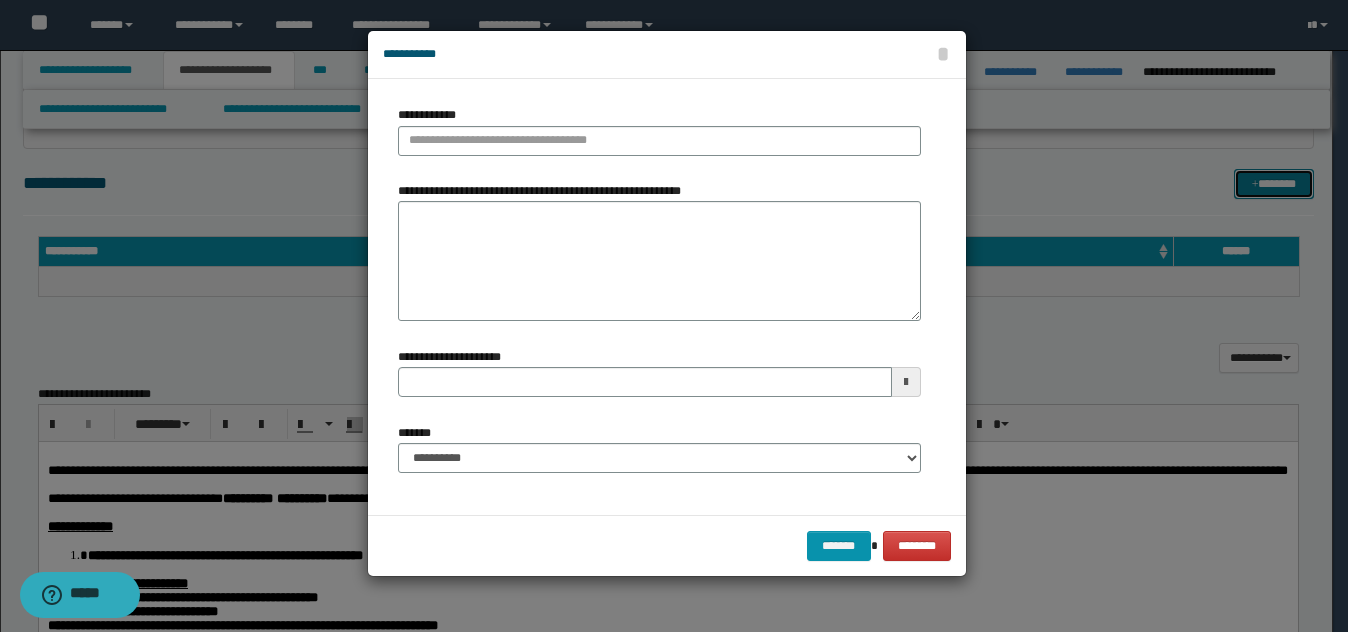 type 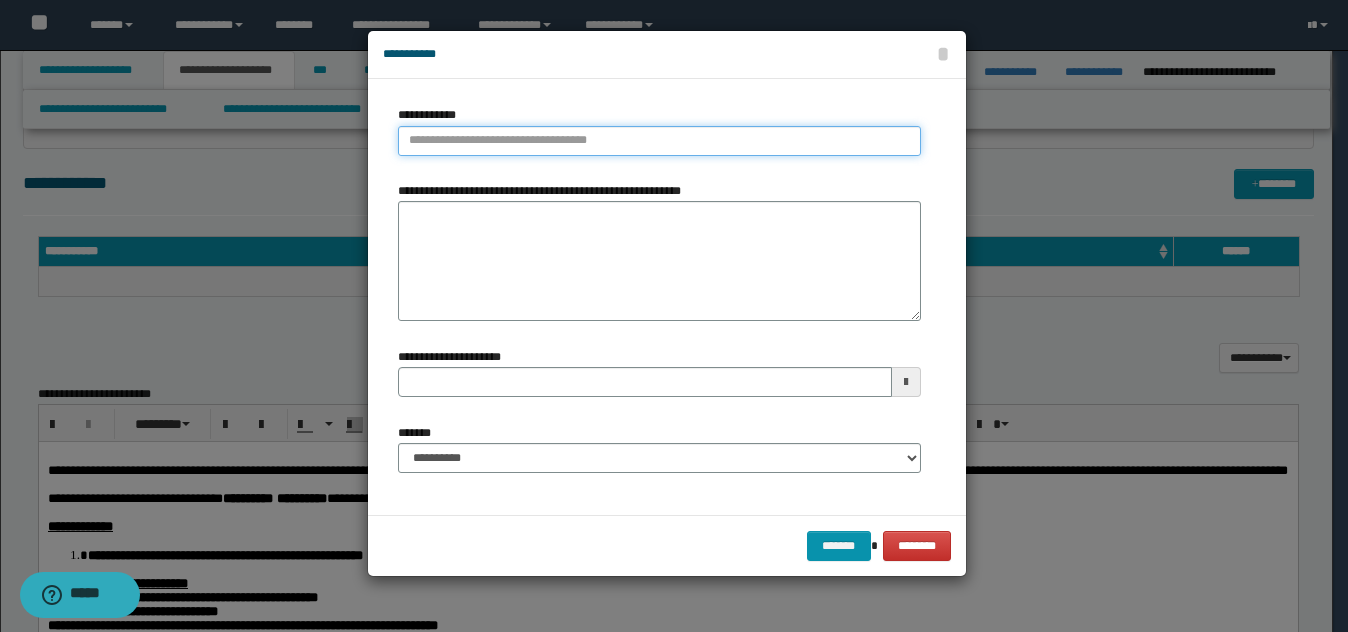 click on "**********" at bounding box center (659, 141) 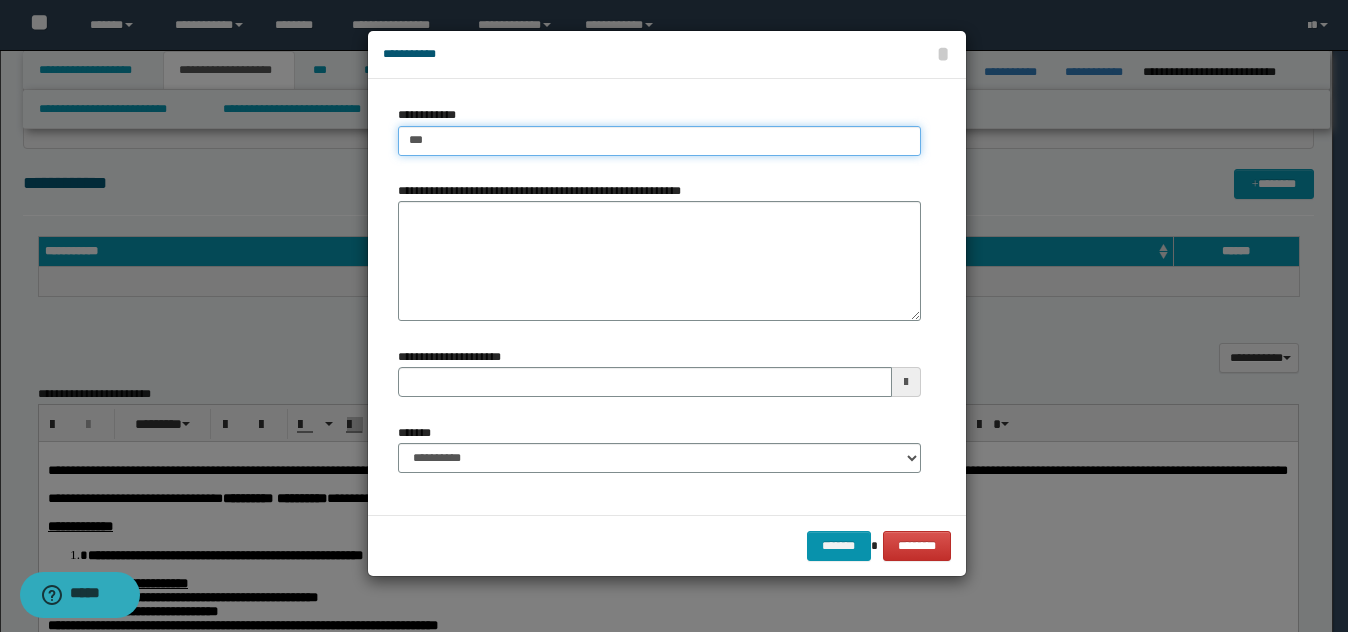 type on "****" 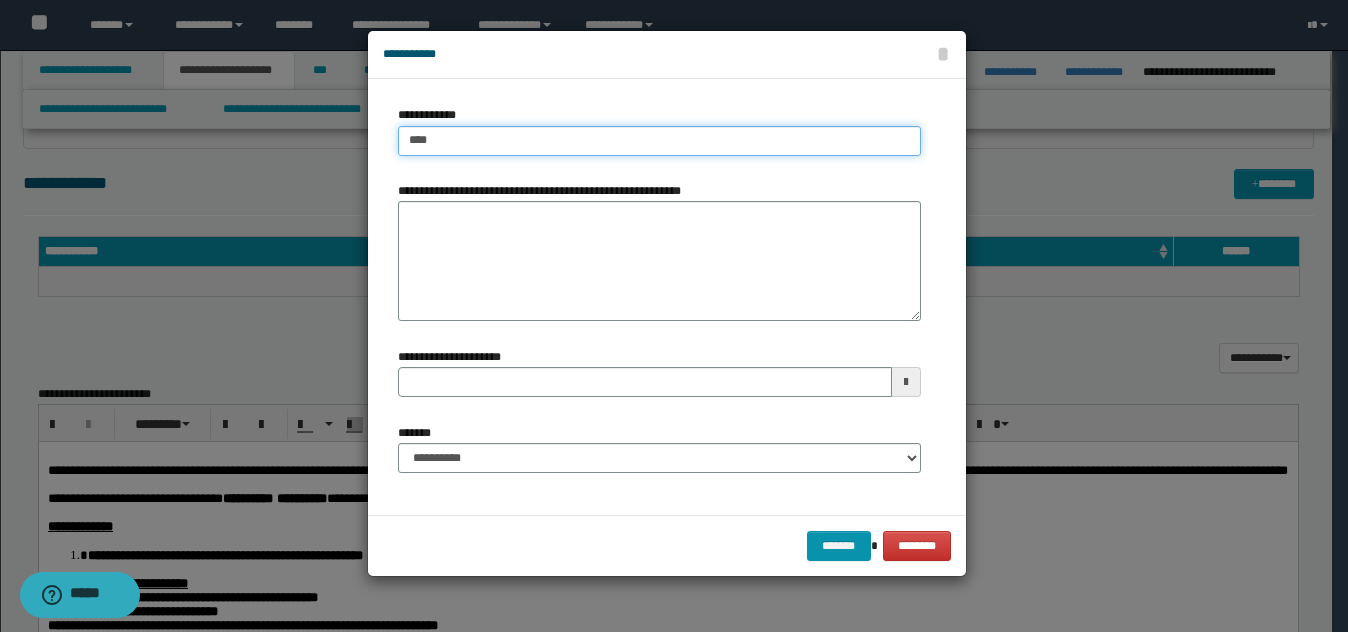 type on "****" 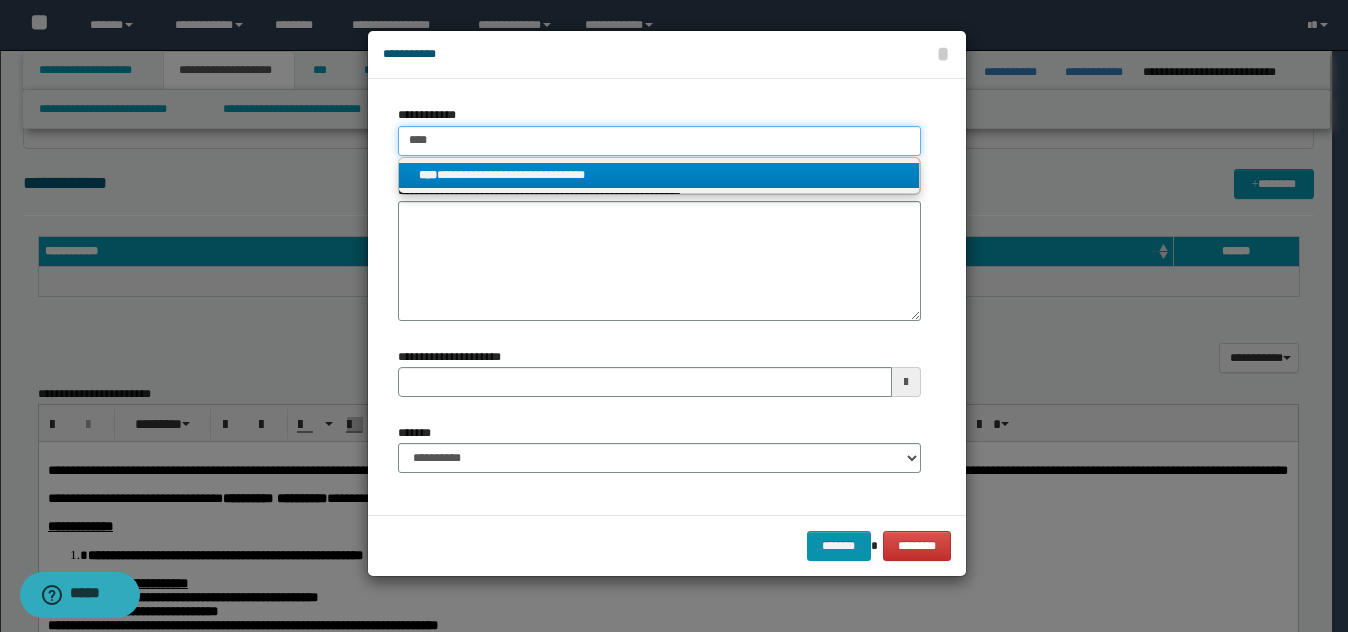 type on "****" 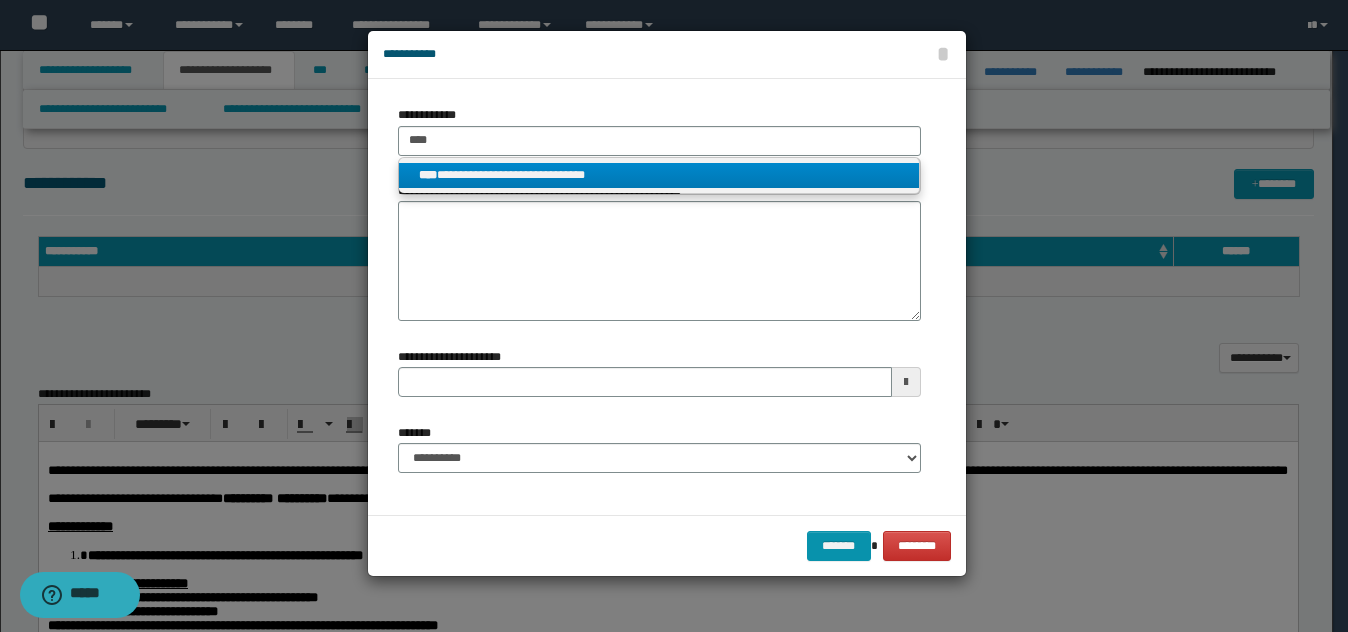 click on "**********" at bounding box center [659, 175] 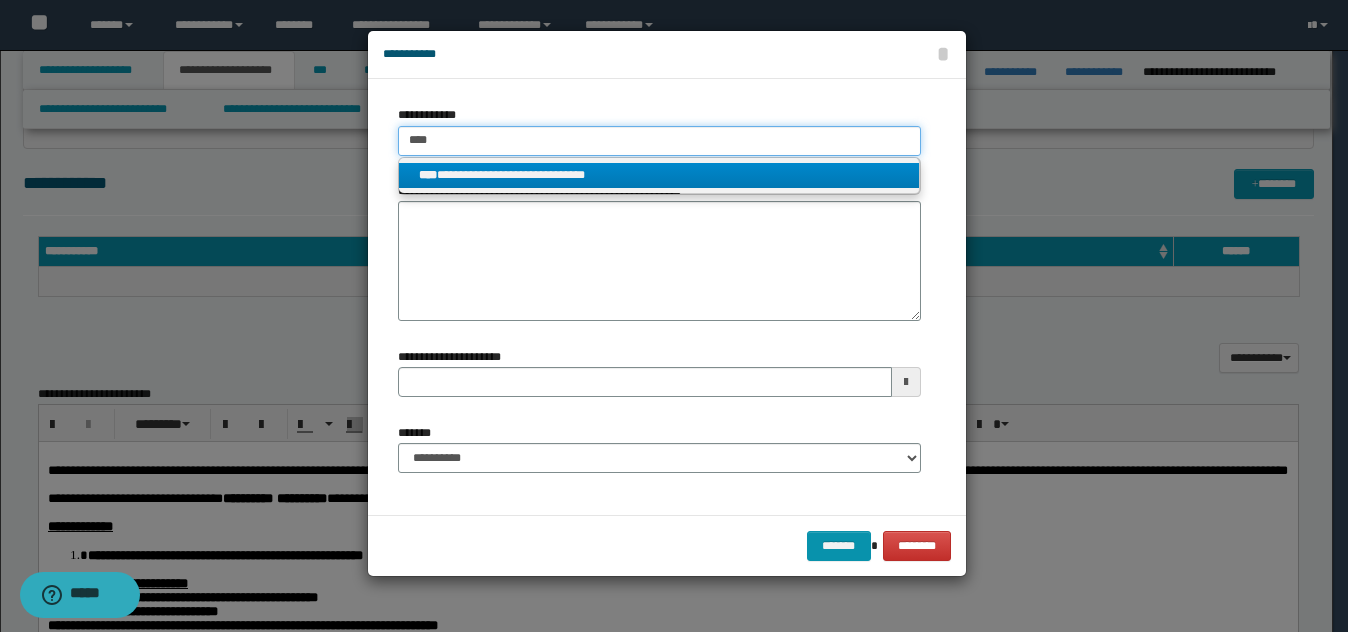 type 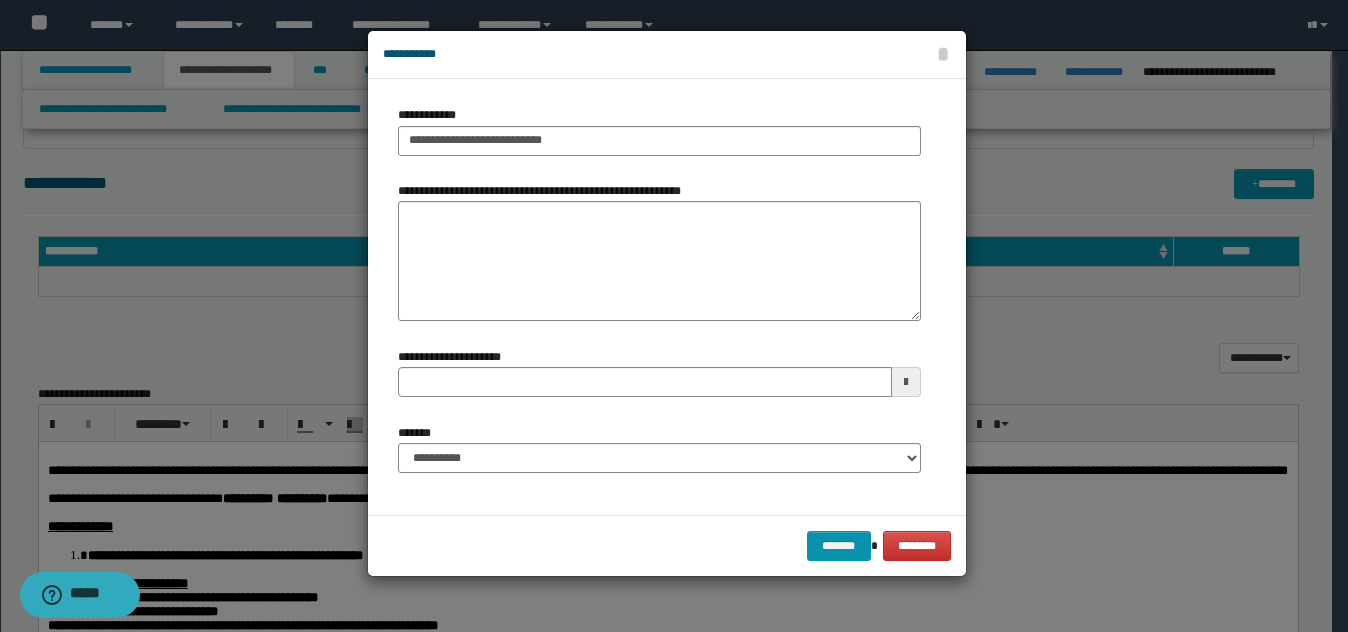 type 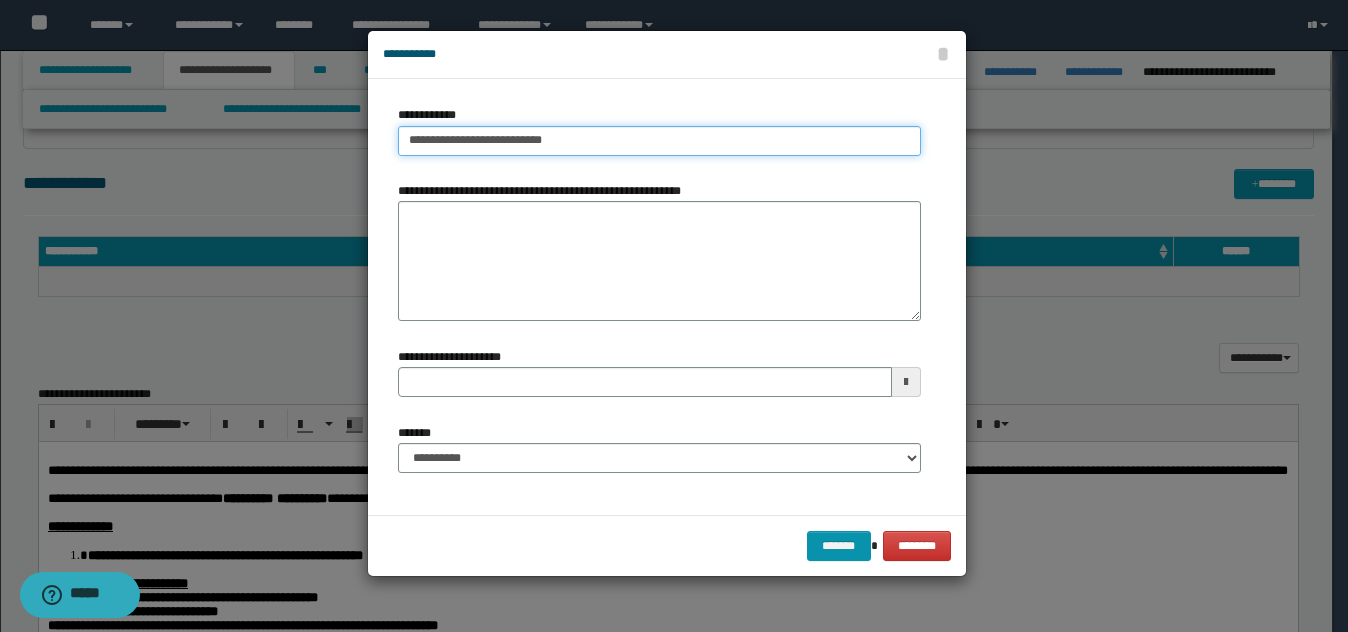 type on "**********" 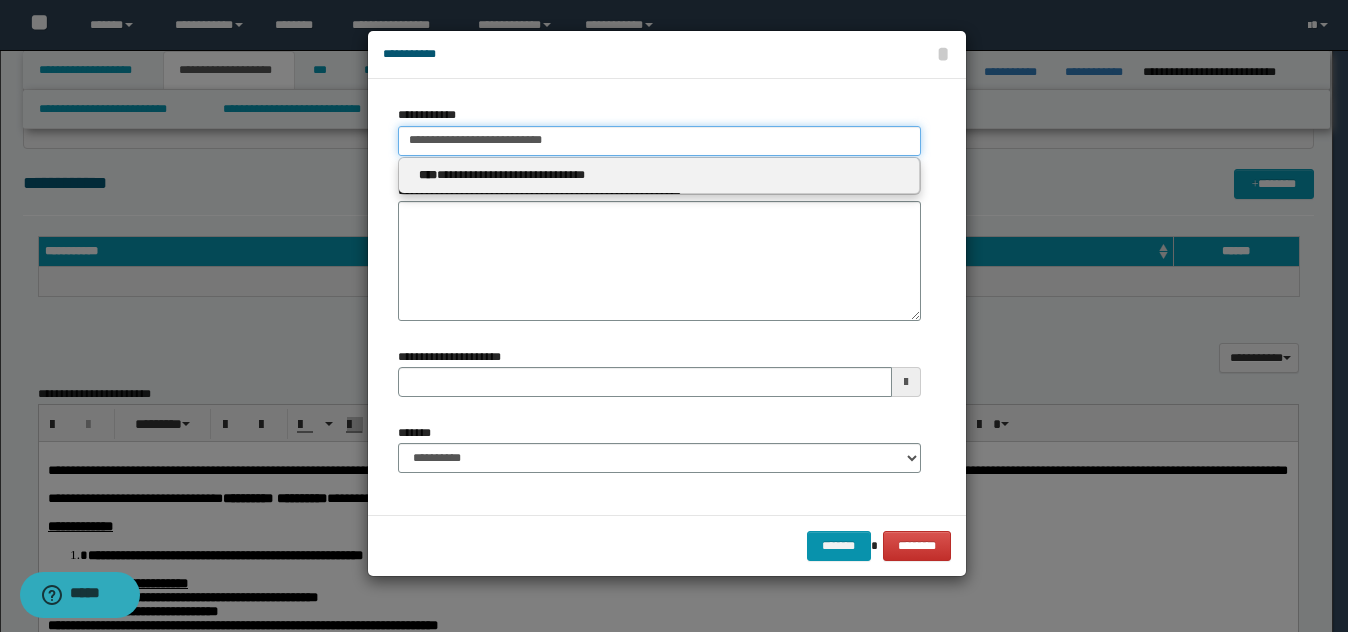 type 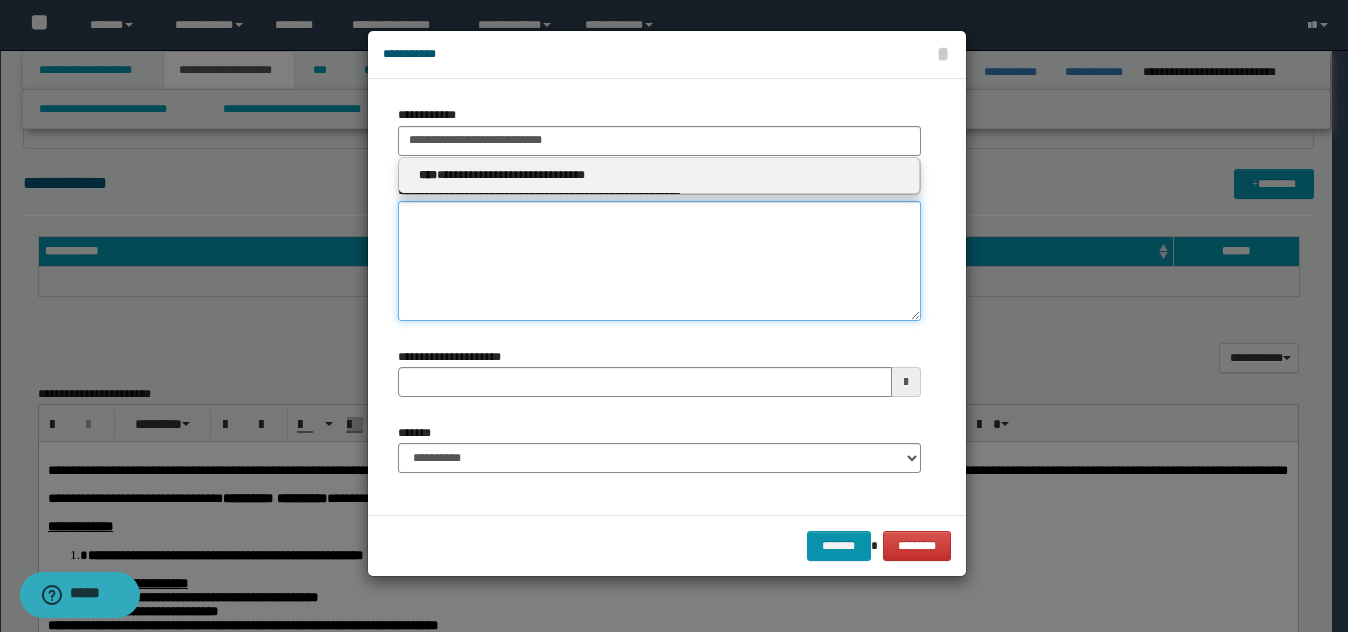 type 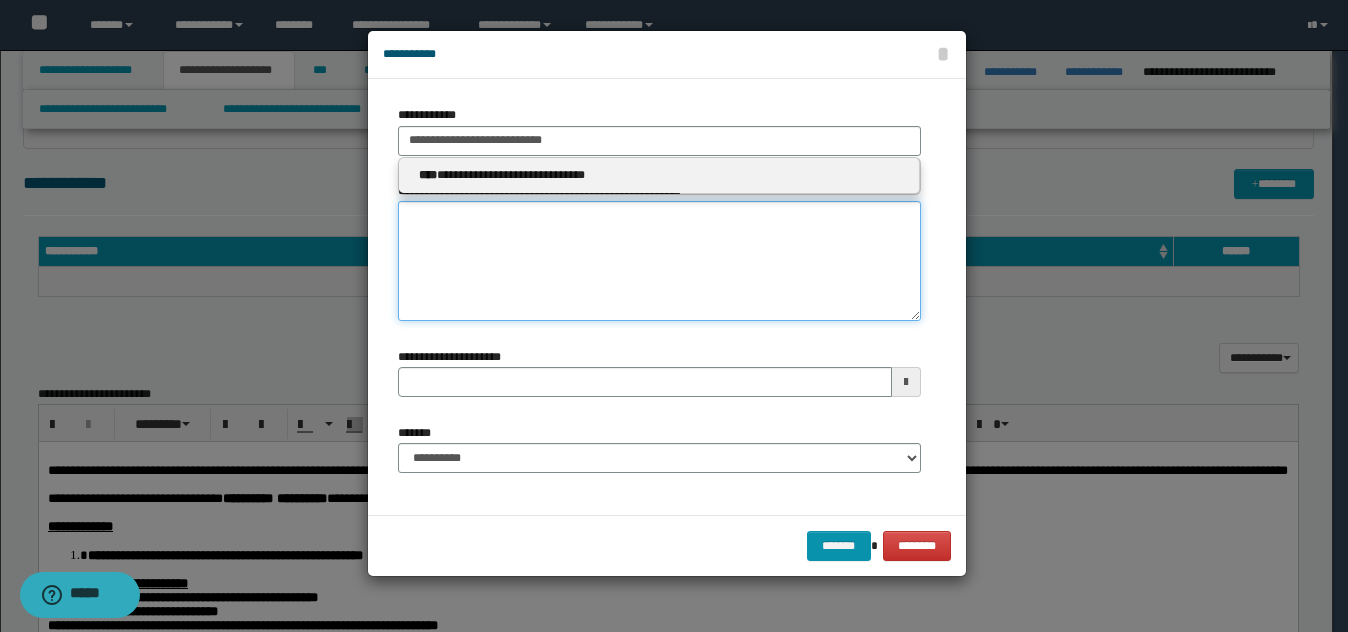 click on "**********" at bounding box center [659, 261] 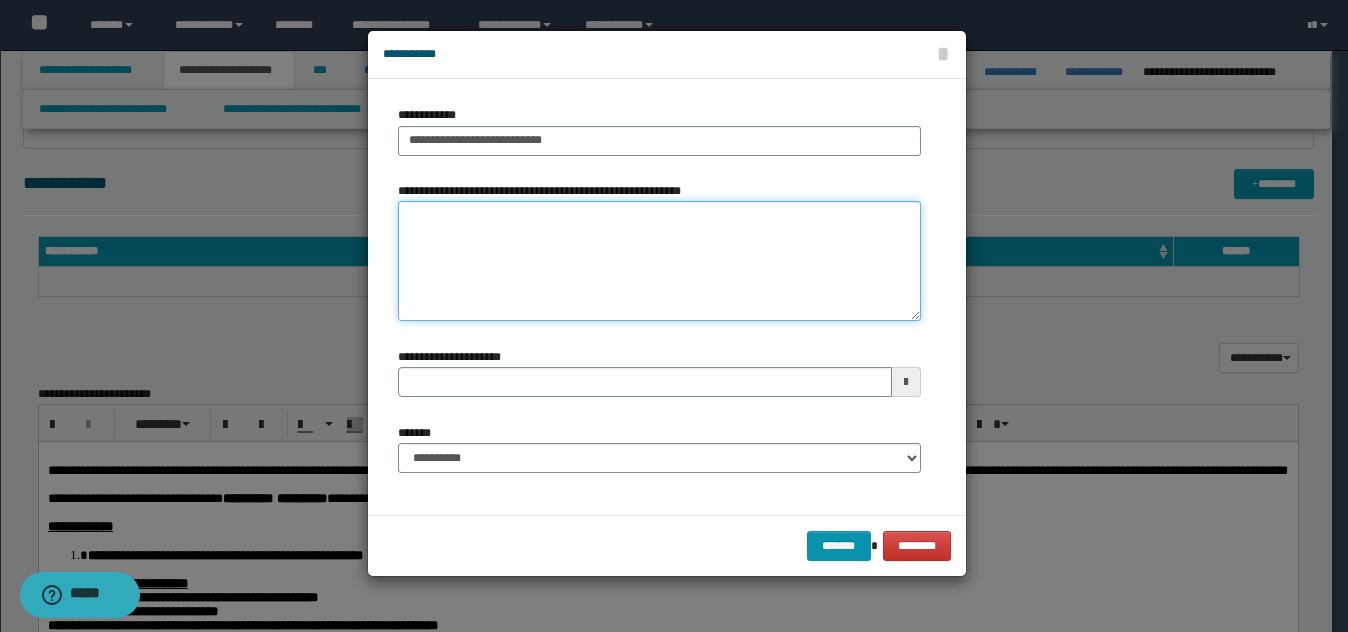 type on "*" 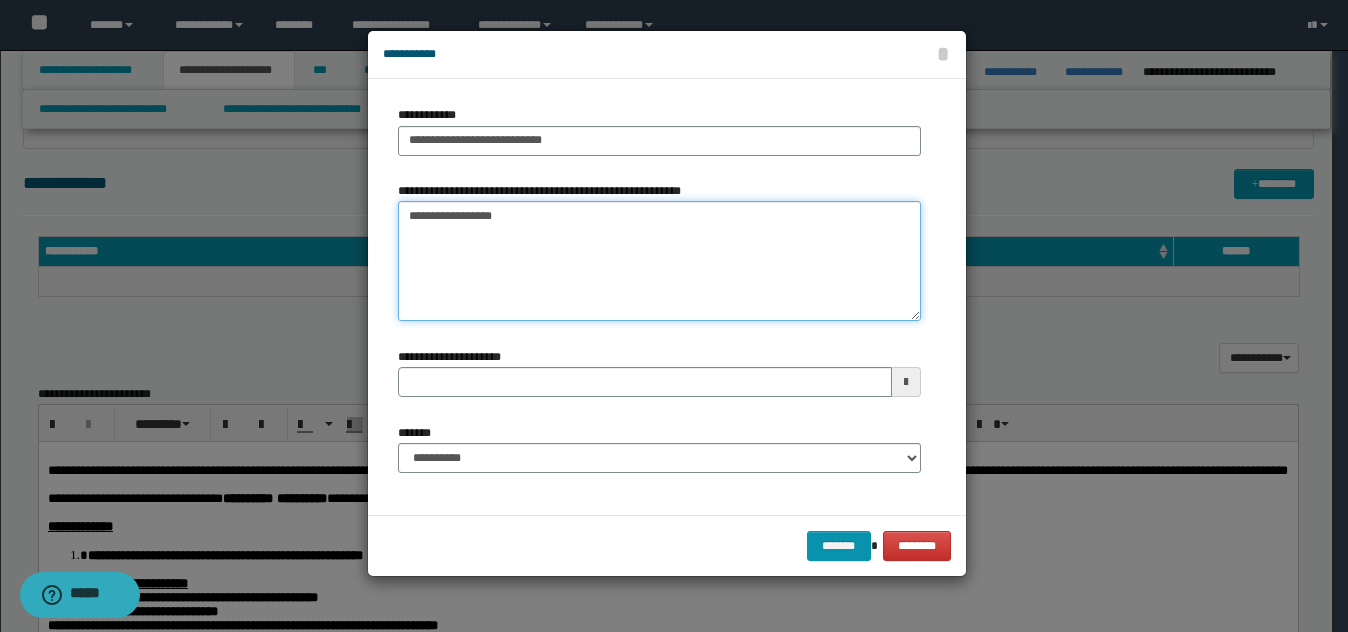 type on "**********" 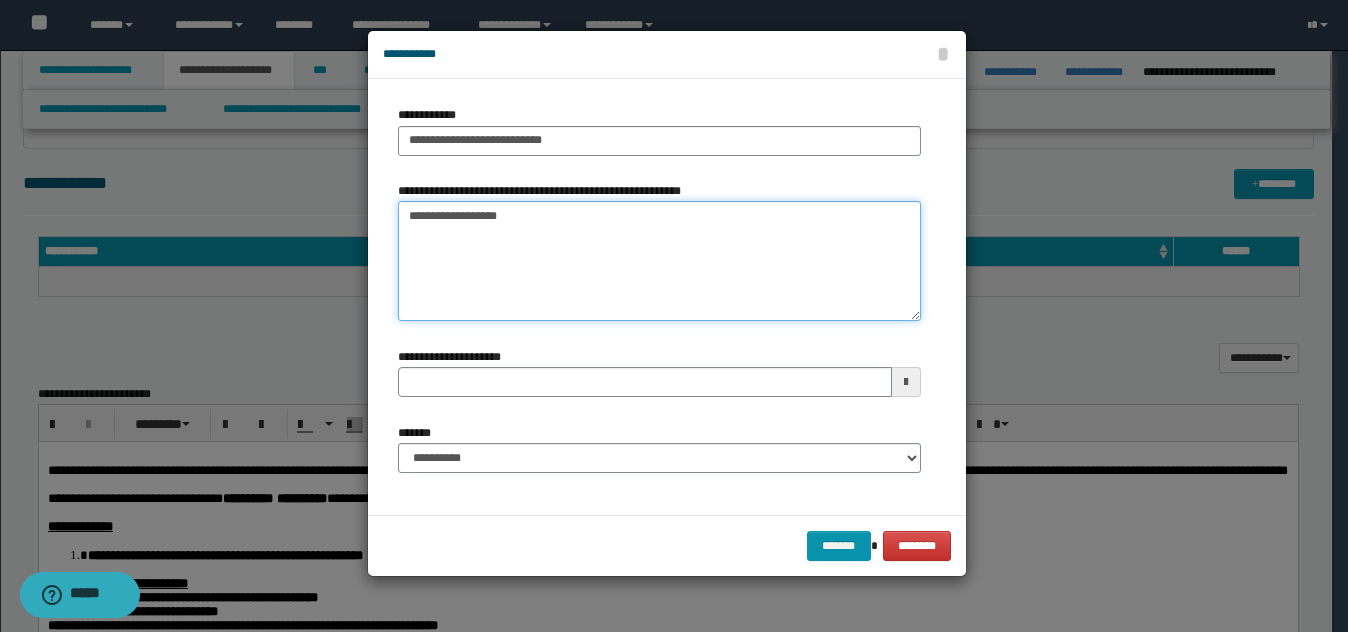 type 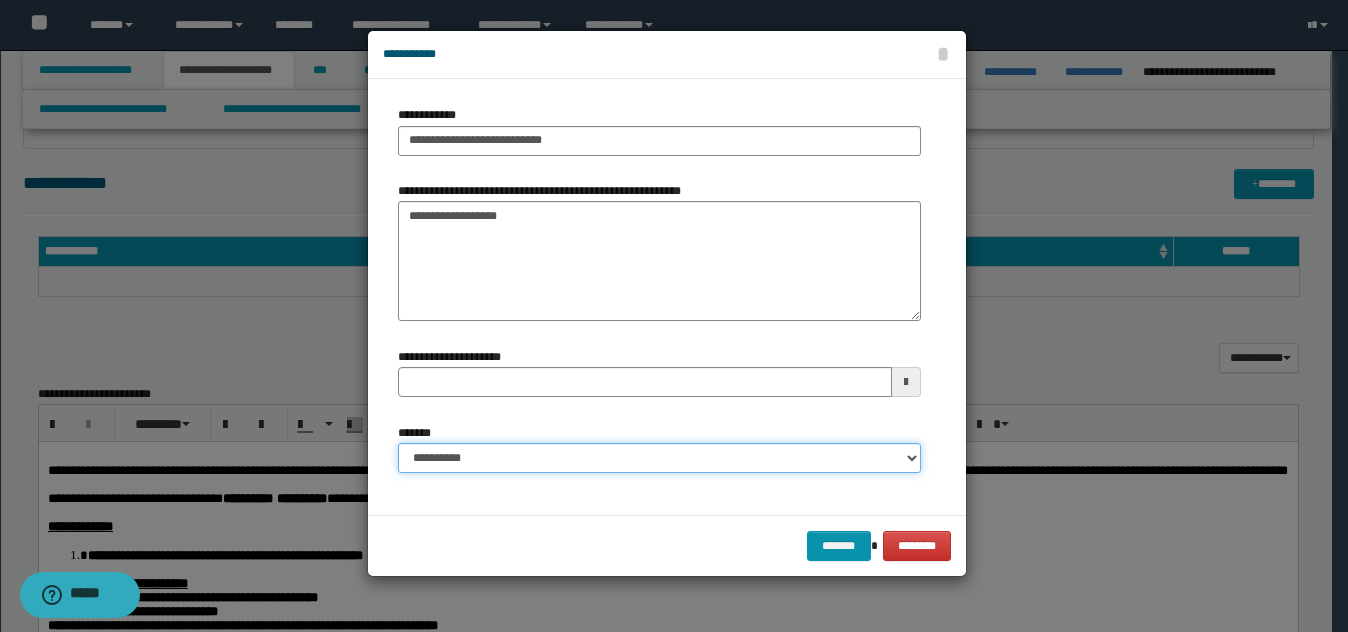 click on "**********" at bounding box center (659, 458) 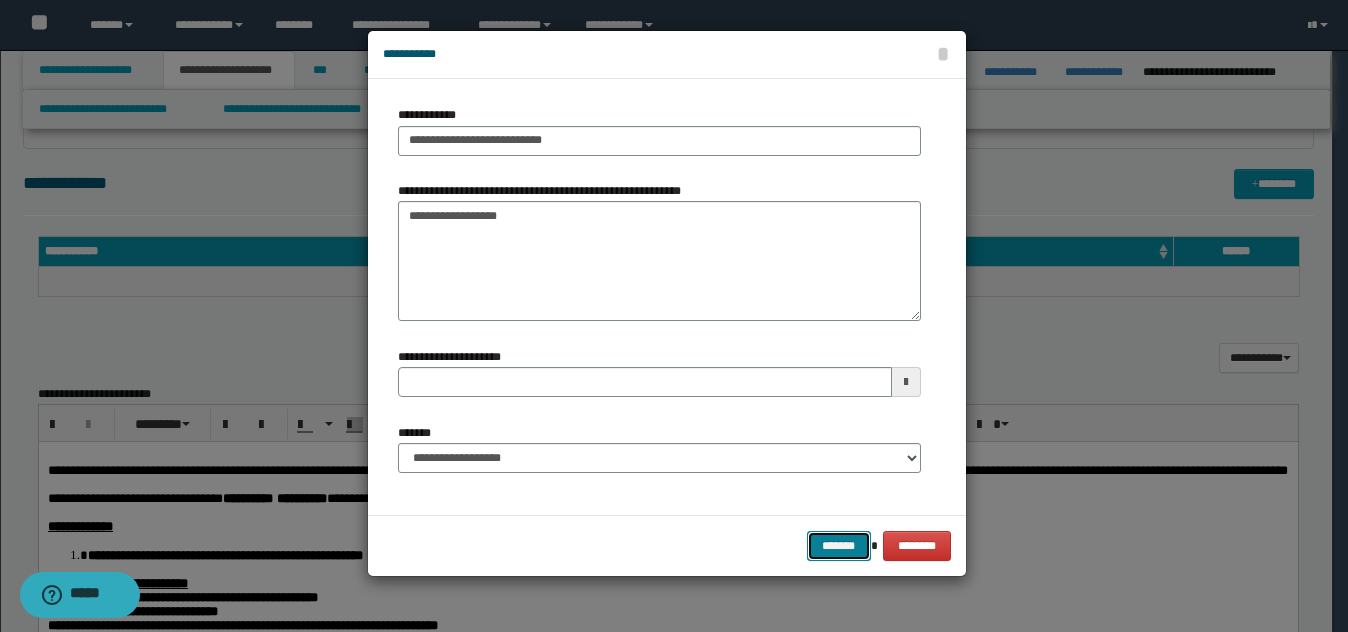 click on "*******" at bounding box center [839, 546] 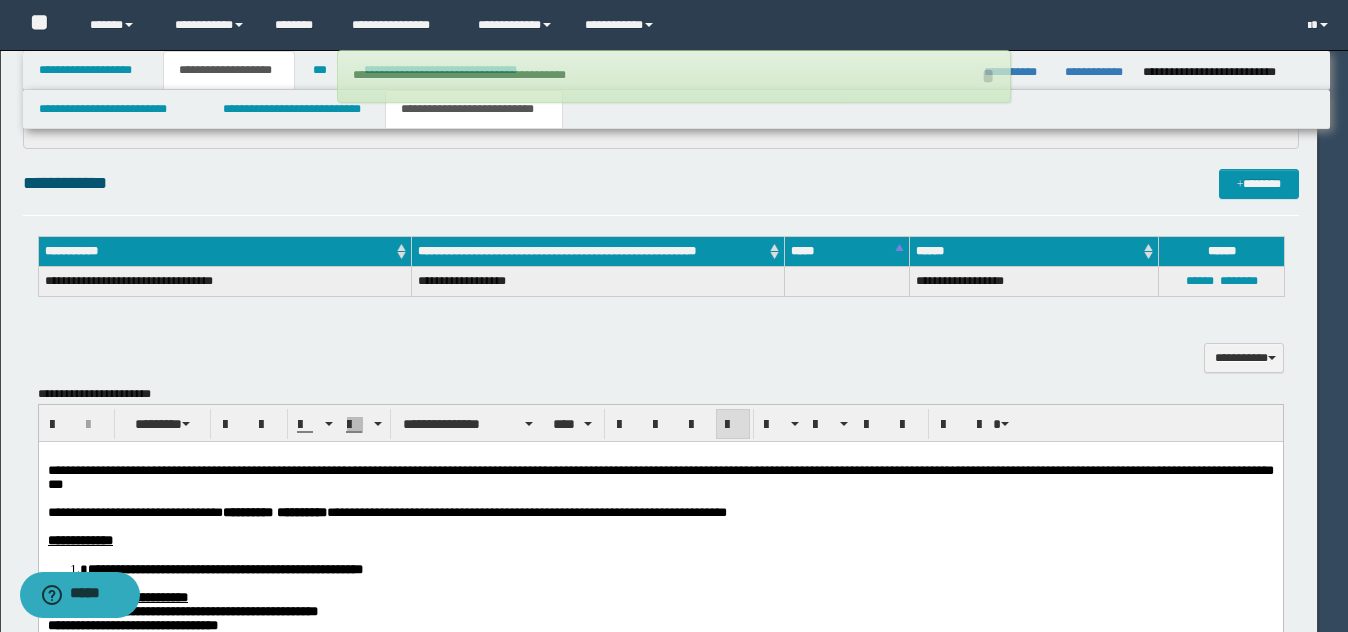 click on "**********" at bounding box center (661, 272) 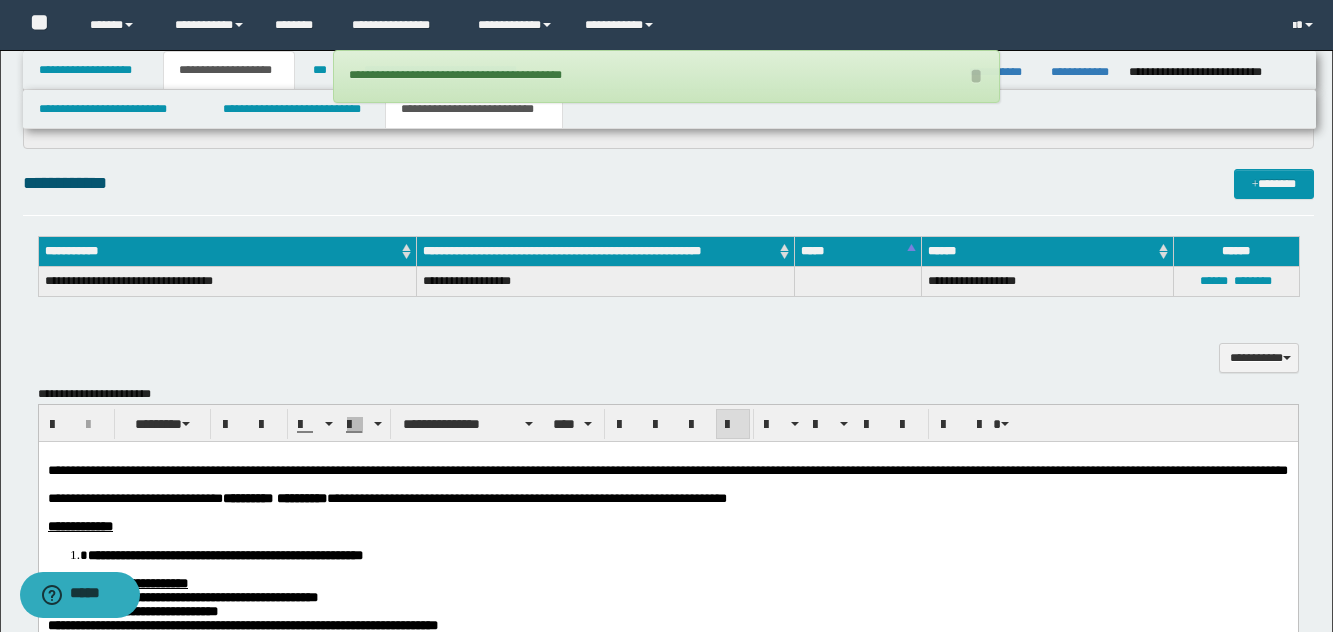click on "**********" at bounding box center [668, 347] 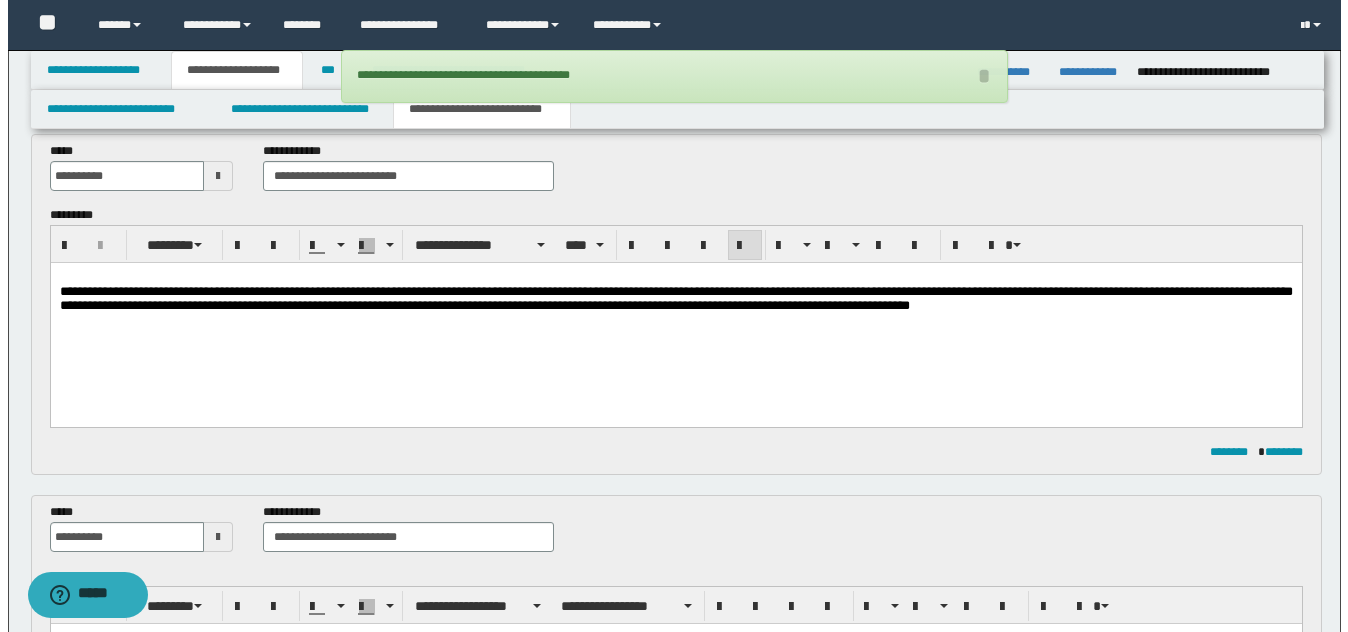scroll, scrollTop: 0, scrollLeft: 0, axis: both 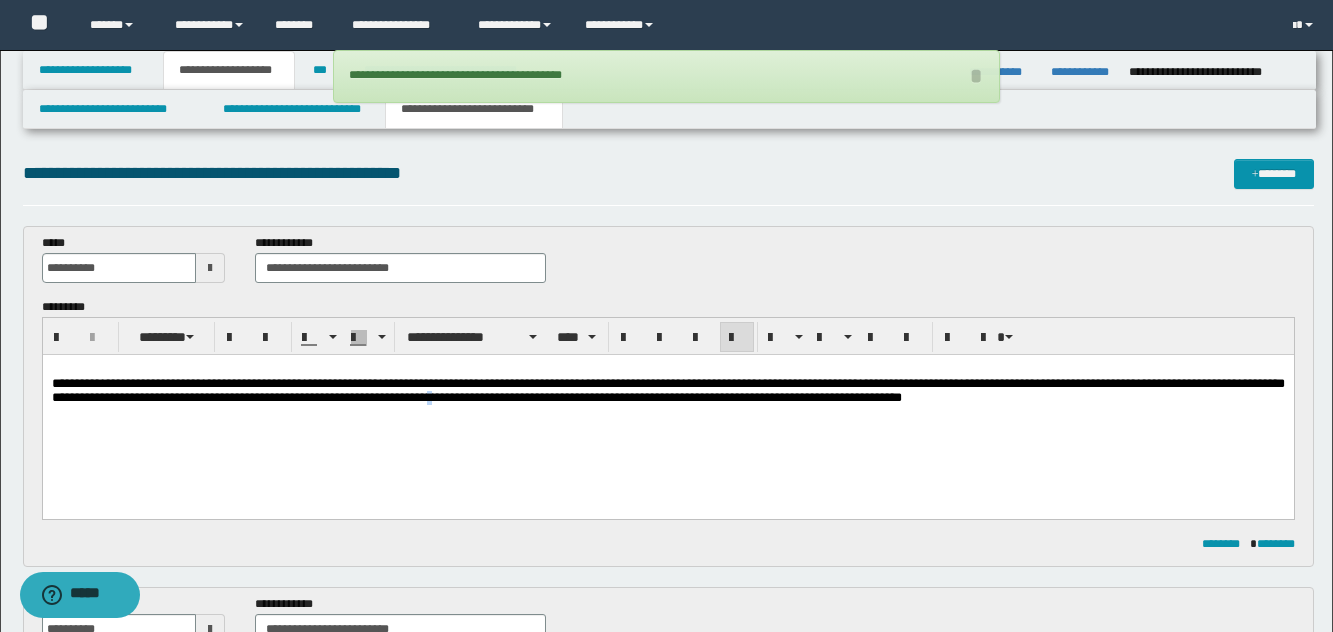click on "**********" at bounding box center (667, 390) 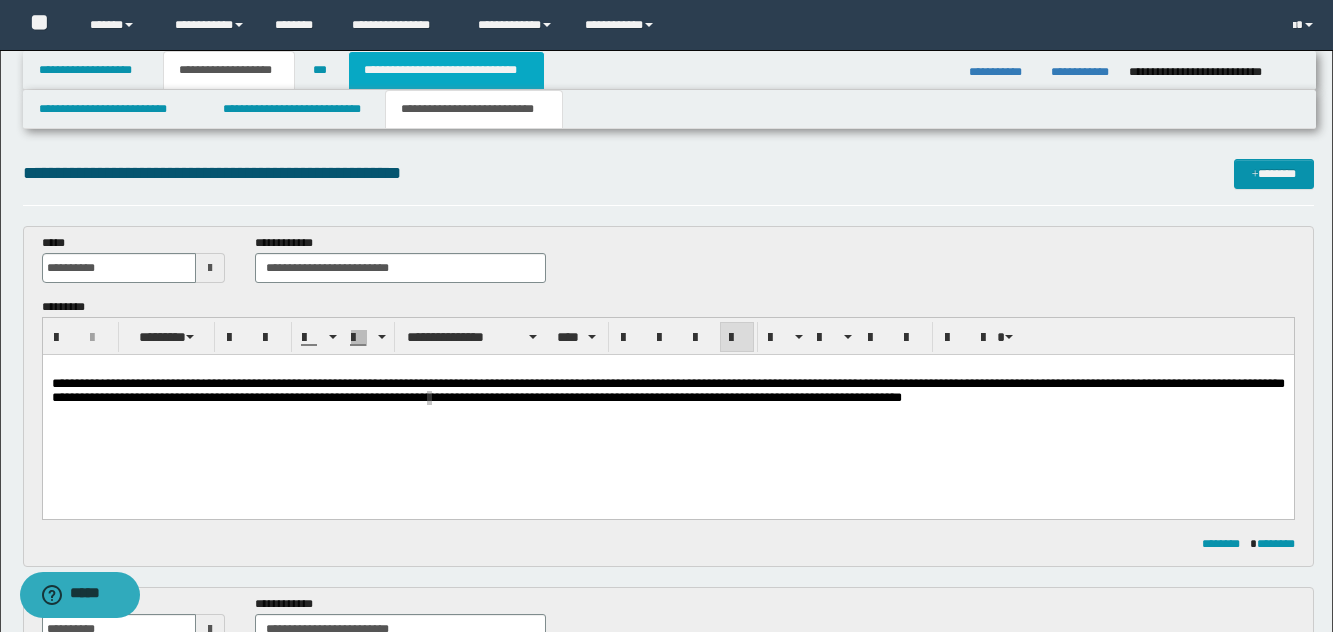 click on "**********" at bounding box center [446, 70] 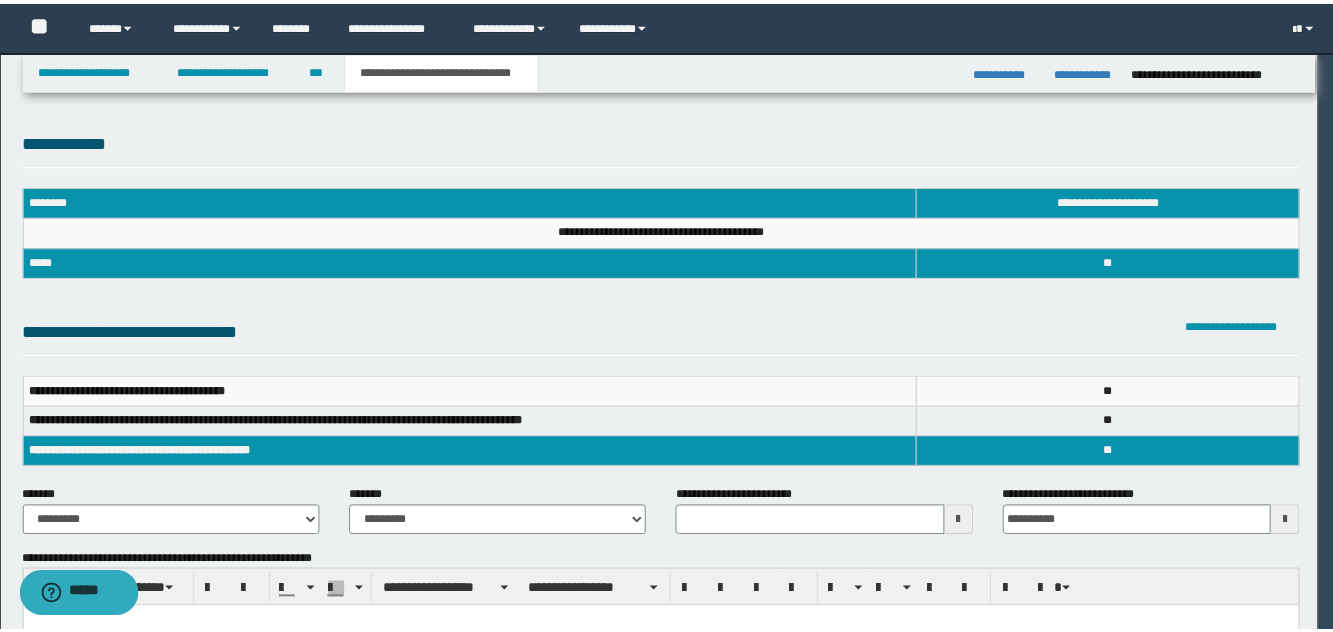 scroll, scrollTop: 0, scrollLeft: 0, axis: both 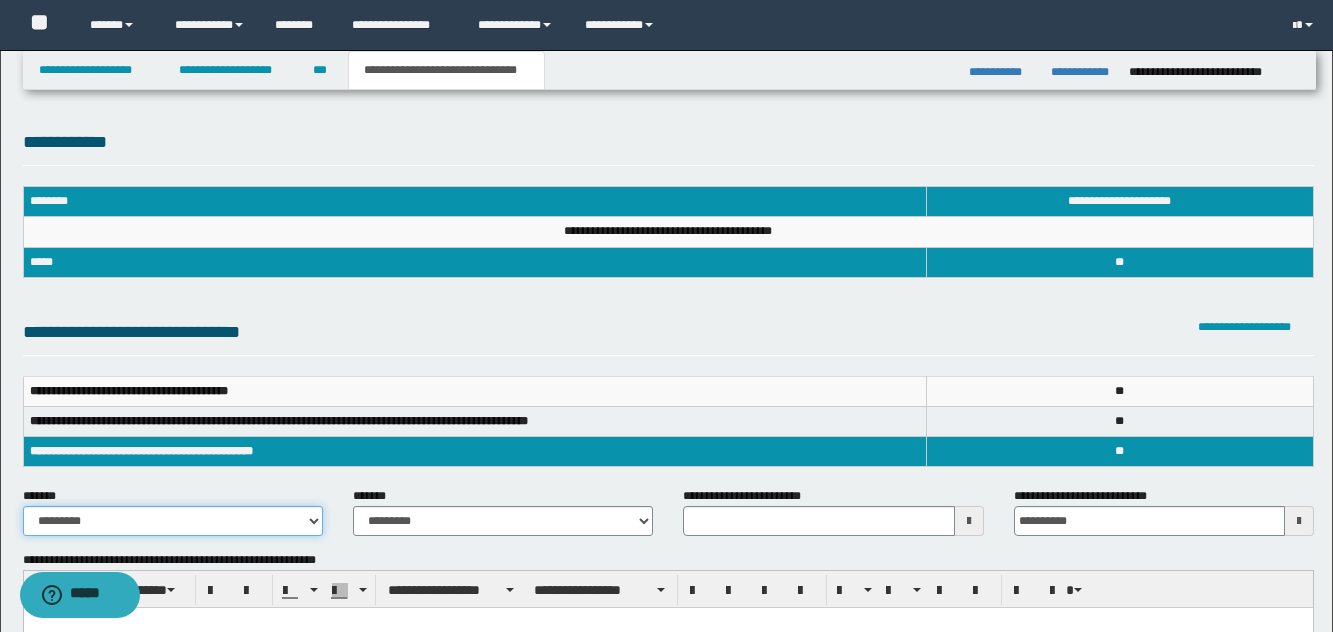 click on "**********" at bounding box center [173, 521] 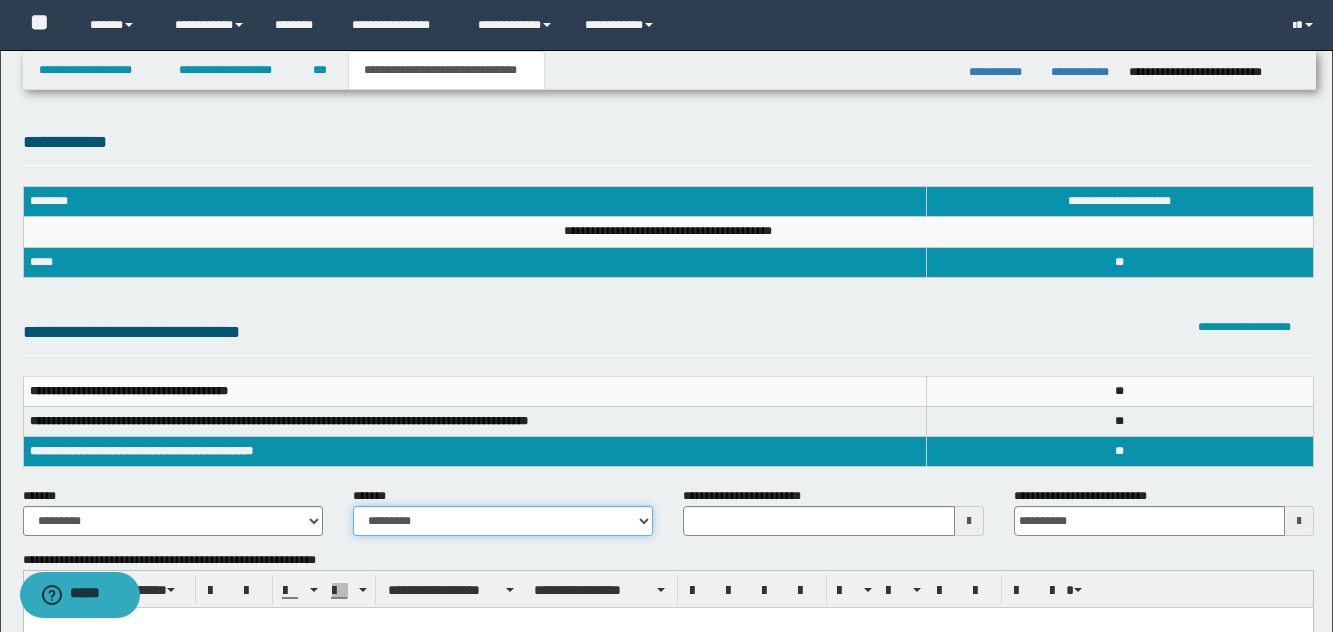 click on "**********" at bounding box center [503, 521] 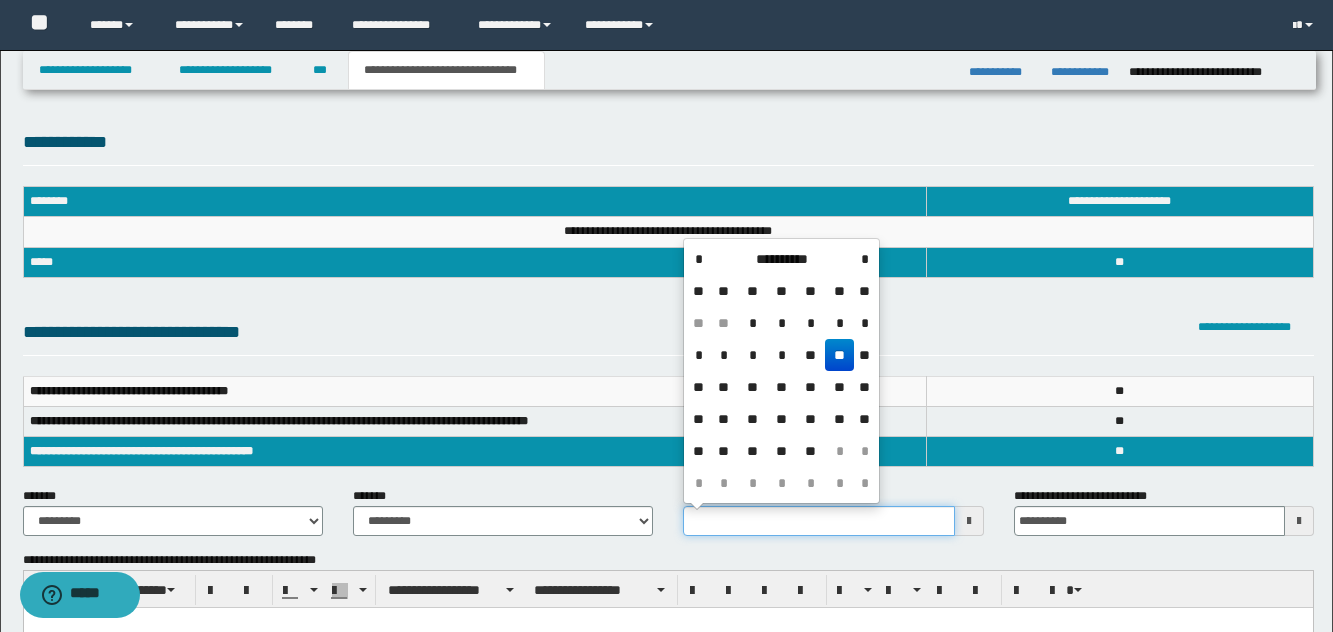 click on "**********" at bounding box center [818, 521] 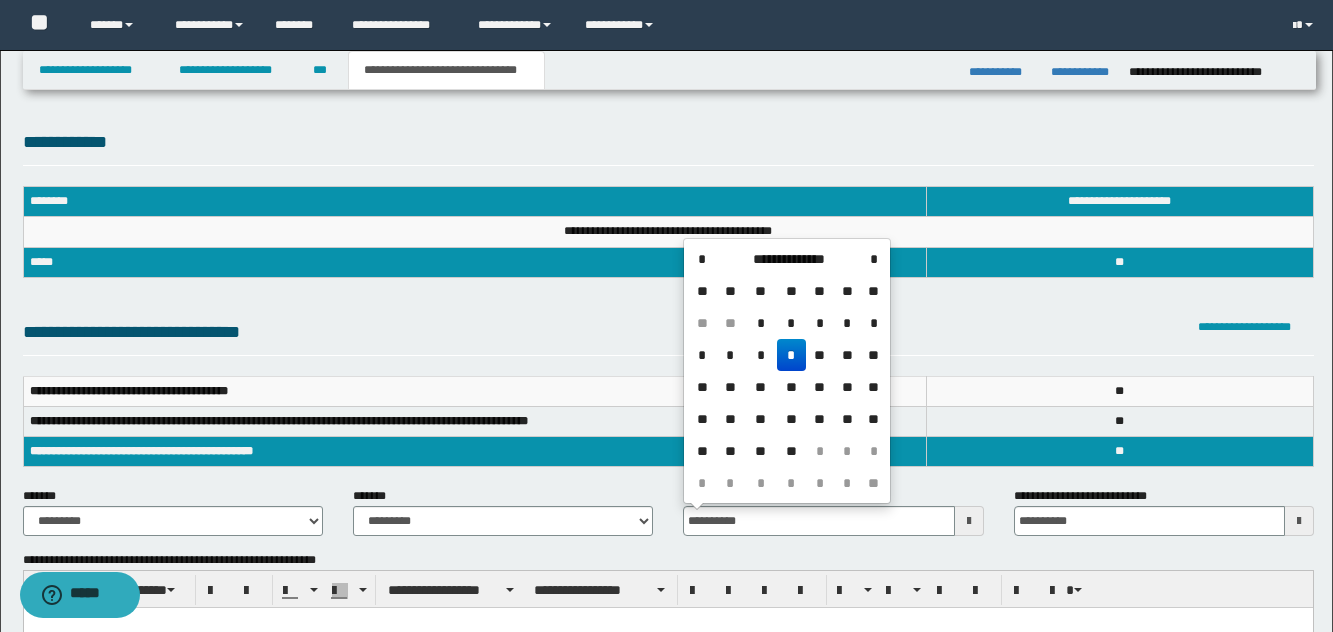 click on "*" at bounding box center [791, 355] 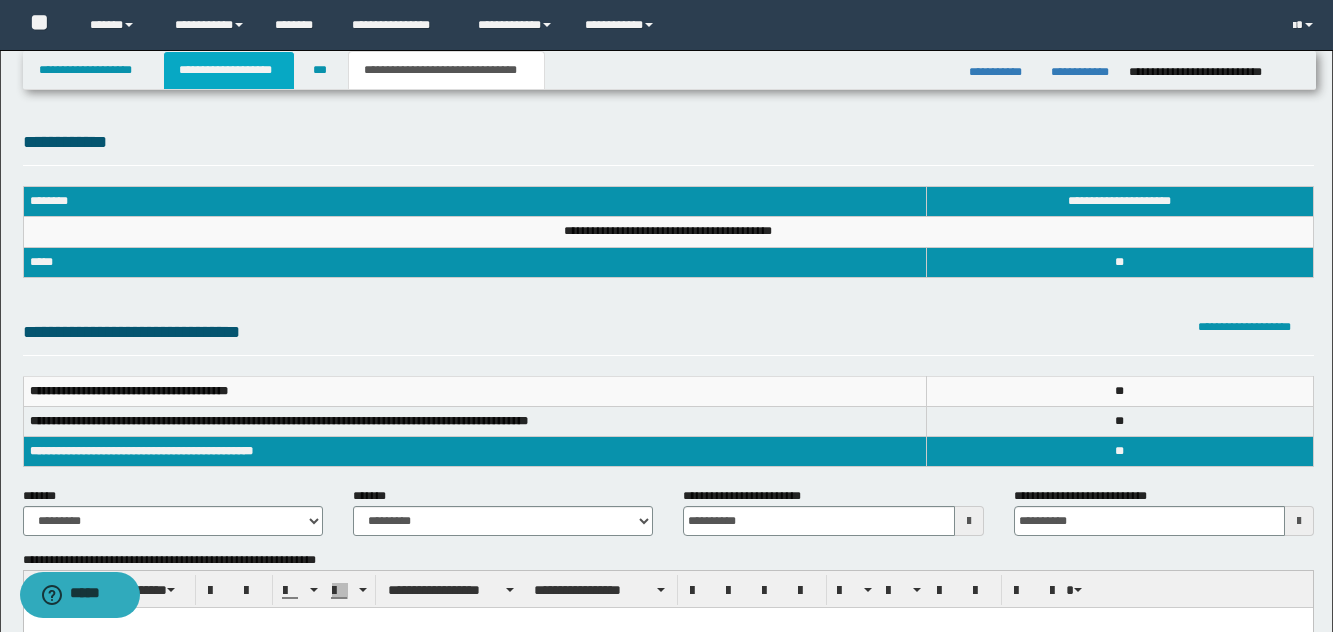 click on "**********" at bounding box center [229, 70] 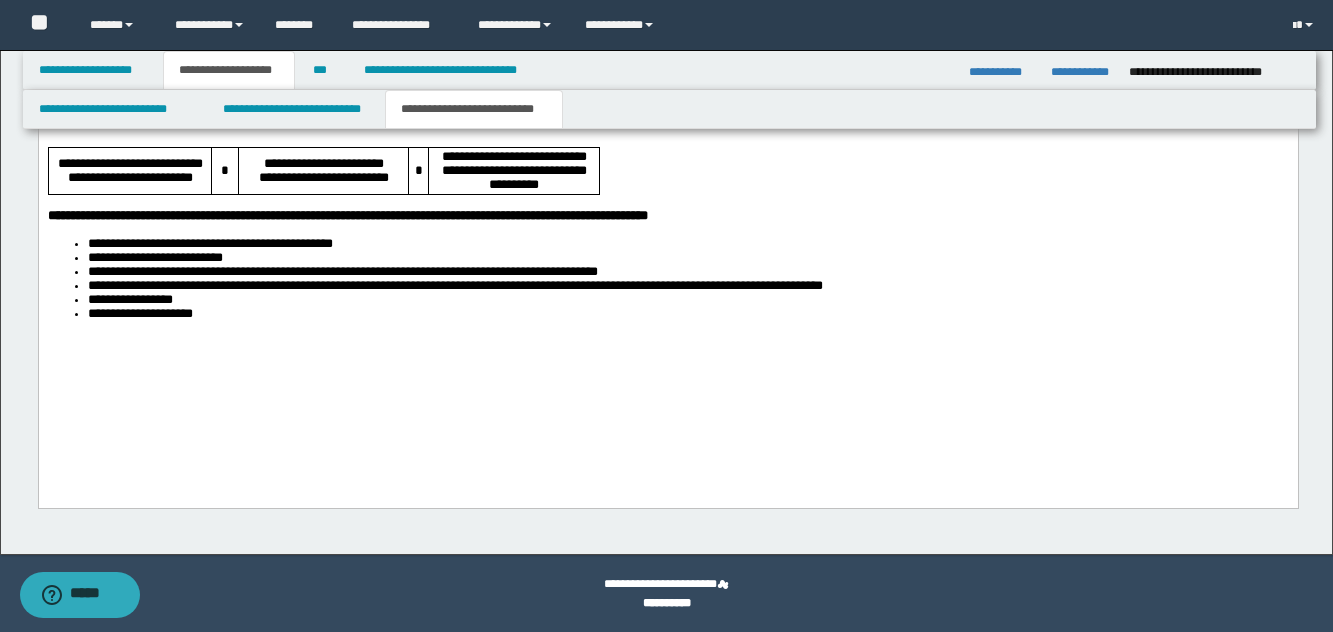scroll, scrollTop: 2130, scrollLeft: 0, axis: vertical 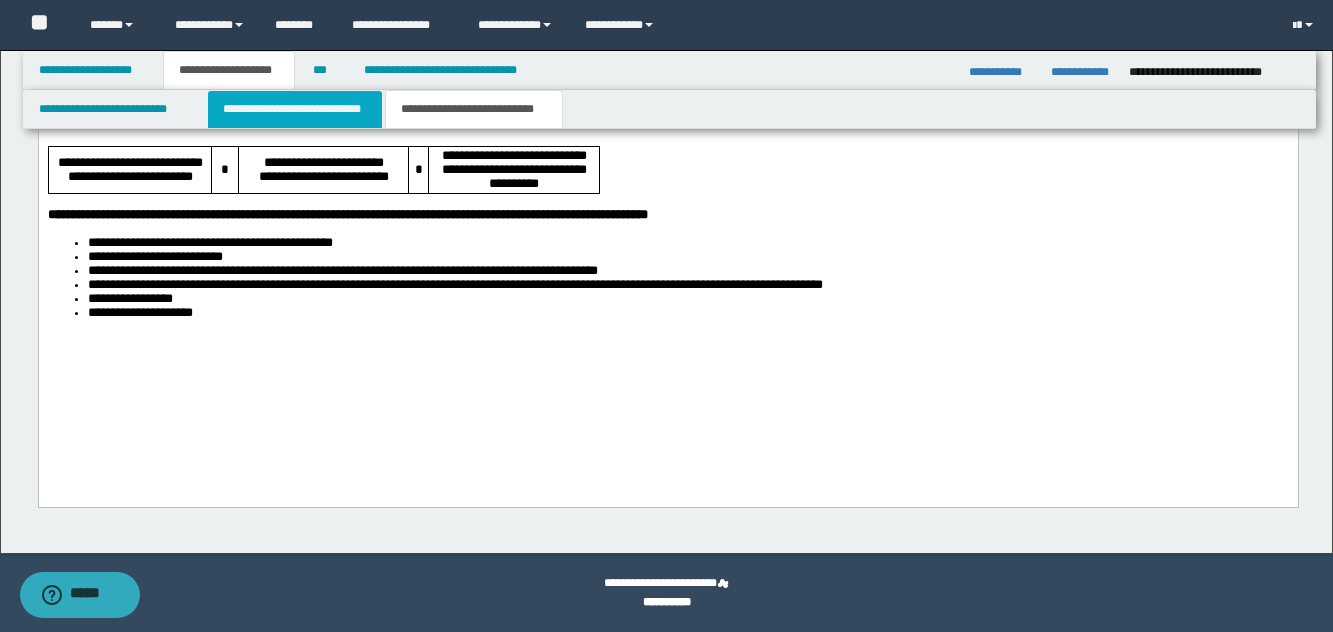 click on "**********" at bounding box center [295, 109] 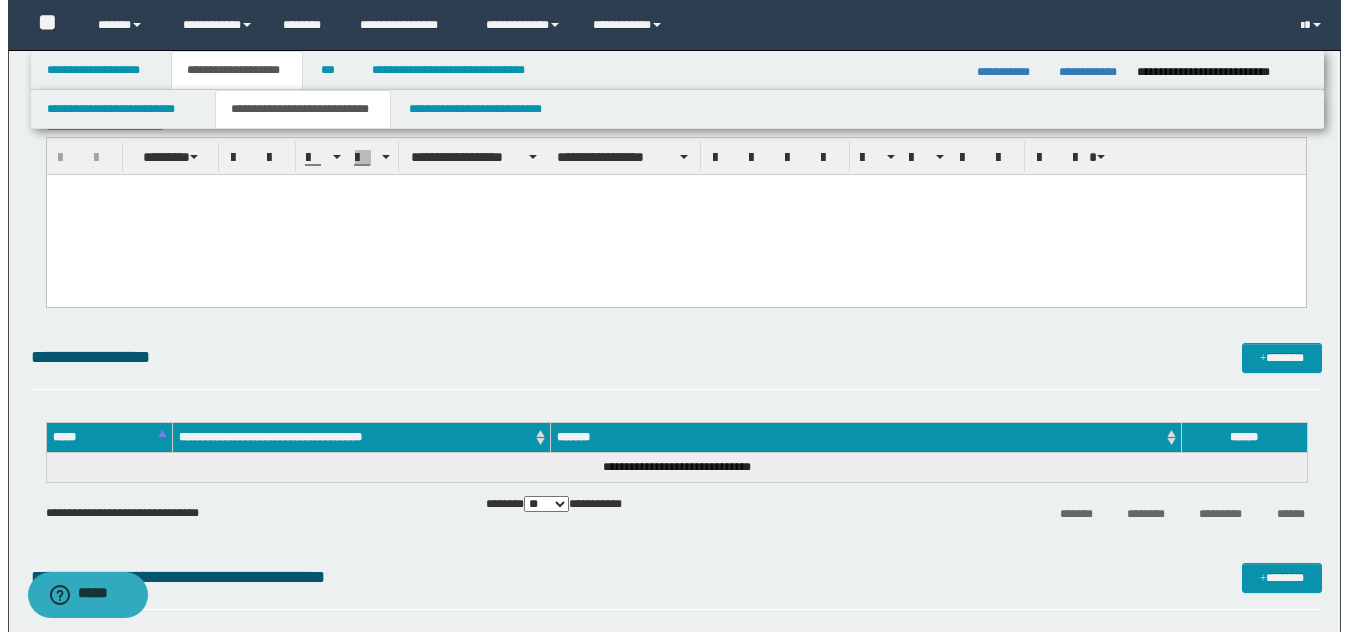 scroll, scrollTop: 1630, scrollLeft: 0, axis: vertical 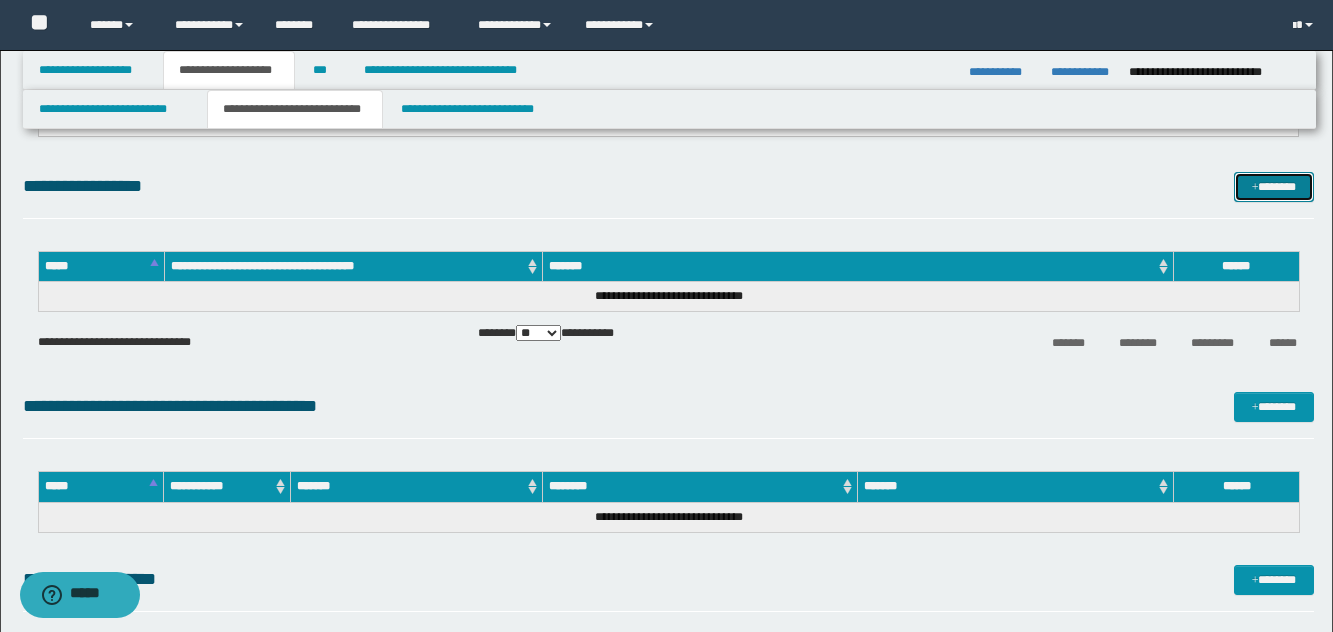click at bounding box center [1255, 188] 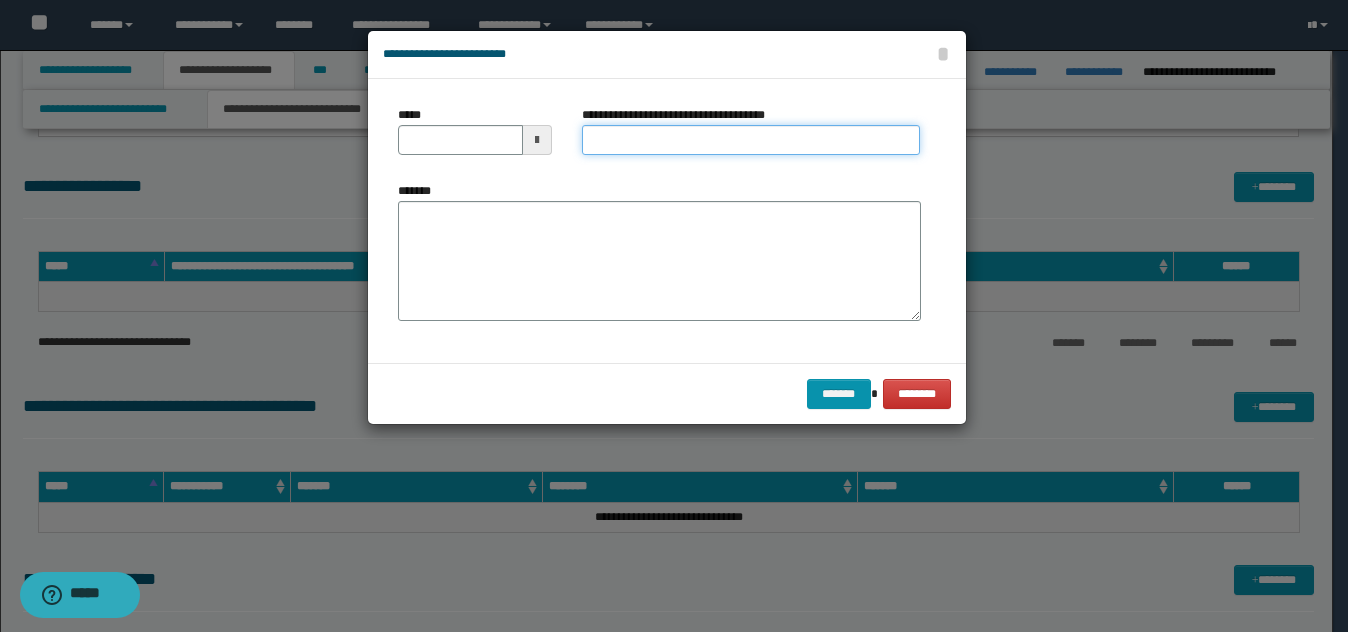 click on "**********" at bounding box center (751, 140) 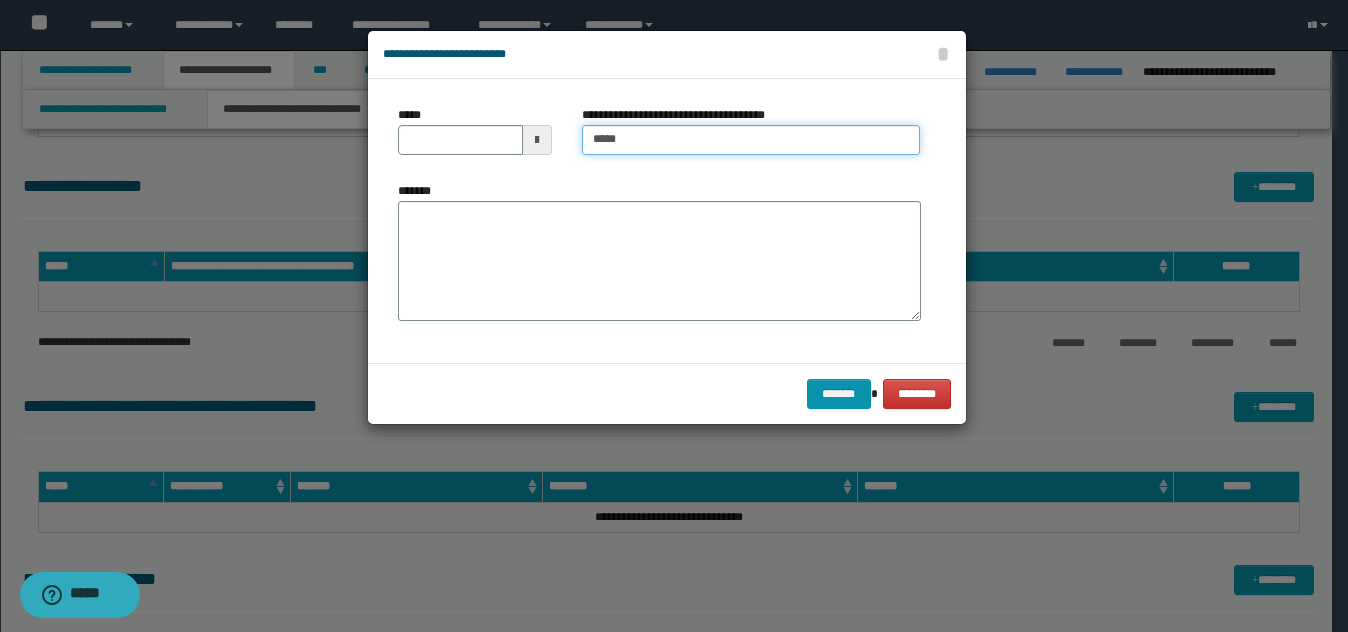 type on "**********" 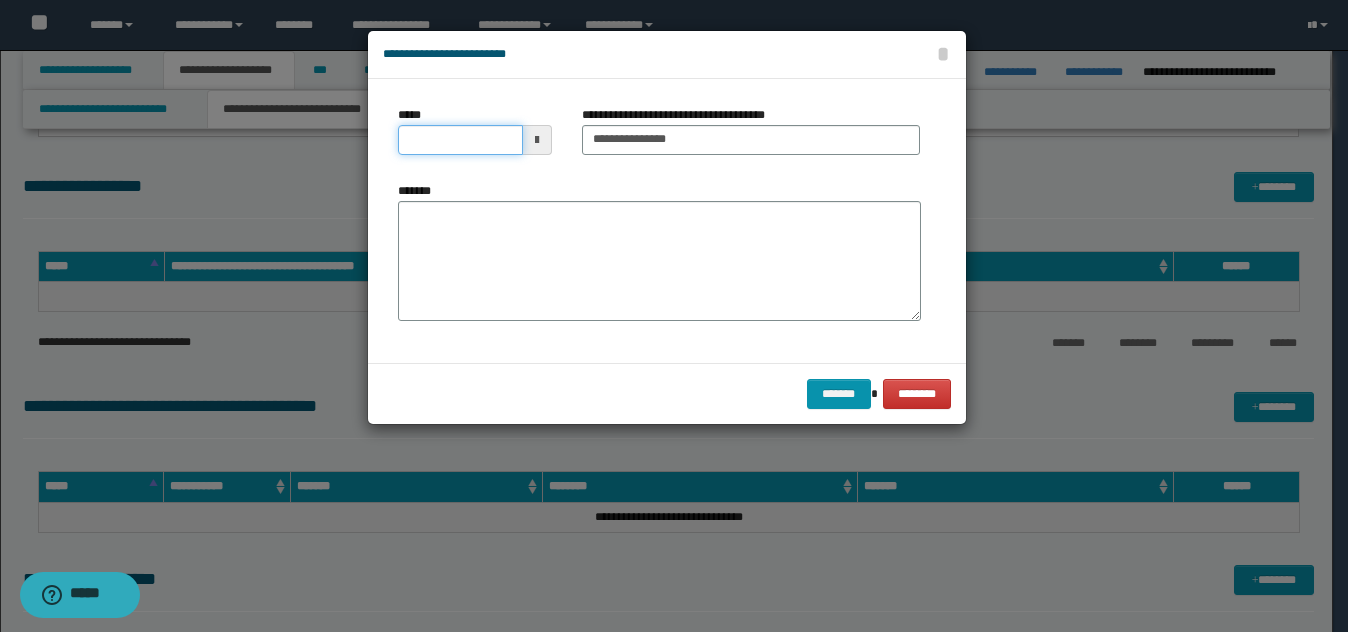 click on "*****" at bounding box center [460, 140] 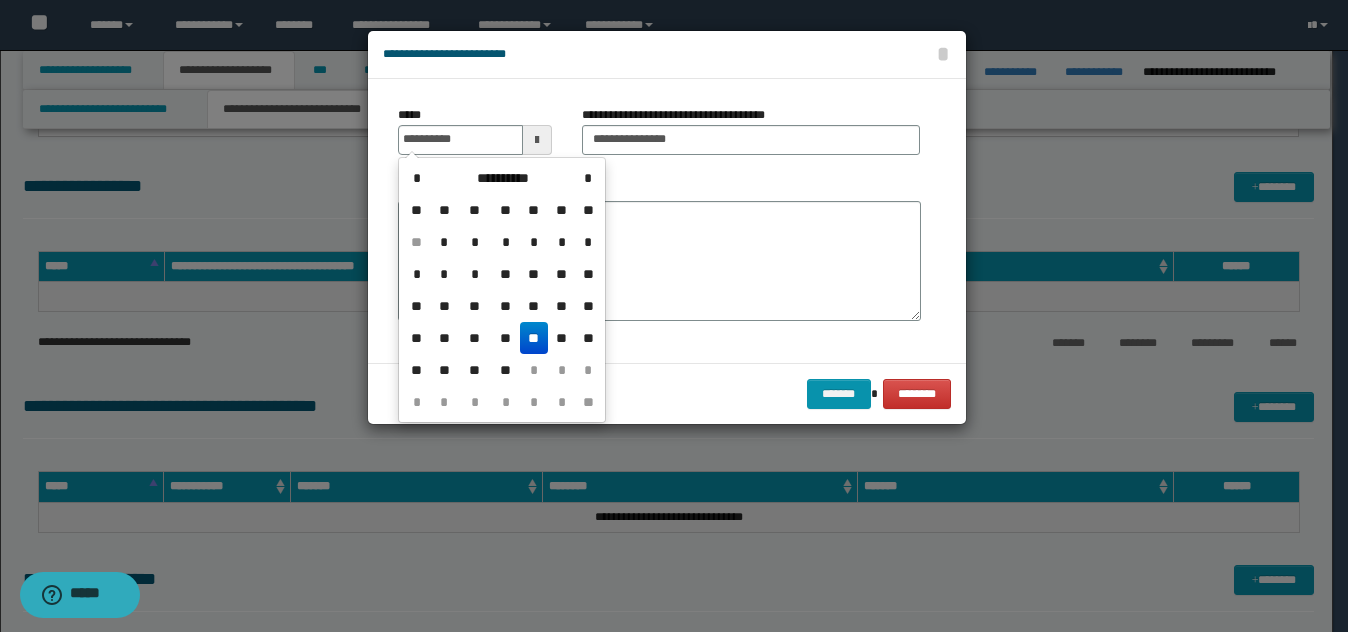 click on "**" at bounding box center (534, 338) 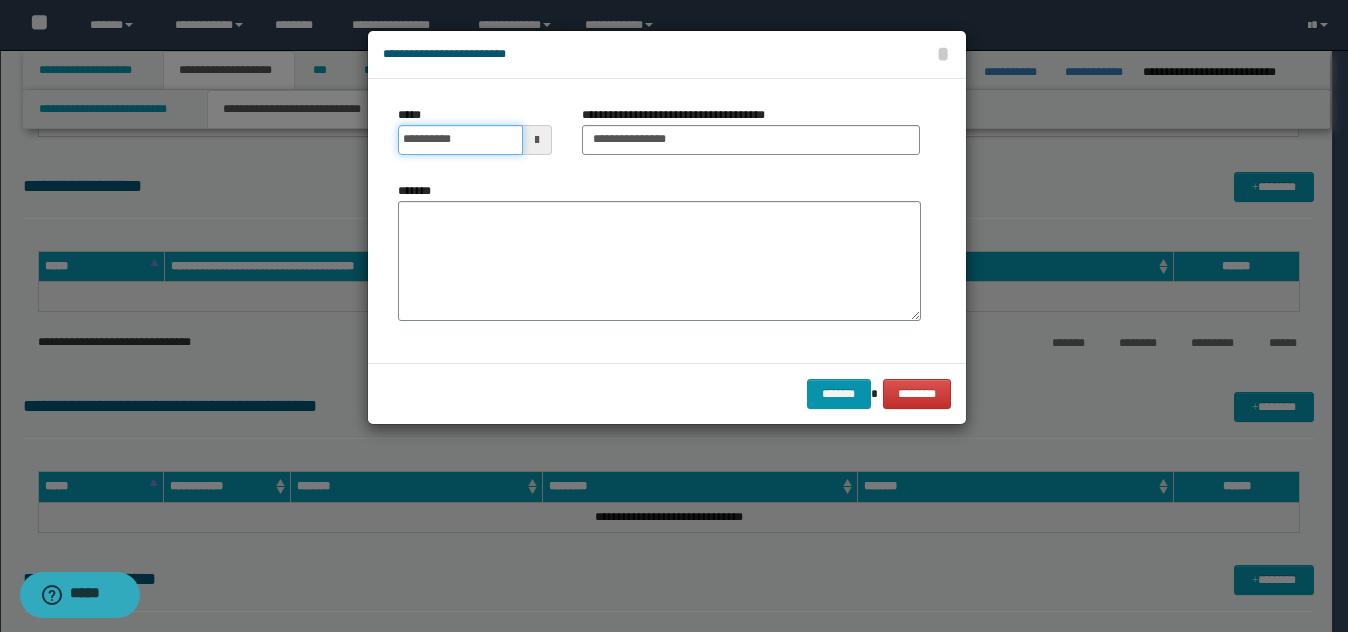 click on "**********" at bounding box center (460, 140) 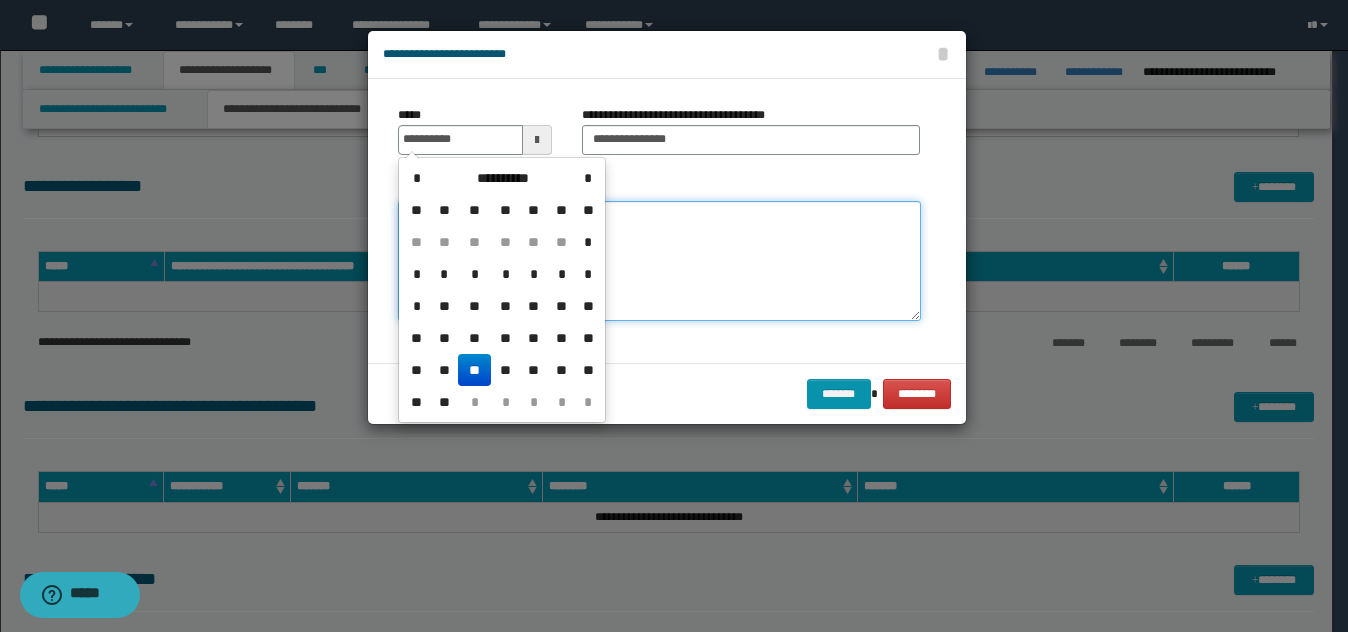 type on "**********" 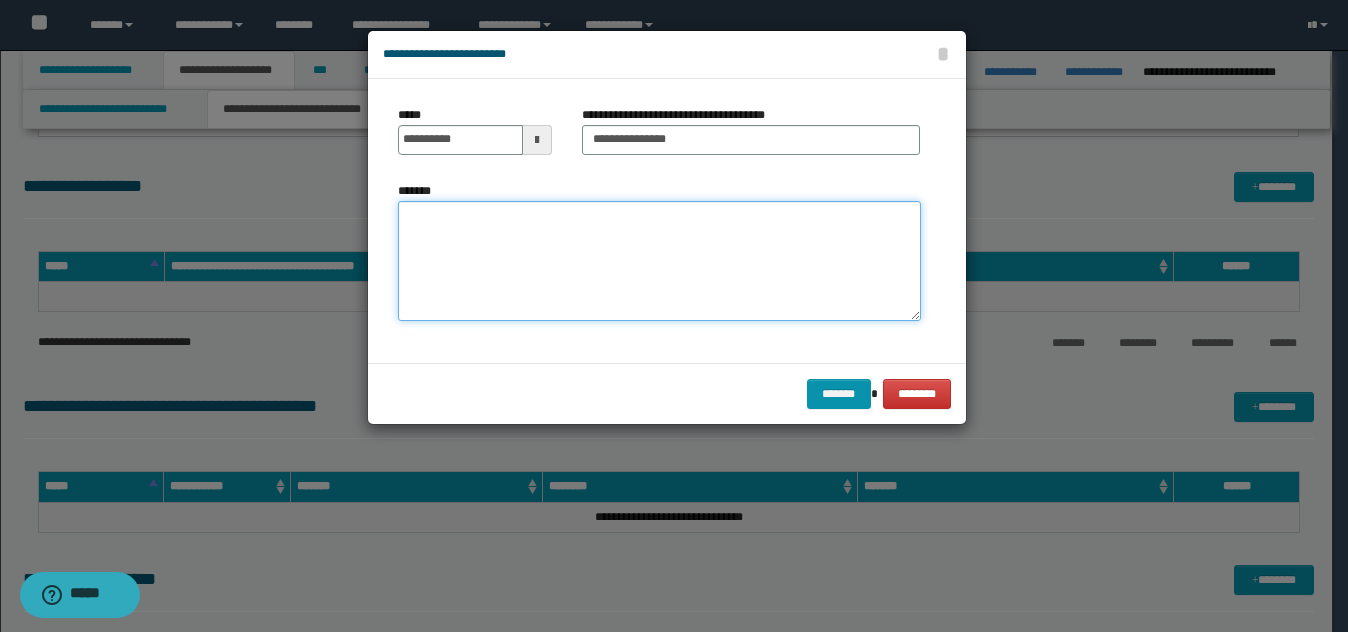 paste on "**********" 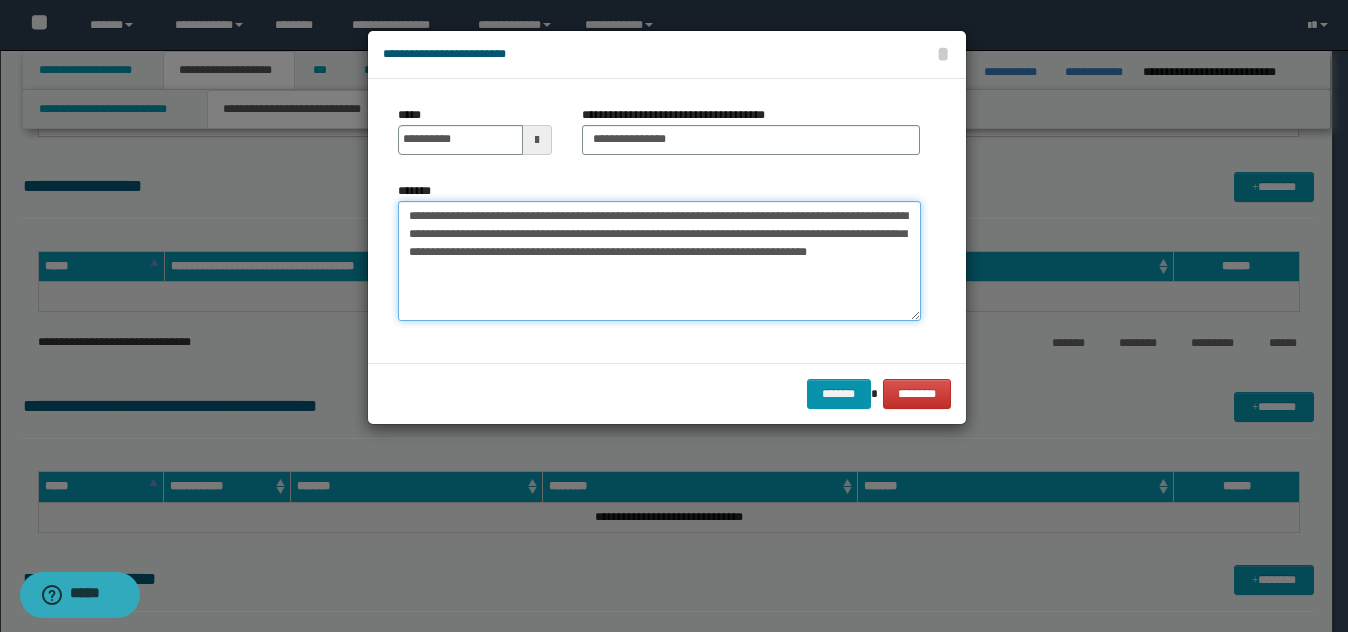 click on "**********" at bounding box center (659, 261) 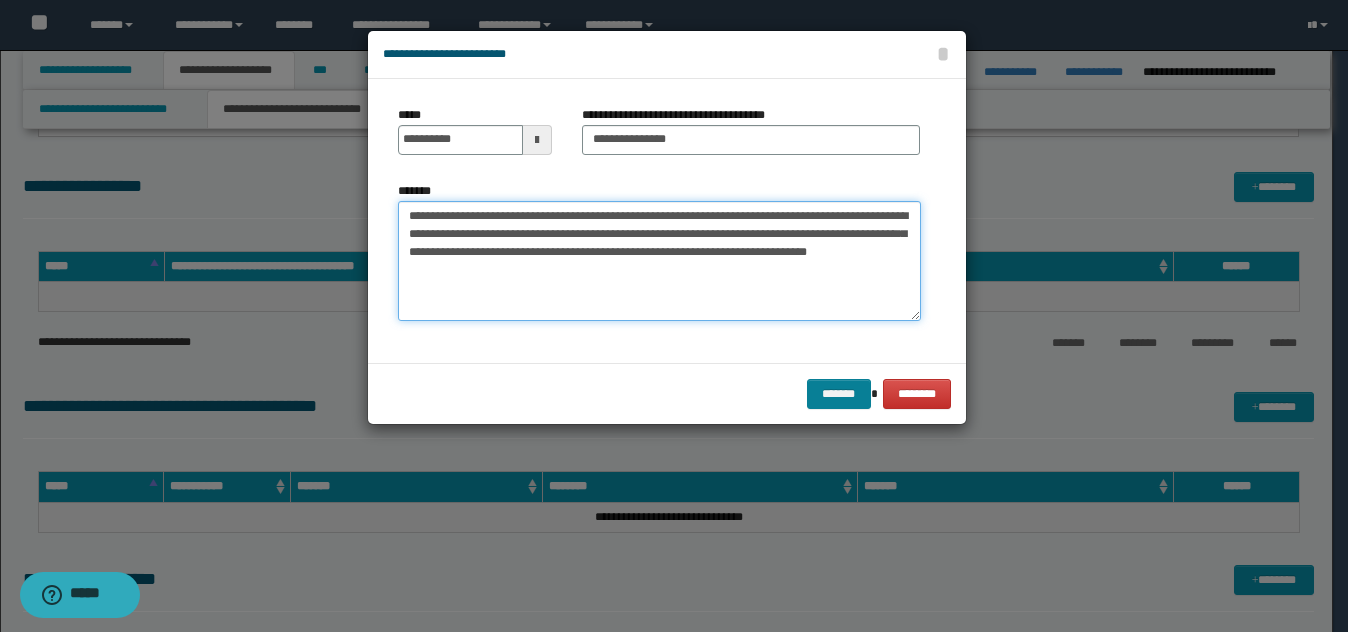 type on "**********" 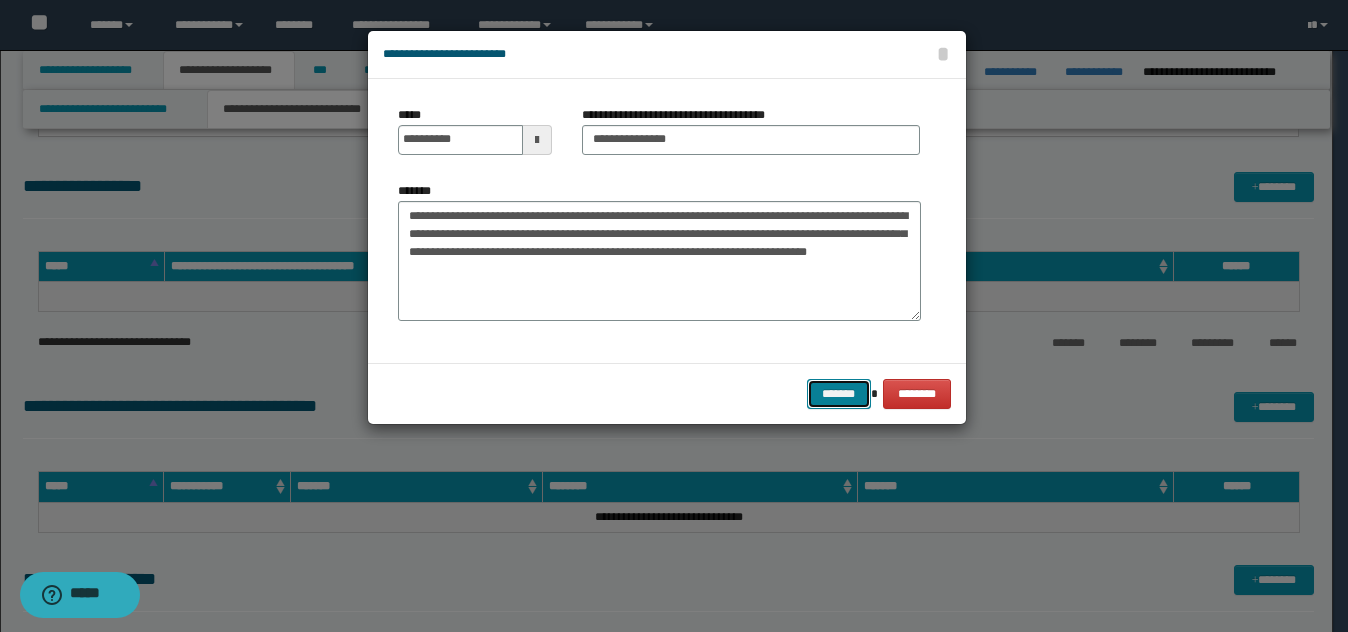 click on "*******" at bounding box center (839, 394) 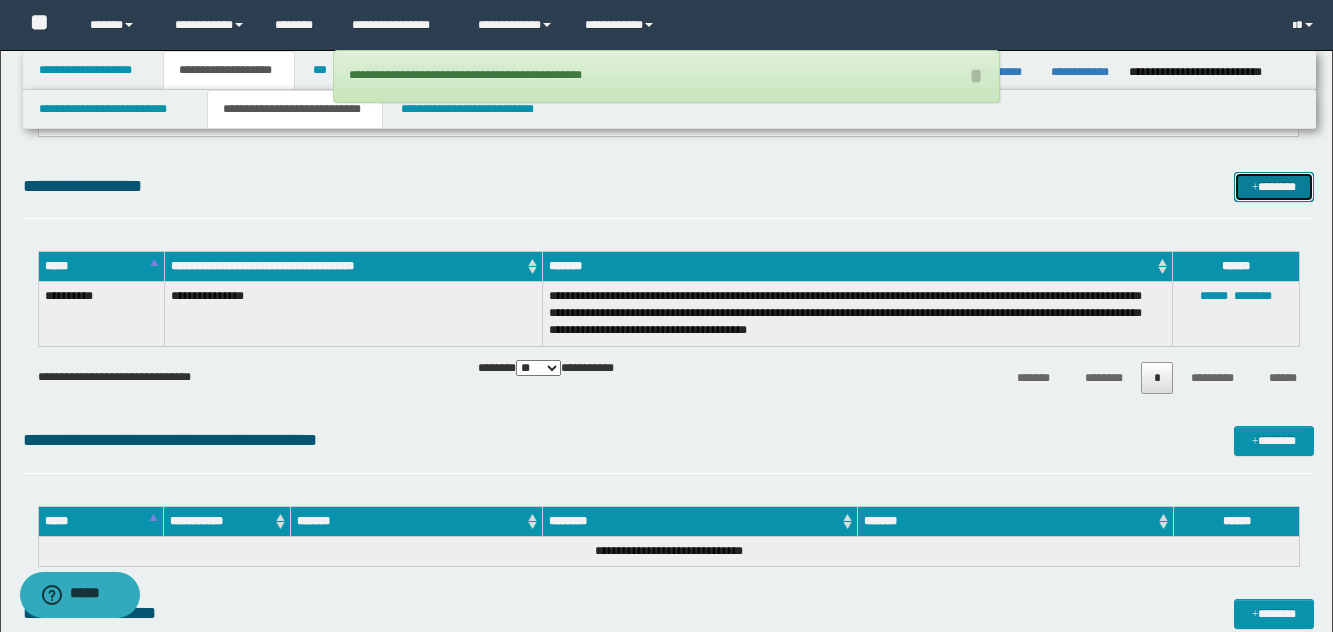 click on "*******" at bounding box center (1274, 187) 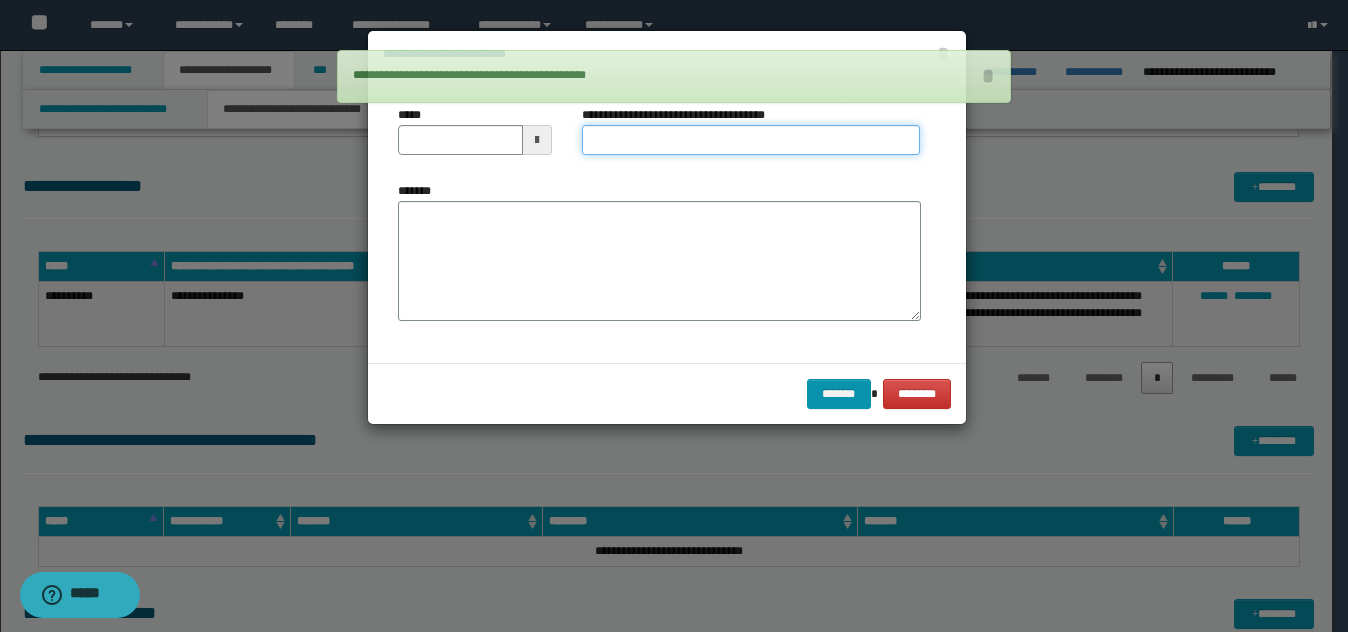 drag, startPoint x: 720, startPoint y: 141, endPoint x: 723, endPoint y: 151, distance: 10.440307 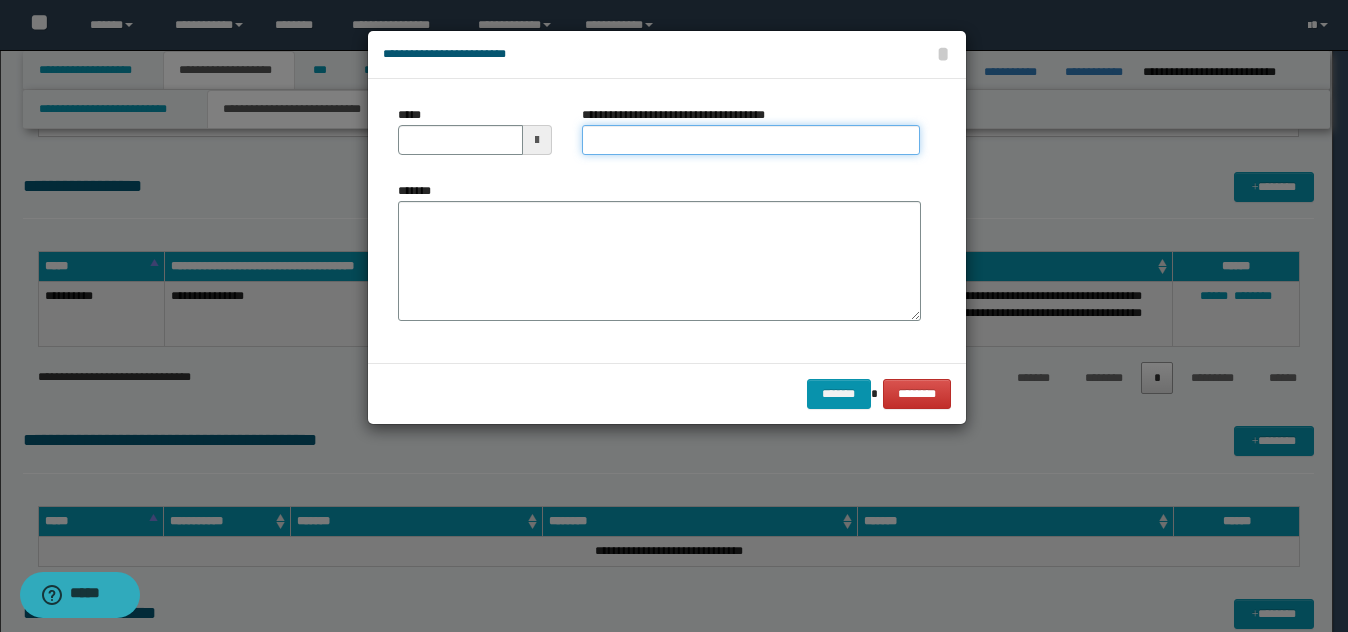 click on "**********" at bounding box center (751, 140) 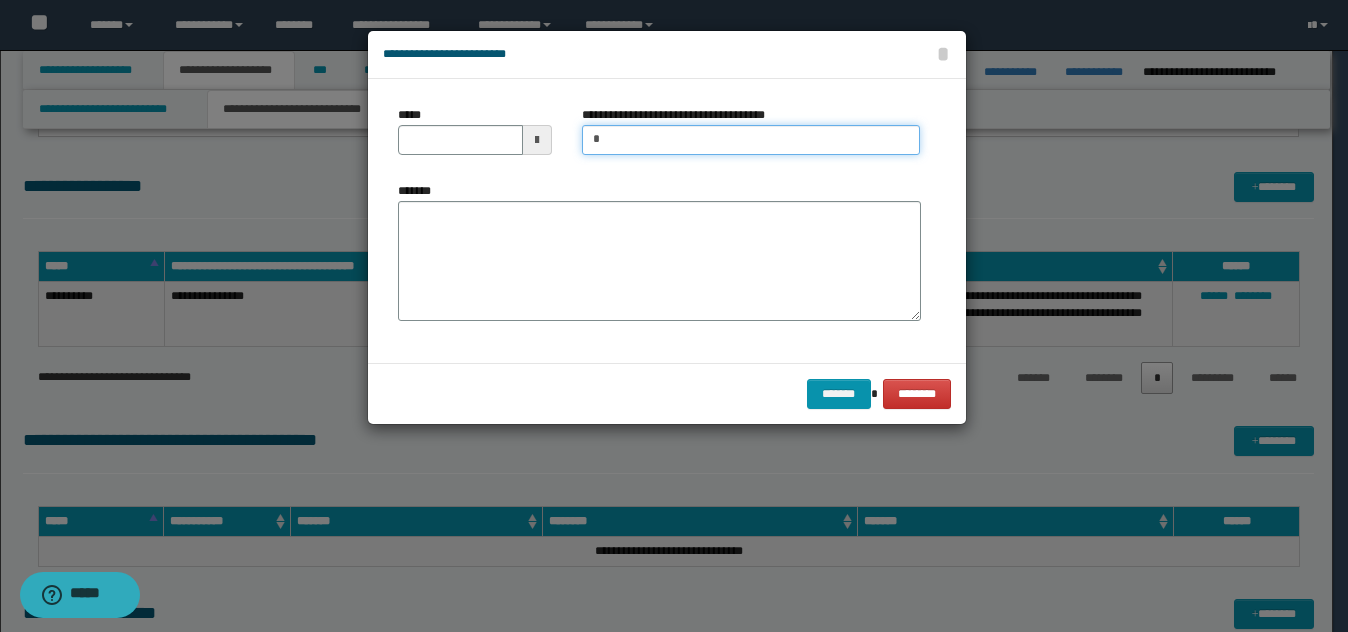 type on "**********" 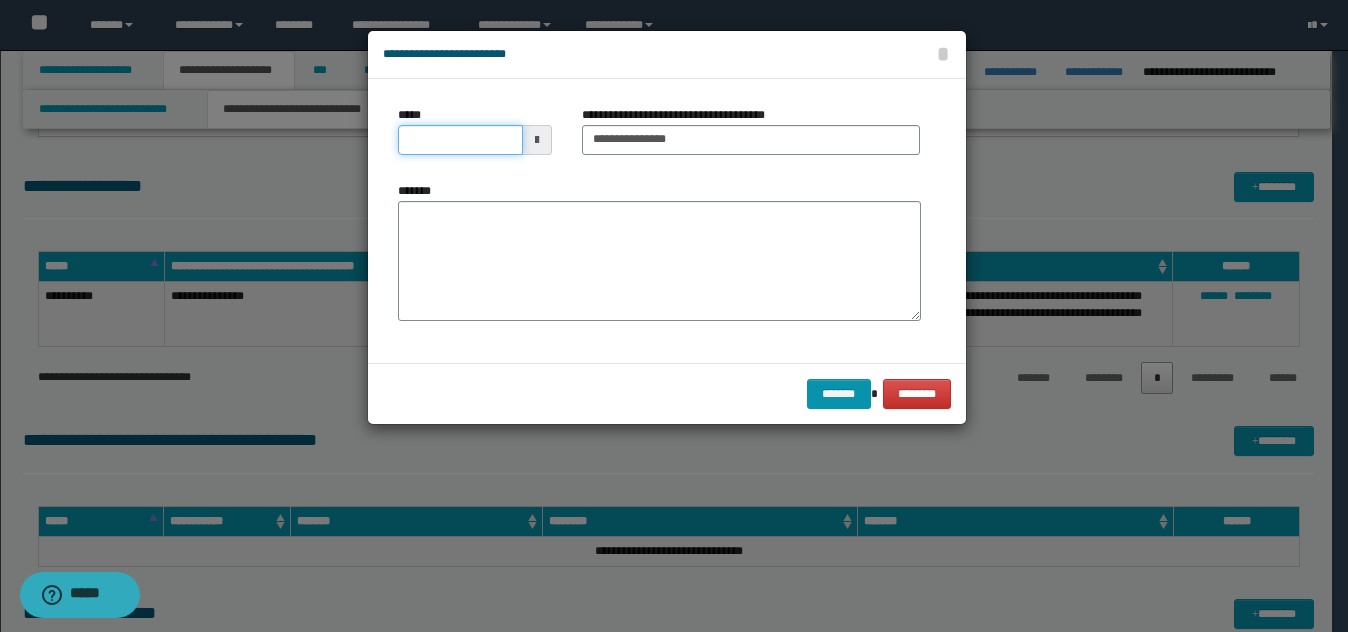 click on "*****" at bounding box center [460, 140] 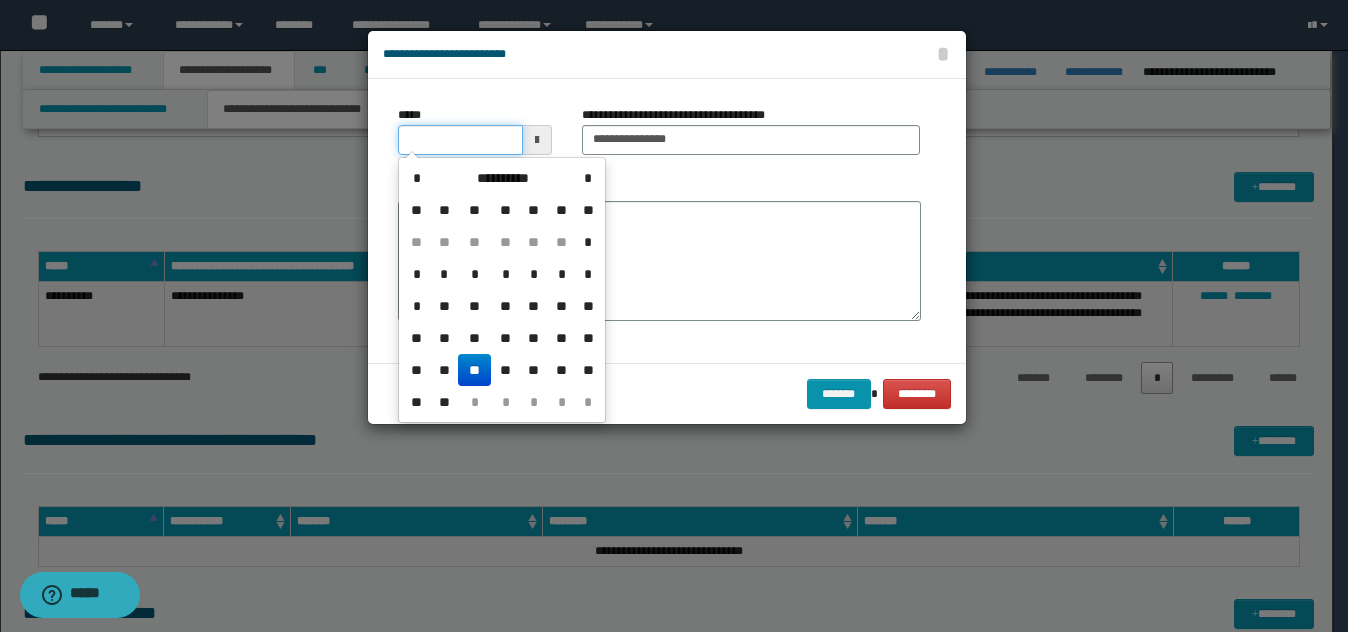 click on "*****" at bounding box center (460, 140) 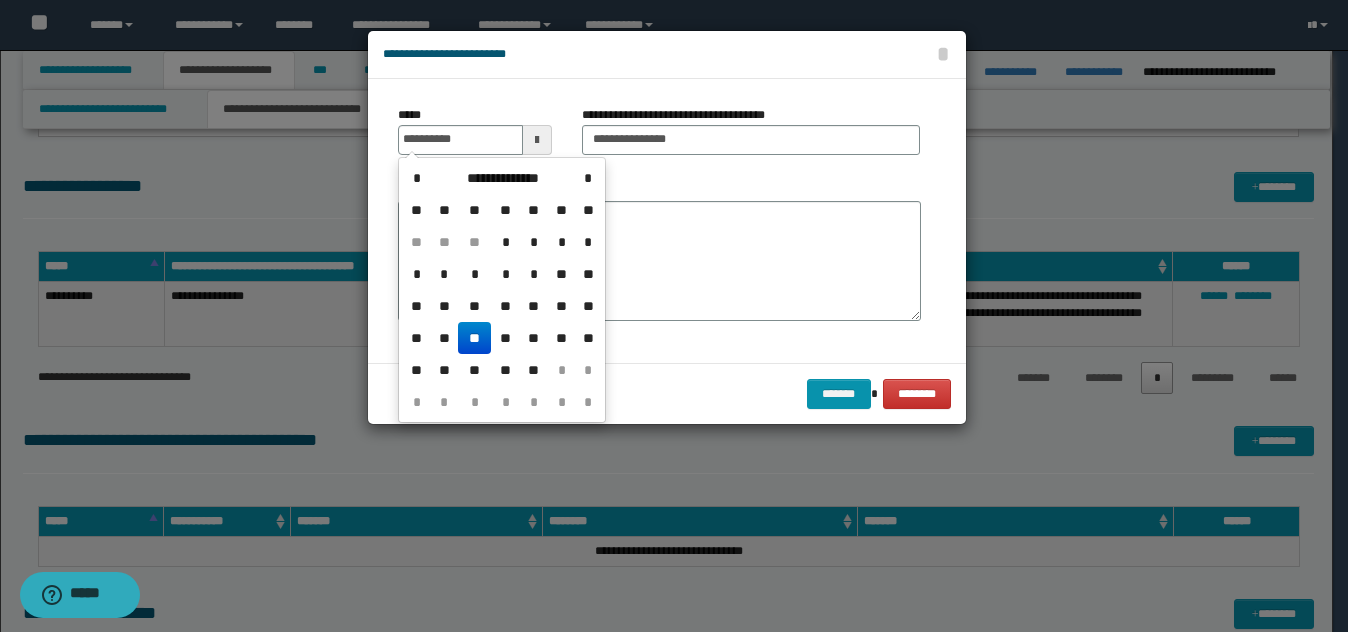 click on "**" at bounding box center (474, 338) 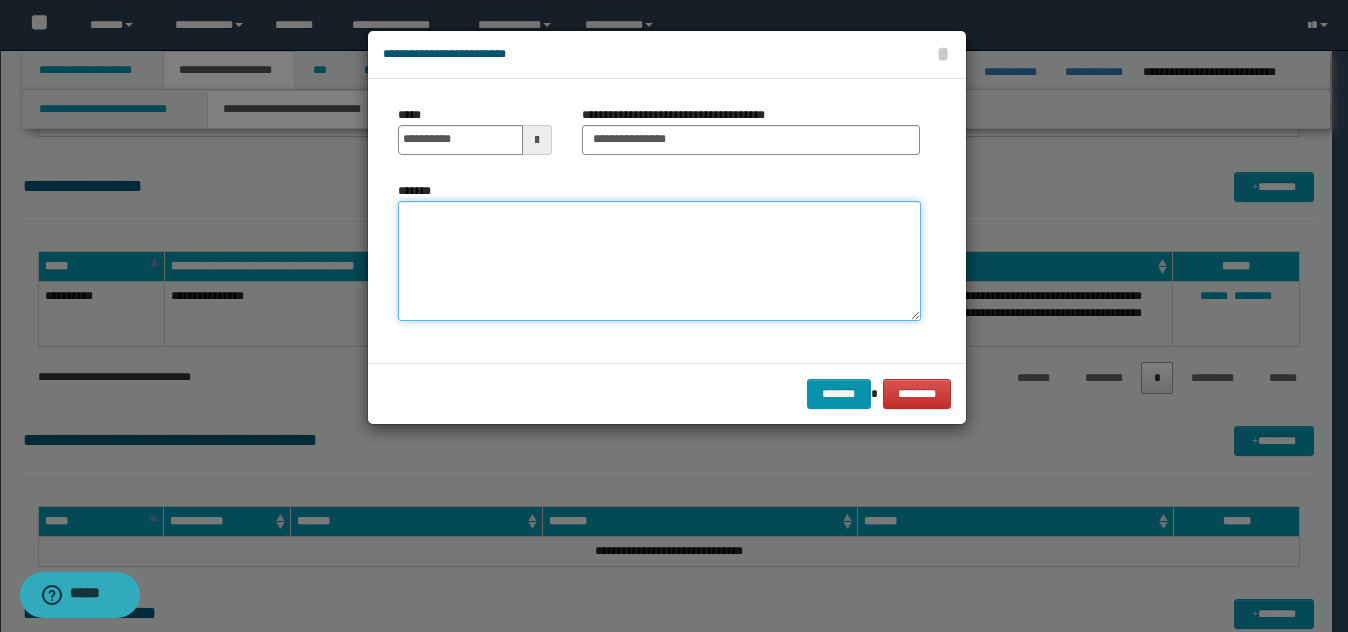 click on "*******" at bounding box center [659, 261] 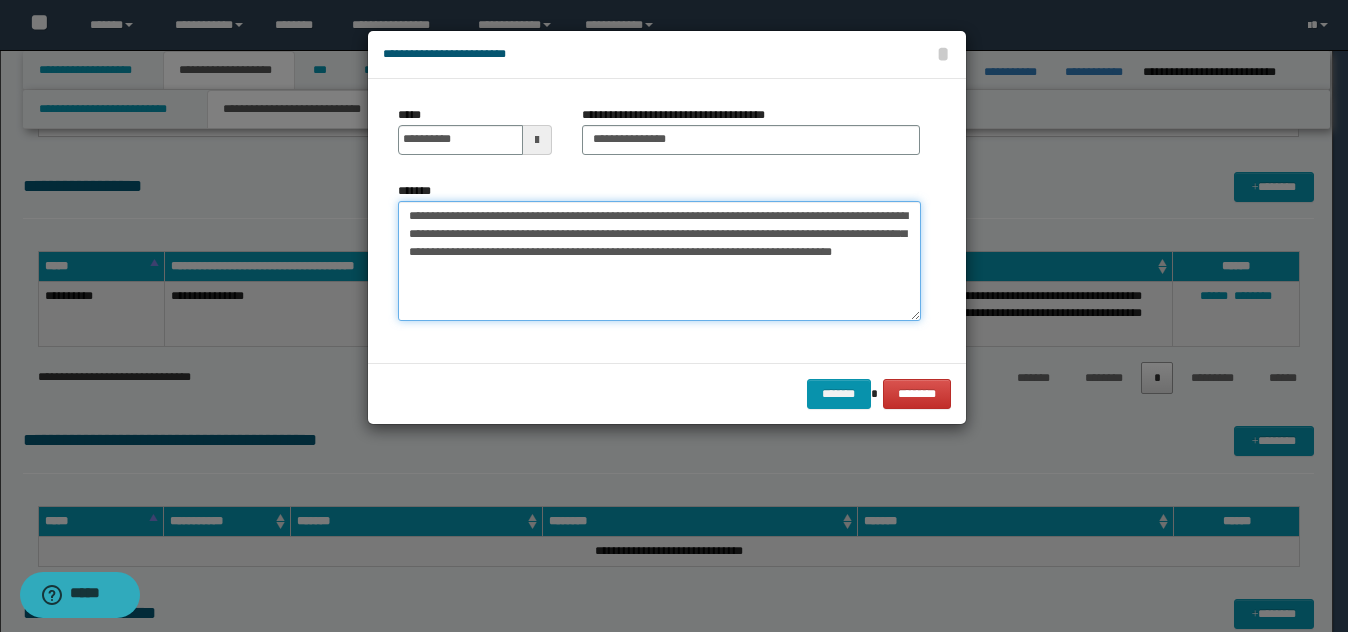 click on "**********" at bounding box center [659, 261] 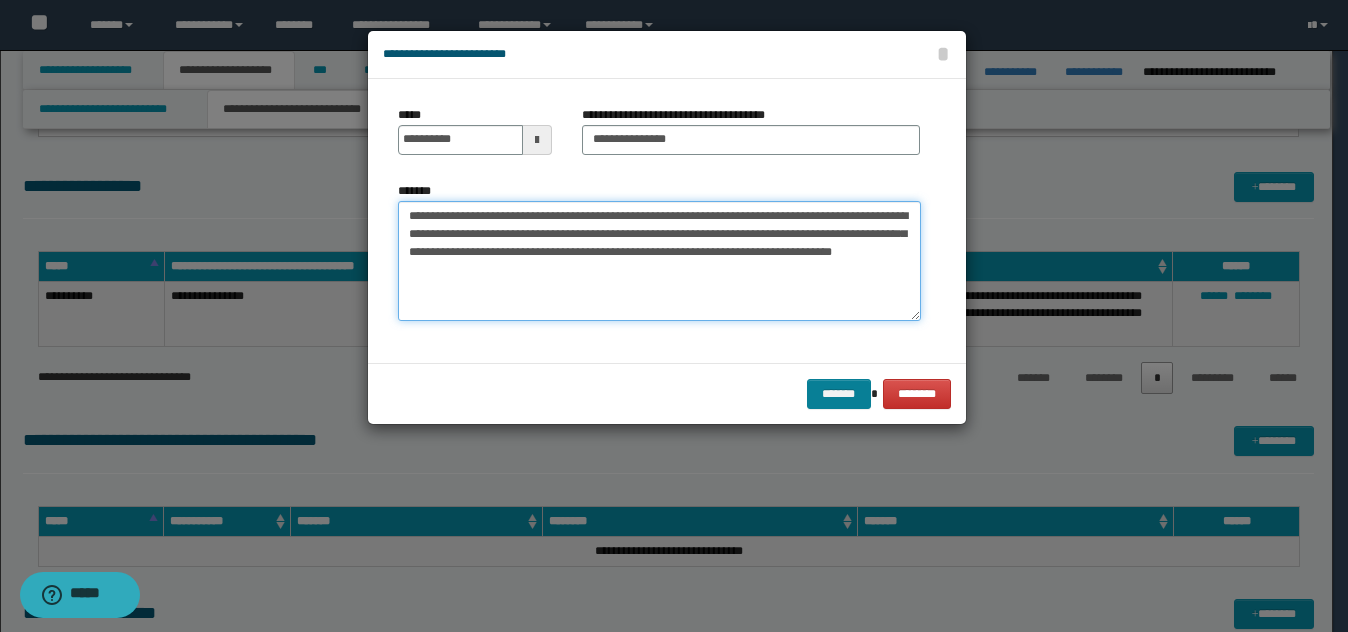 type on "**********" 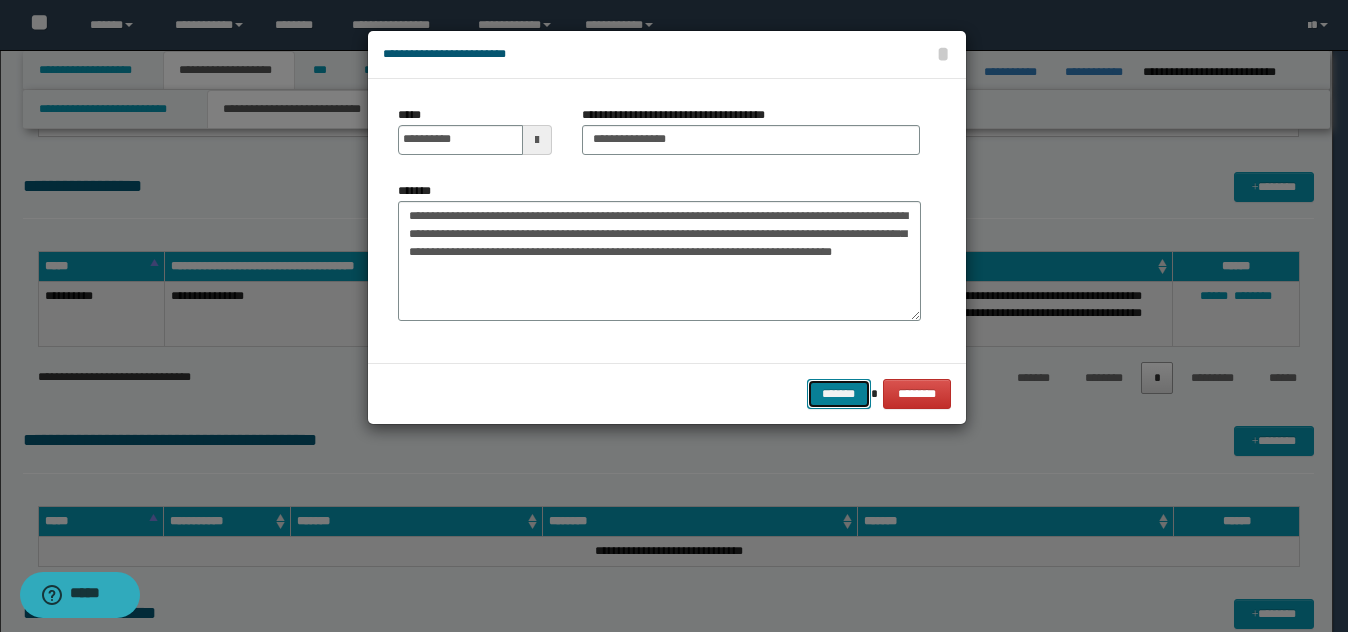 click on "*******" at bounding box center (839, 394) 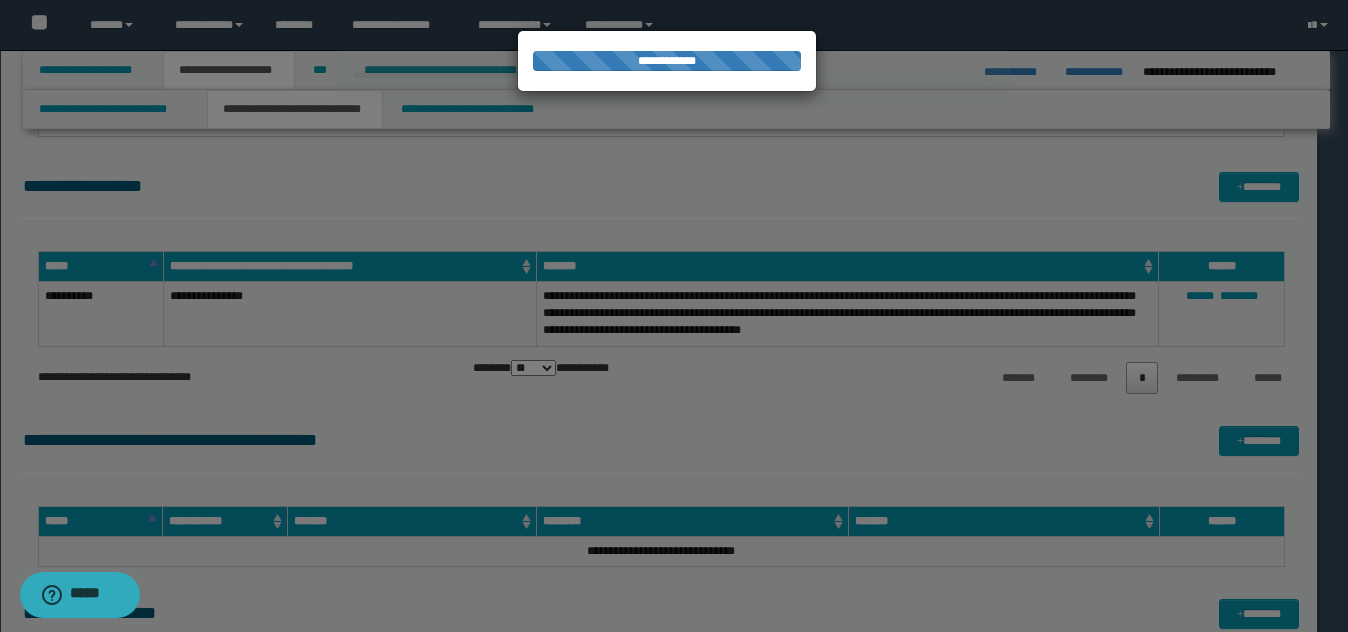 type 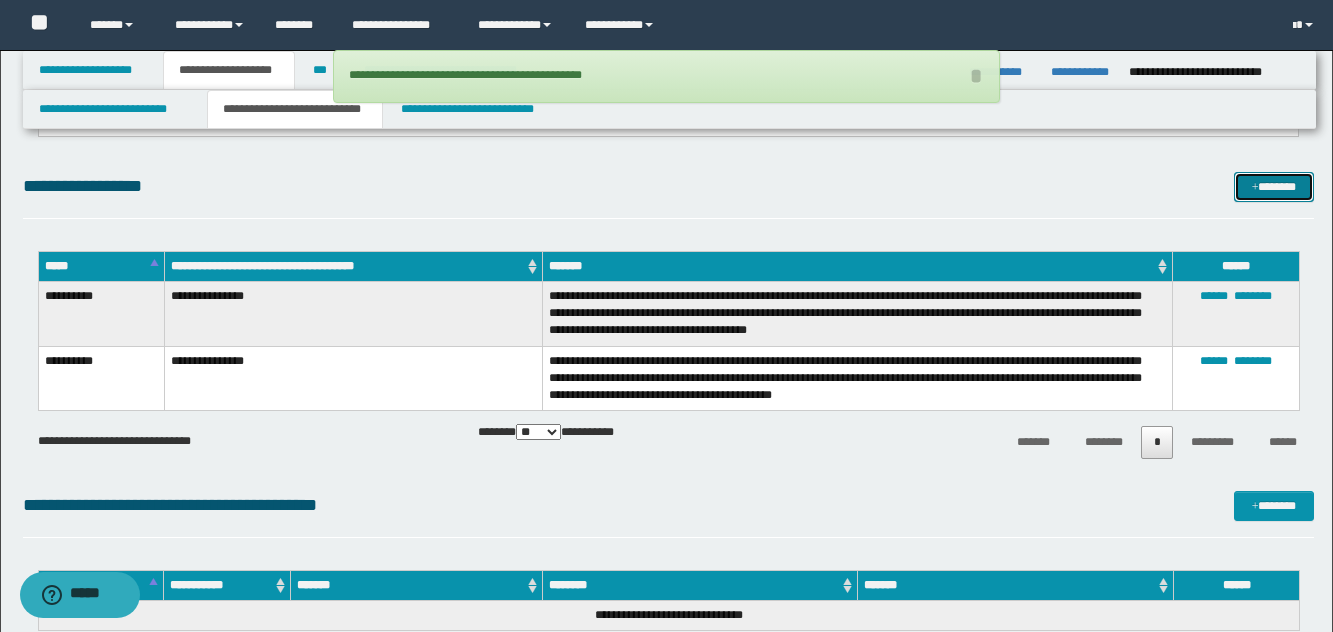 click on "*******" at bounding box center [1274, 187] 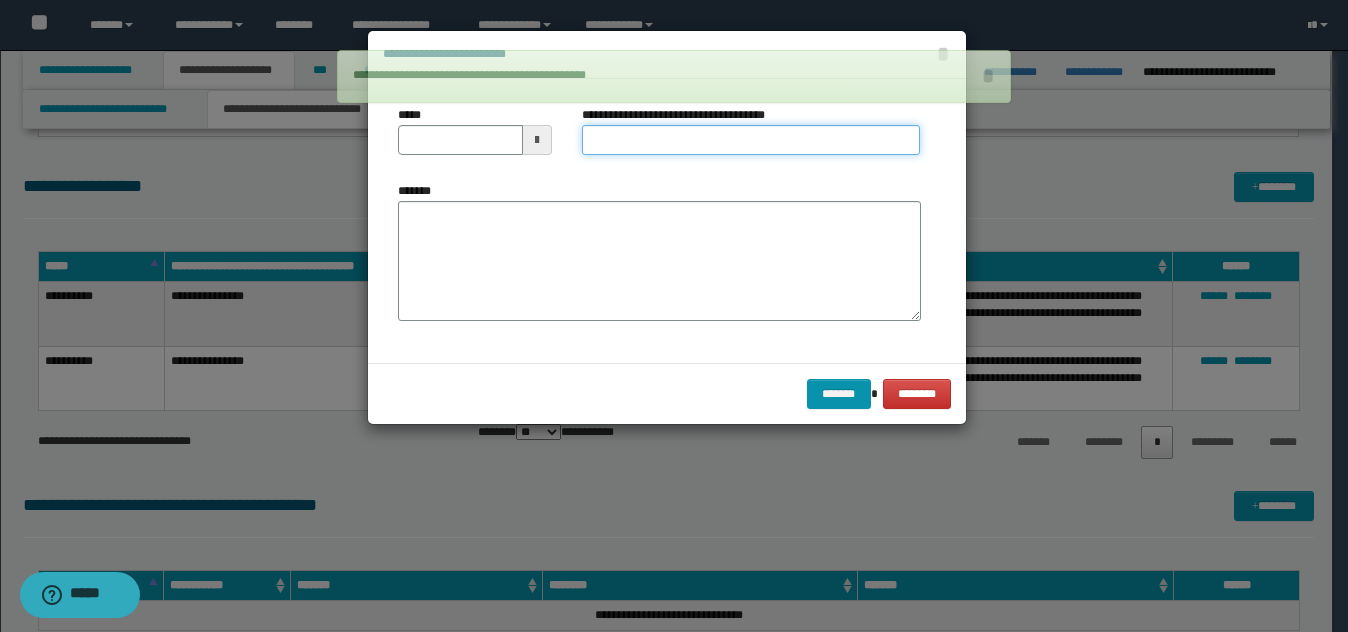 click on "**********" at bounding box center (751, 140) 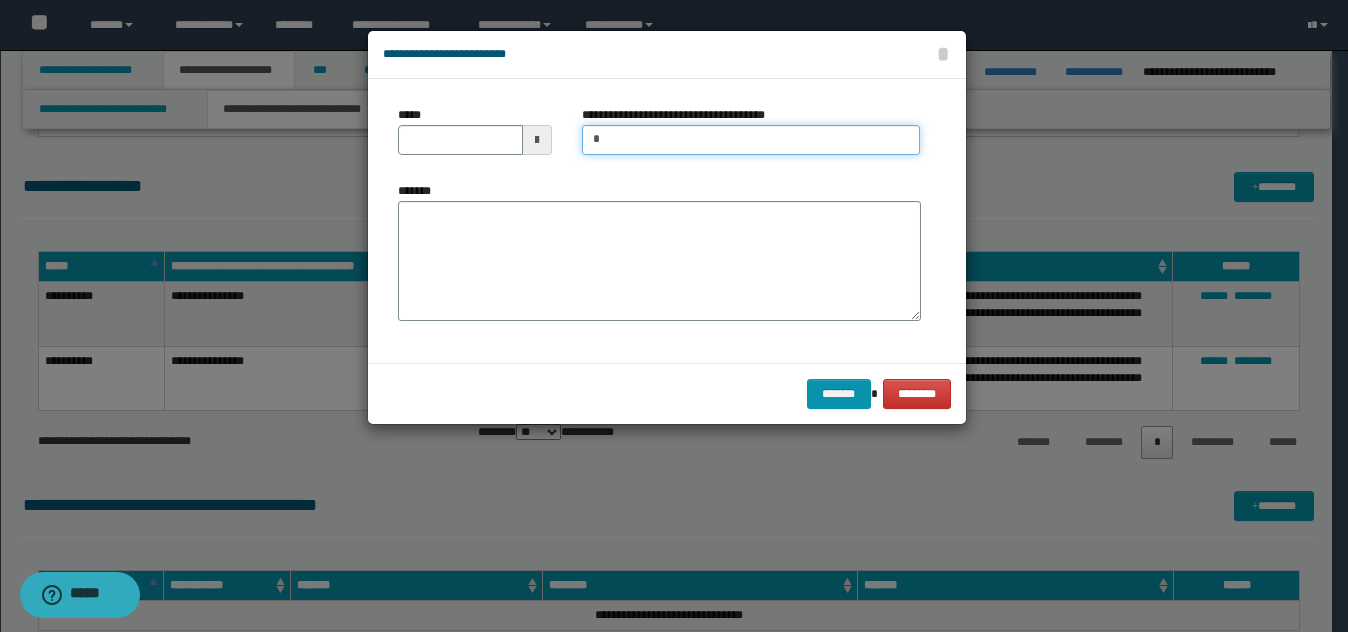 type on "**********" 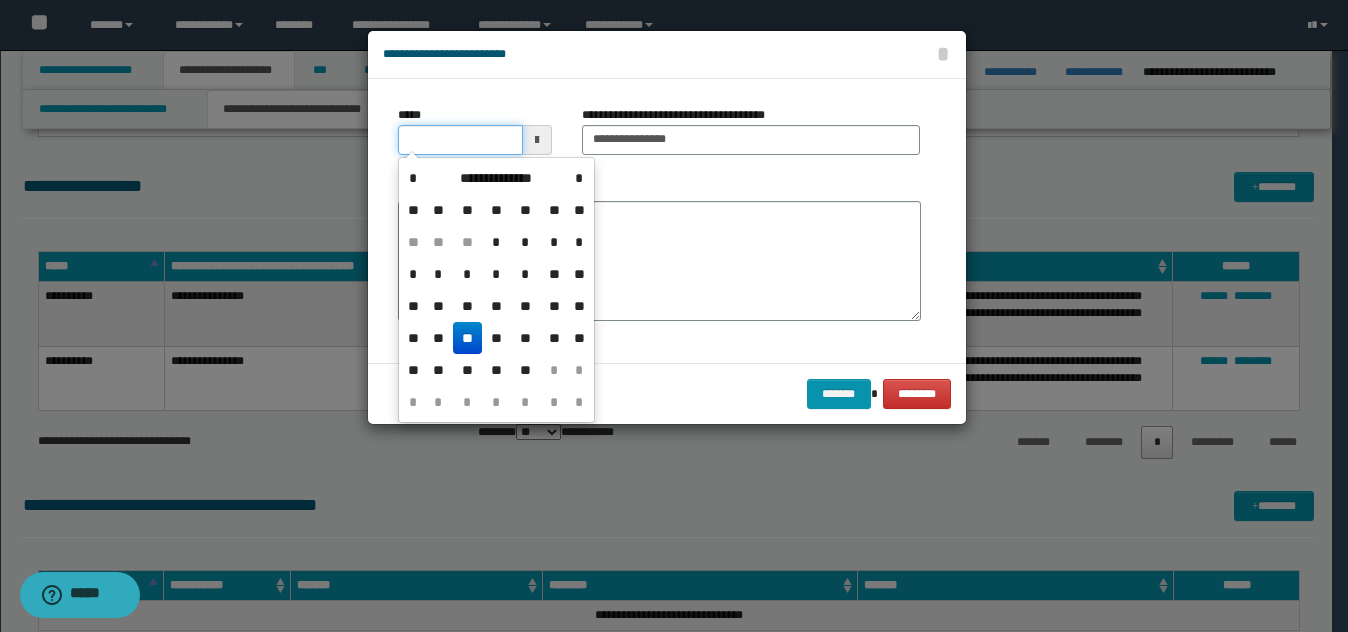 click on "*****" at bounding box center [460, 140] 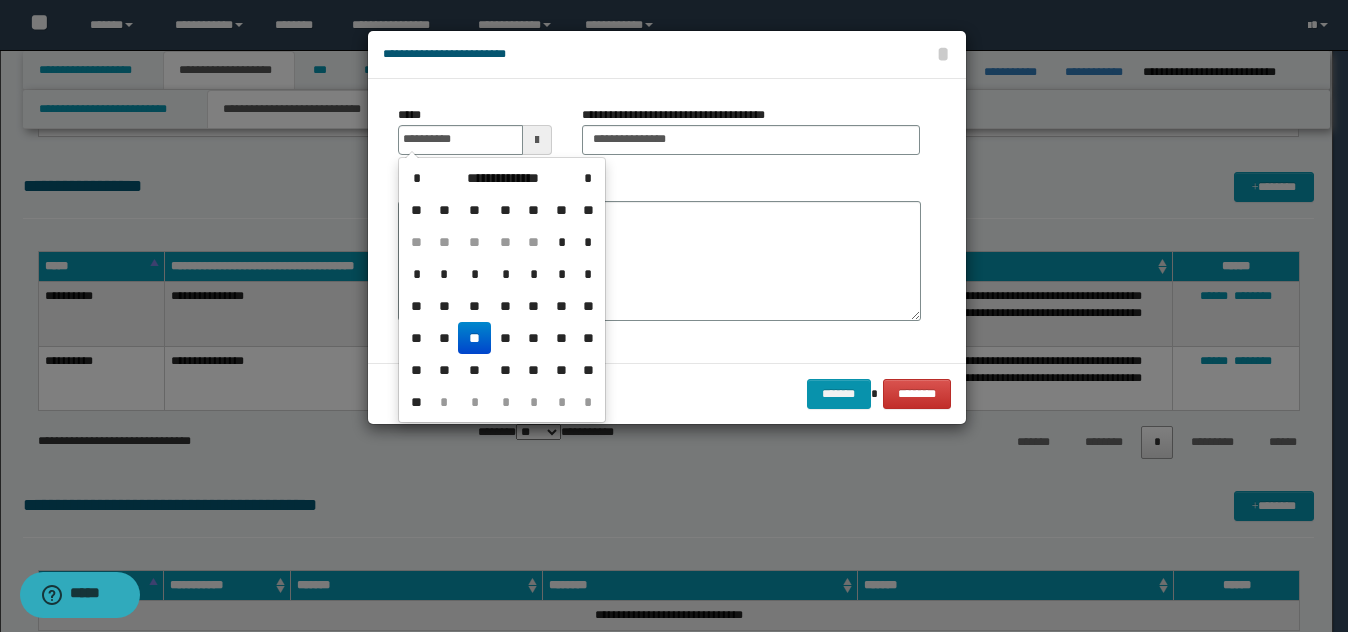 drag, startPoint x: 462, startPoint y: 332, endPoint x: 478, endPoint y: 326, distance: 17.088007 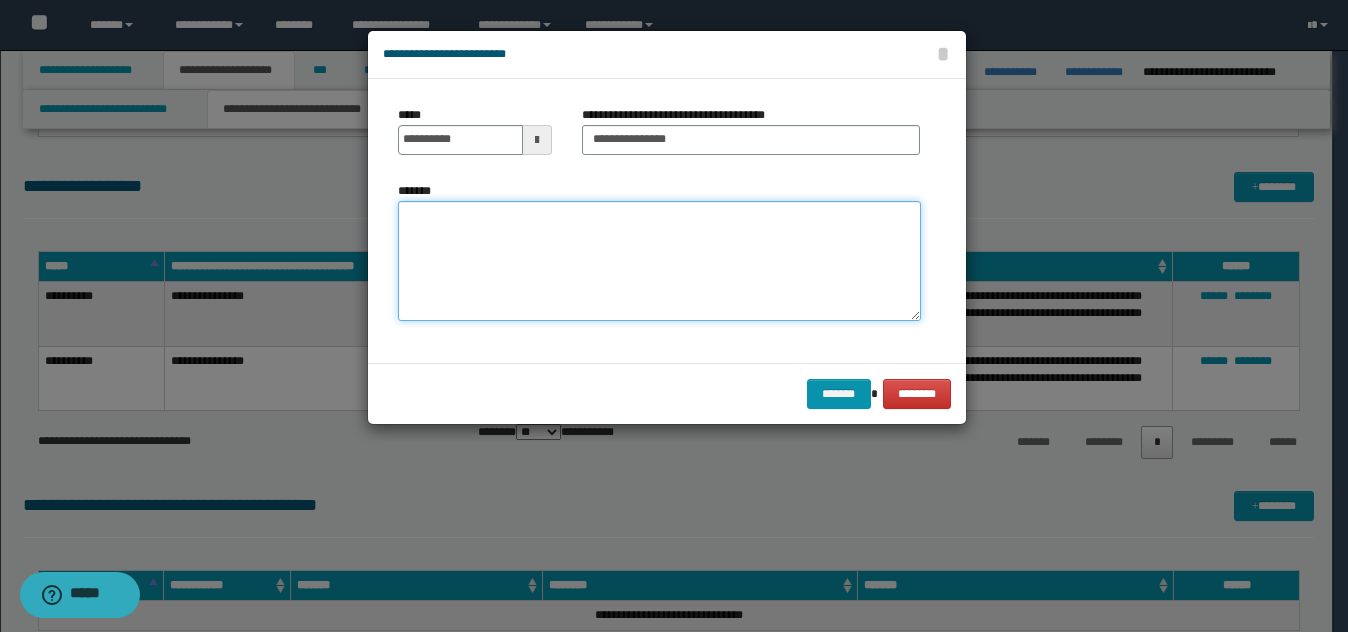 click on "*******" at bounding box center (659, 261) 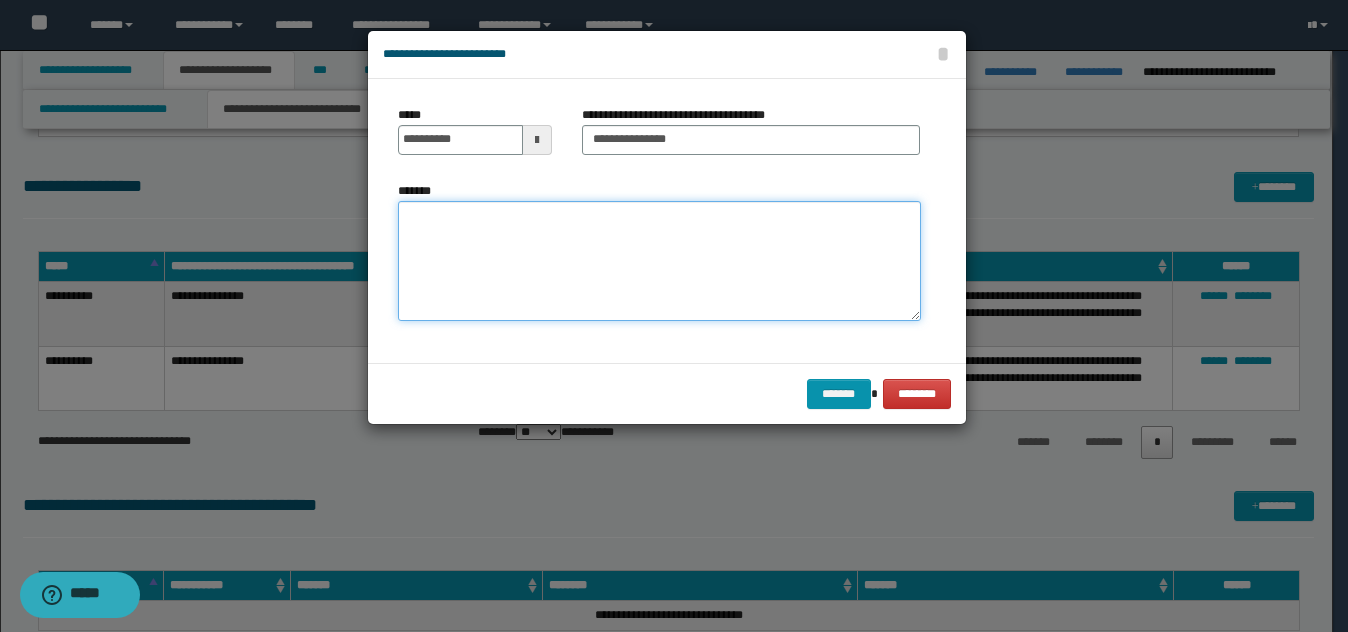 paste on "**********" 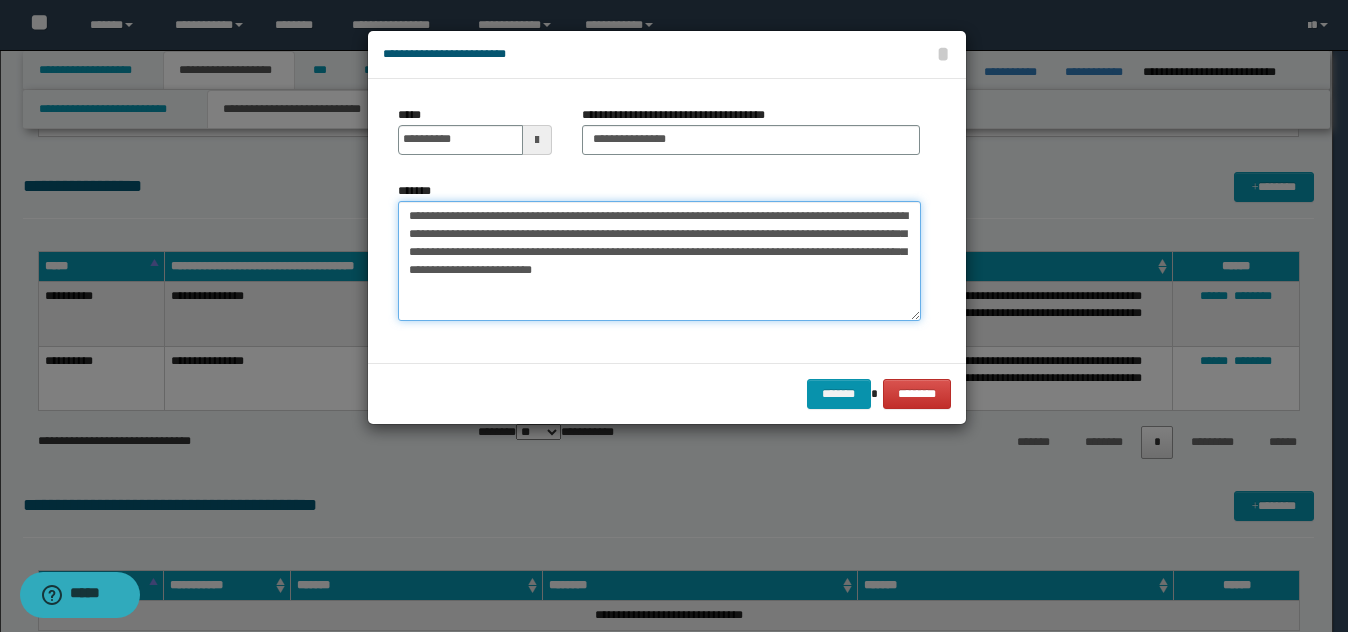 click on "**********" at bounding box center [659, 261] 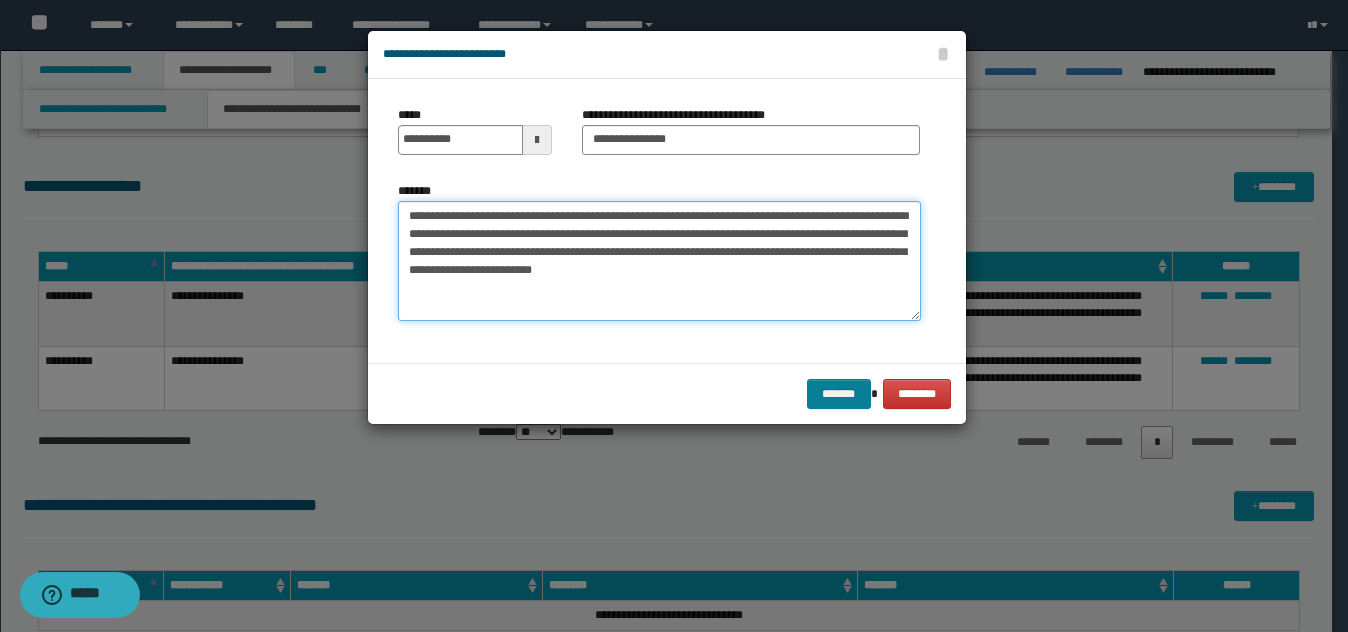 type on "**********" 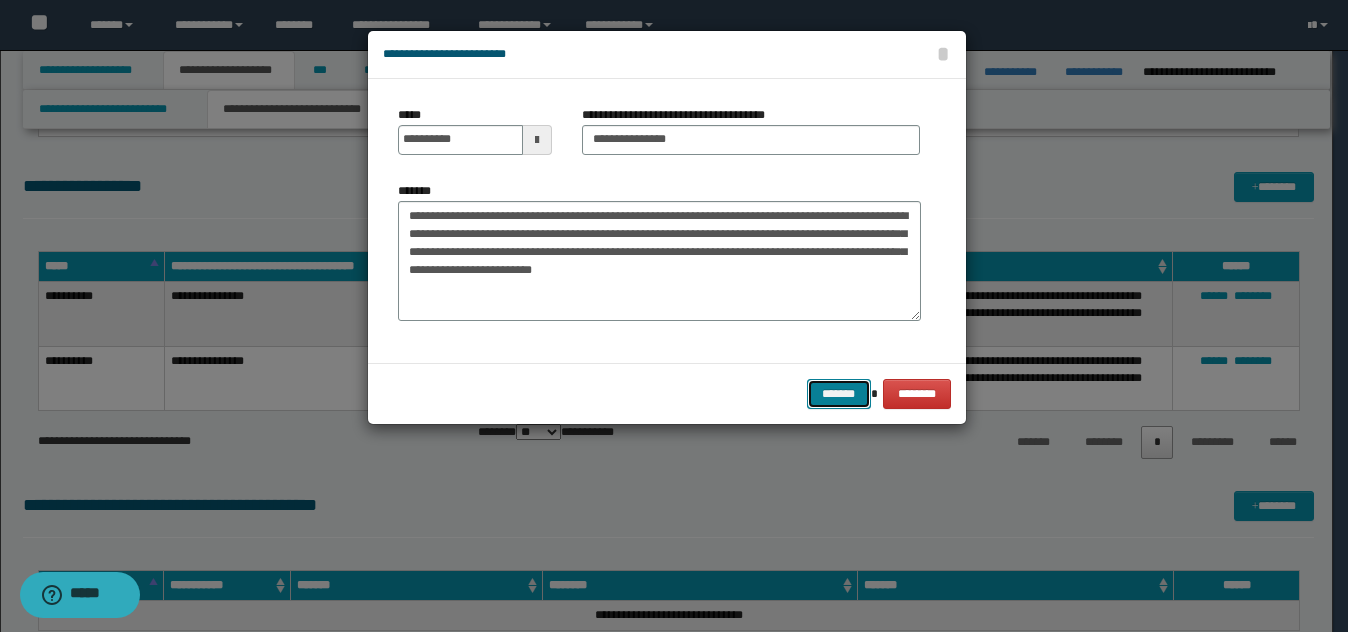 click on "*******" at bounding box center (839, 394) 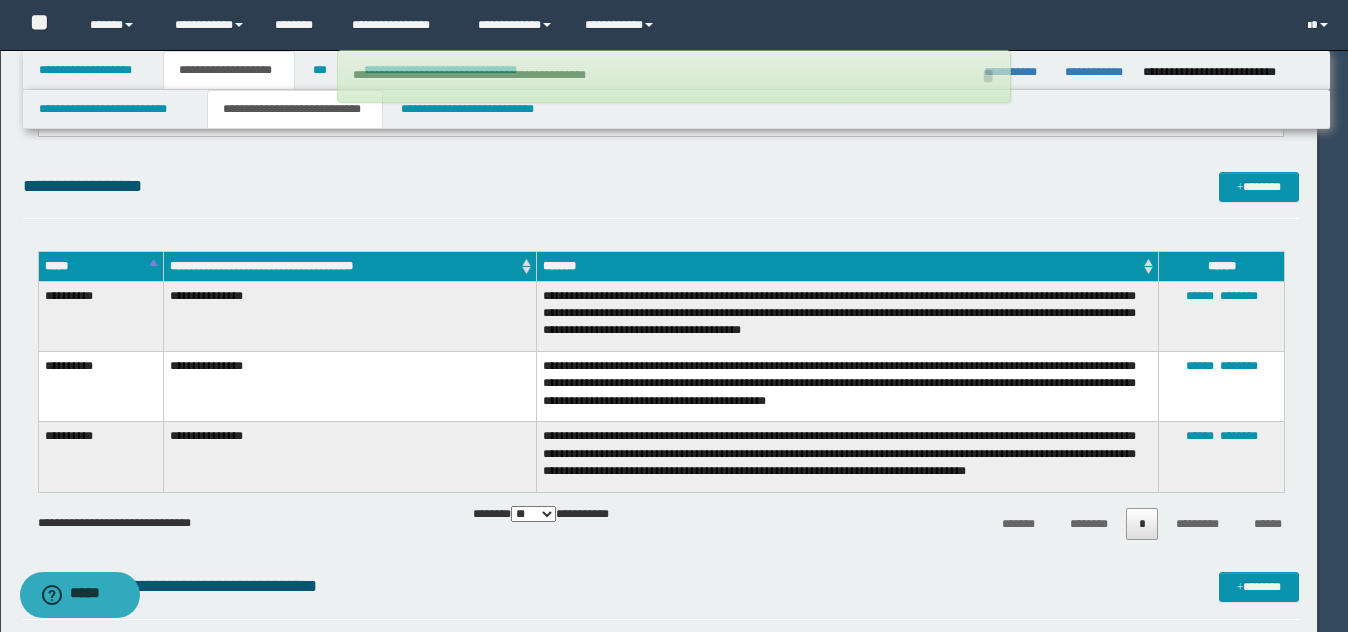 type 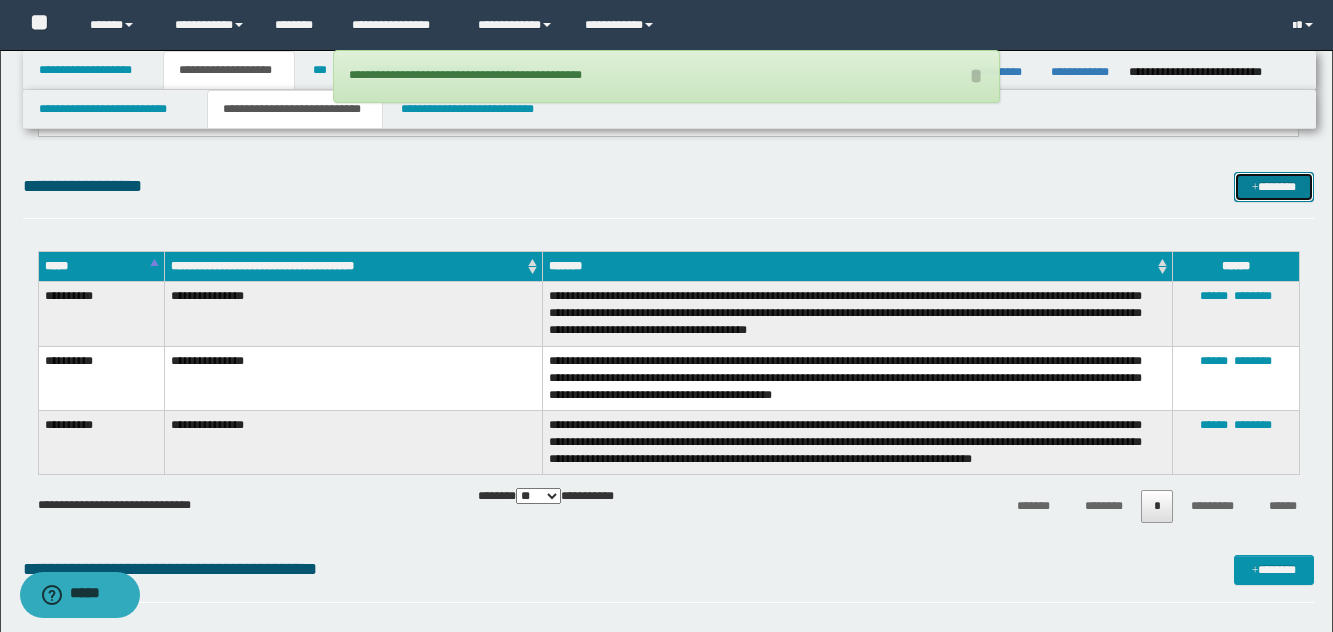 click at bounding box center [1255, 188] 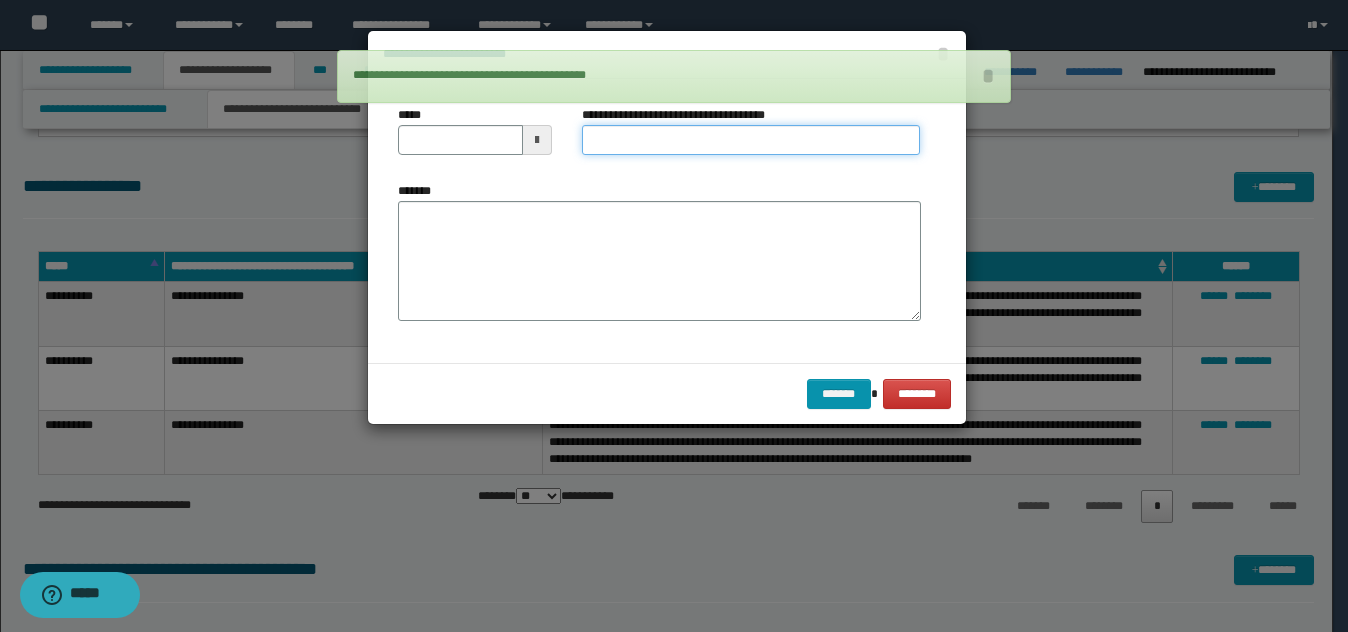 click on "**********" at bounding box center [751, 140] 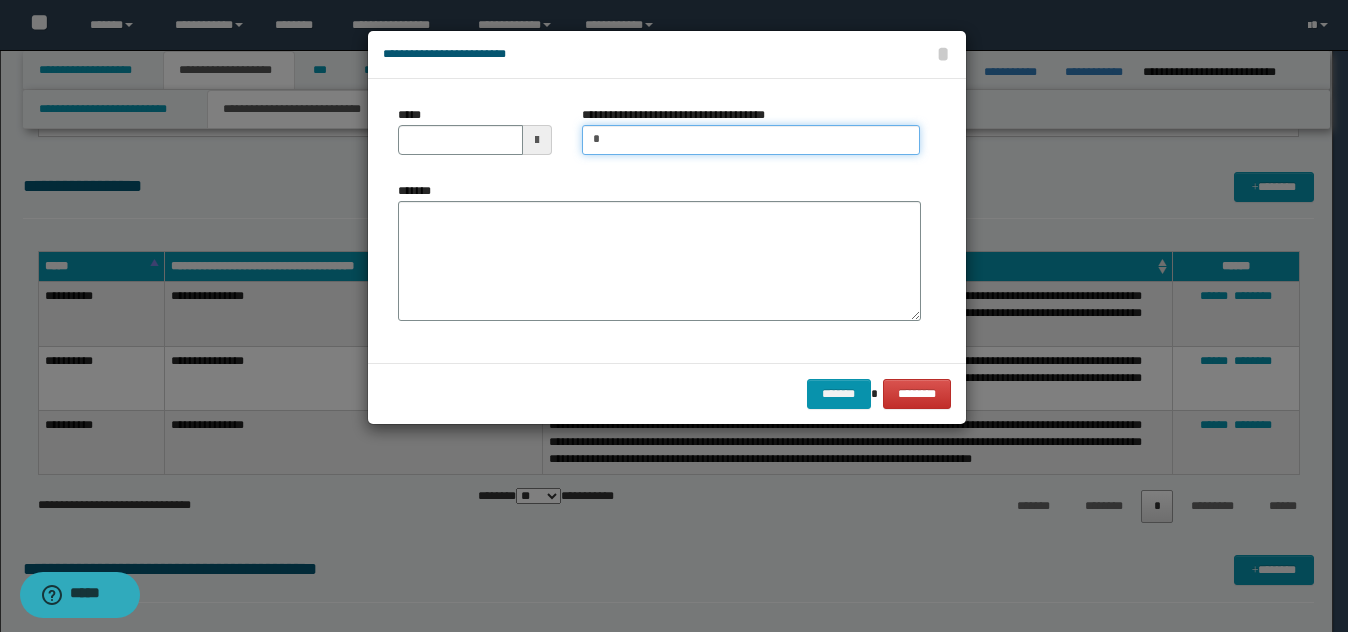 type on "**********" 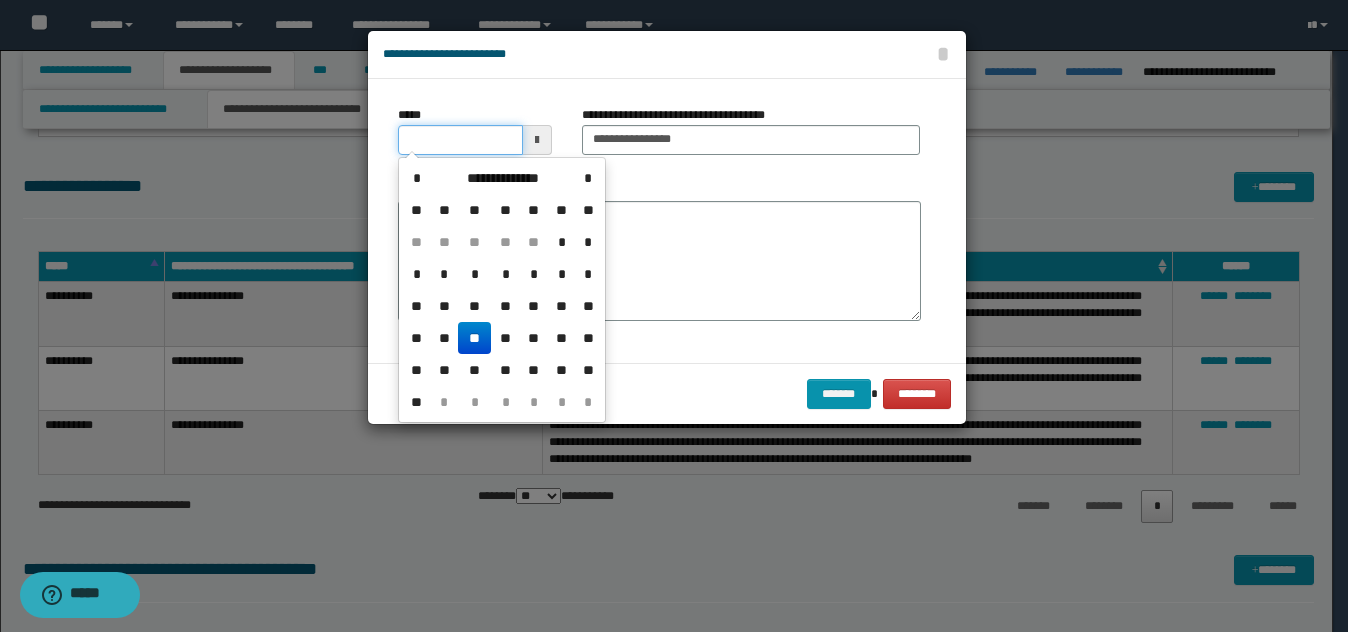click on "*****" at bounding box center (460, 140) 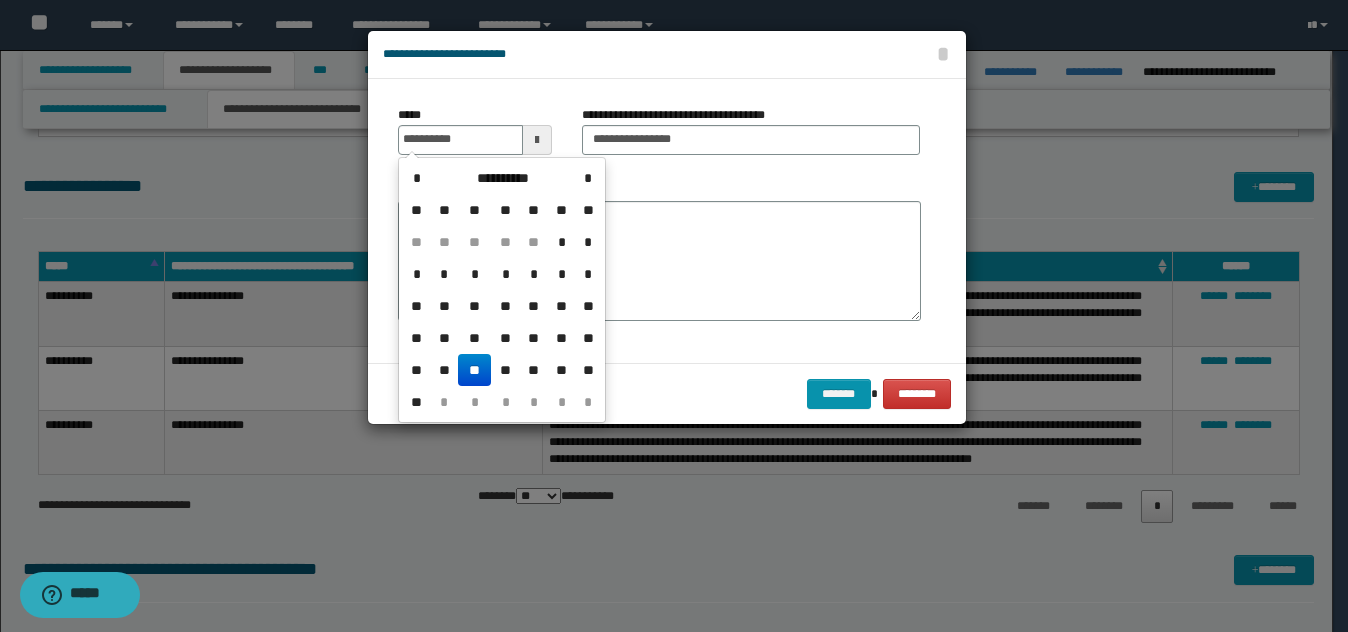 click on "**" at bounding box center (474, 370) 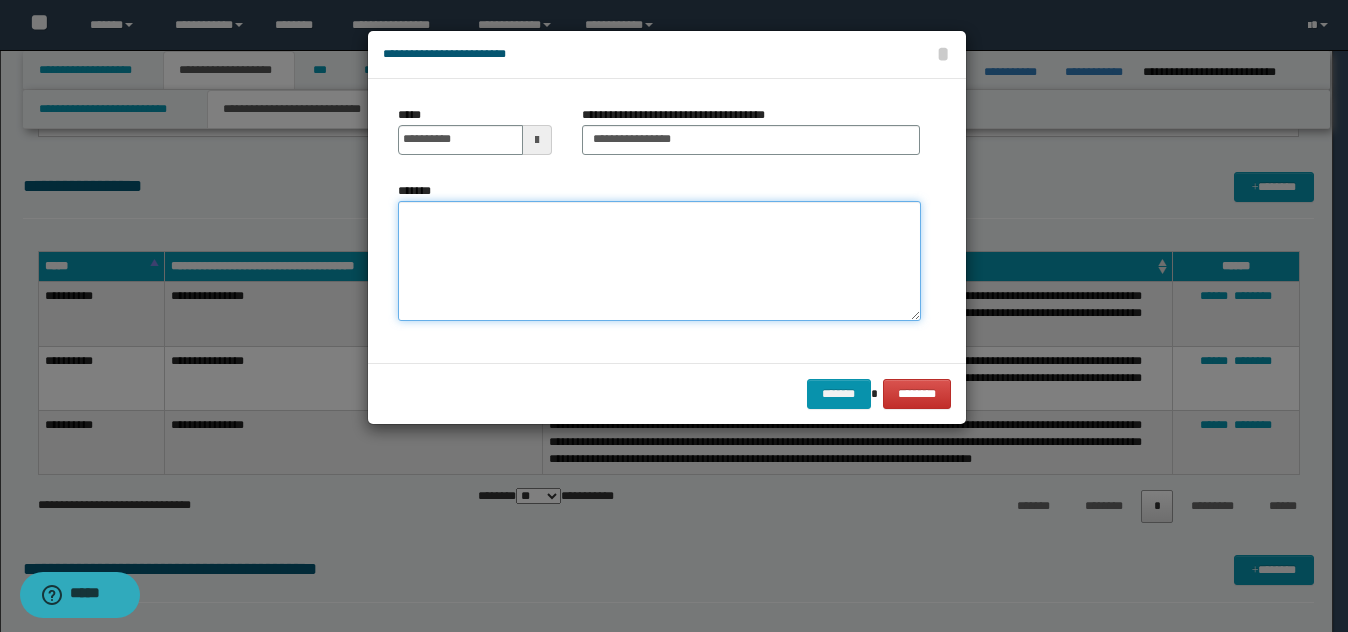 click on "*******" at bounding box center [659, 261] 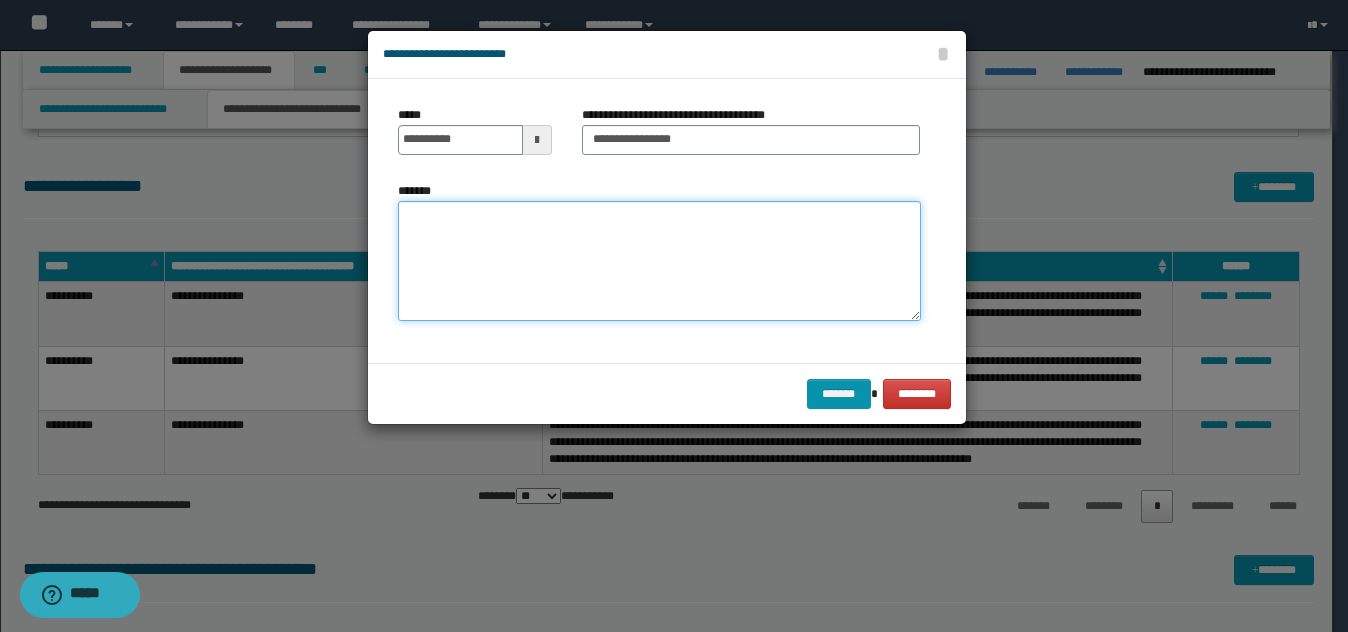 paste on "**********" 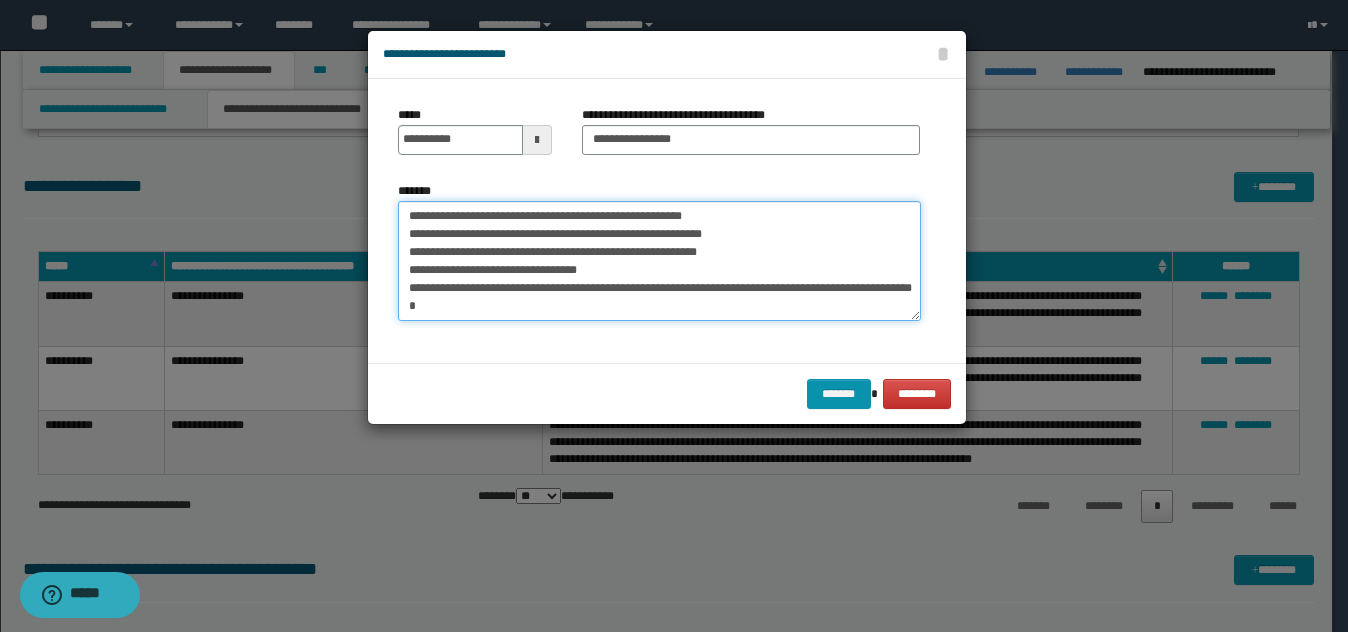 scroll, scrollTop: 84, scrollLeft: 0, axis: vertical 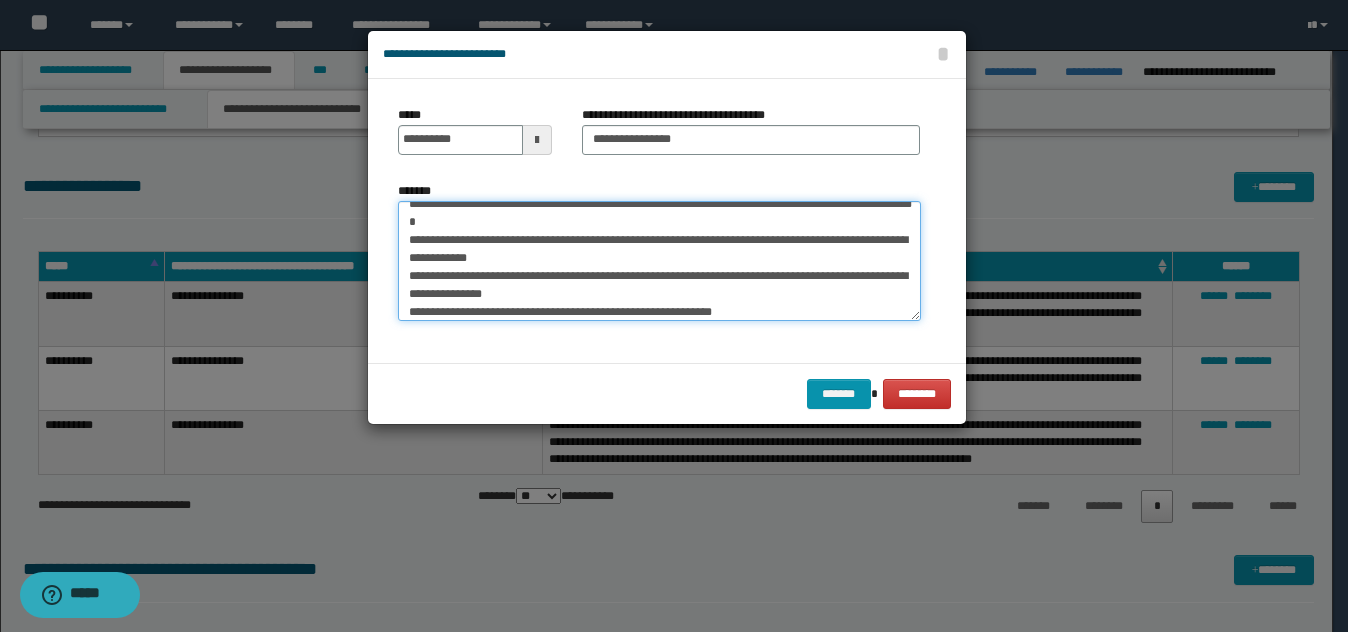 drag, startPoint x: 518, startPoint y: 282, endPoint x: 588, endPoint y: 293, distance: 70.85902 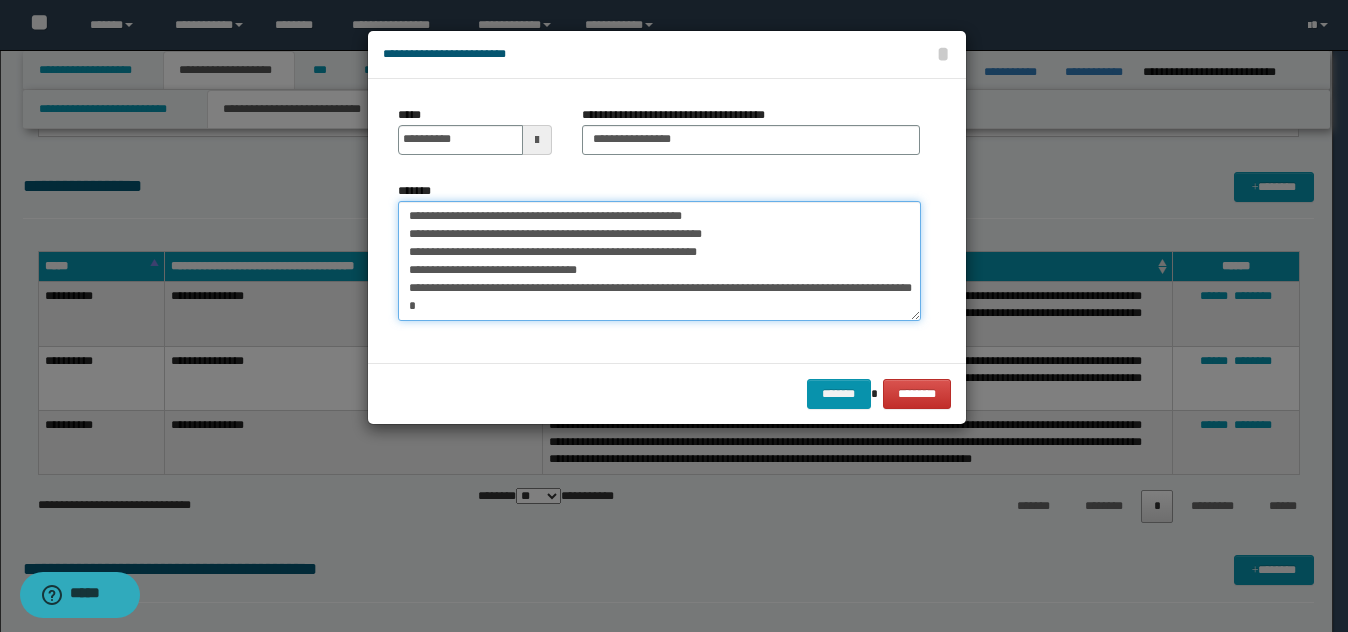 click on "**********" at bounding box center [659, 261] 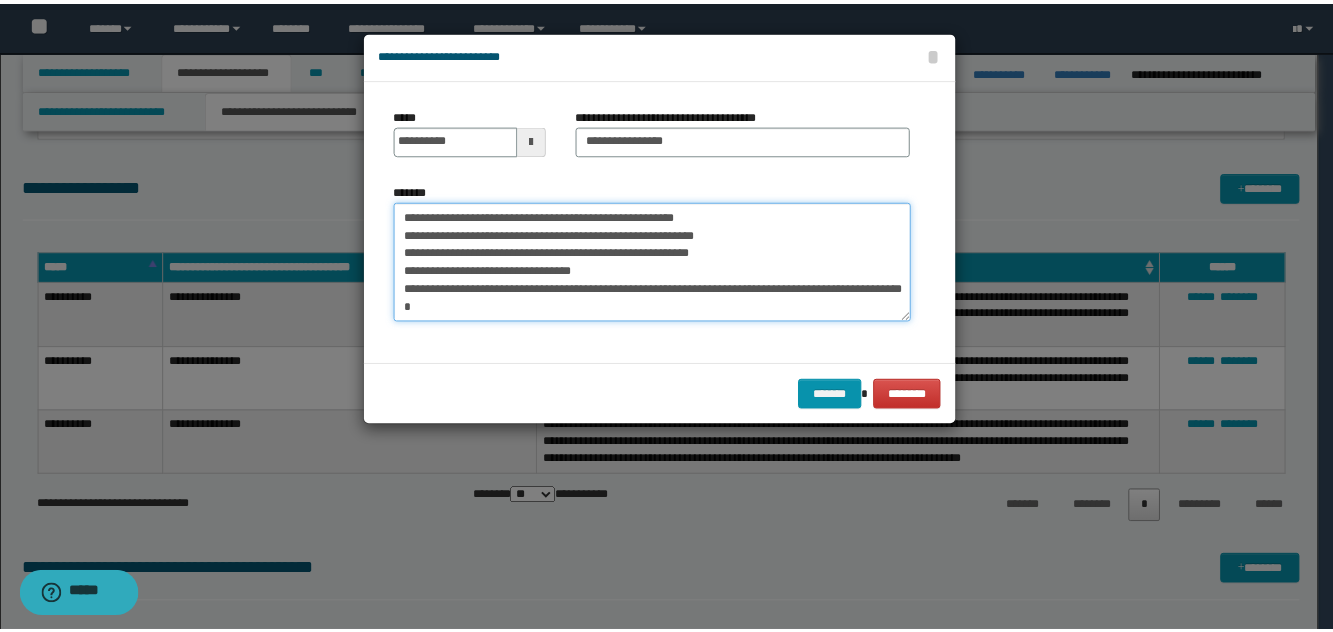 scroll, scrollTop: 90, scrollLeft: 0, axis: vertical 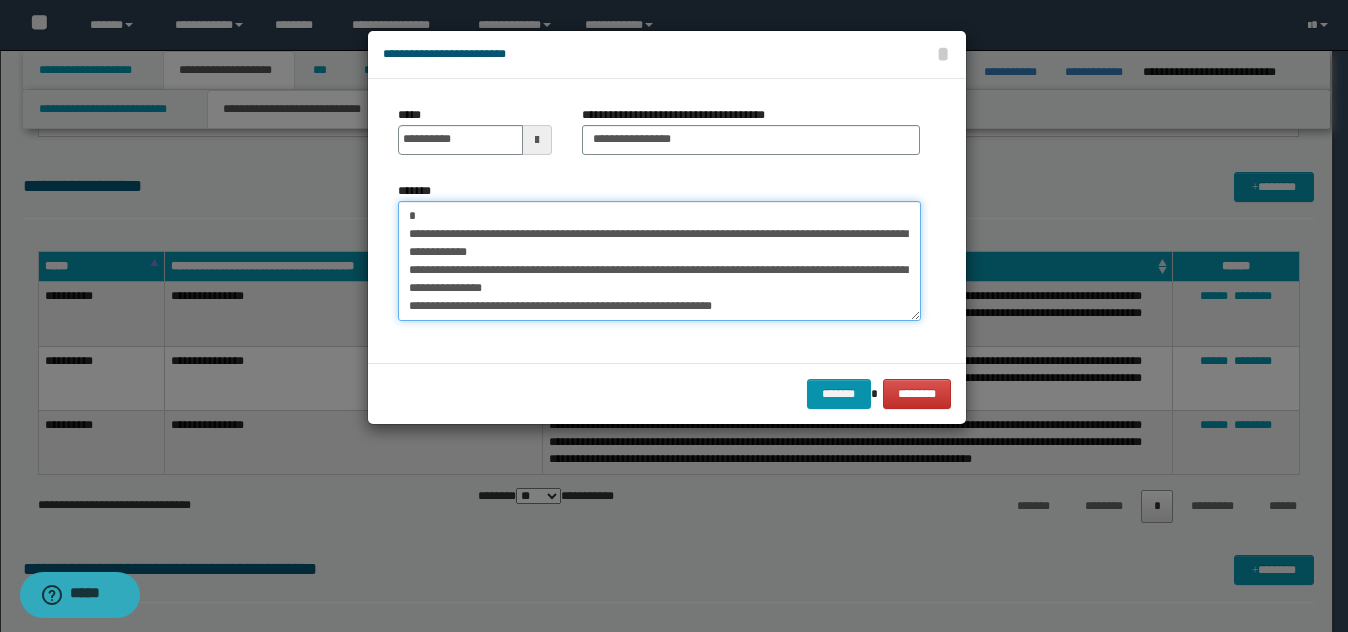 type on "**********" 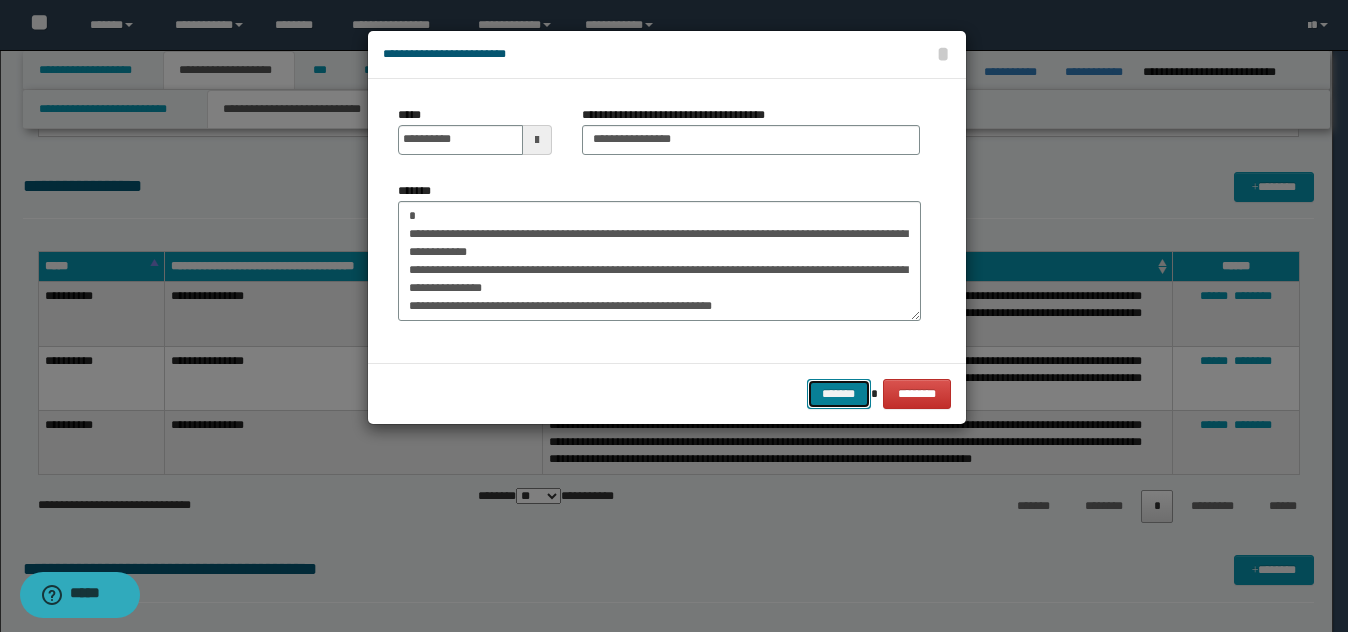 click on "*******" at bounding box center (839, 394) 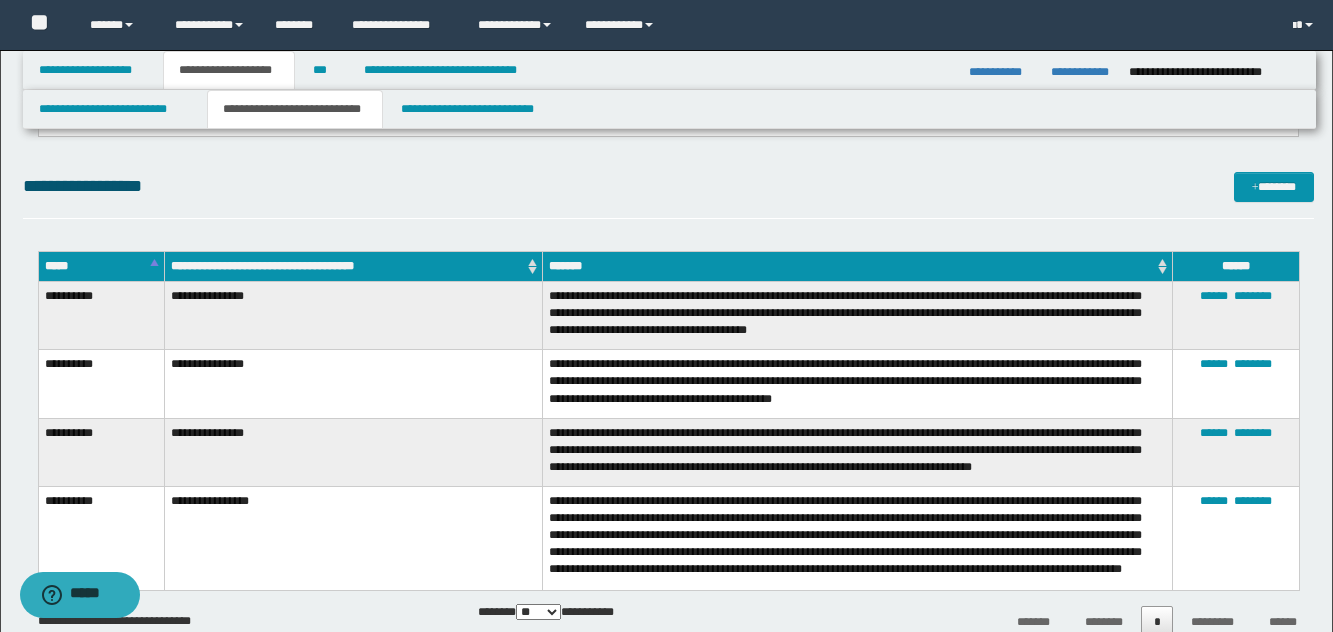 click on "**********" at bounding box center (668, 195) 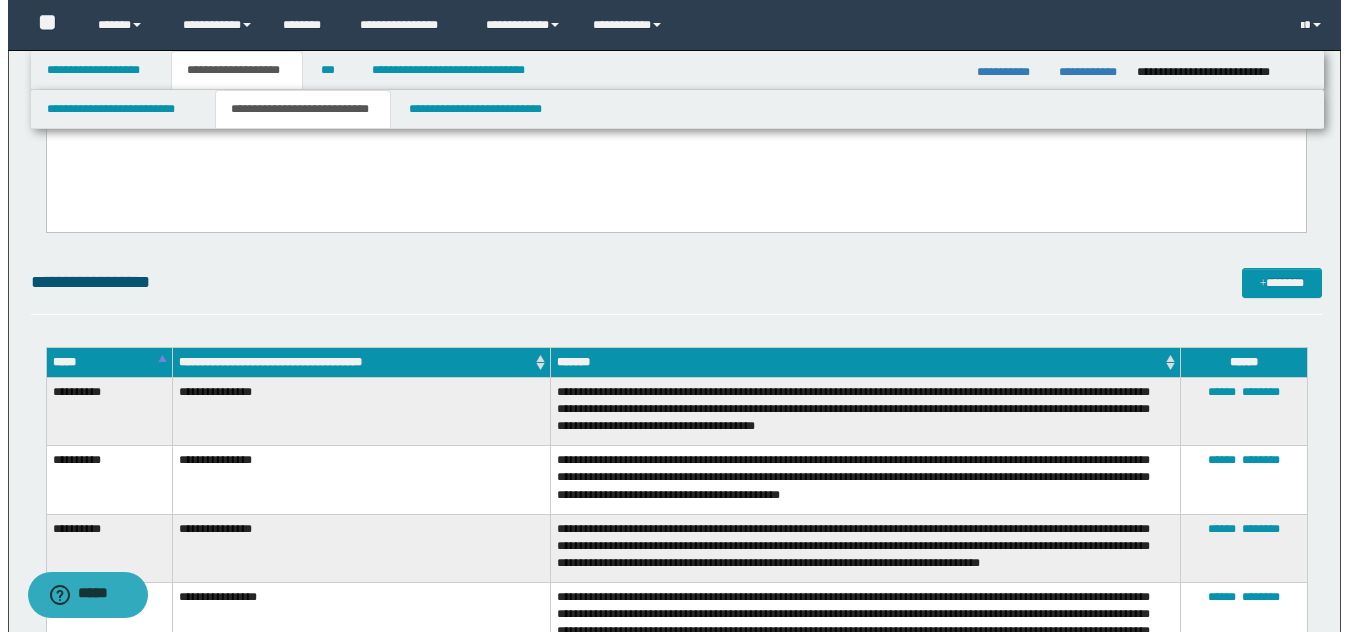 scroll, scrollTop: 1530, scrollLeft: 0, axis: vertical 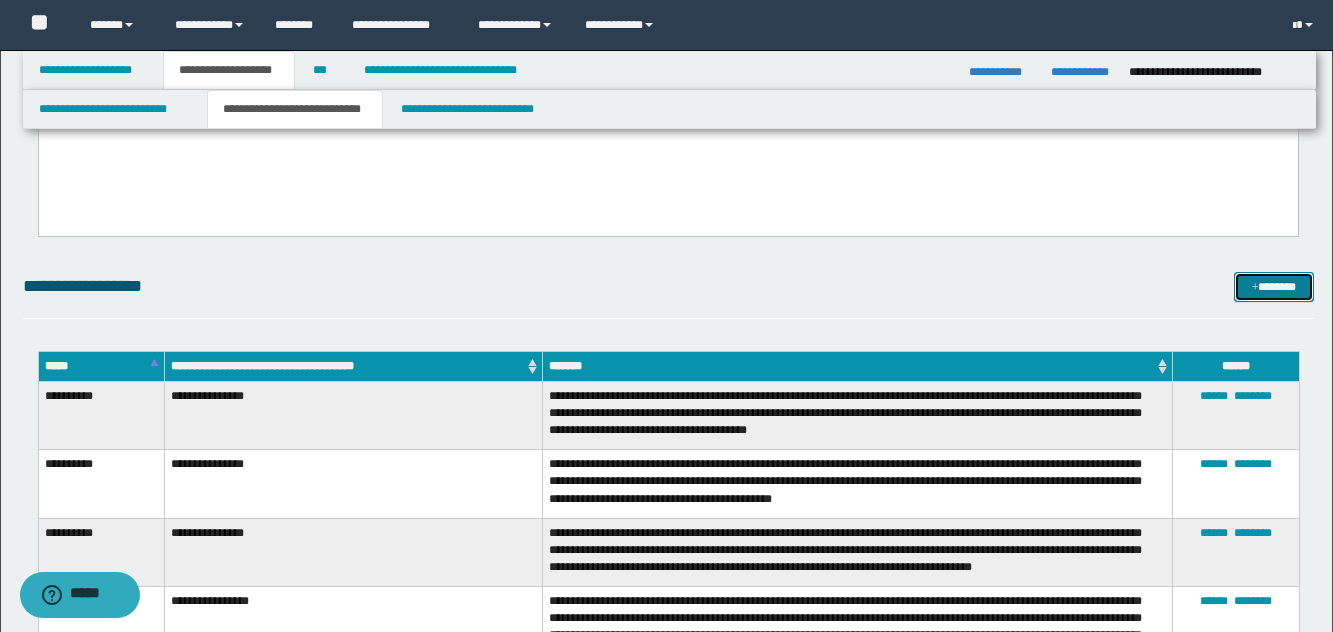 click on "*******" at bounding box center (1274, 287) 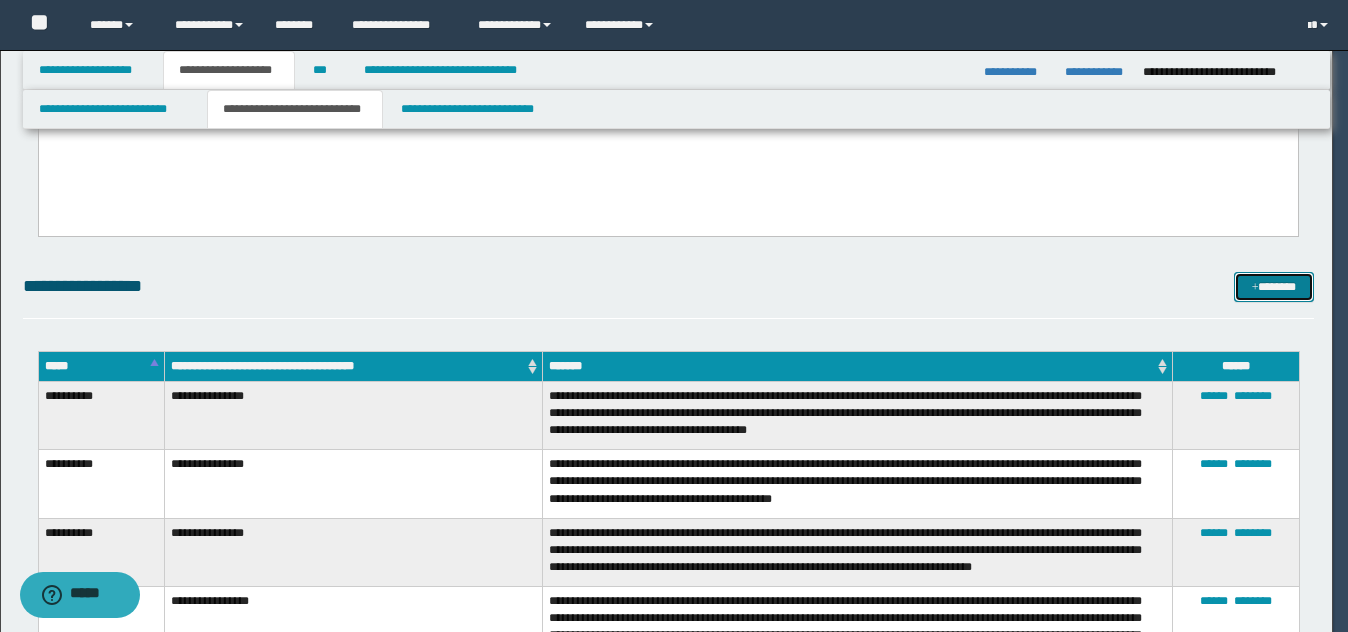 scroll, scrollTop: 0, scrollLeft: 0, axis: both 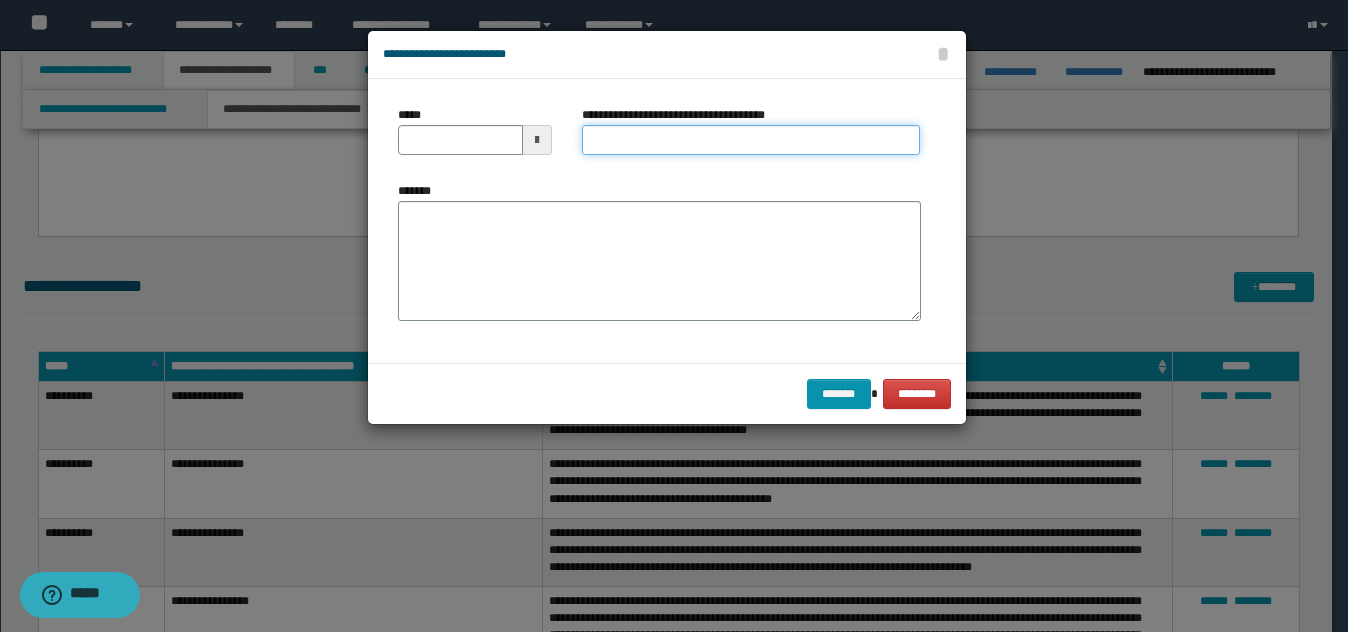 click on "**********" at bounding box center [751, 140] 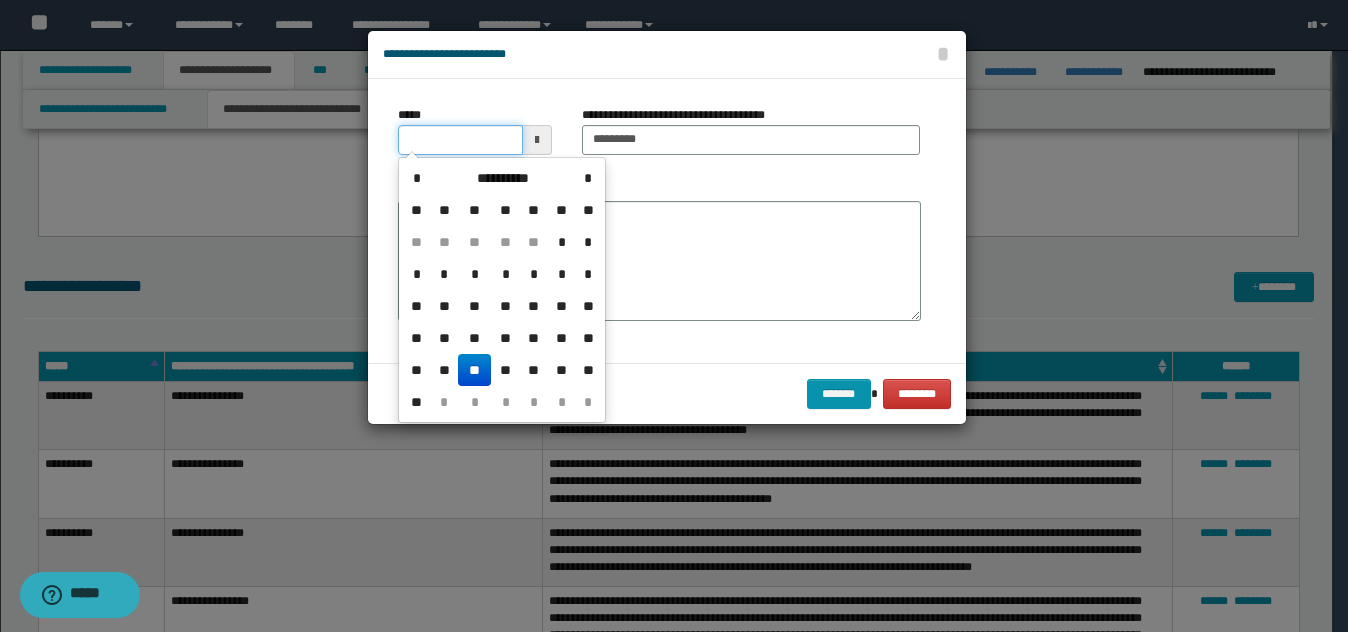 click on "*****" at bounding box center (460, 140) 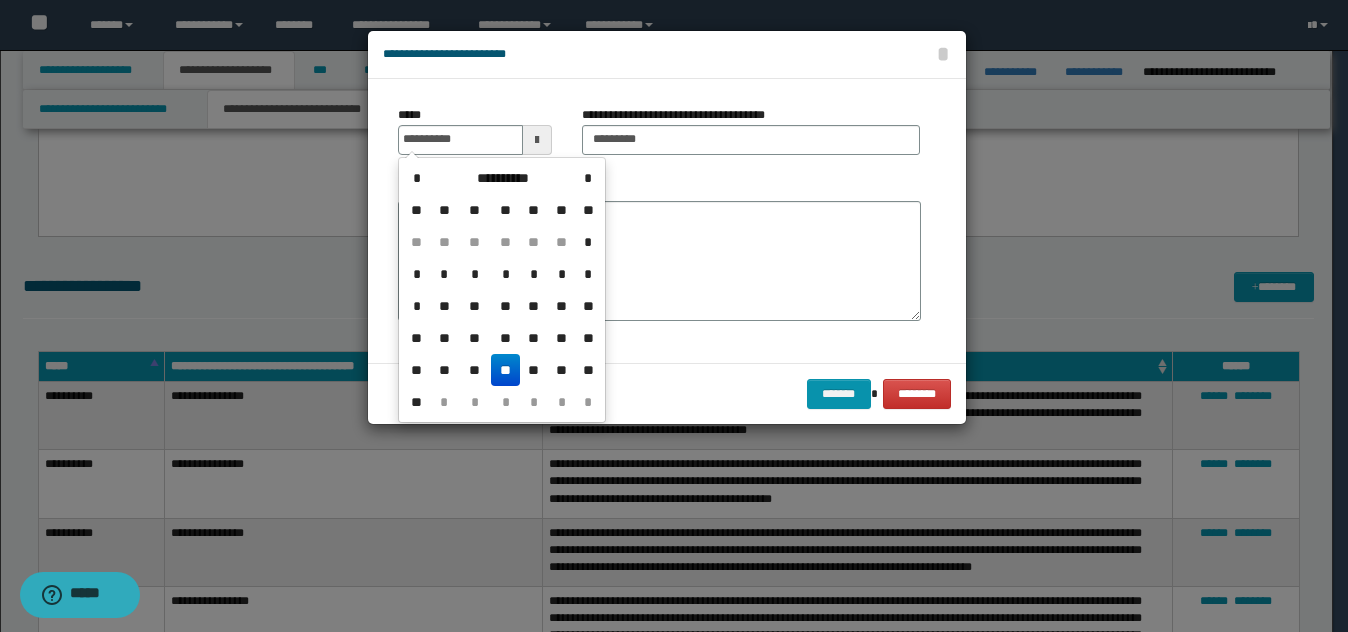 click on "**" at bounding box center (505, 370) 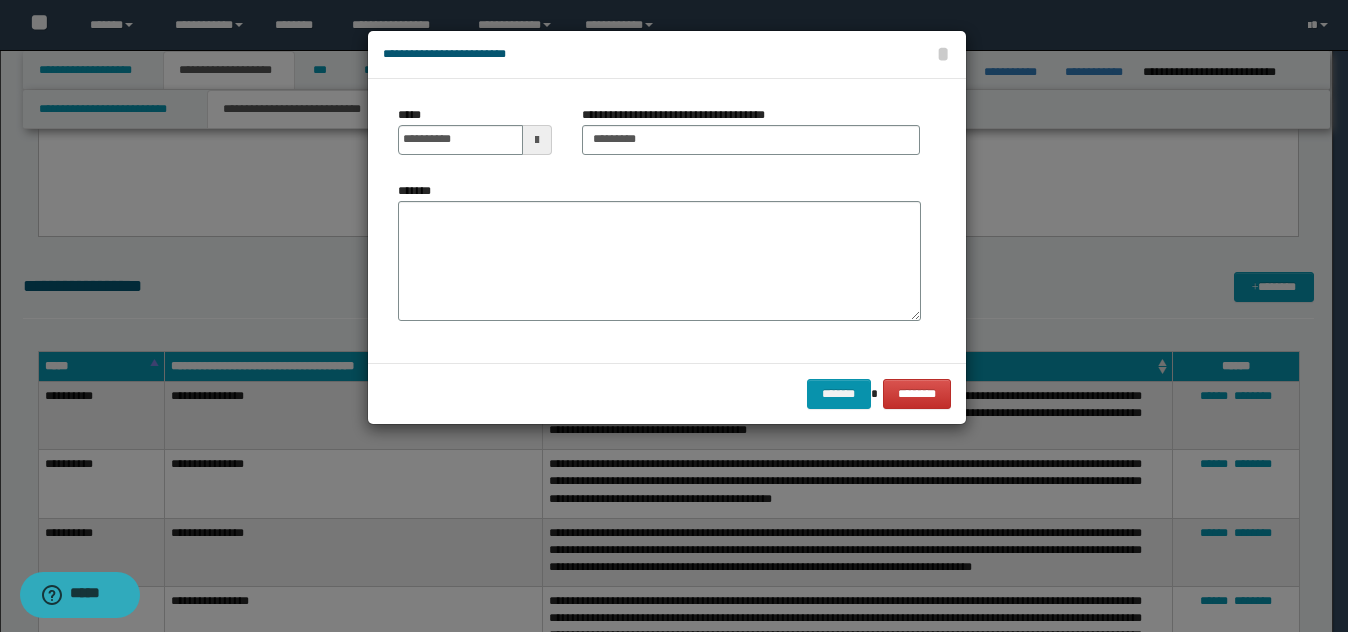 click on "*******" at bounding box center [659, 261] 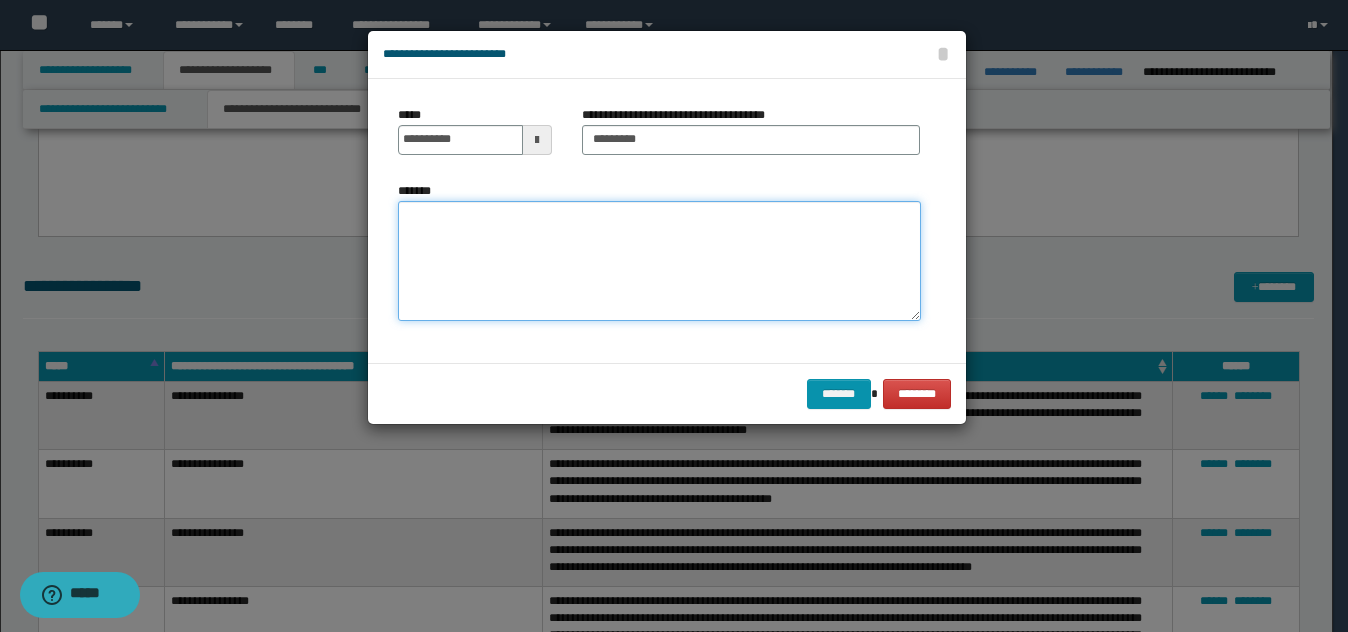 paste on "**********" 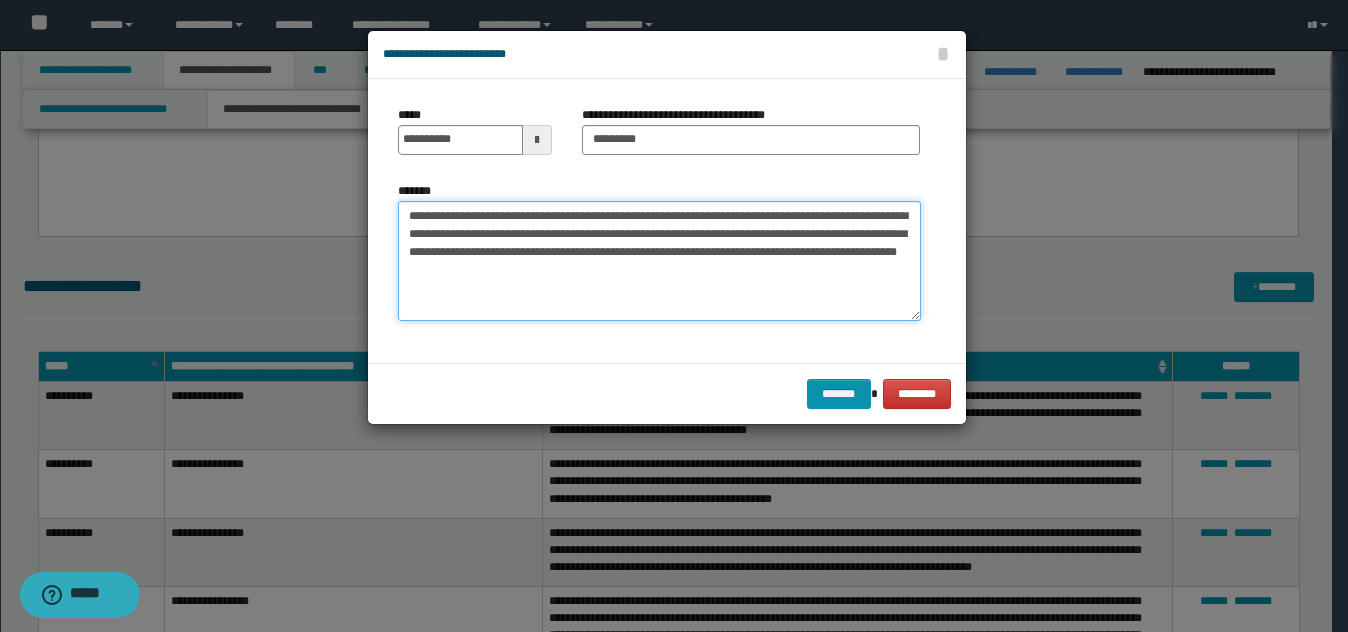 click on "**********" at bounding box center [659, 261] 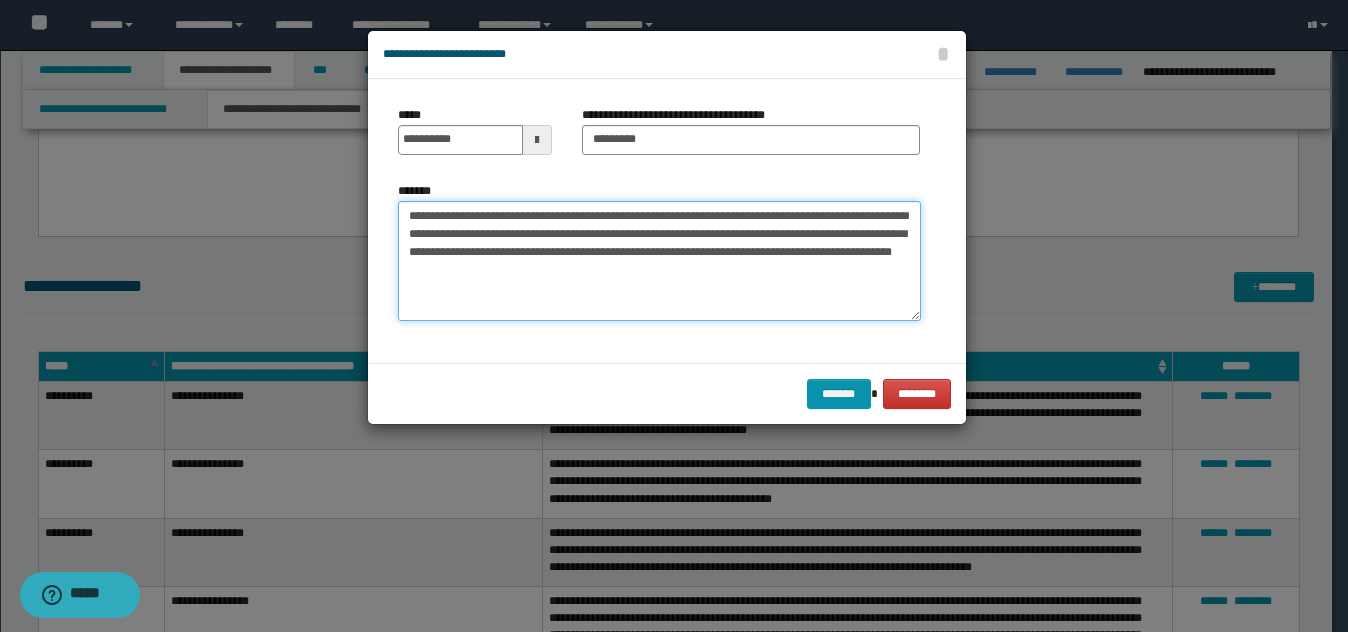 click on "**********" at bounding box center [659, 261] 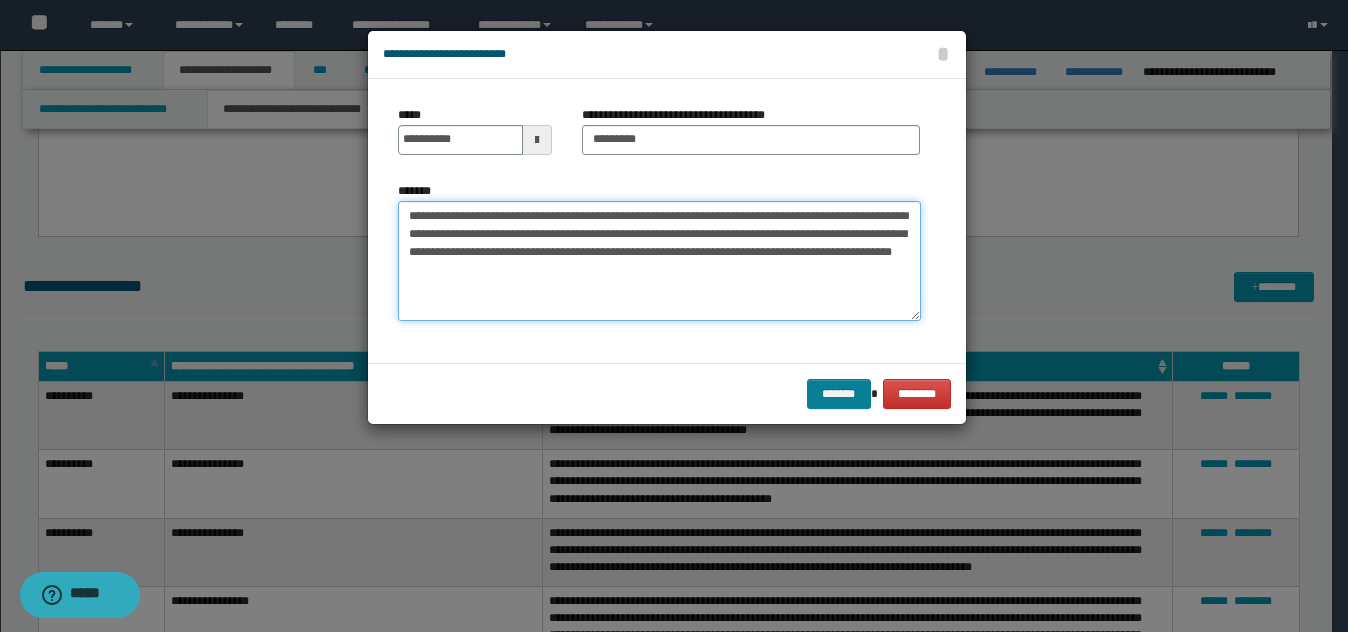 type on "**********" 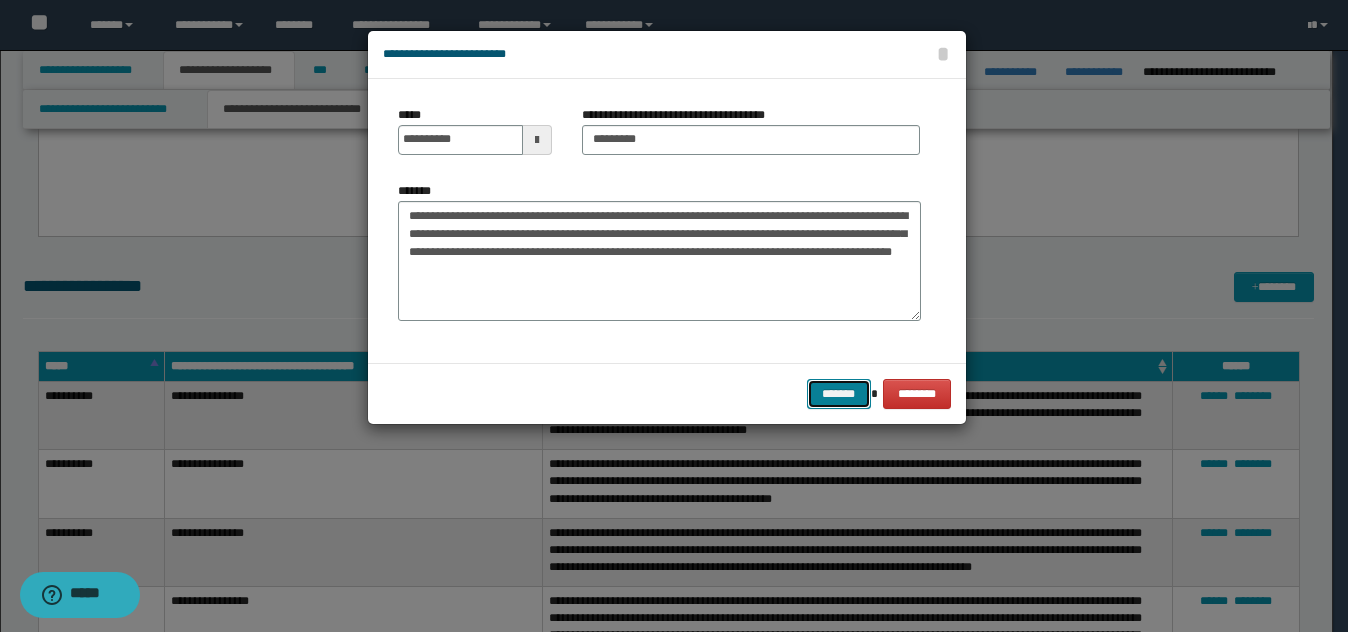click on "*******" at bounding box center (839, 394) 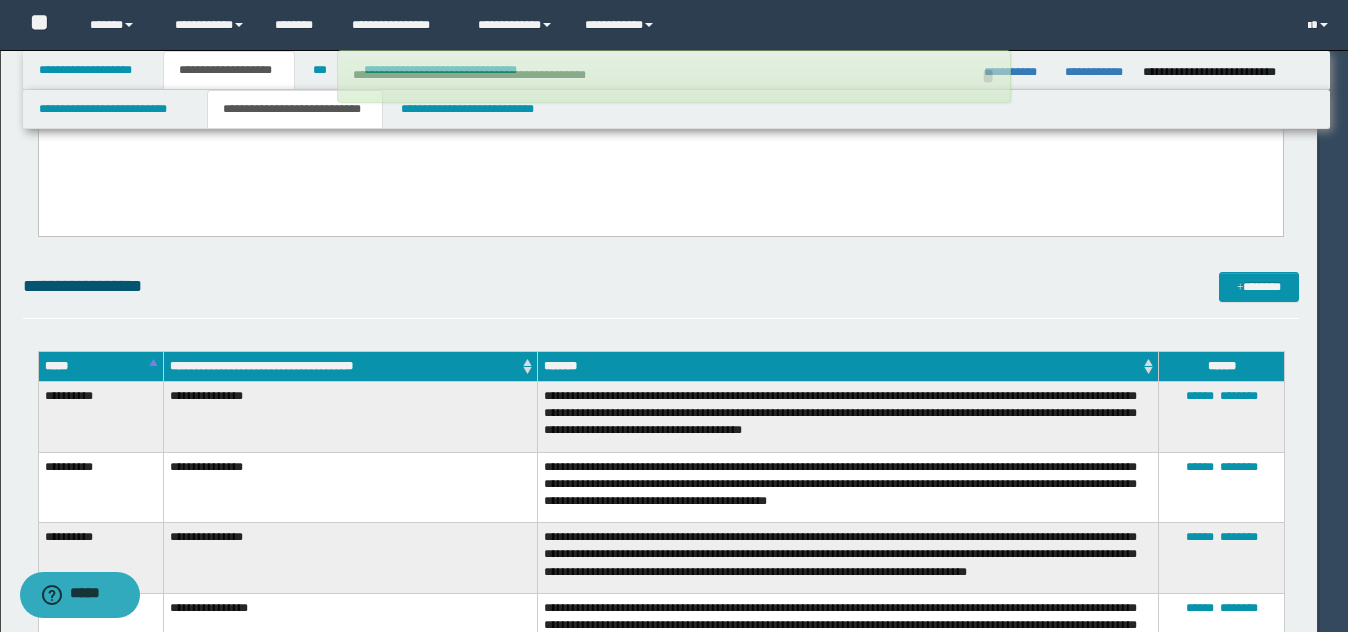 type 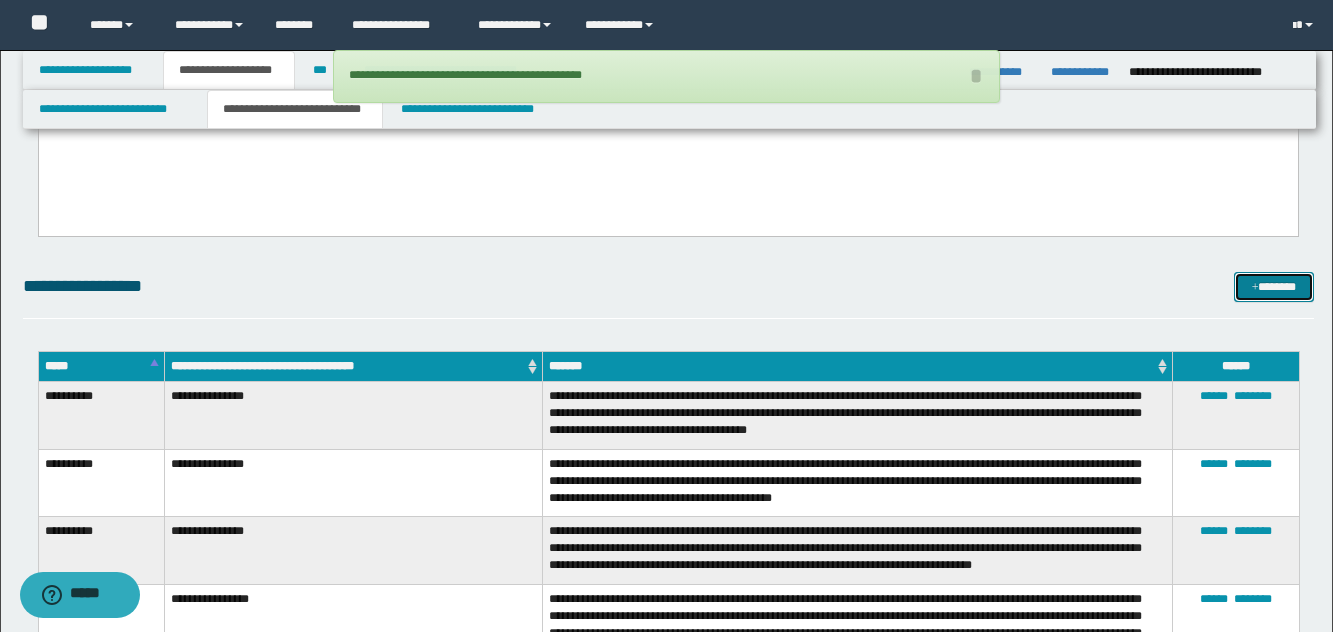 click on "*******" at bounding box center (1274, 287) 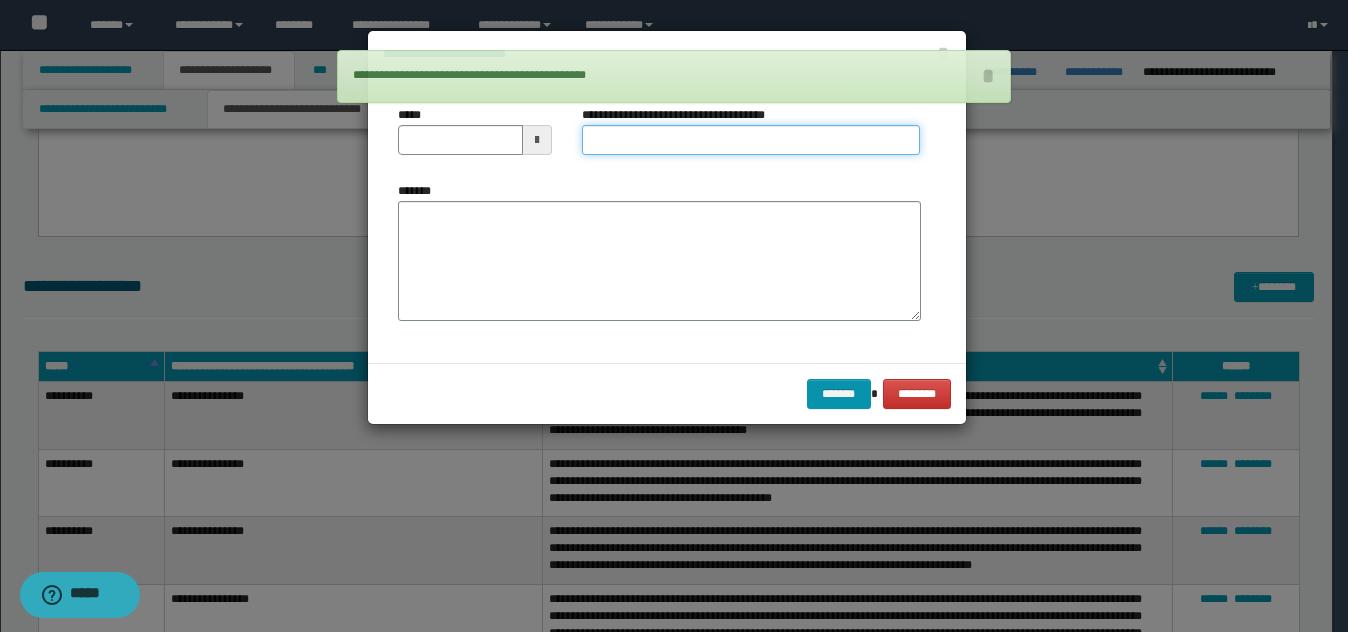 drag, startPoint x: 691, startPoint y: 134, endPoint x: 733, endPoint y: 150, distance: 44.94441 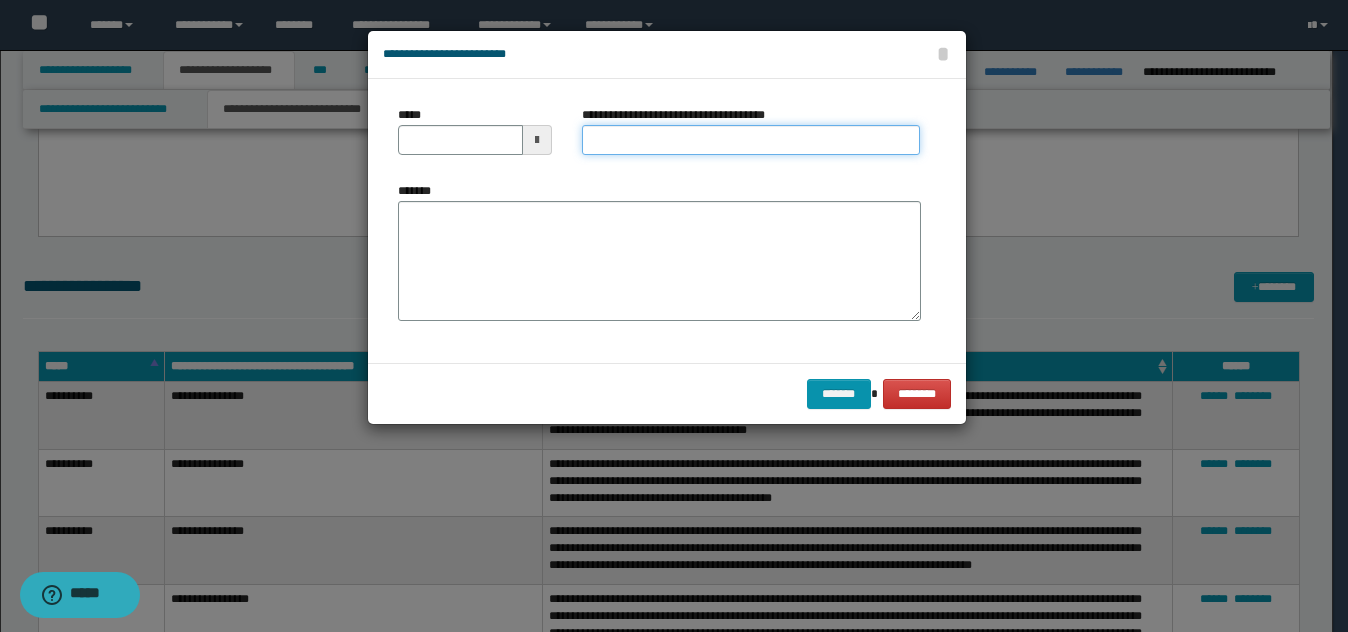 type on "*********" 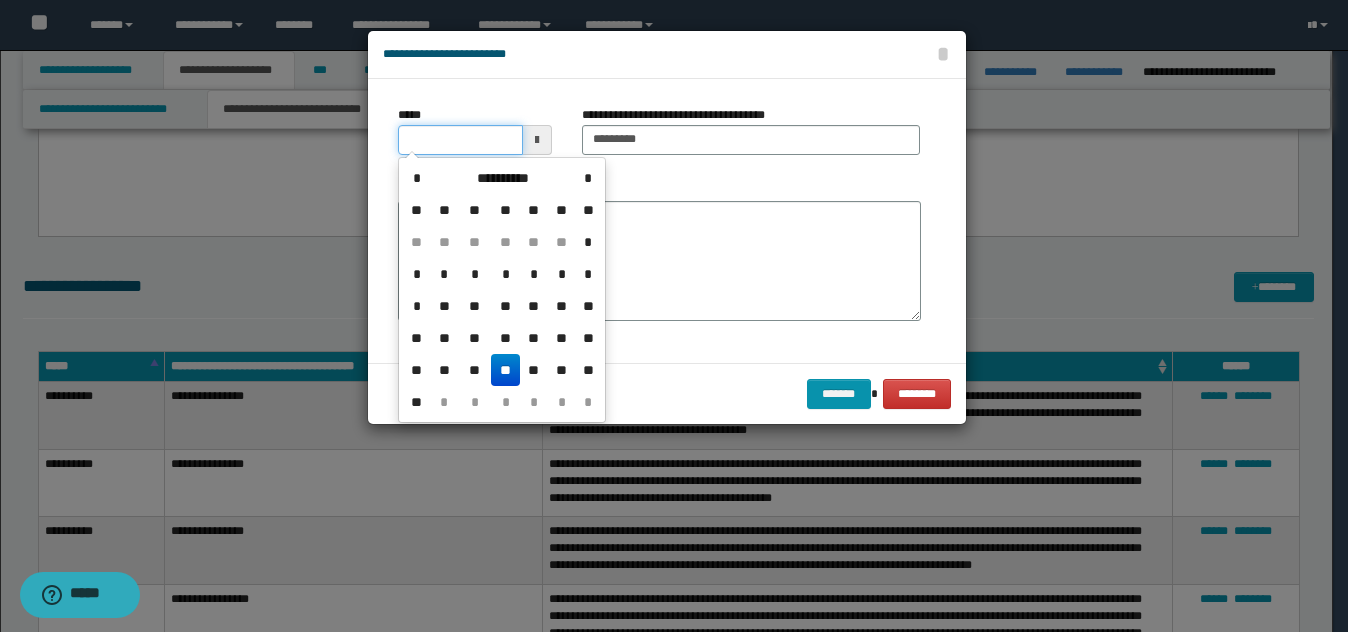 click on "*****" at bounding box center (460, 140) 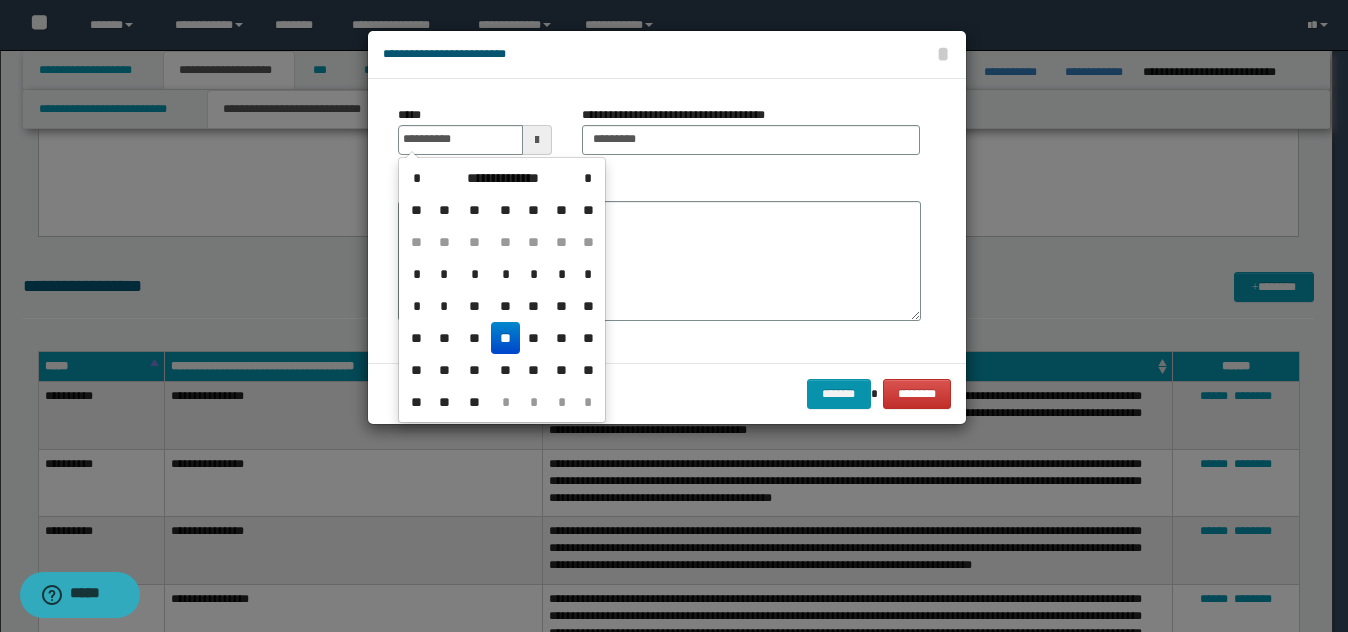 click on "**" at bounding box center (505, 338) 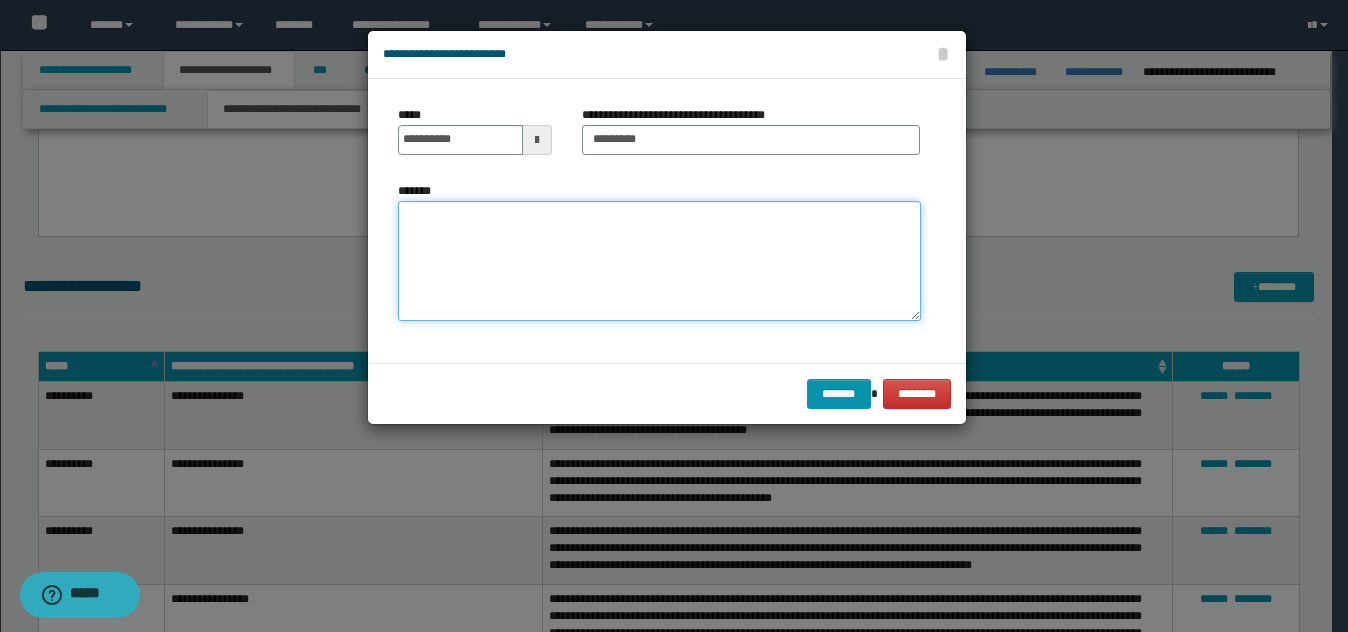click on "*******" at bounding box center [659, 261] 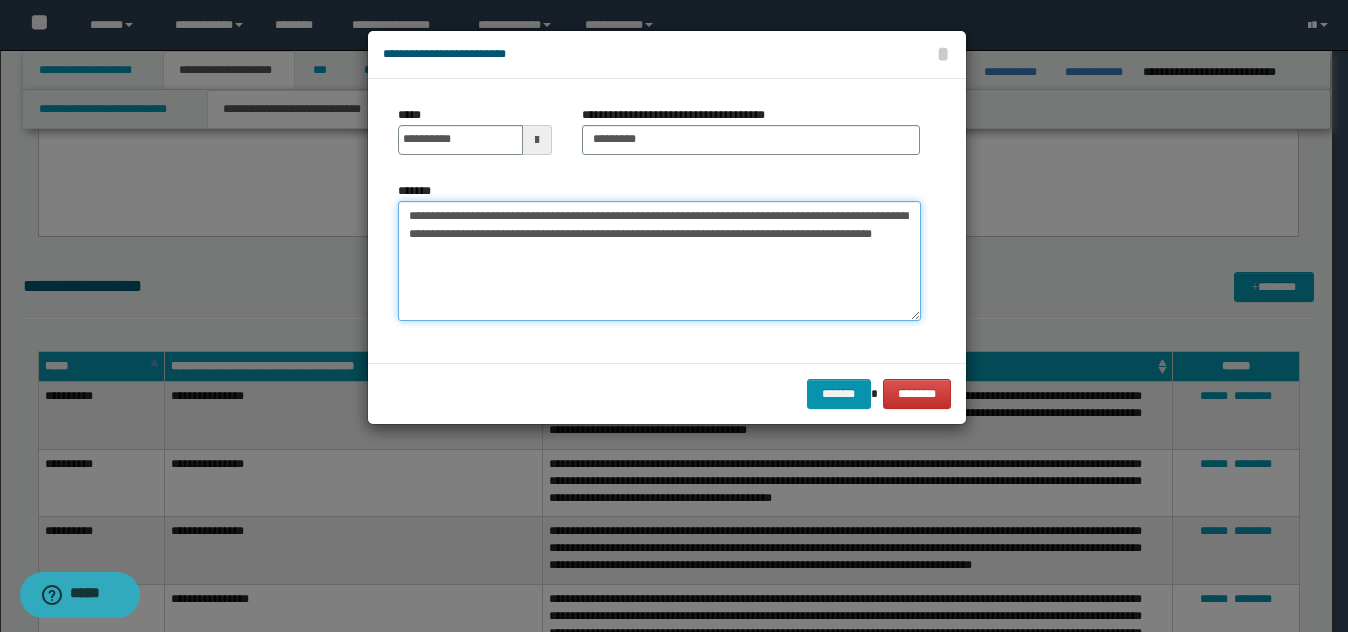 click on "**********" at bounding box center (659, 261) 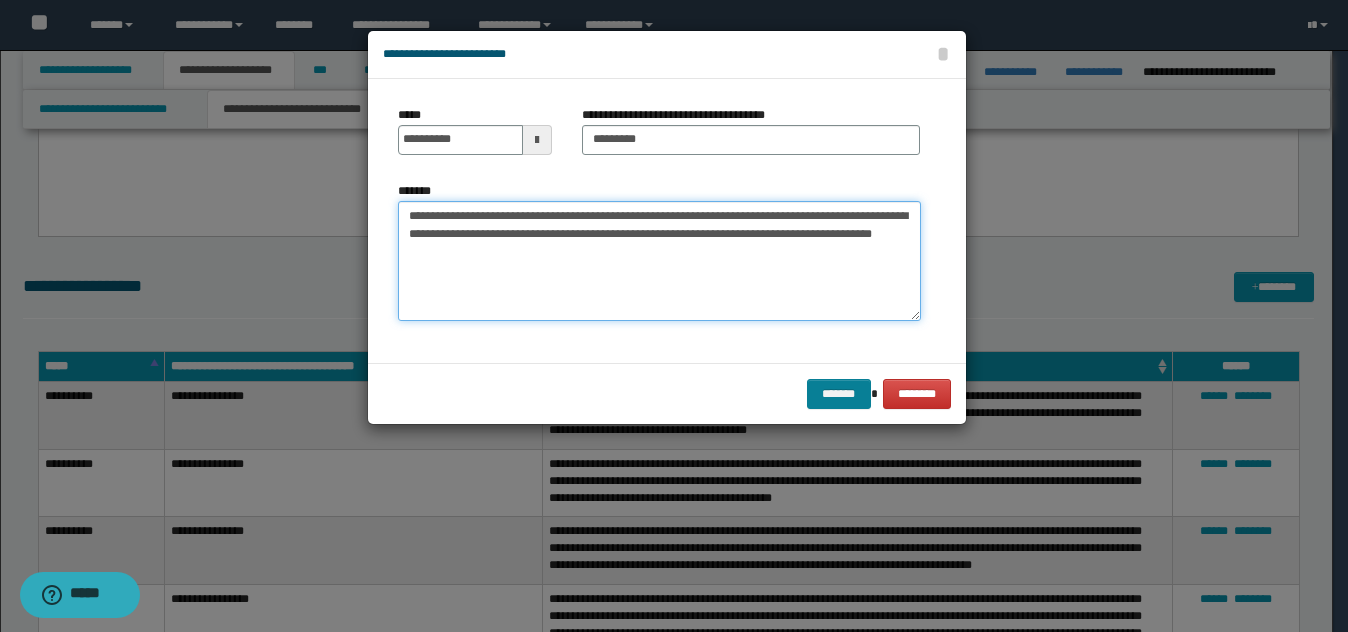 type on "**********" 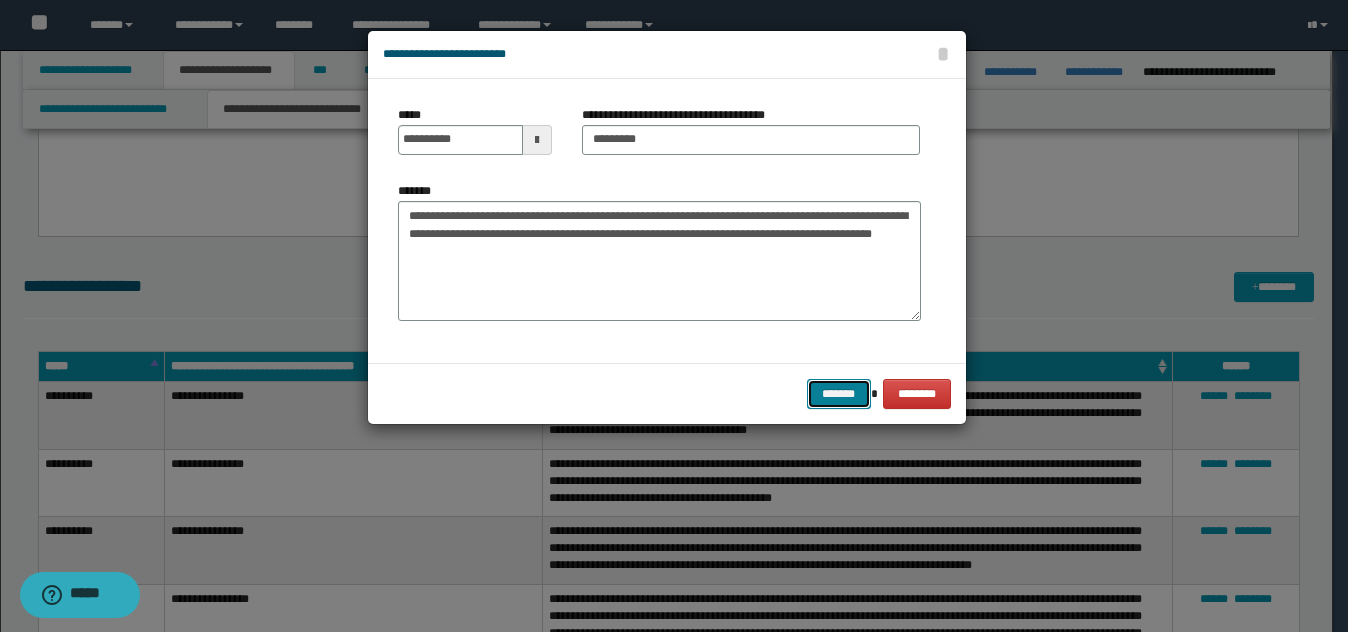 click on "*******" at bounding box center (839, 394) 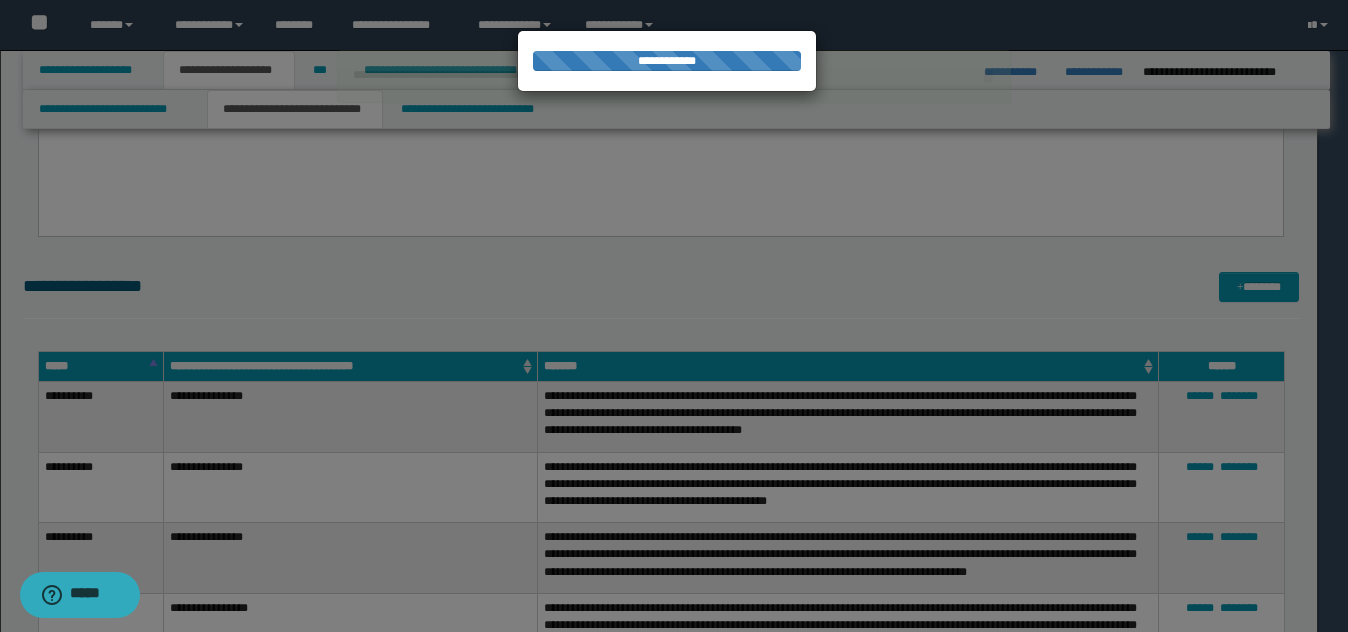 type 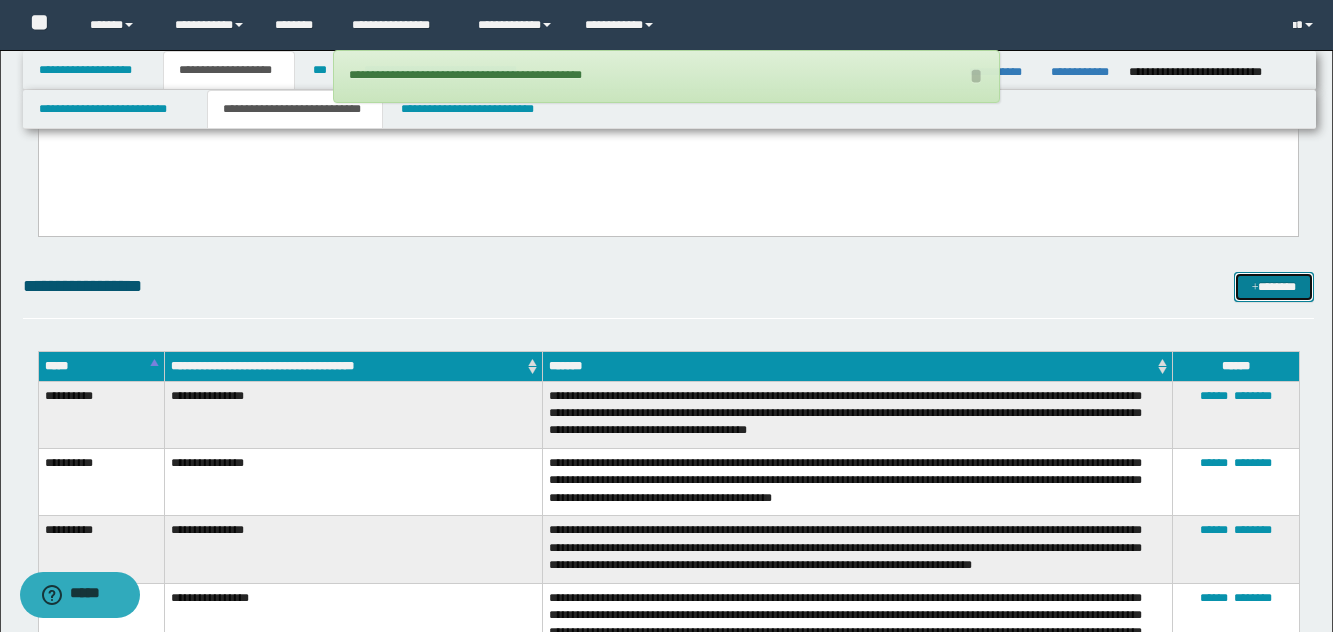 click on "*******" at bounding box center (1274, 287) 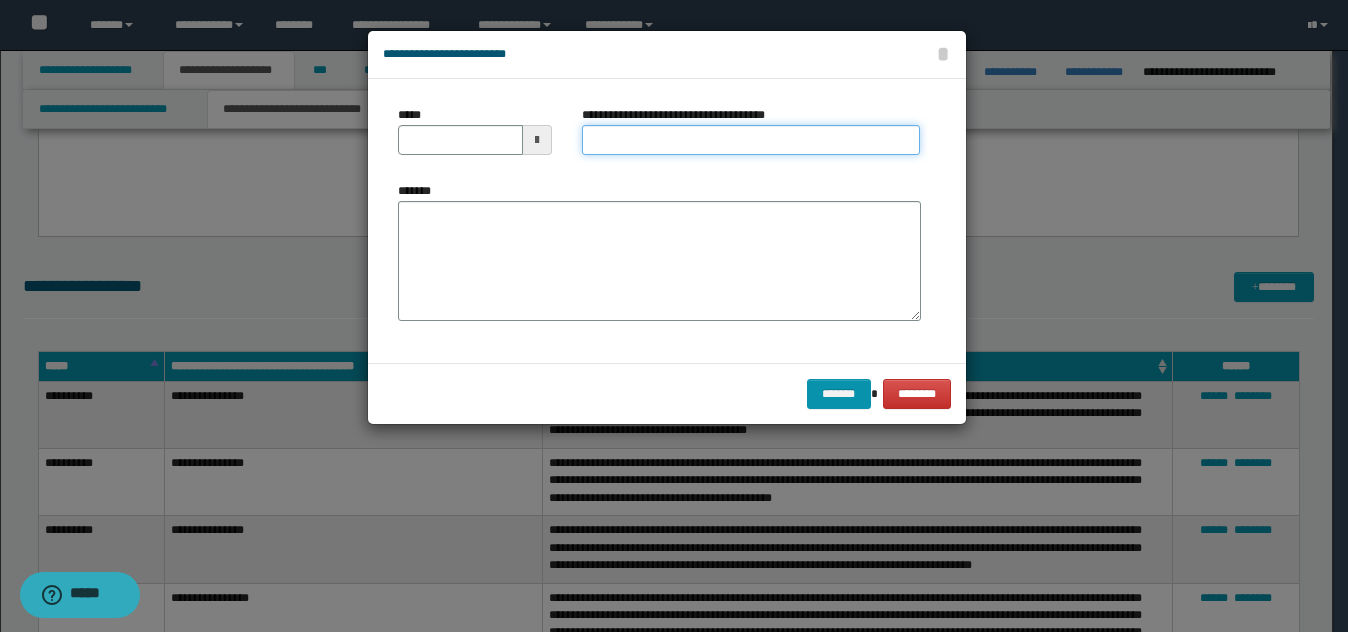 drag, startPoint x: 730, startPoint y: 139, endPoint x: 749, endPoint y: 153, distance: 23.600847 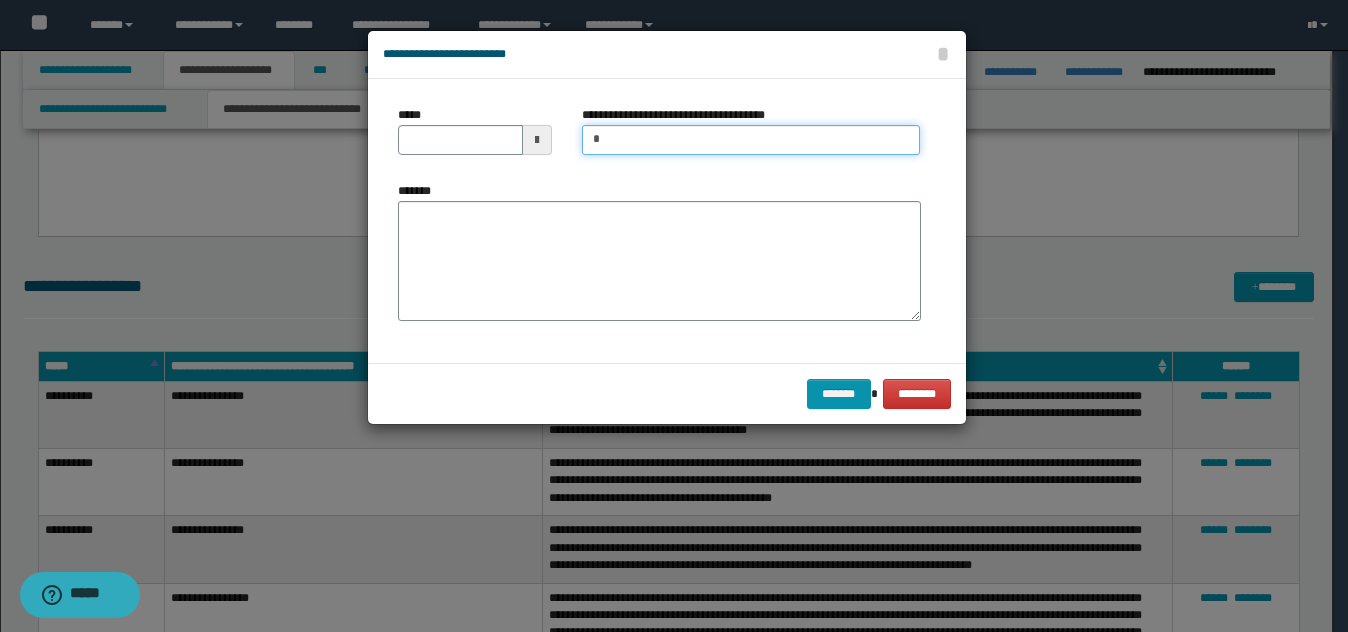 type on "**********" 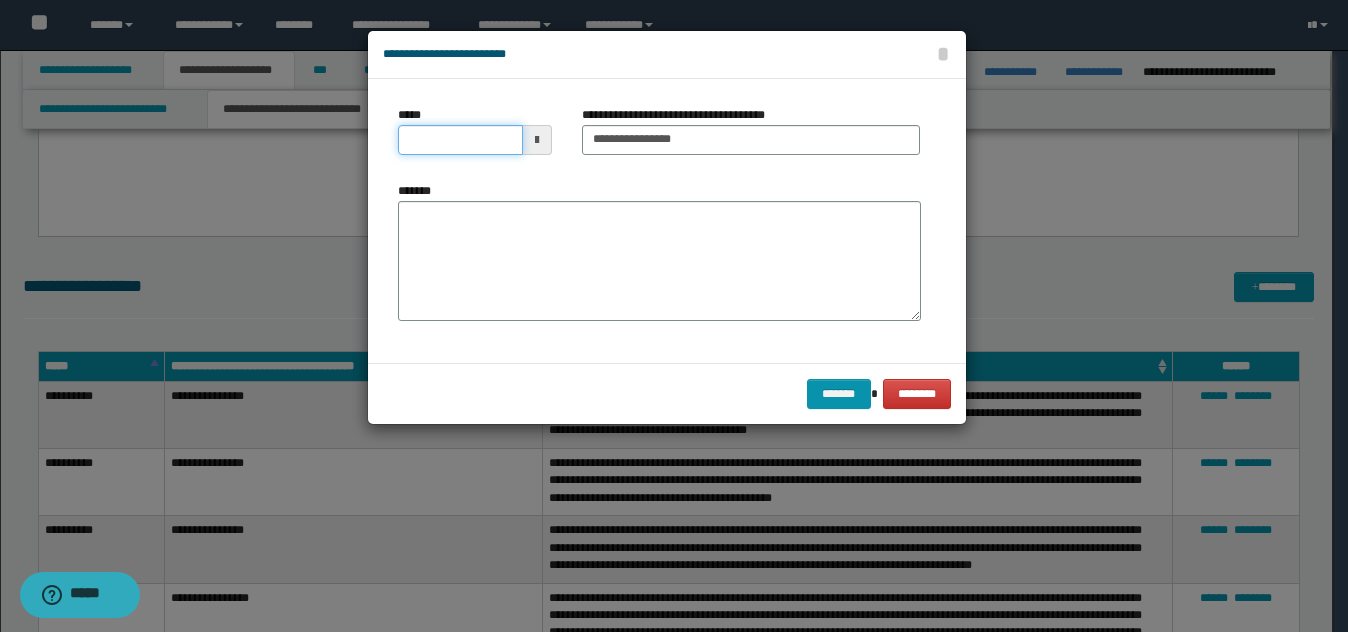 click on "*****" at bounding box center (460, 140) 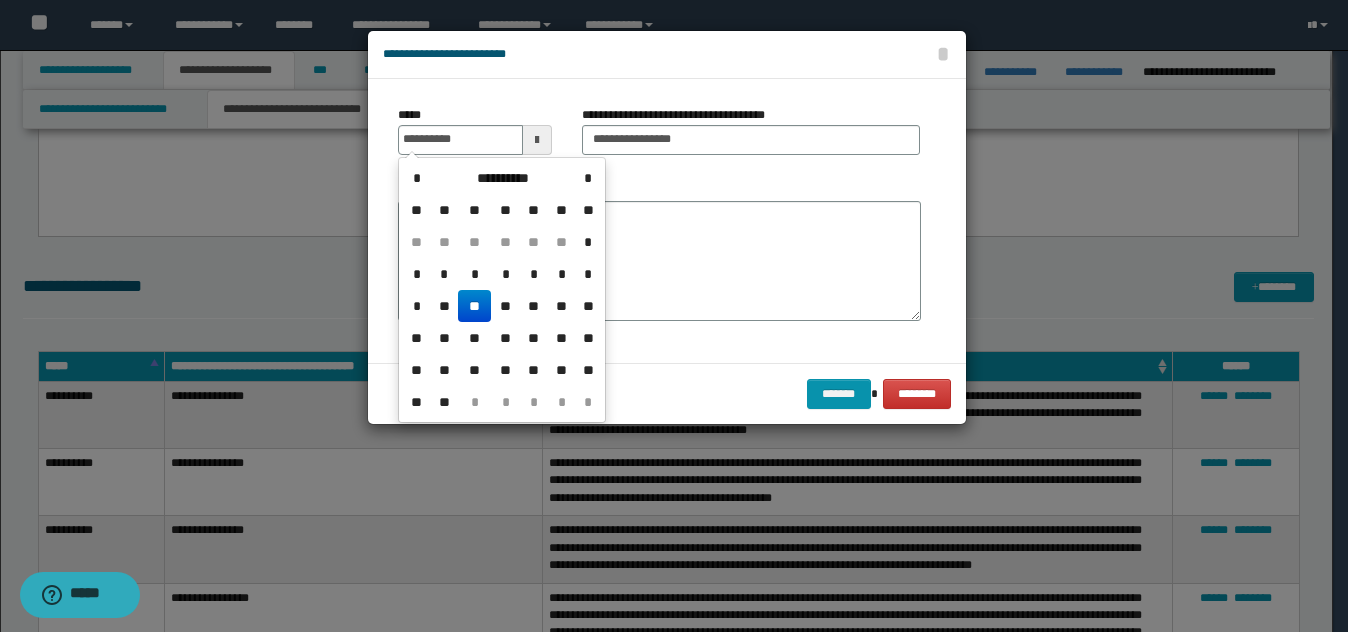 drag, startPoint x: 474, startPoint y: 304, endPoint x: 486, endPoint y: 299, distance: 13 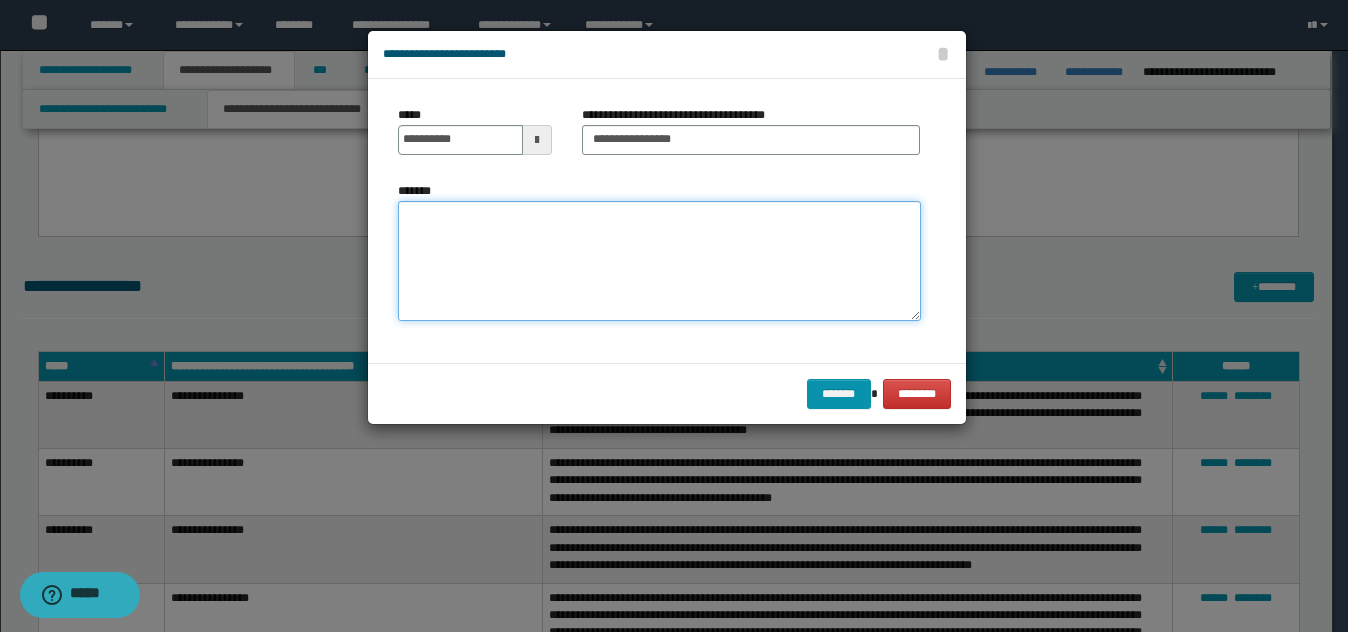 click on "*******" at bounding box center [659, 261] 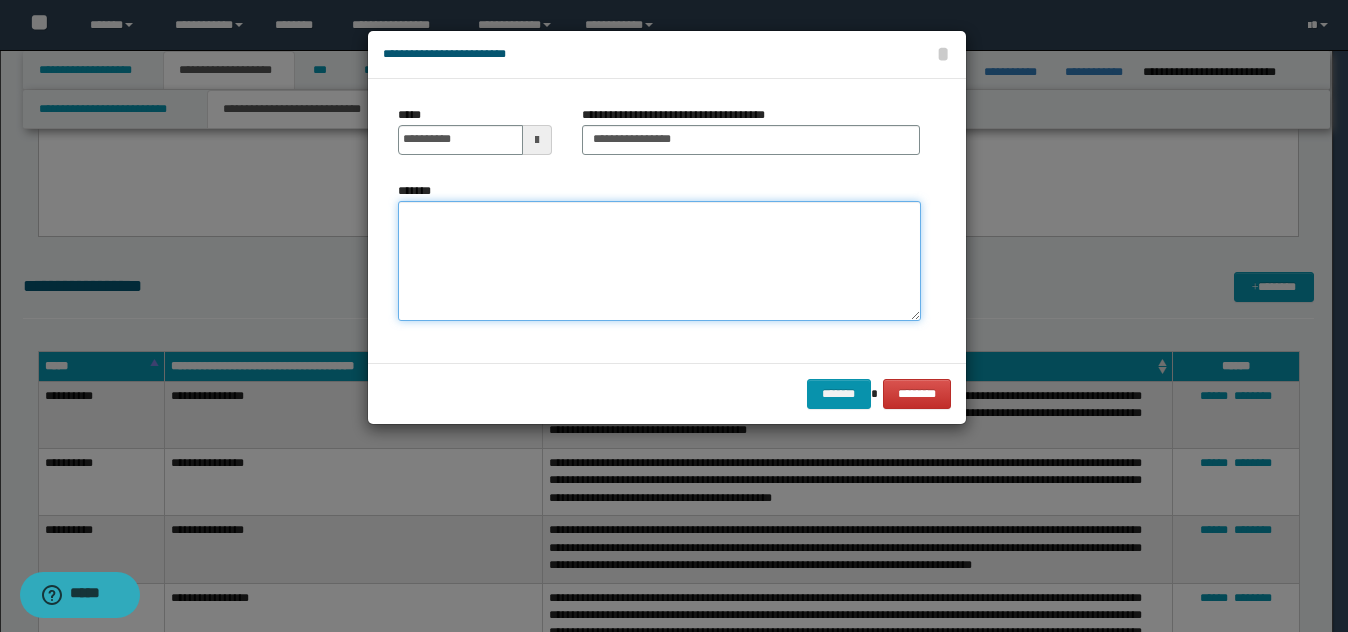 paste on "**********" 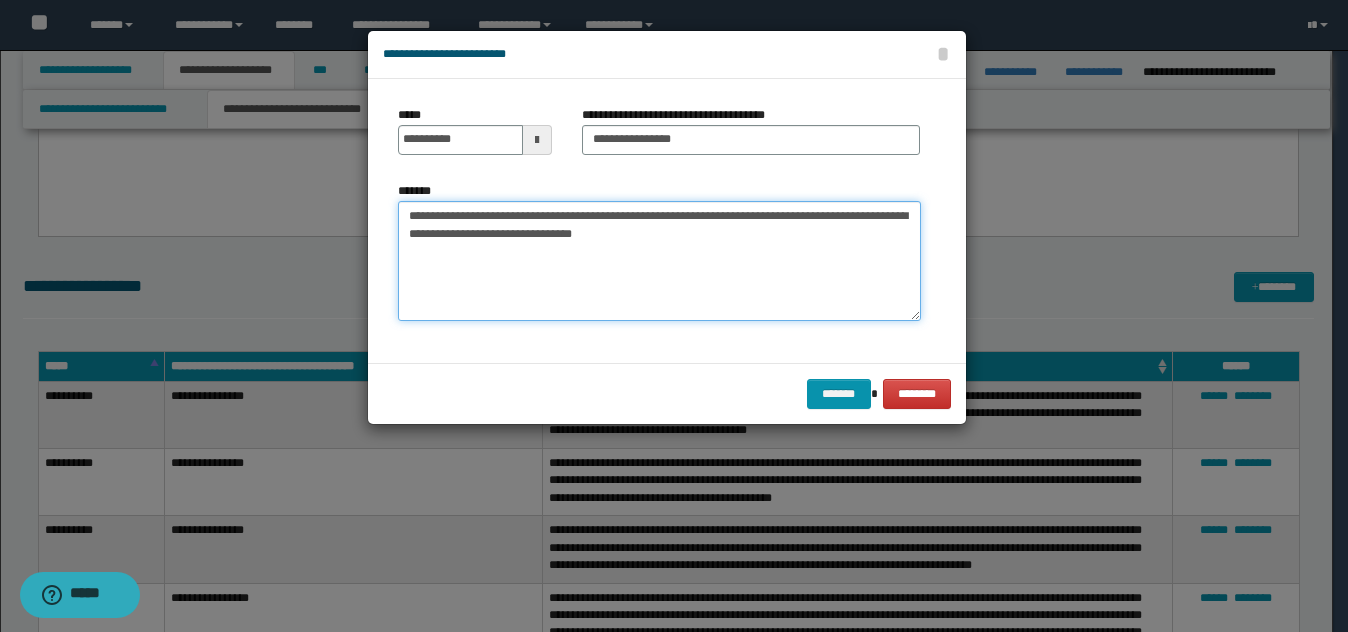 click on "**********" at bounding box center (659, 261) 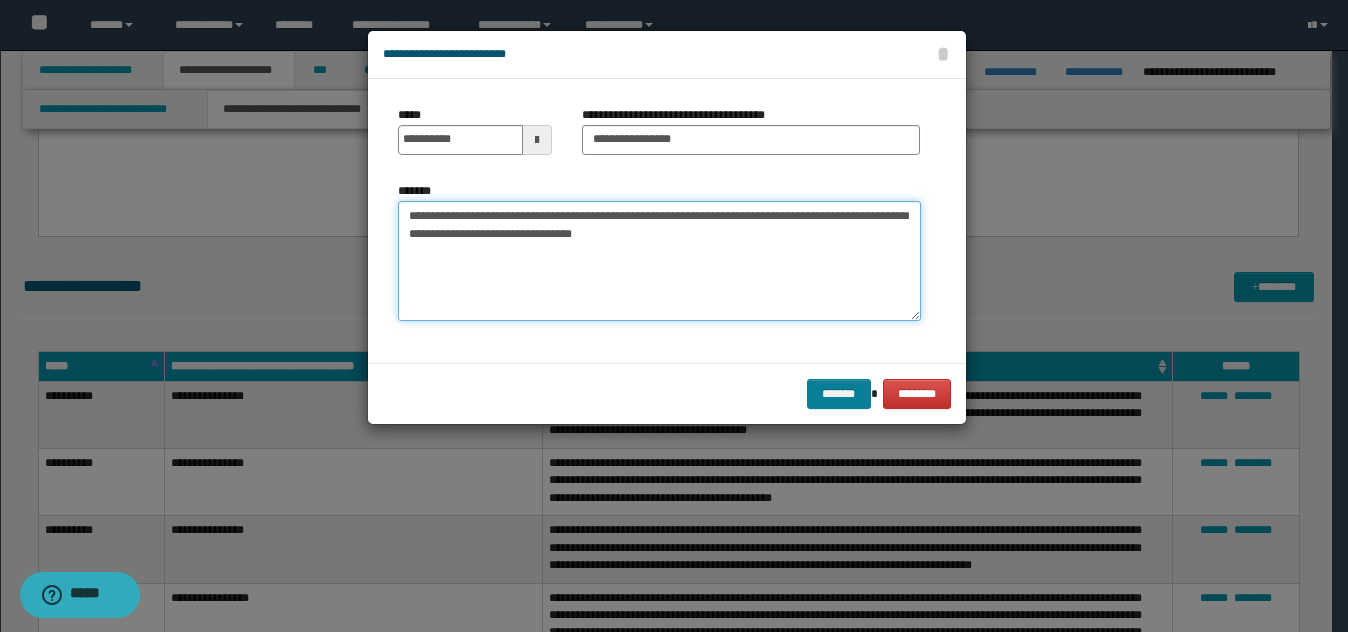 type on "**********" 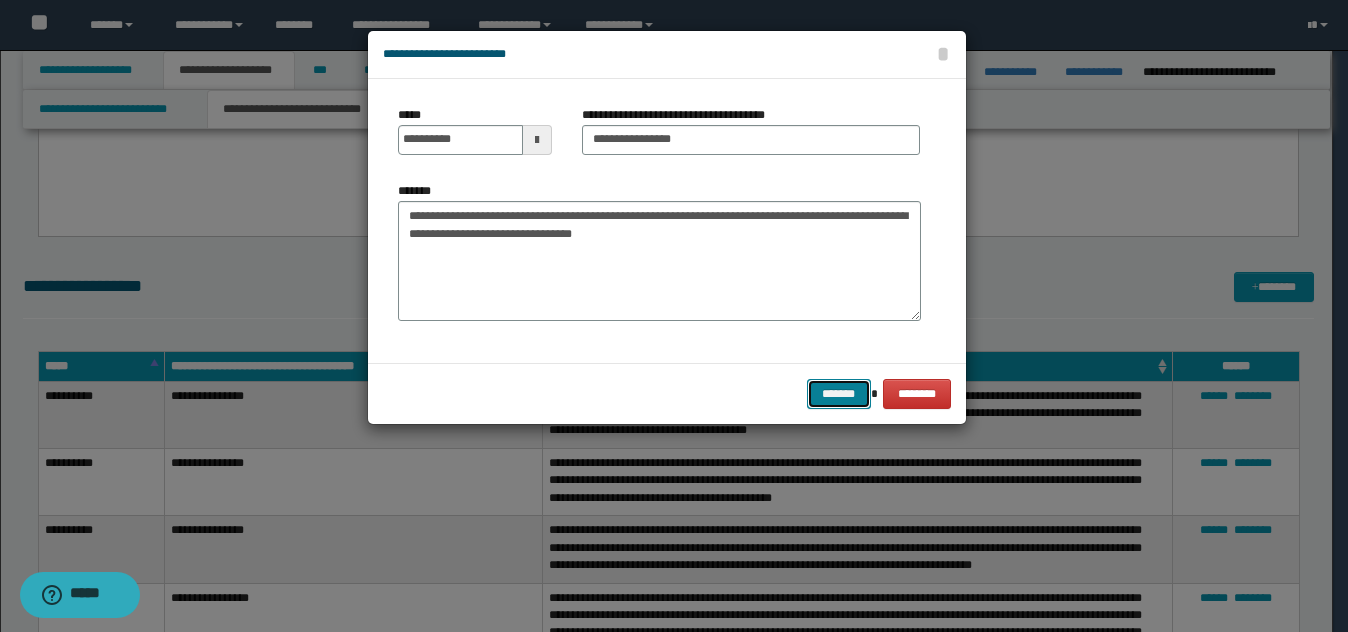 click on "*******" at bounding box center [839, 394] 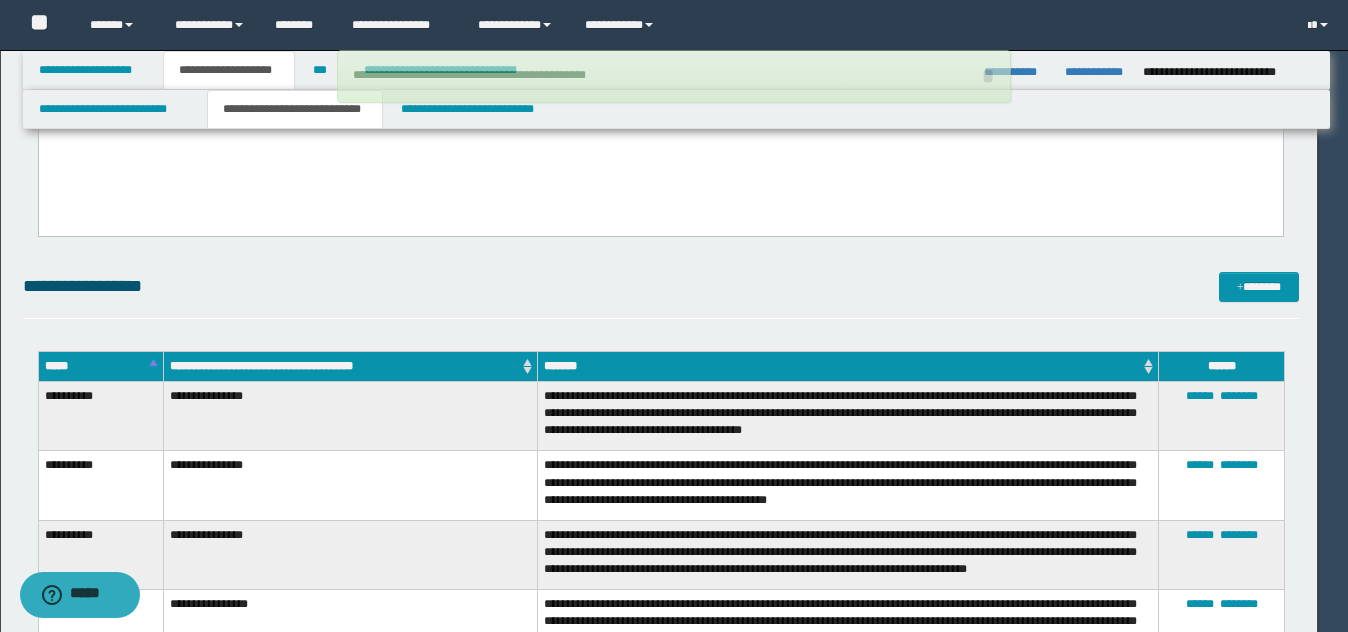 type 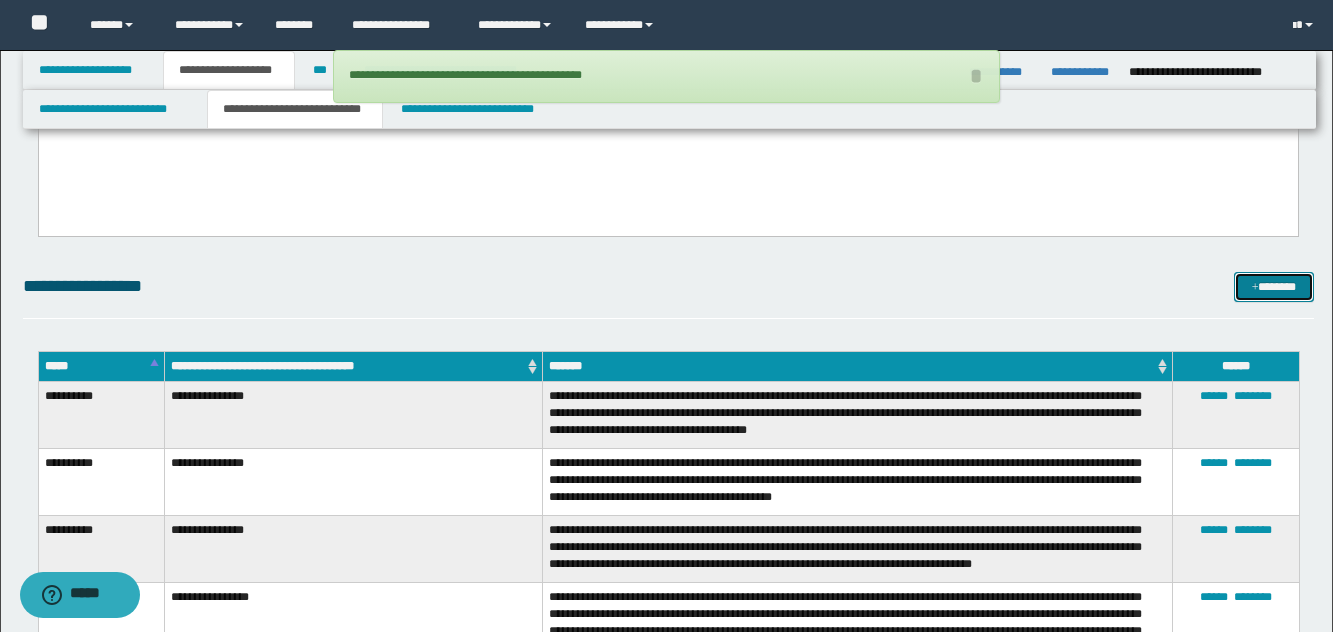click on "*******" at bounding box center [1274, 287] 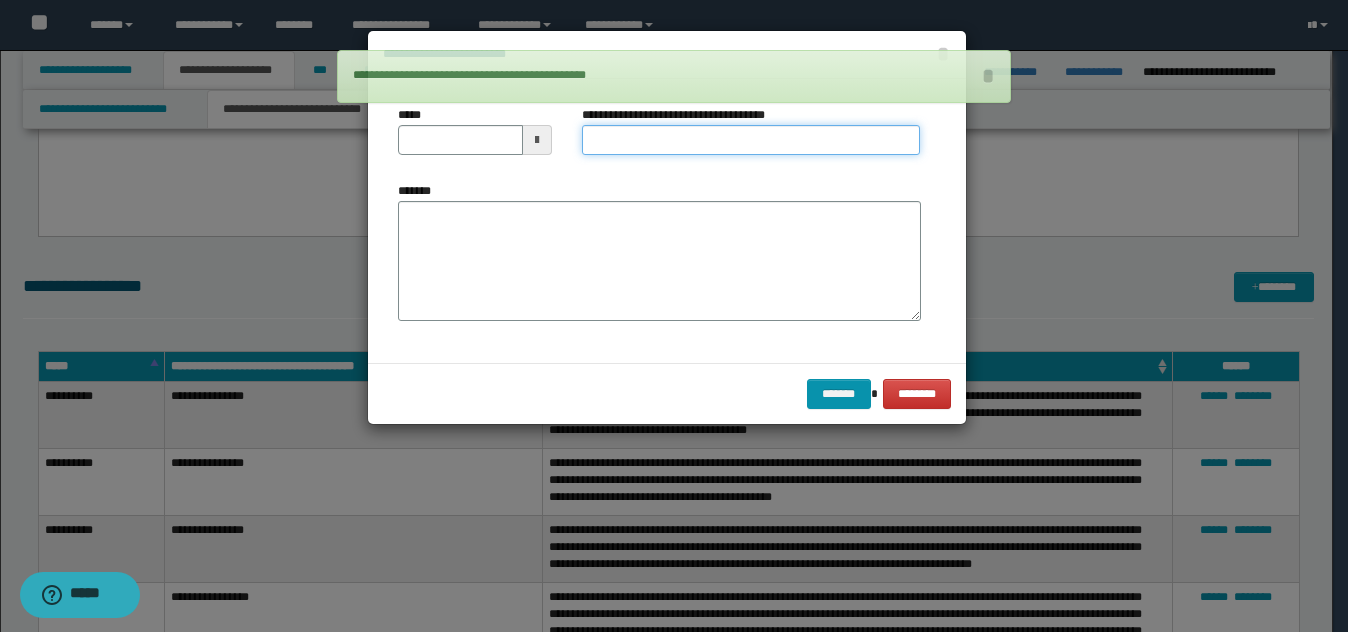 click on "**********" at bounding box center (751, 140) 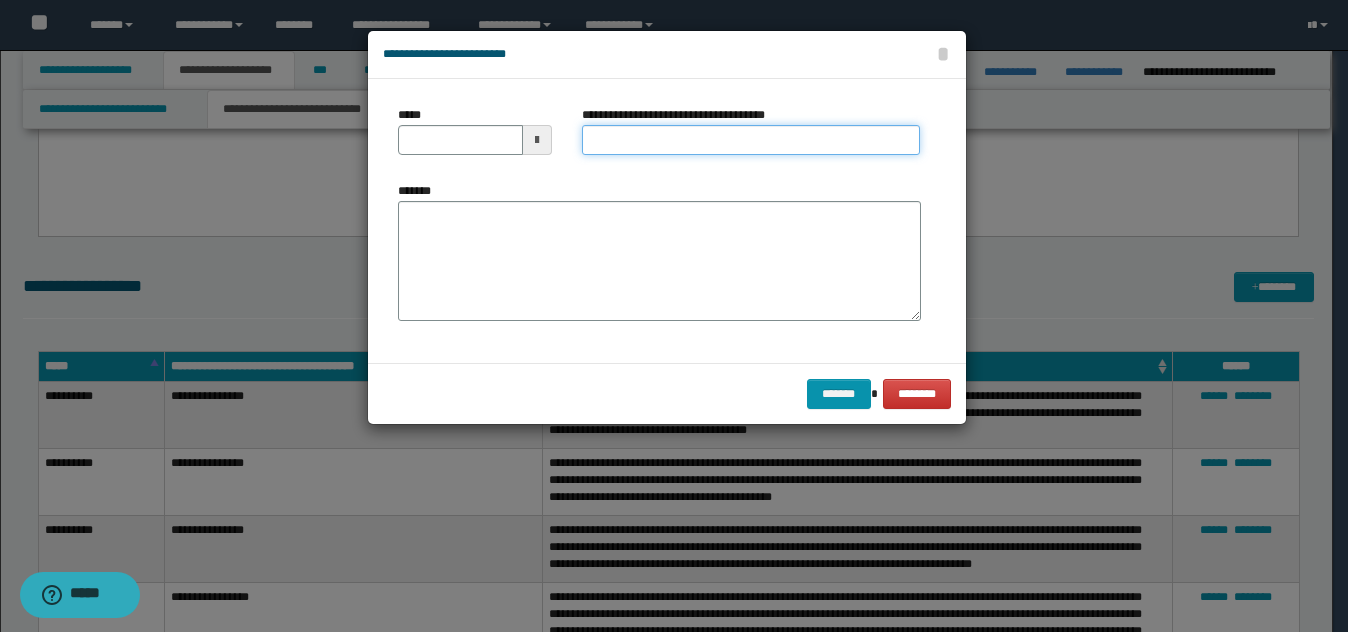 type on "*" 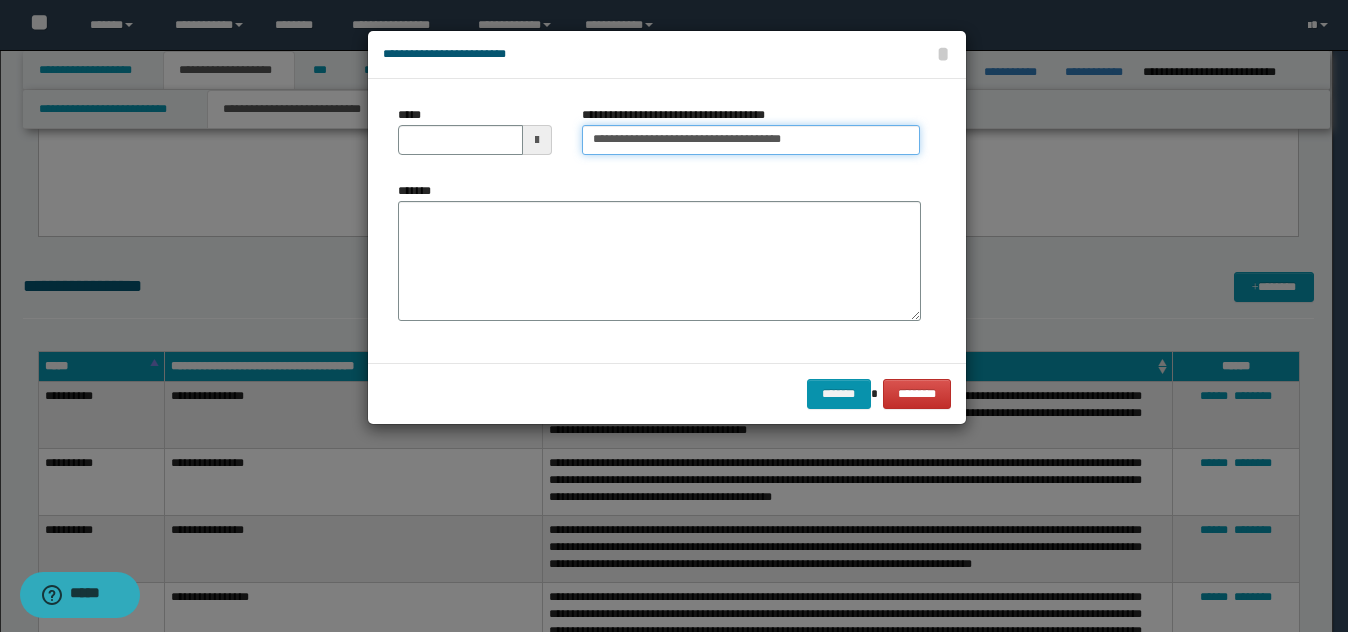 drag, startPoint x: 793, startPoint y: 142, endPoint x: 897, endPoint y: 141, distance: 104.00481 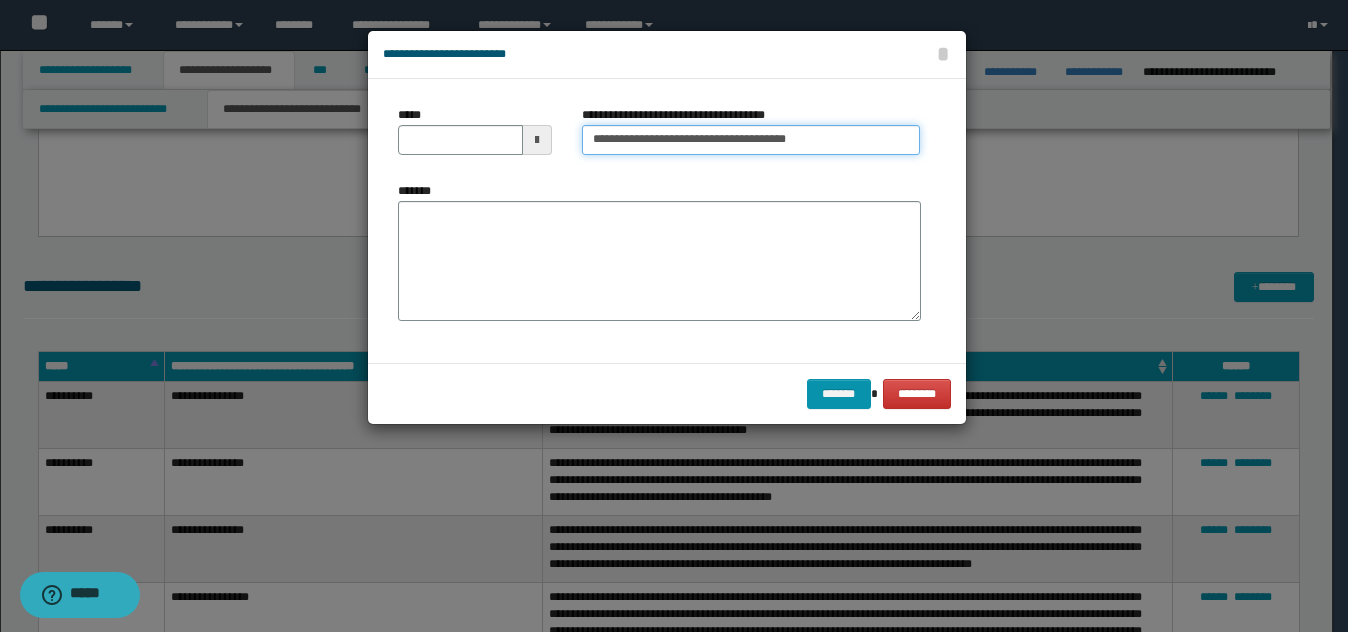 type on "**********" 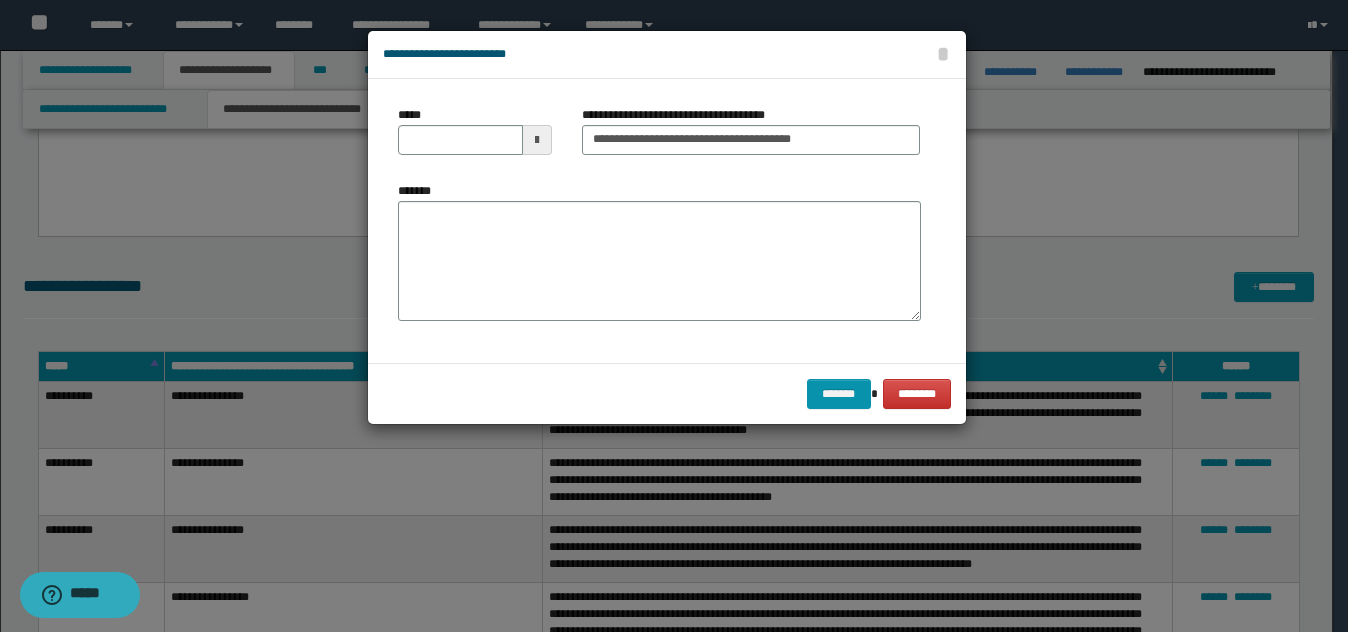click on "*******" at bounding box center (659, 251) 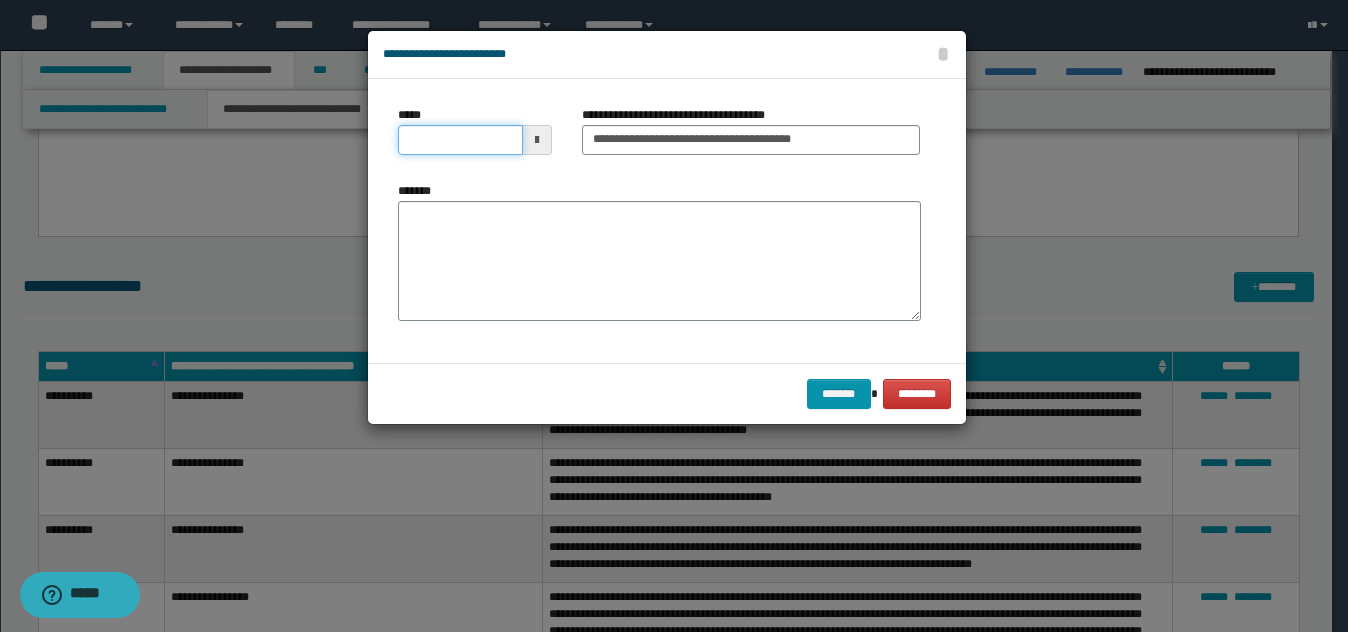 click on "*****" at bounding box center (460, 140) 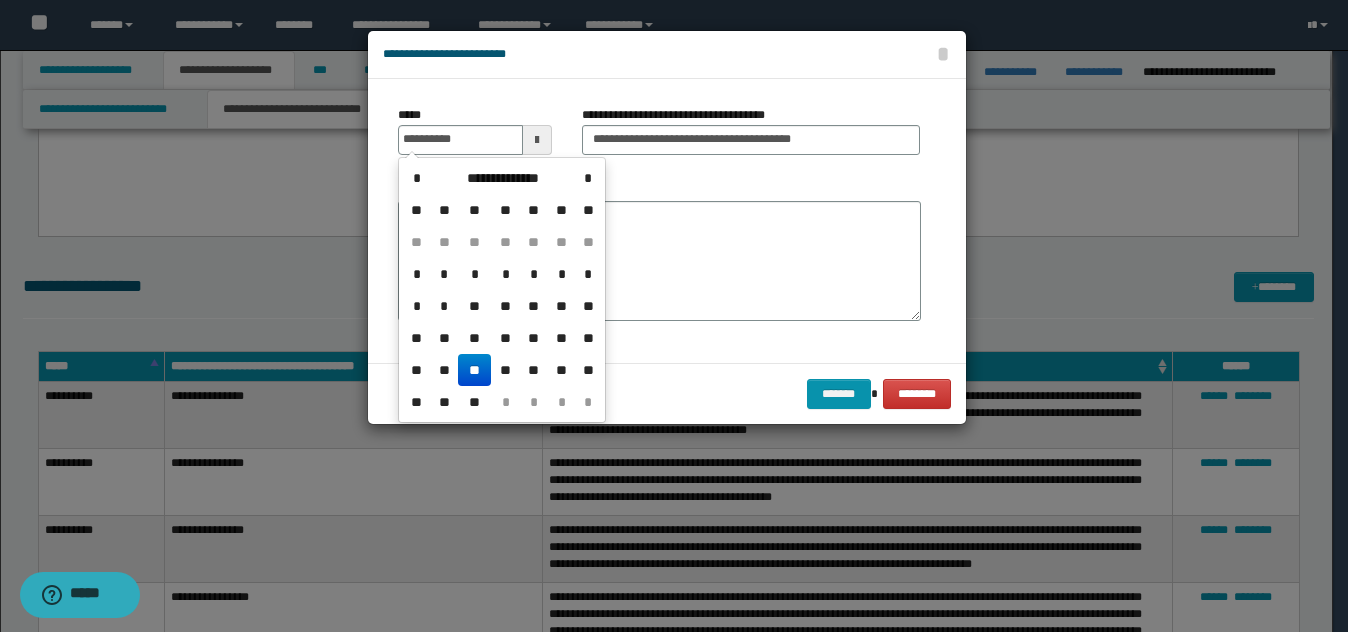 drag, startPoint x: 467, startPoint y: 368, endPoint x: 506, endPoint y: 343, distance: 46.32494 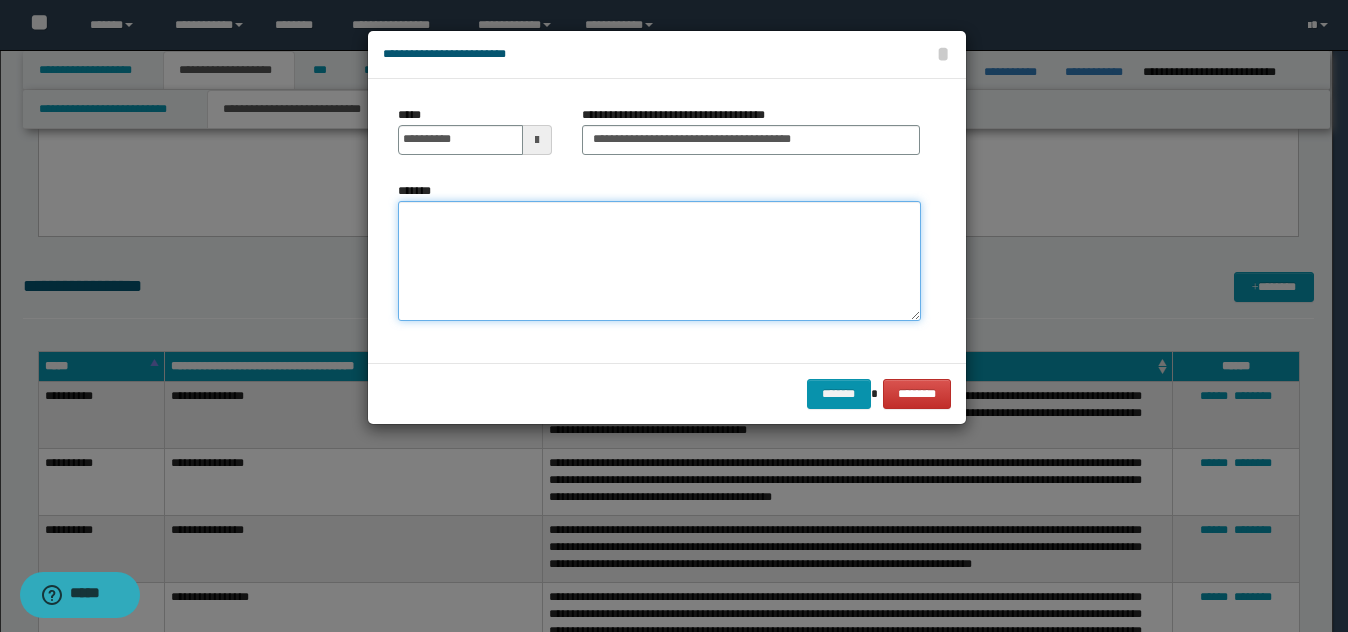 paste on "**********" 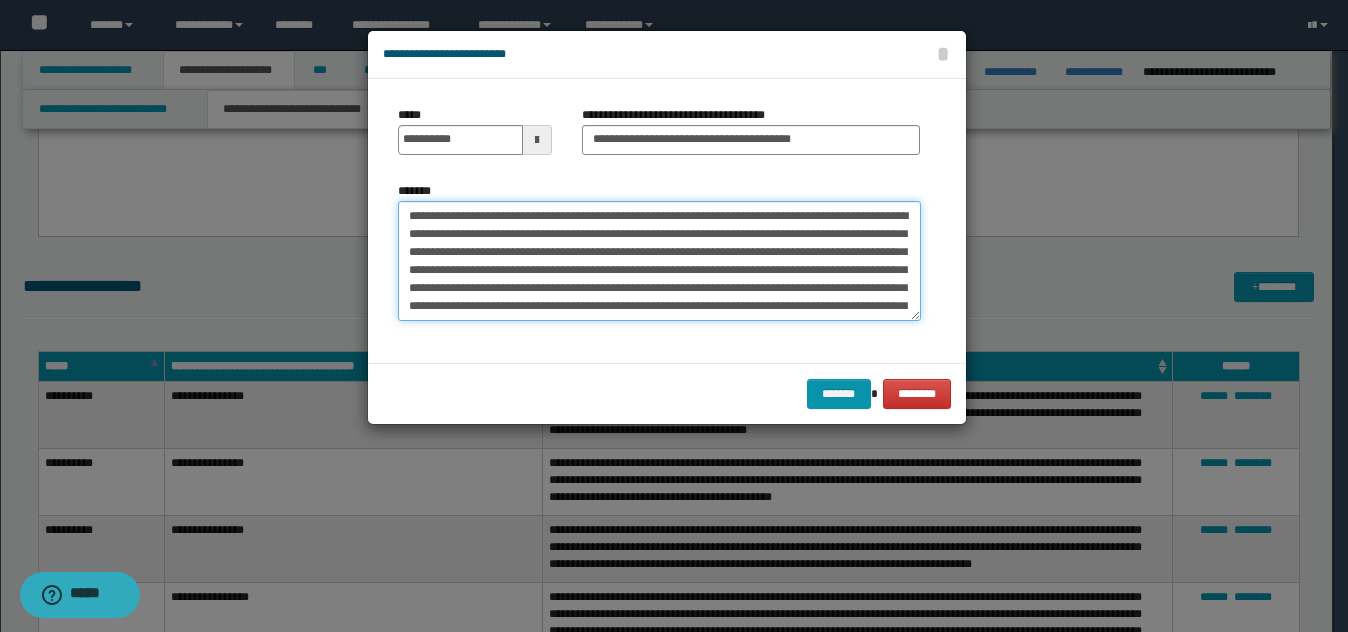 scroll, scrollTop: 48, scrollLeft: 0, axis: vertical 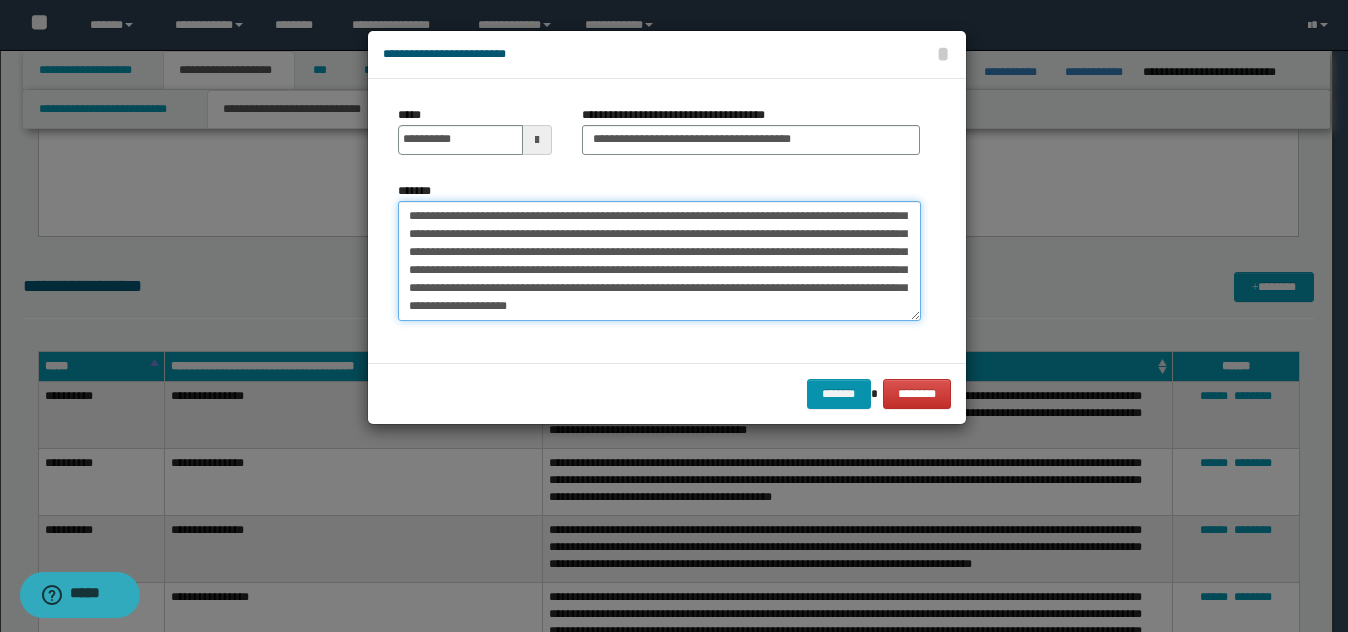 drag, startPoint x: 650, startPoint y: 262, endPoint x: 685, endPoint y: 293, distance: 46.75468 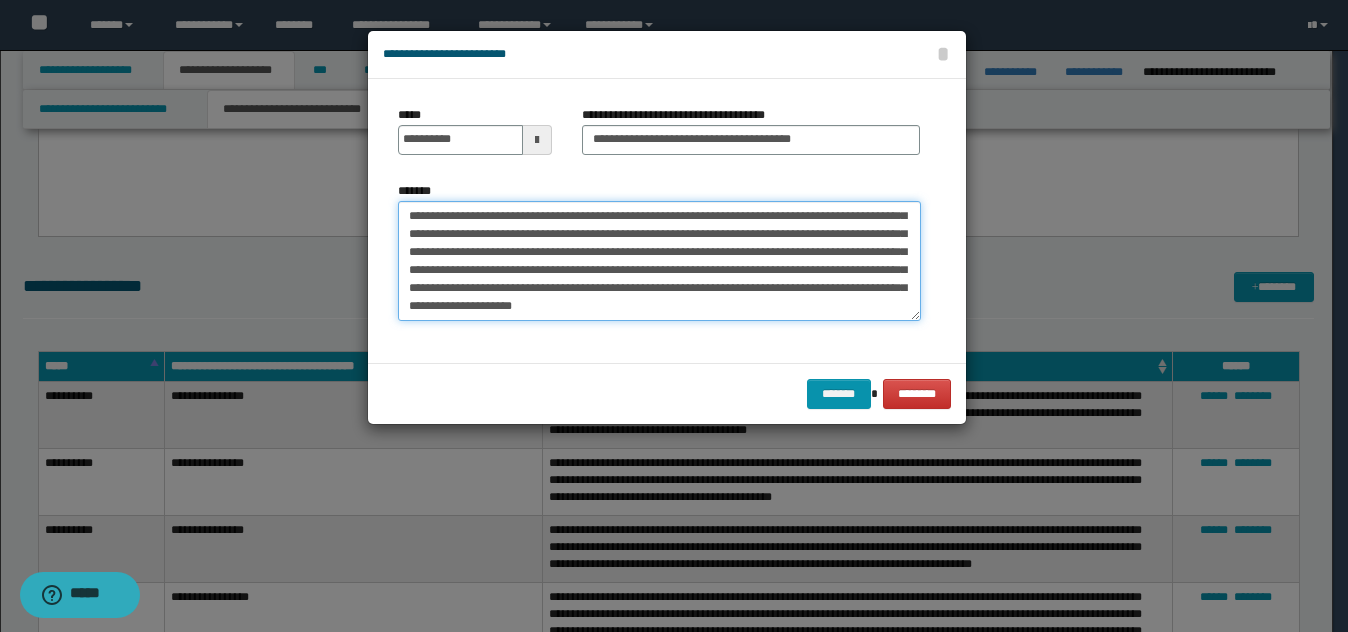 click on "**********" at bounding box center [659, 261] 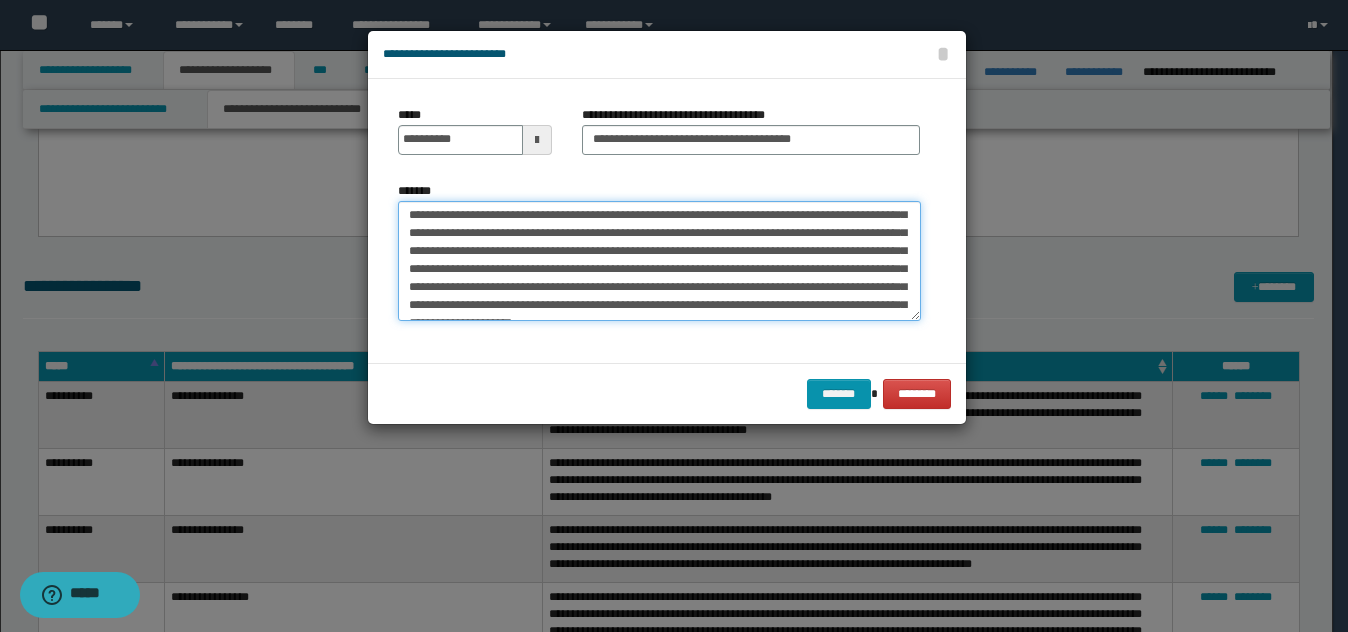 scroll, scrollTop: 0, scrollLeft: 0, axis: both 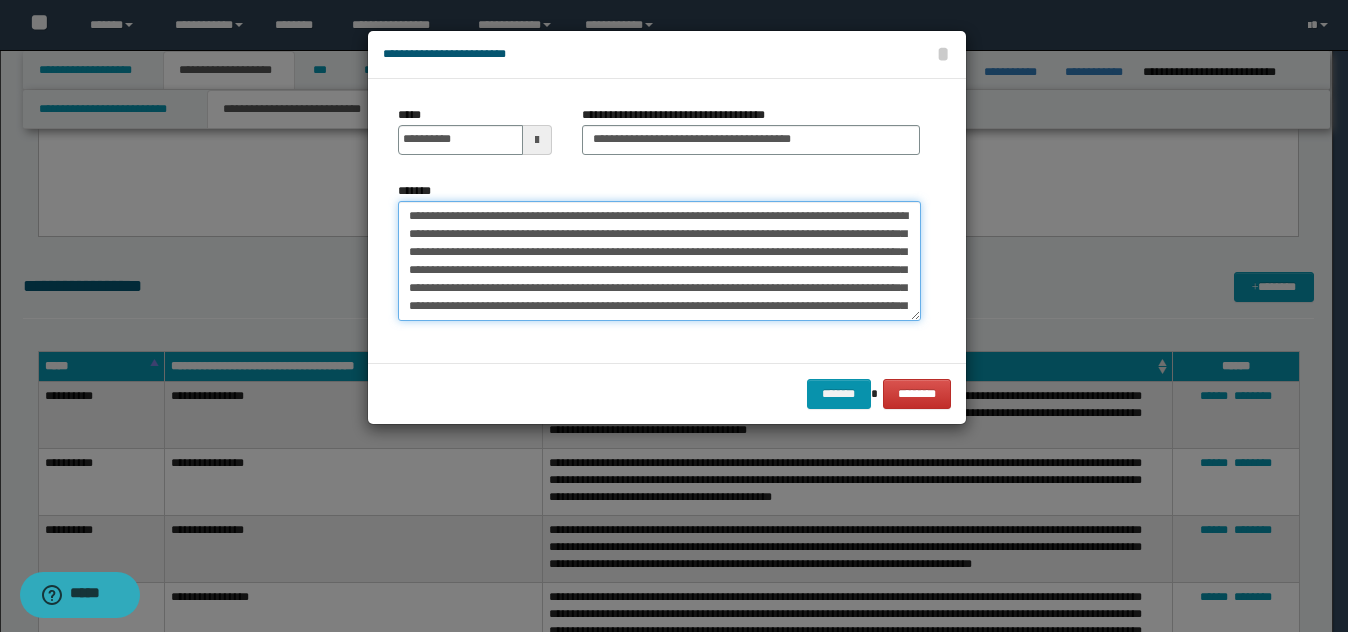 click on "**********" at bounding box center (659, 261) 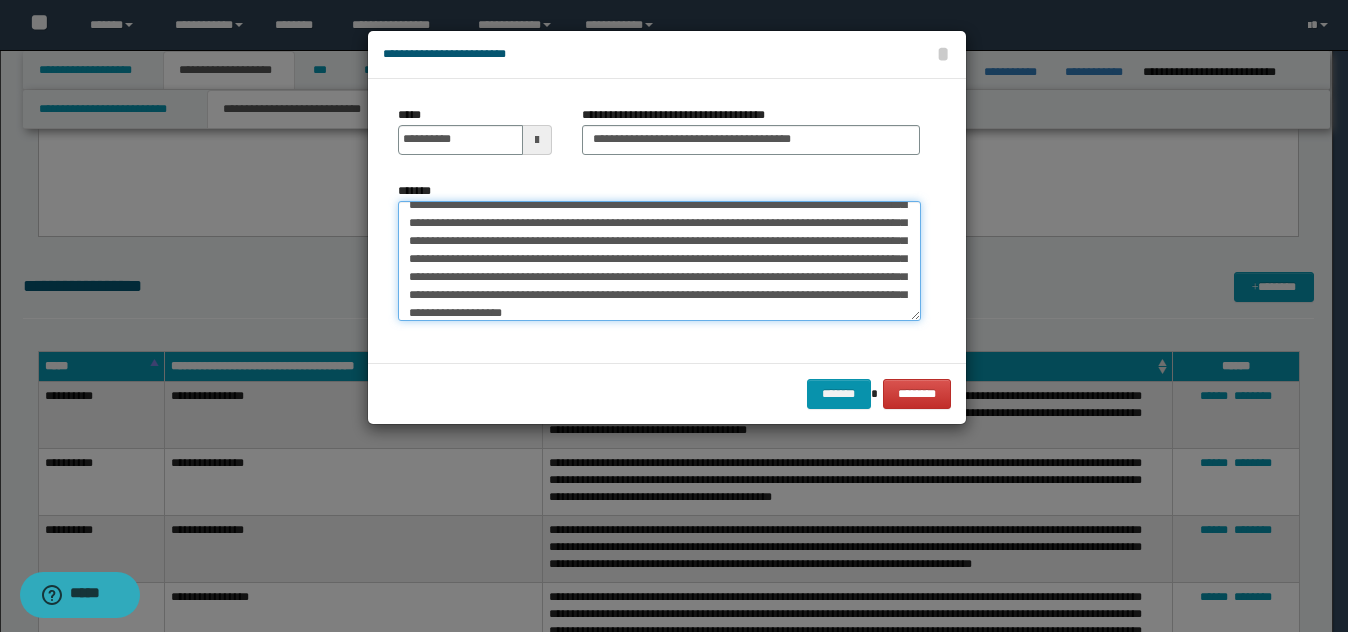 scroll, scrollTop: 54, scrollLeft: 0, axis: vertical 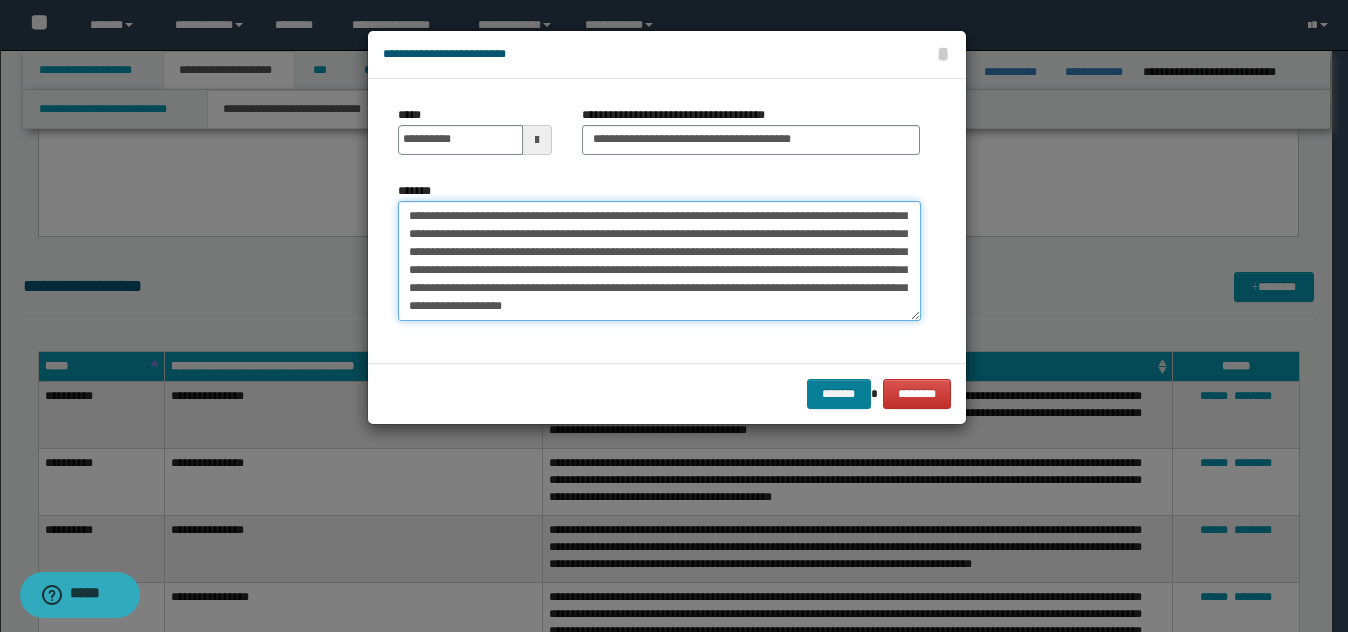type on "**********" 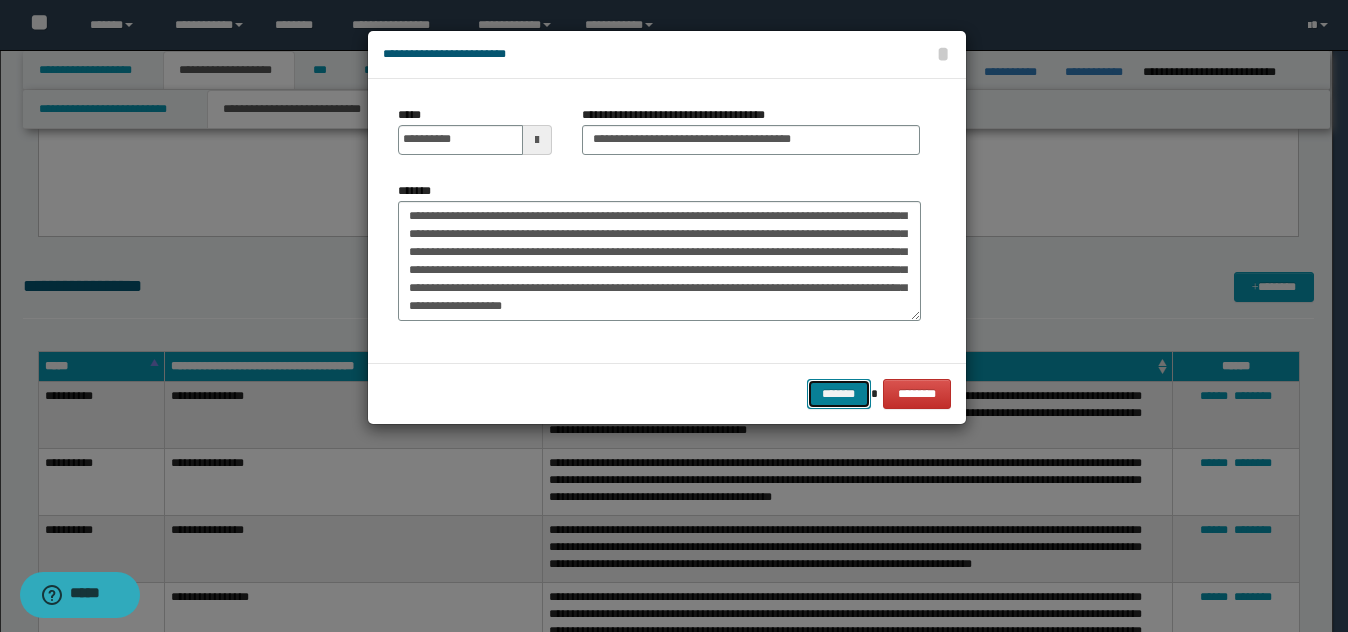 click on "*******" at bounding box center [839, 394] 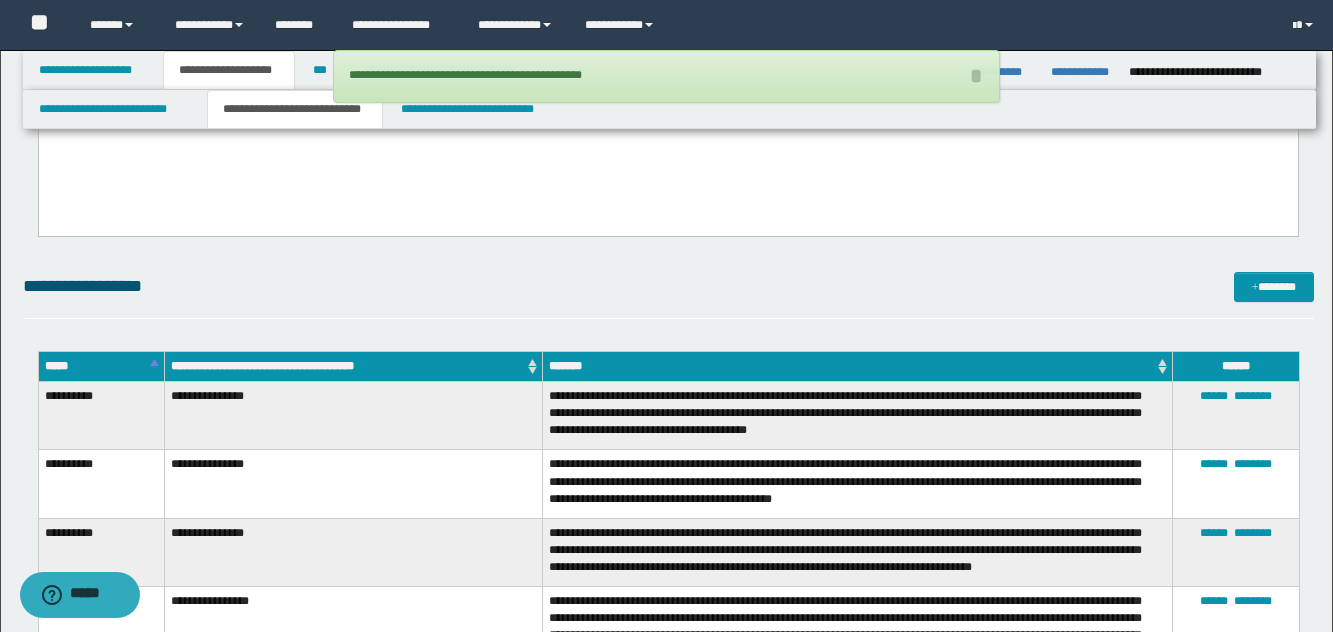 click on "**********" at bounding box center [668, 295] 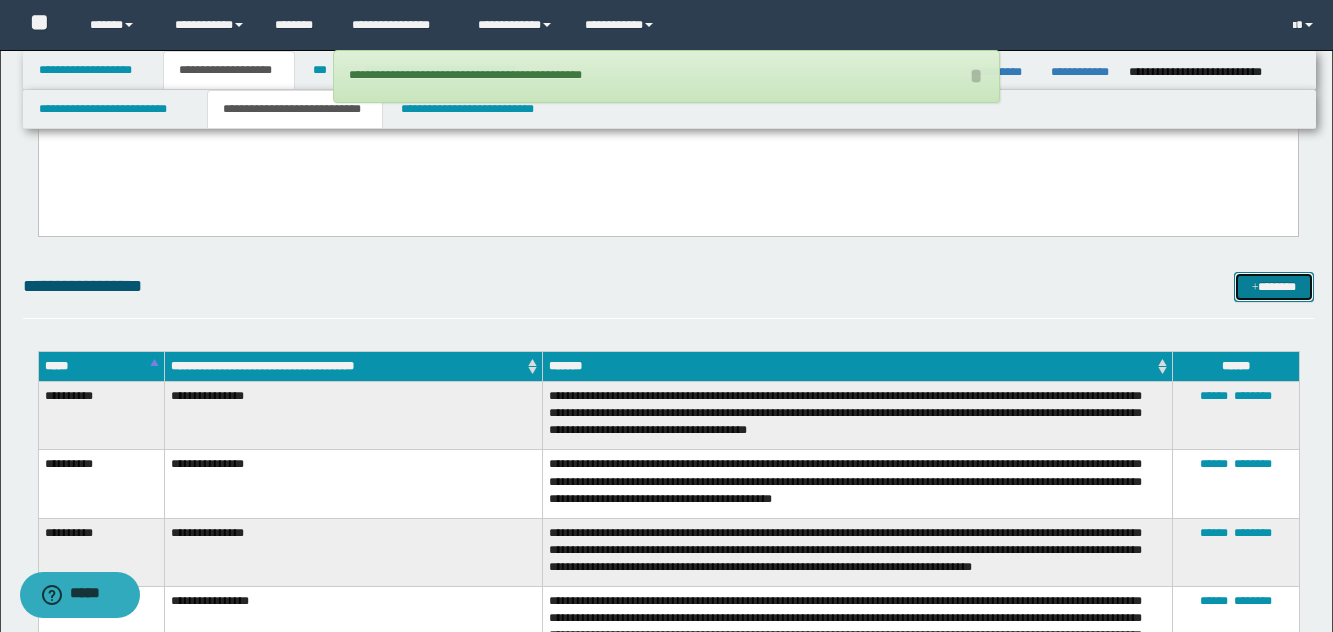 drag, startPoint x: 1260, startPoint y: 285, endPoint x: 1248, endPoint y: 286, distance: 12.0415945 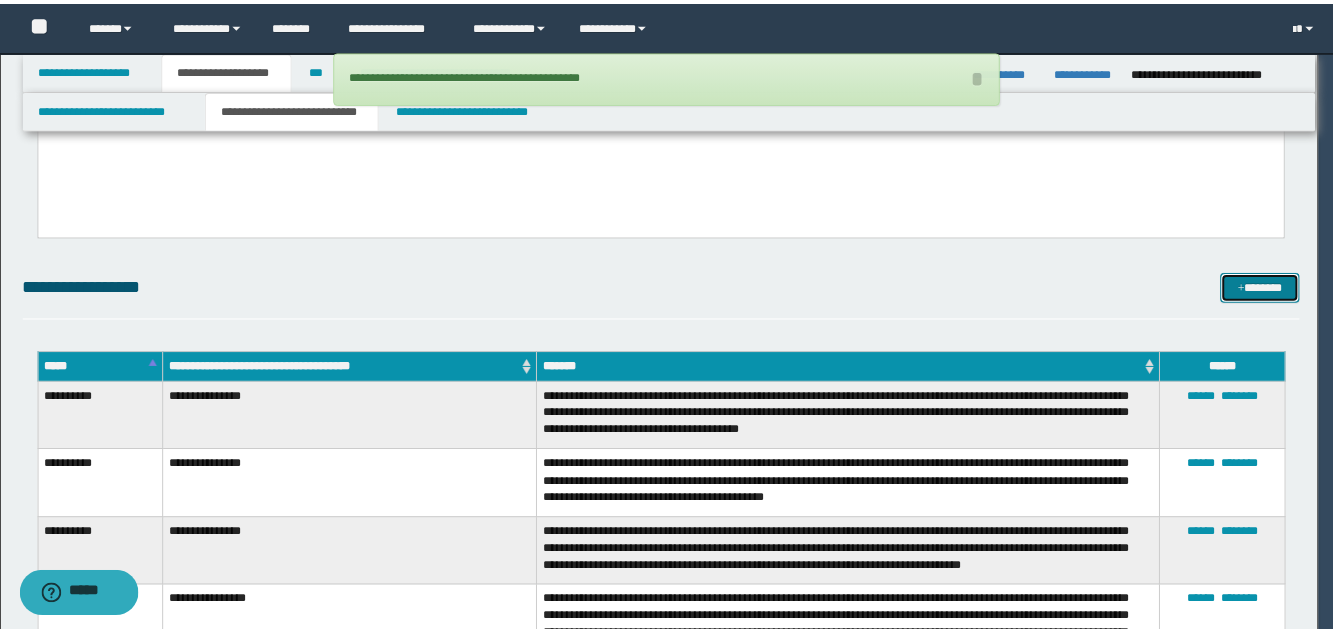 scroll, scrollTop: 0, scrollLeft: 0, axis: both 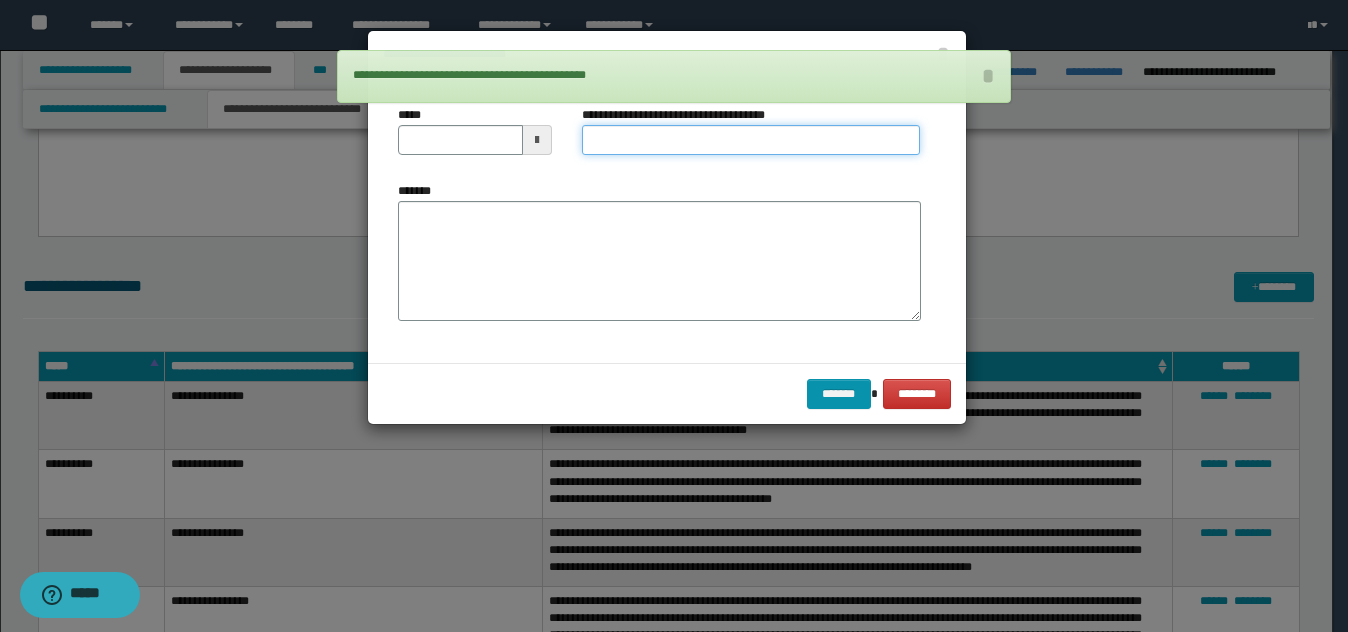 click on "**********" at bounding box center (751, 140) 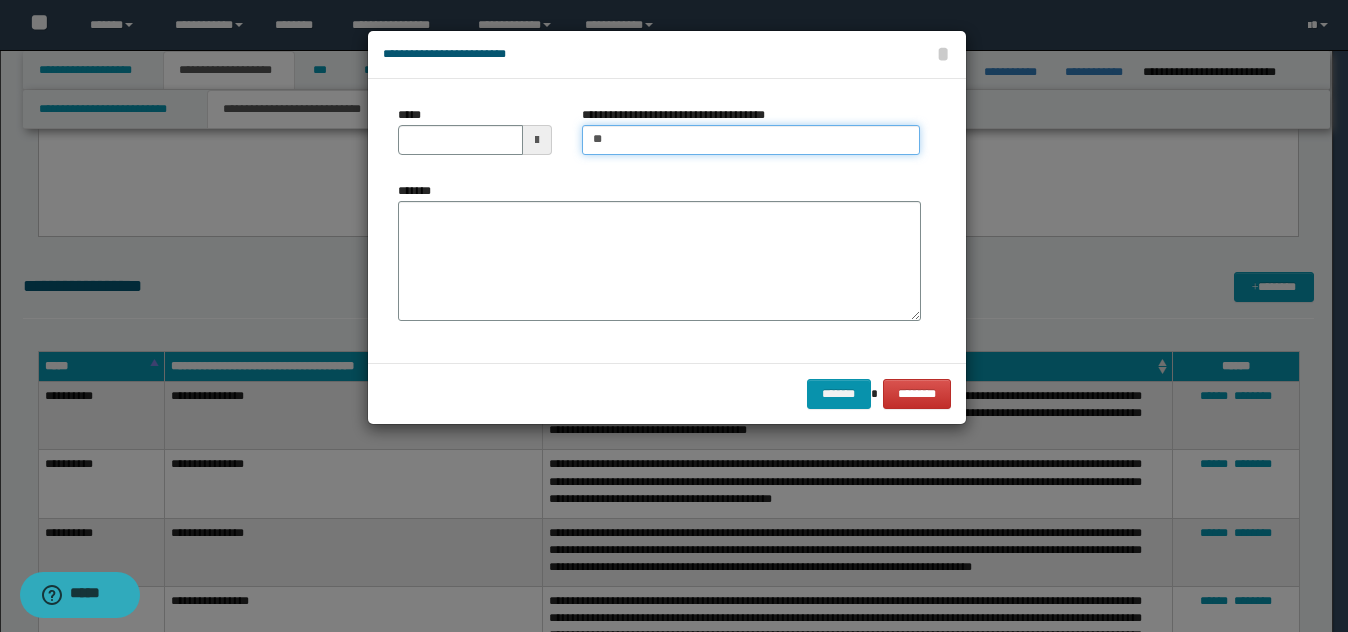 type on "**********" 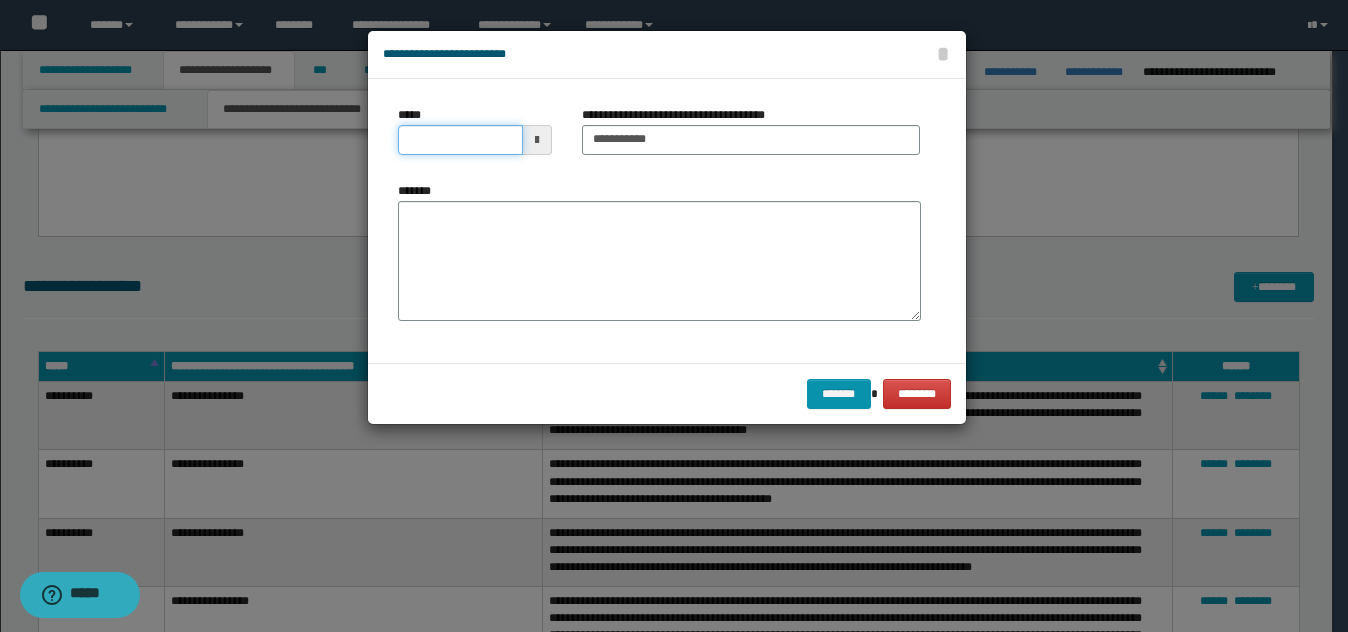 click on "*****" at bounding box center [460, 140] 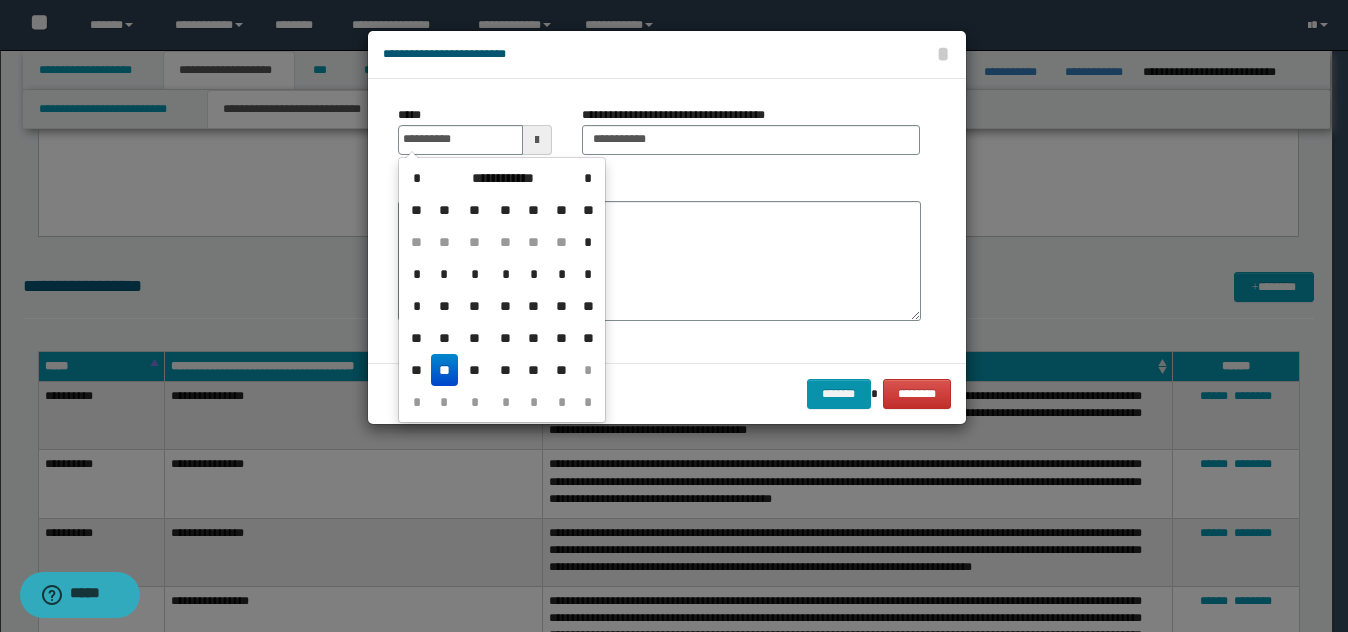 click on "**" at bounding box center [445, 370] 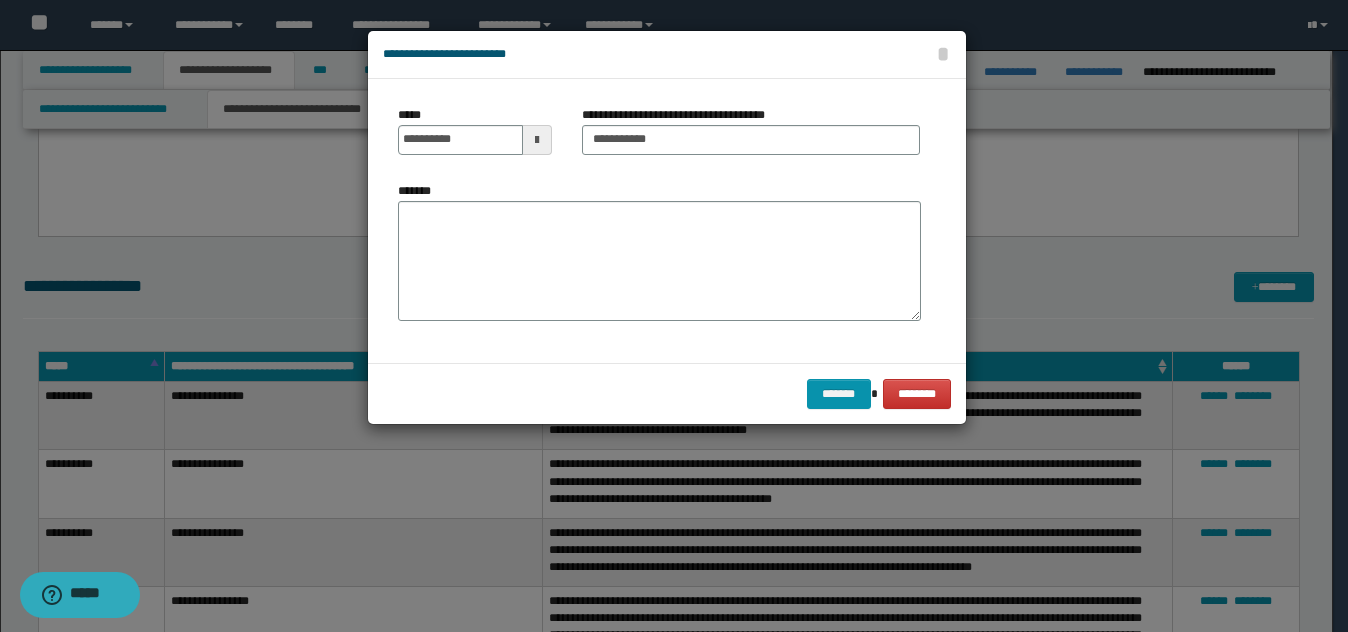 click on "*******" at bounding box center [659, 261] 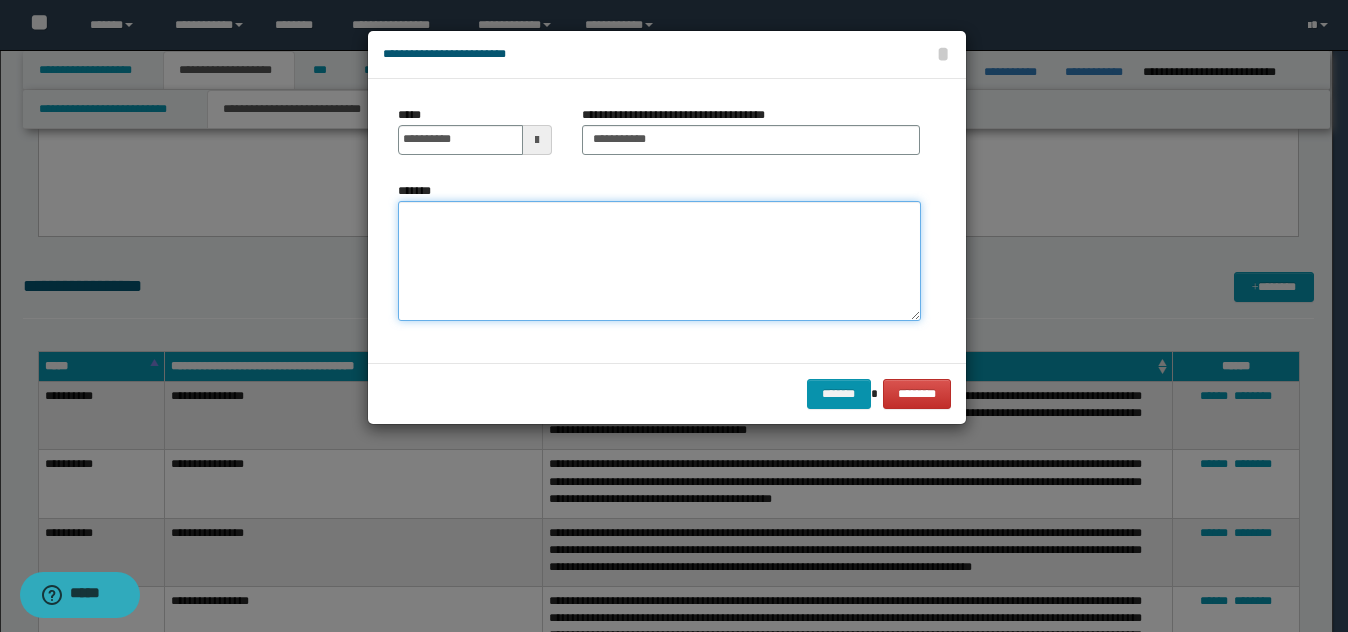 paste on "**********" 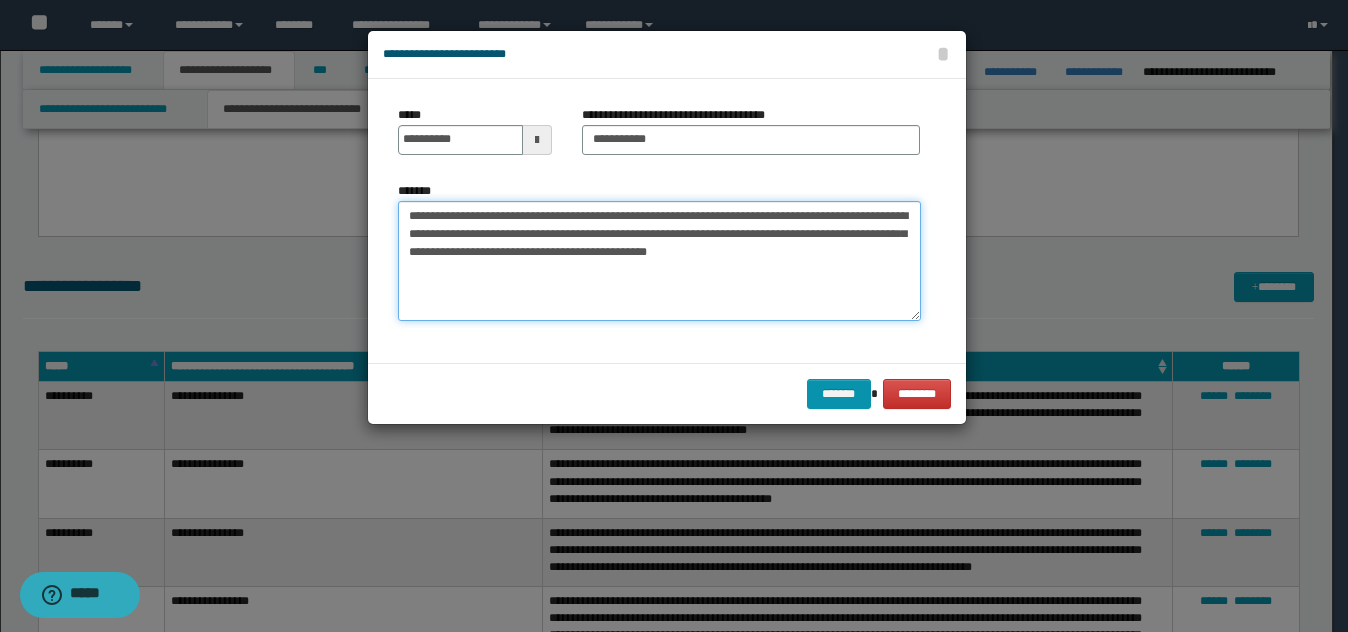 click on "**********" at bounding box center [659, 261] 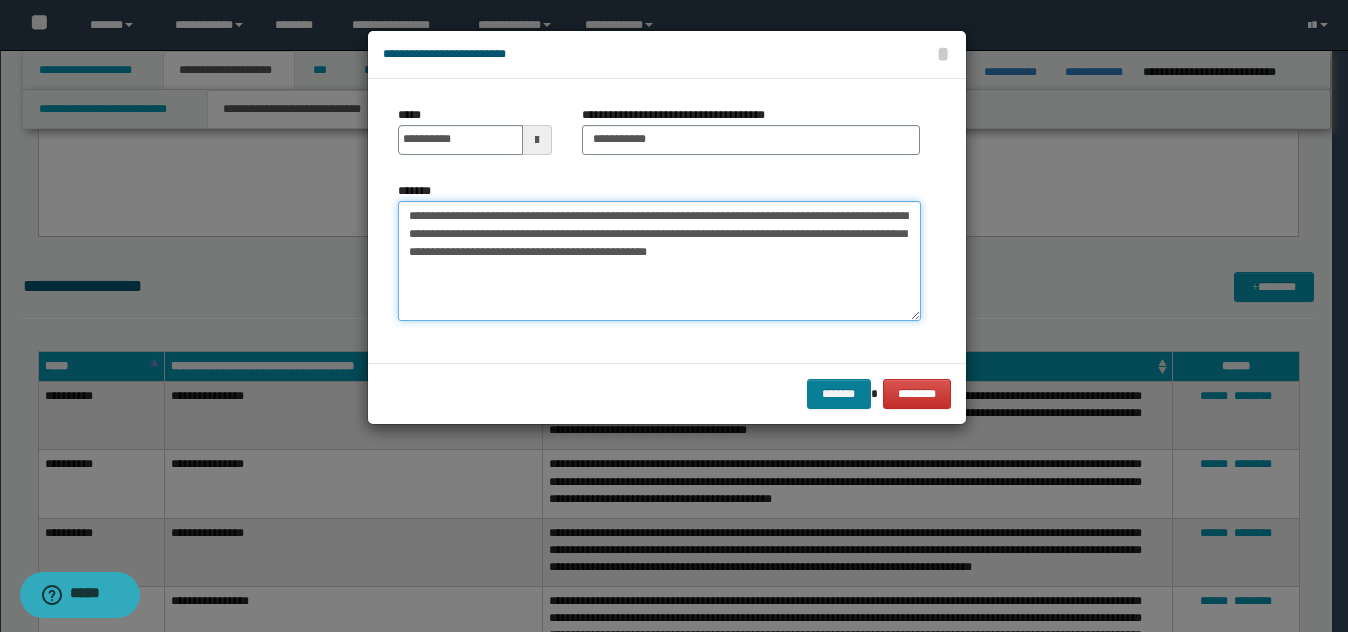 type on "**********" 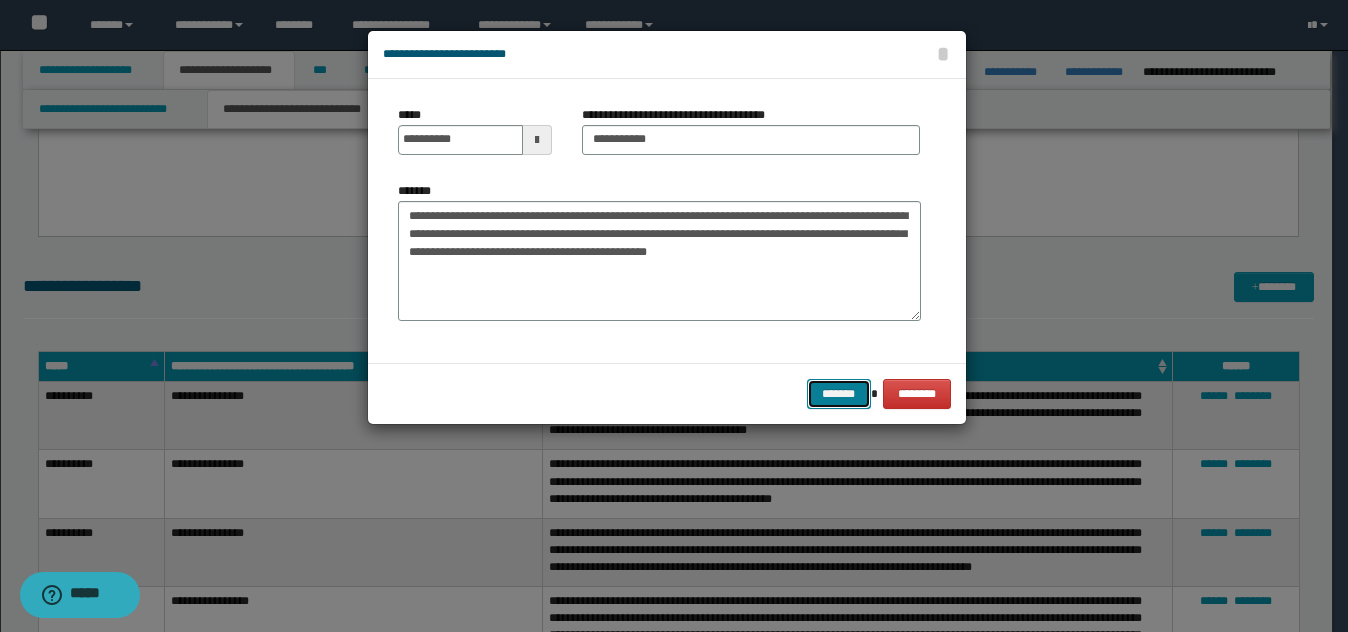 click on "*******" at bounding box center (839, 394) 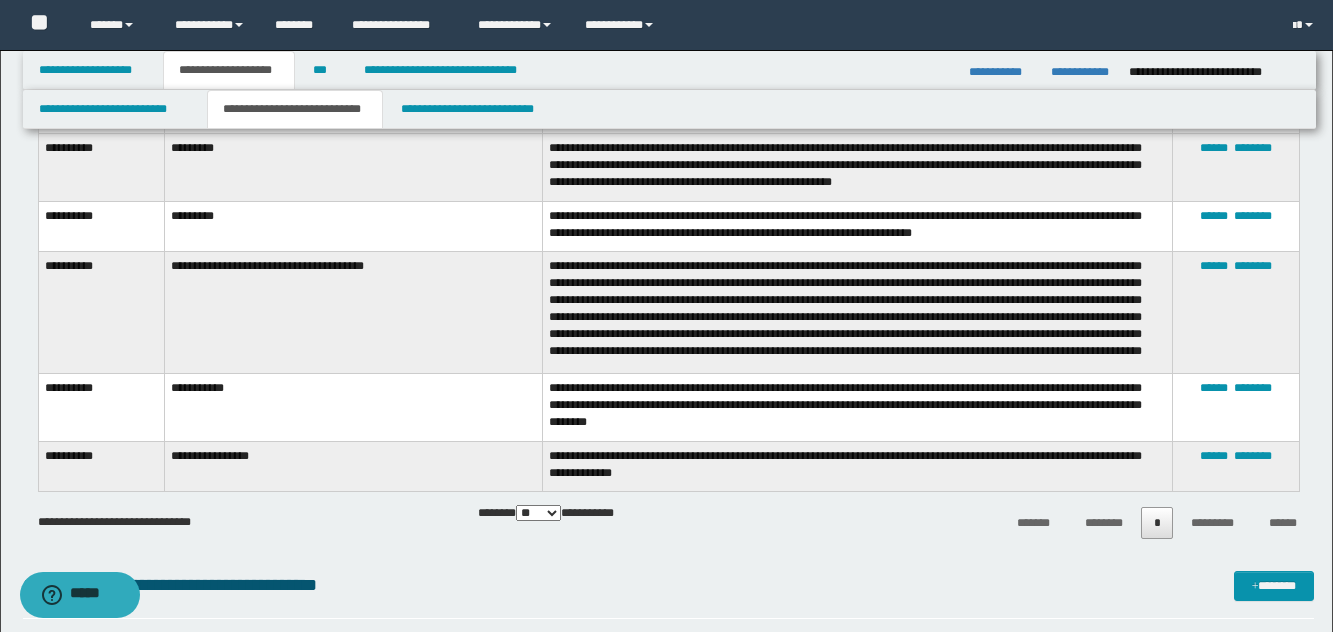 scroll, scrollTop: 2130, scrollLeft: 0, axis: vertical 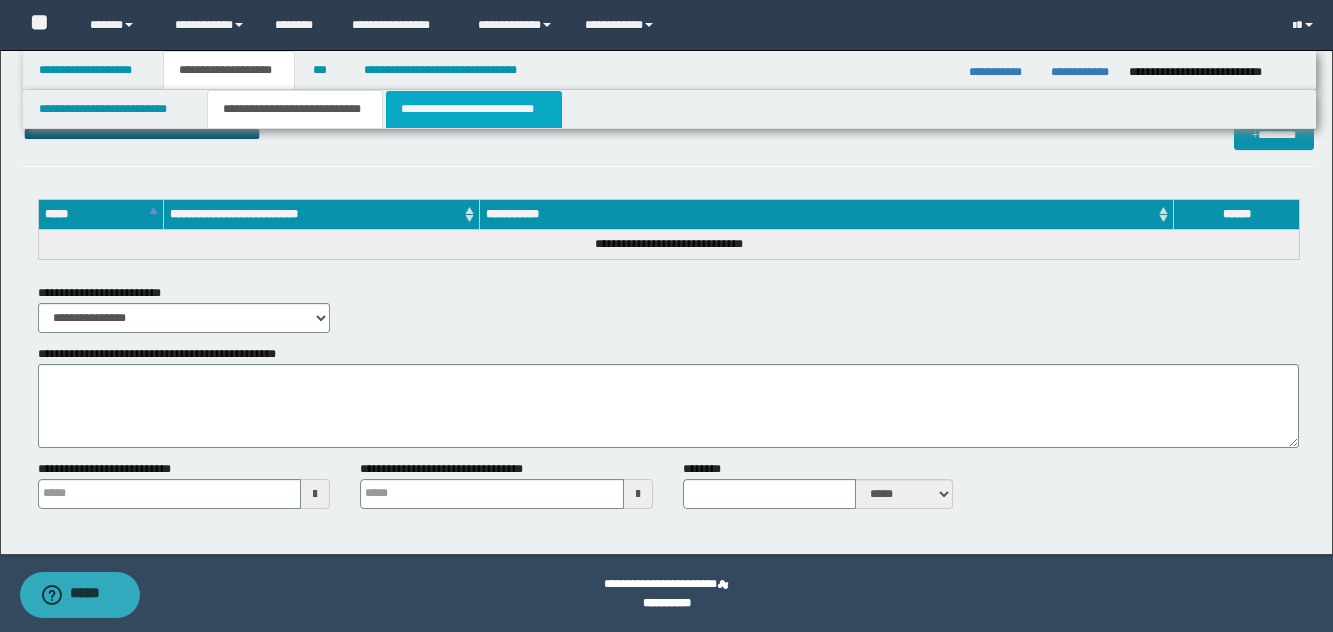 click on "**********" at bounding box center [474, 109] 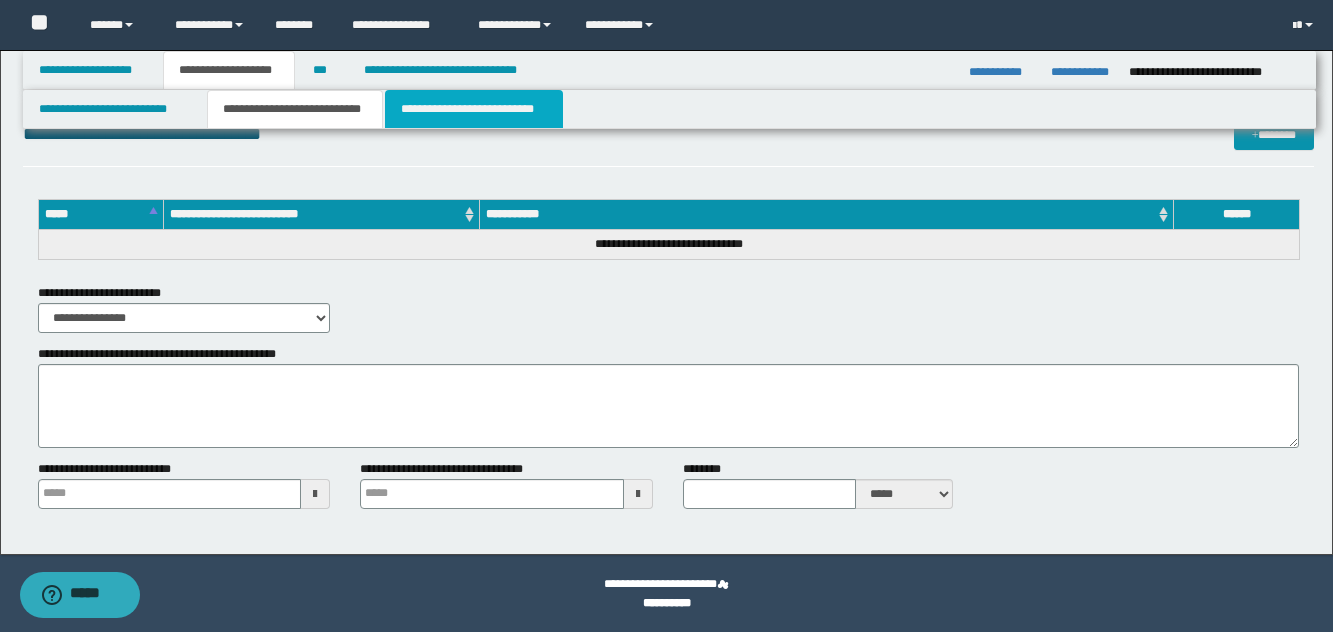 scroll, scrollTop: 1530, scrollLeft: 0, axis: vertical 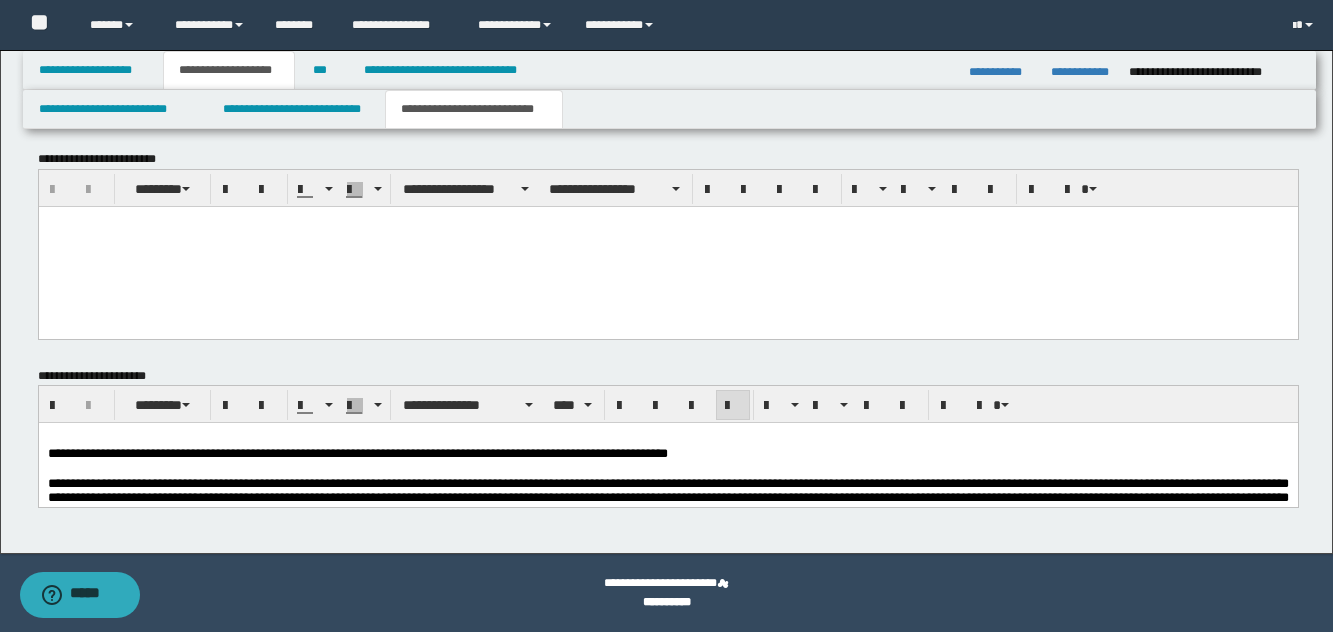 click on "**********" at bounding box center [357, 453] 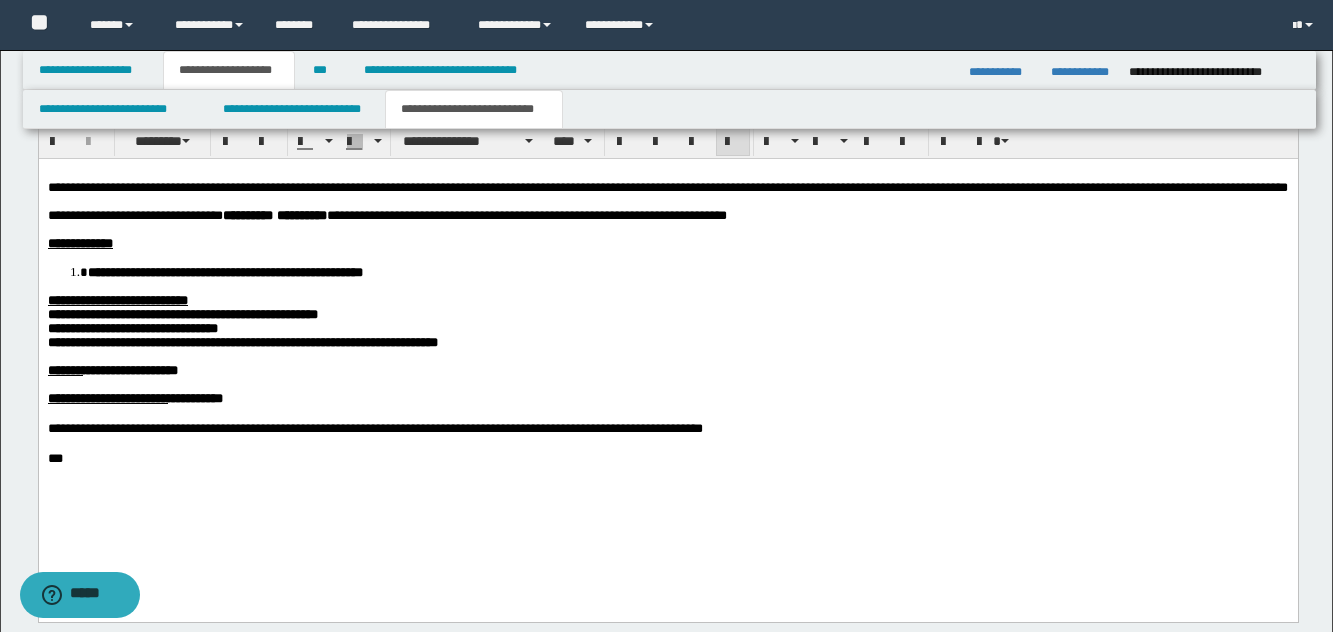 click on "**********" at bounding box center (667, 300) 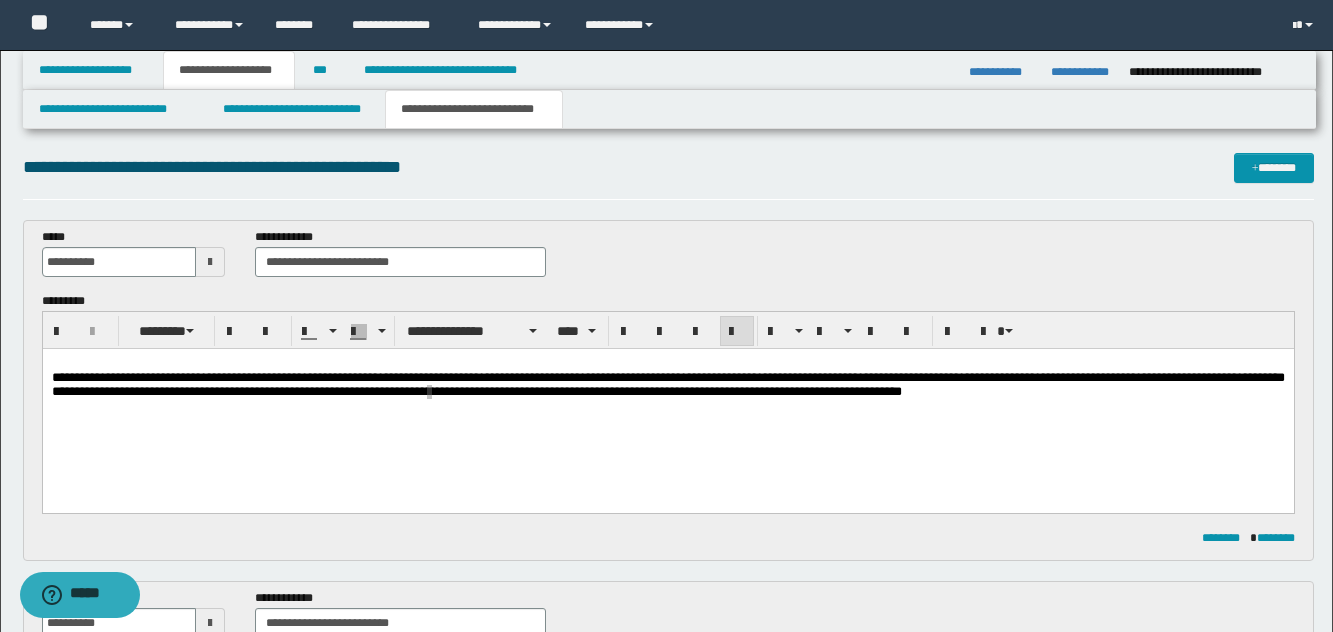 scroll, scrollTop: 0, scrollLeft: 0, axis: both 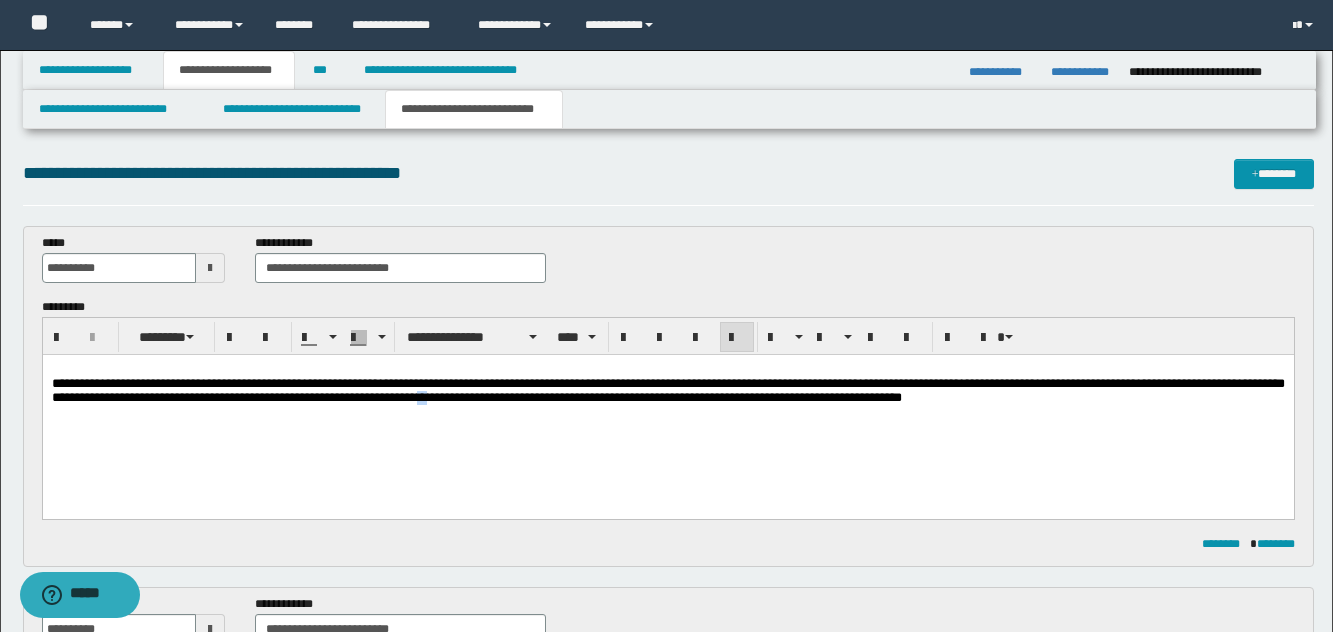 click on "**********" at bounding box center [667, 411] 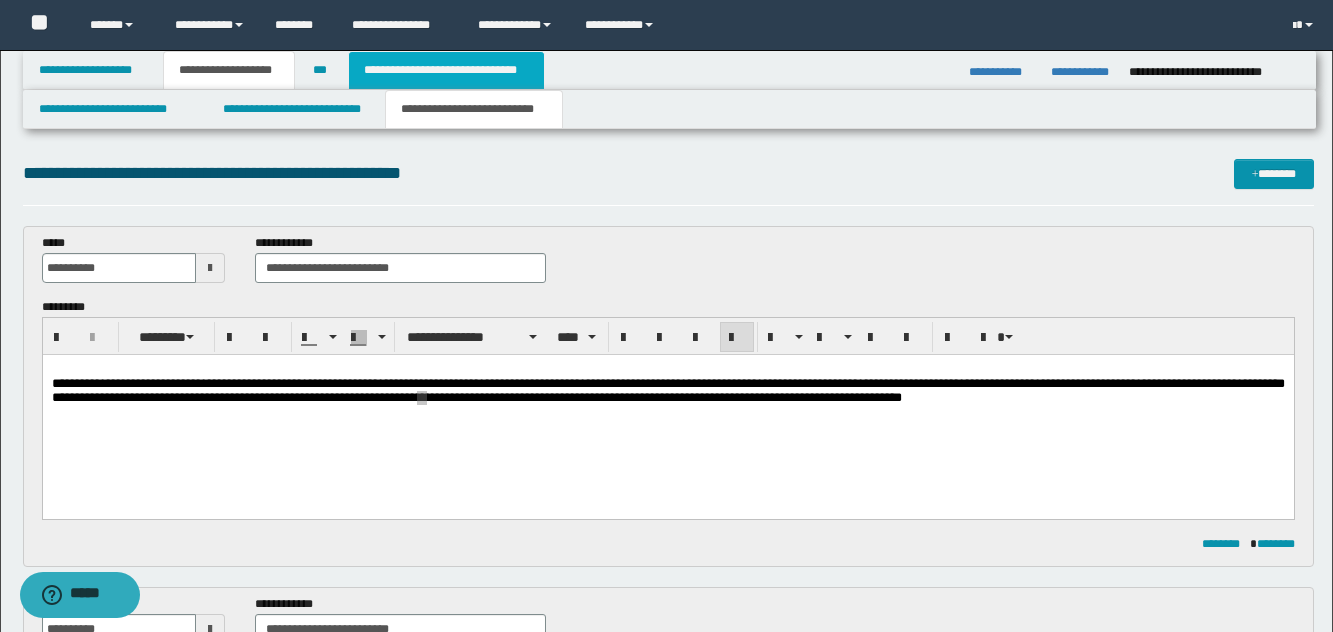 click on "**********" at bounding box center (446, 70) 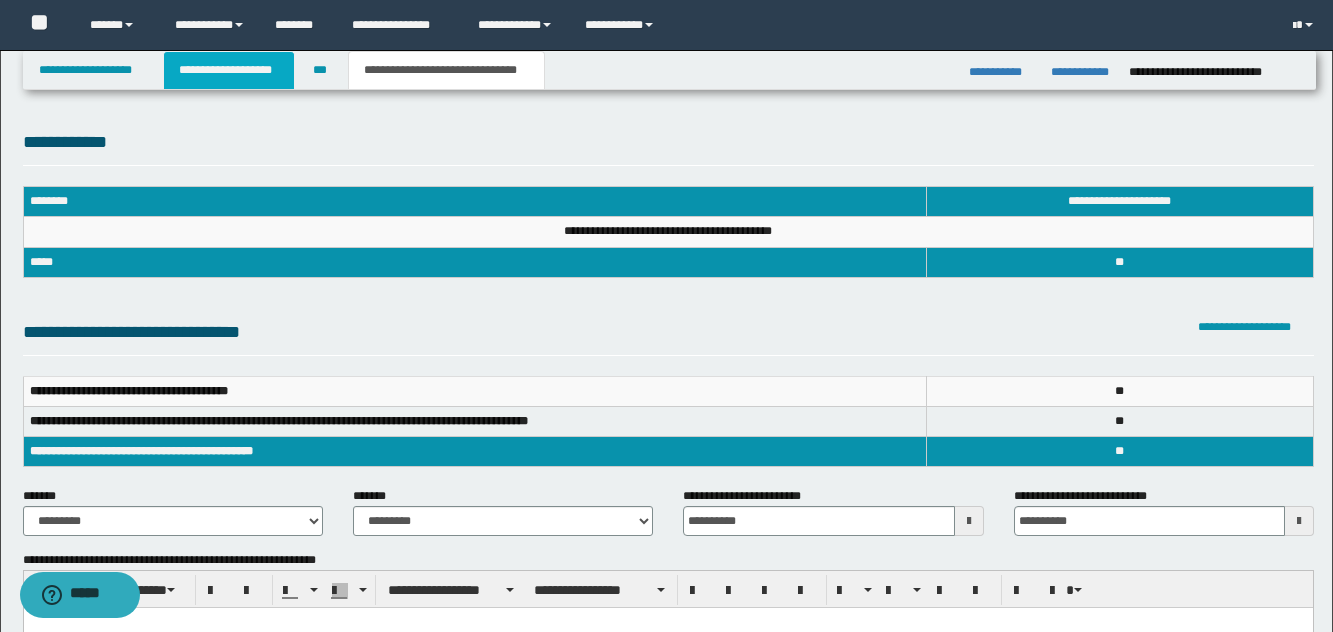 click on "**********" at bounding box center [229, 70] 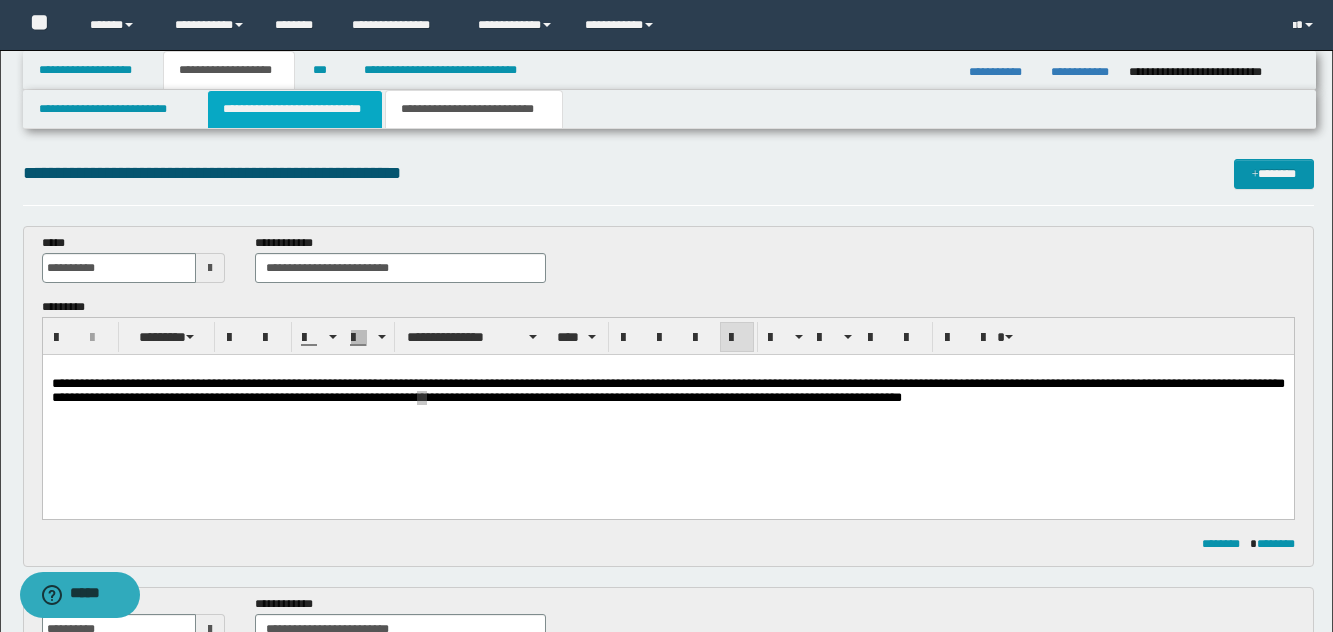 click on "**********" at bounding box center (295, 109) 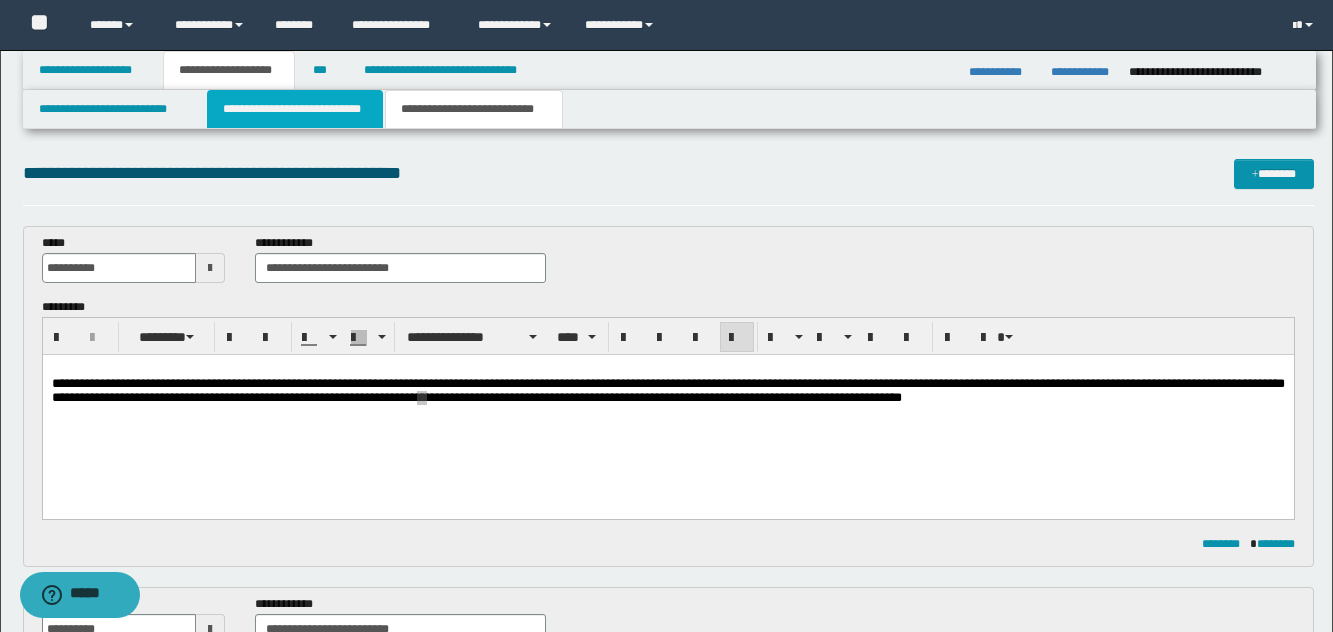 type 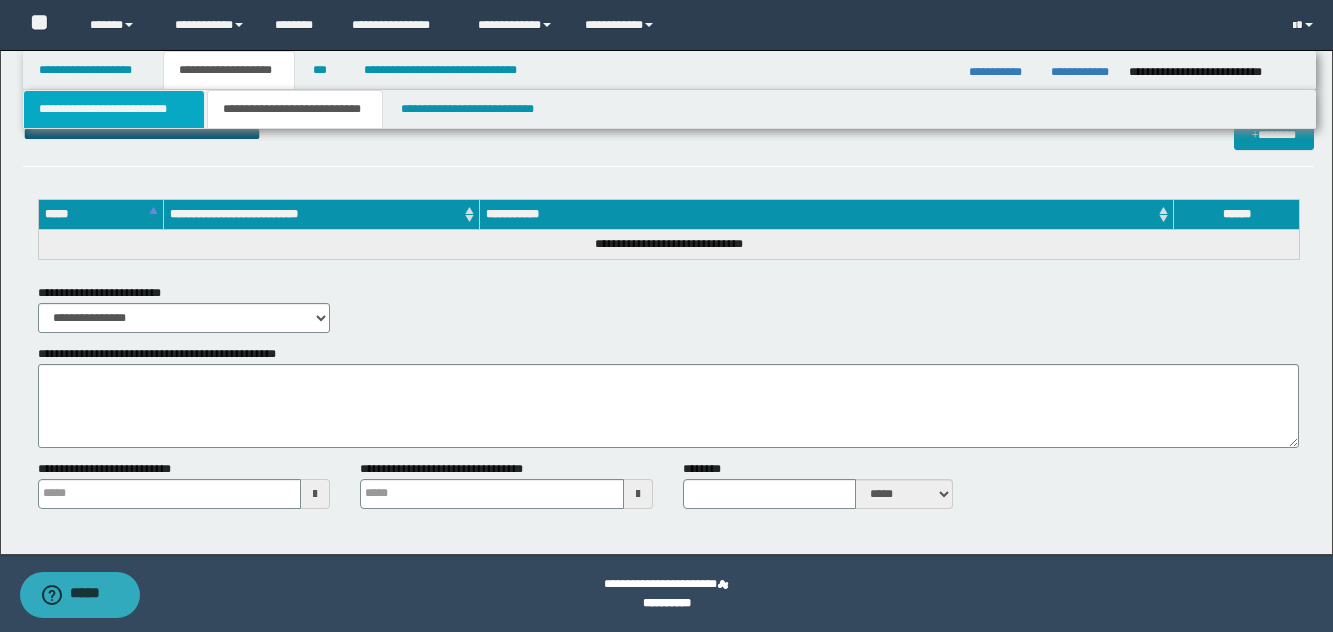 click on "**********" at bounding box center (114, 109) 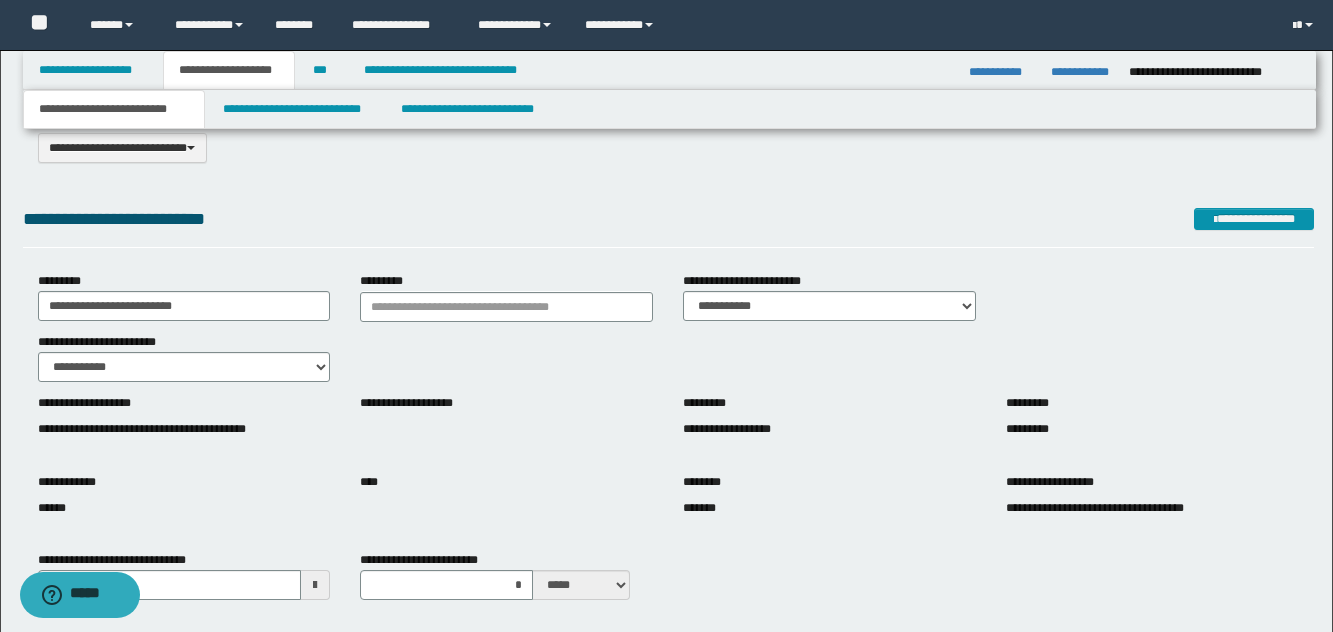 scroll, scrollTop: 0, scrollLeft: 0, axis: both 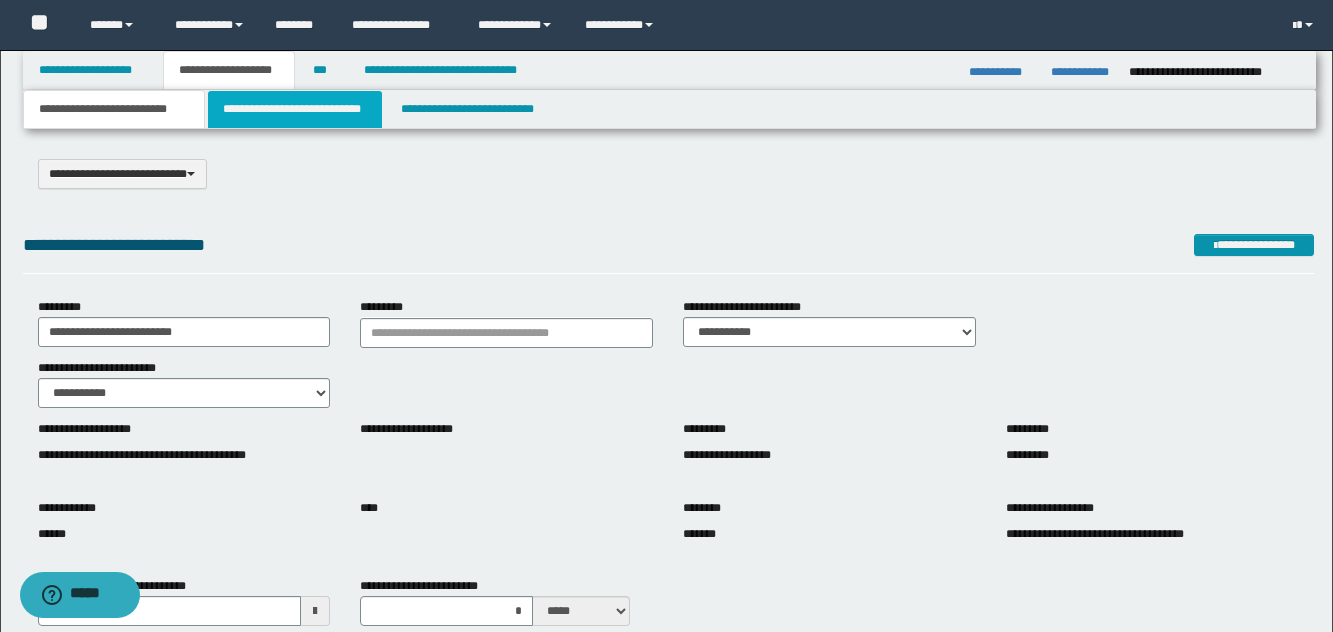click on "**********" at bounding box center (295, 109) 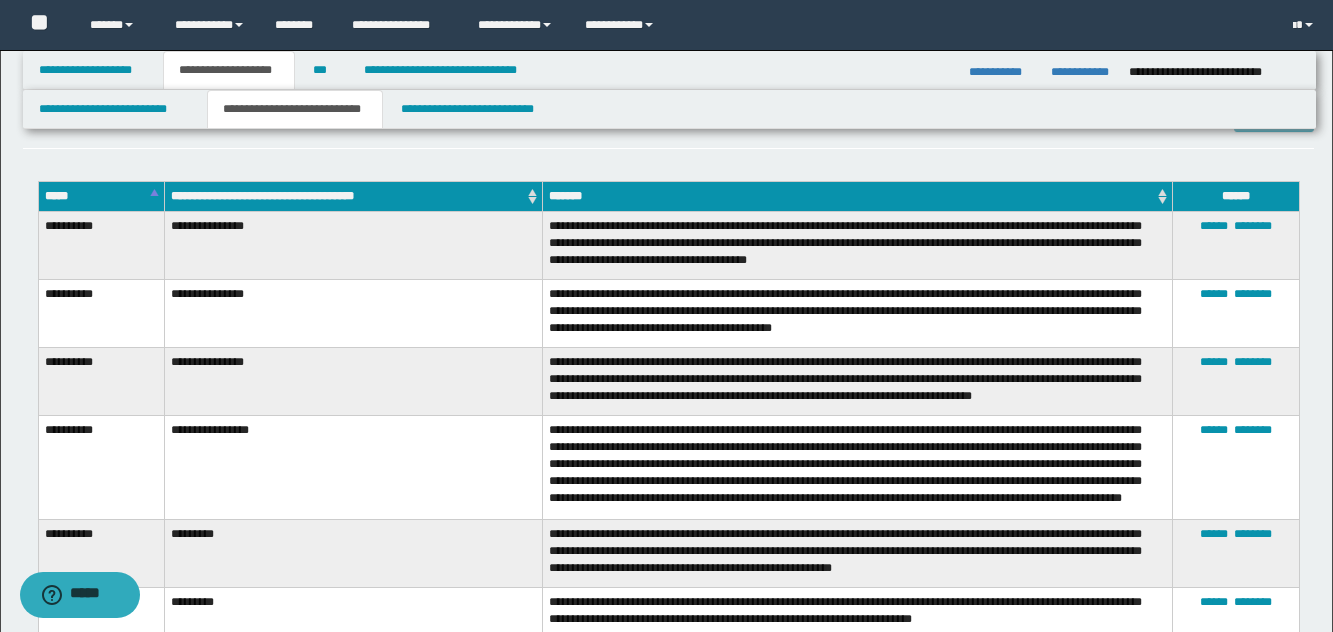 scroll, scrollTop: 2400, scrollLeft: 0, axis: vertical 